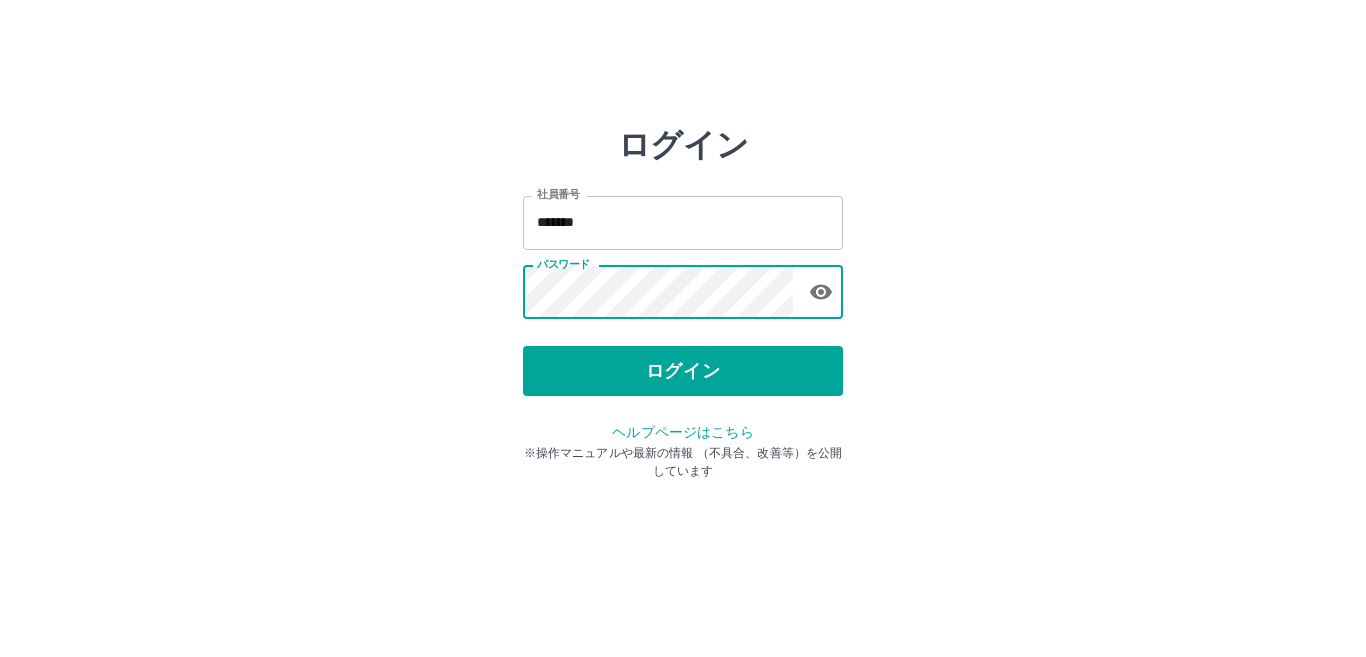 scroll, scrollTop: 0, scrollLeft: 0, axis: both 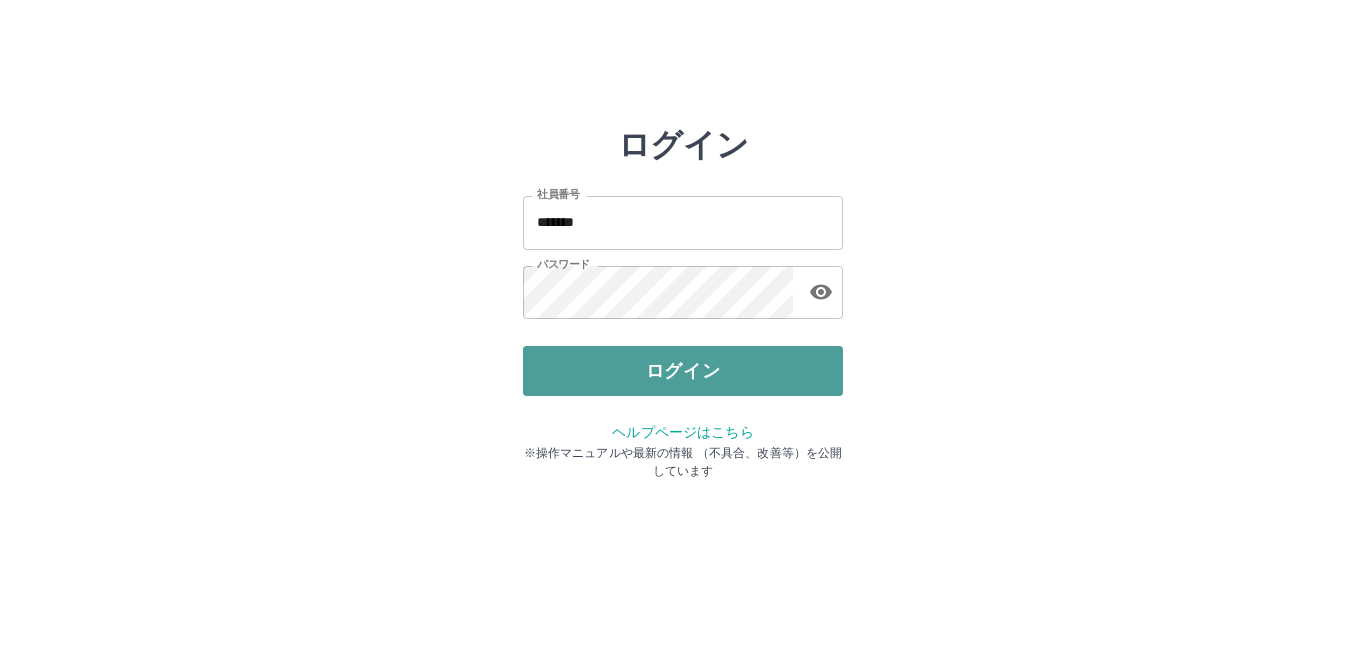 click on "ログイン" at bounding box center [683, 371] 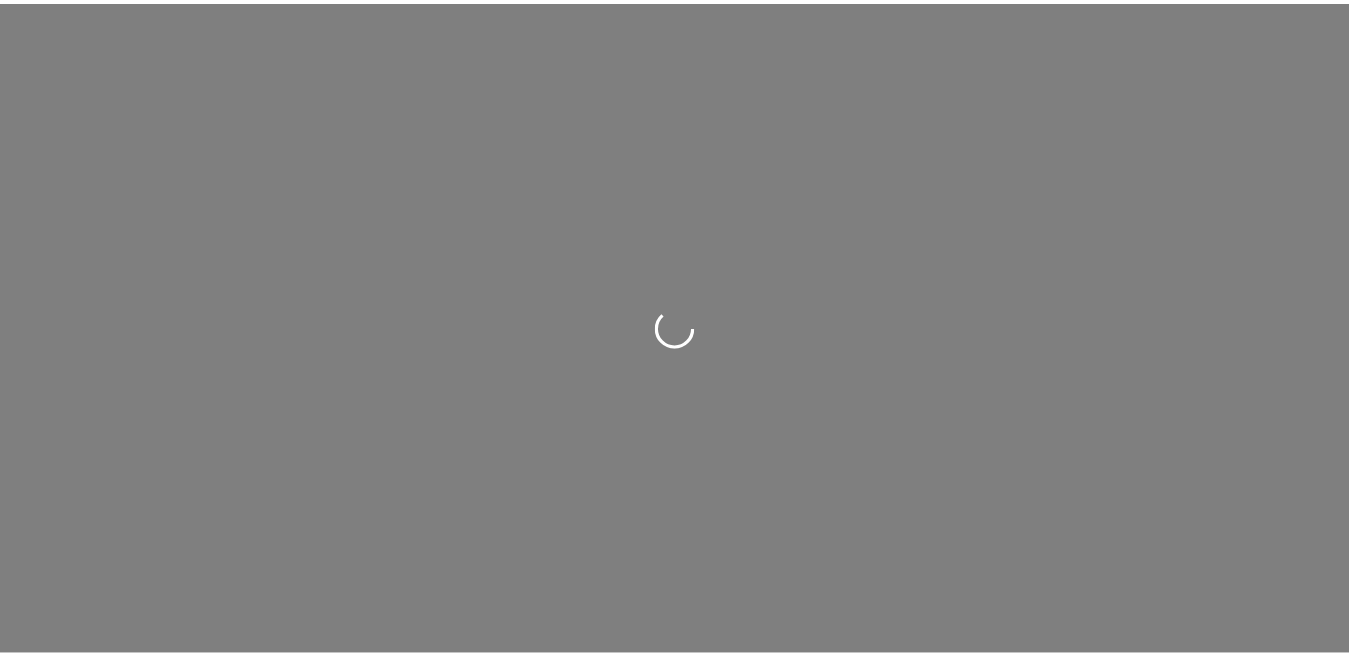 scroll, scrollTop: 0, scrollLeft: 0, axis: both 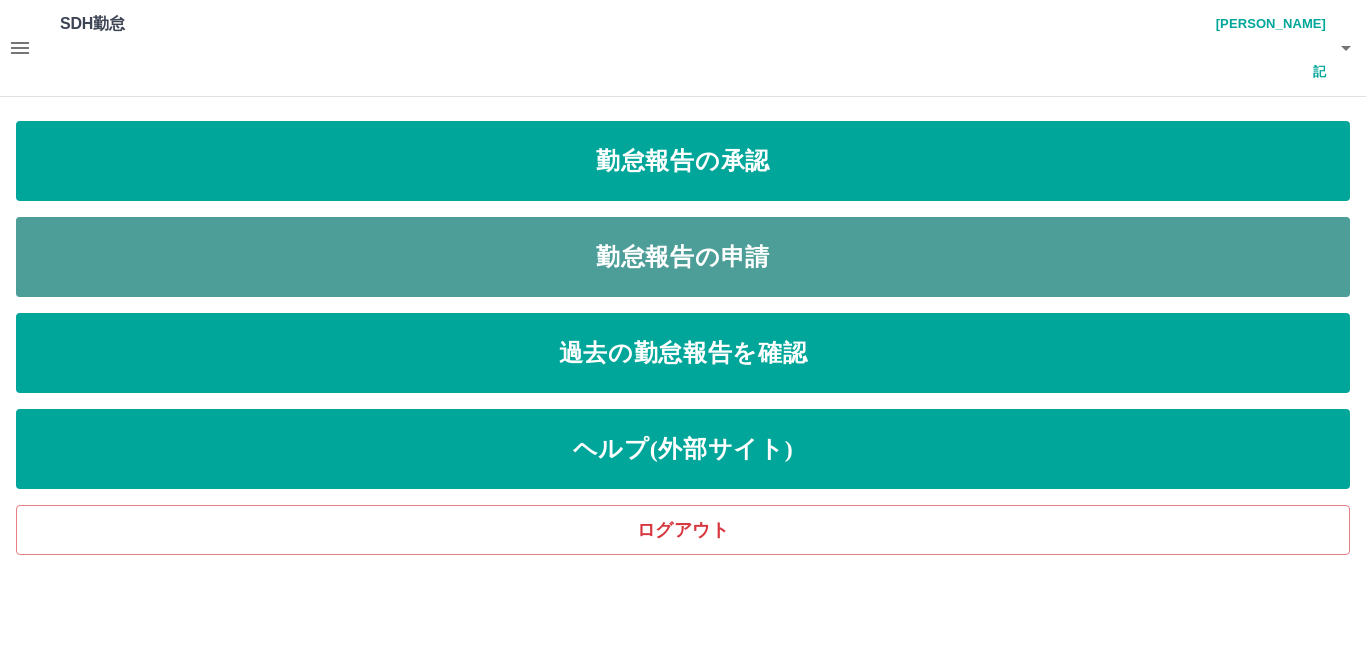 click on "勤怠報告の申請" at bounding box center [683, 257] 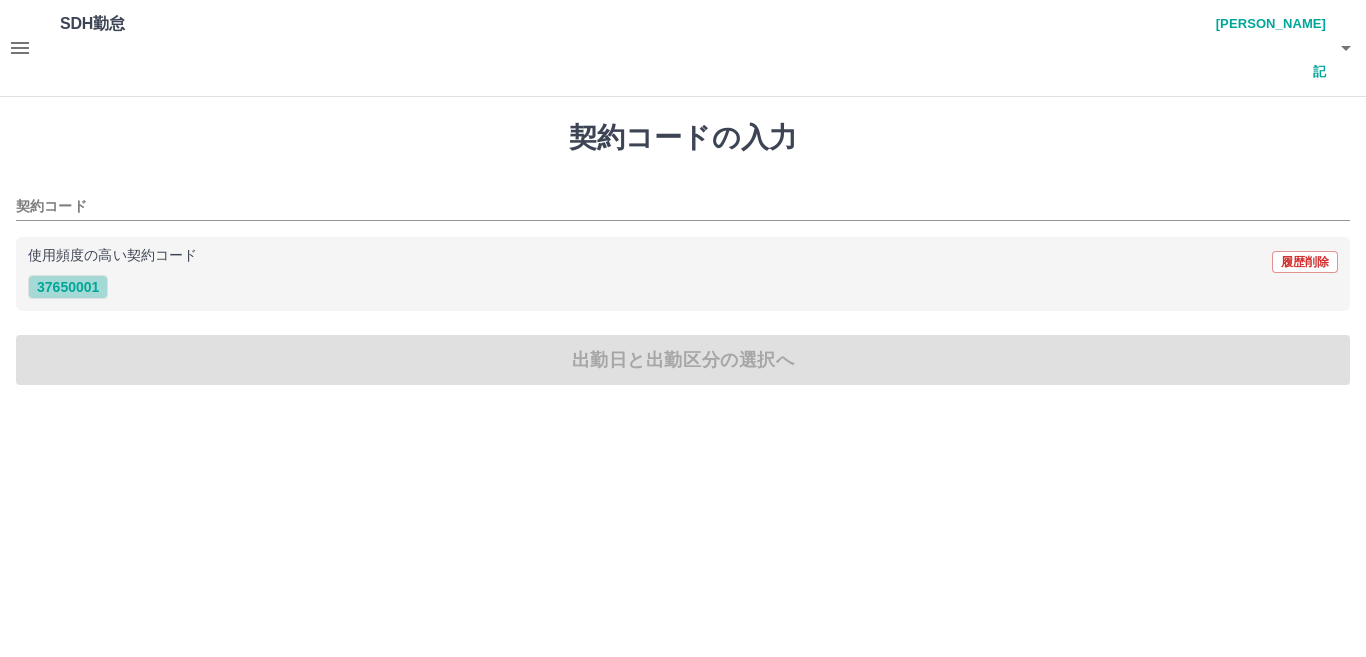 click on "37650001" at bounding box center [68, 287] 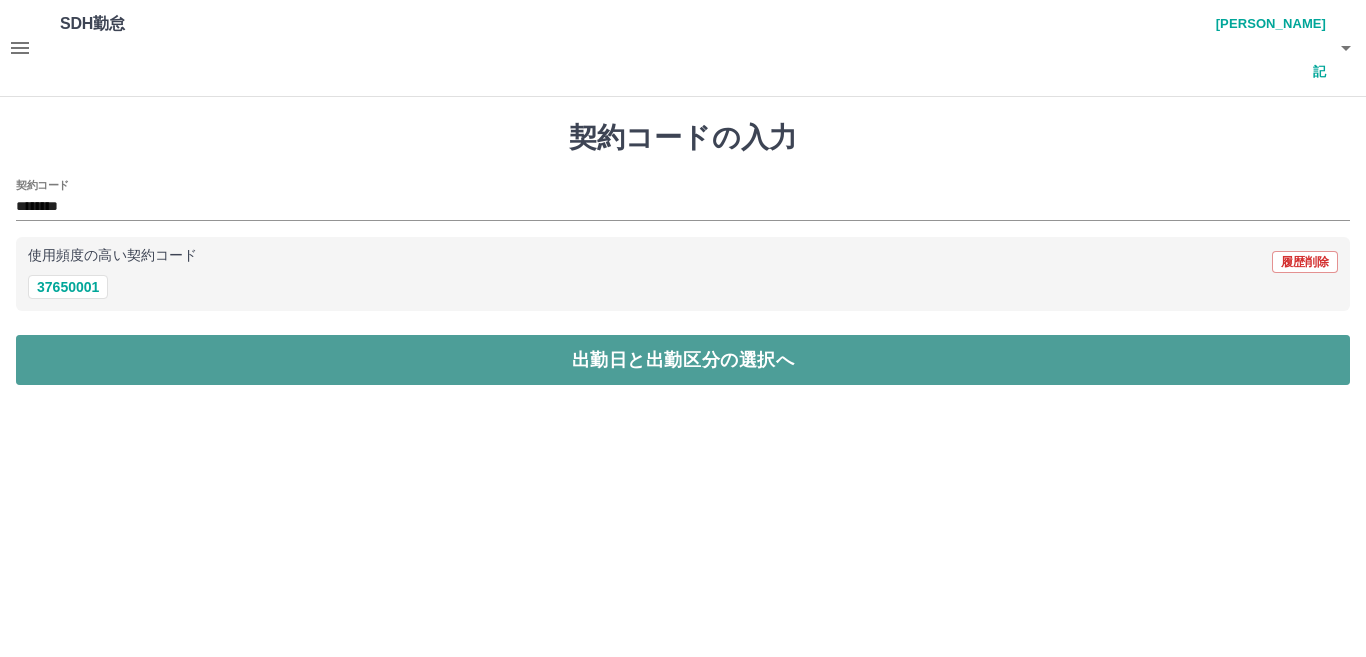 click on "出勤日と出勤区分の選択へ" at bounding box center (683, 360) 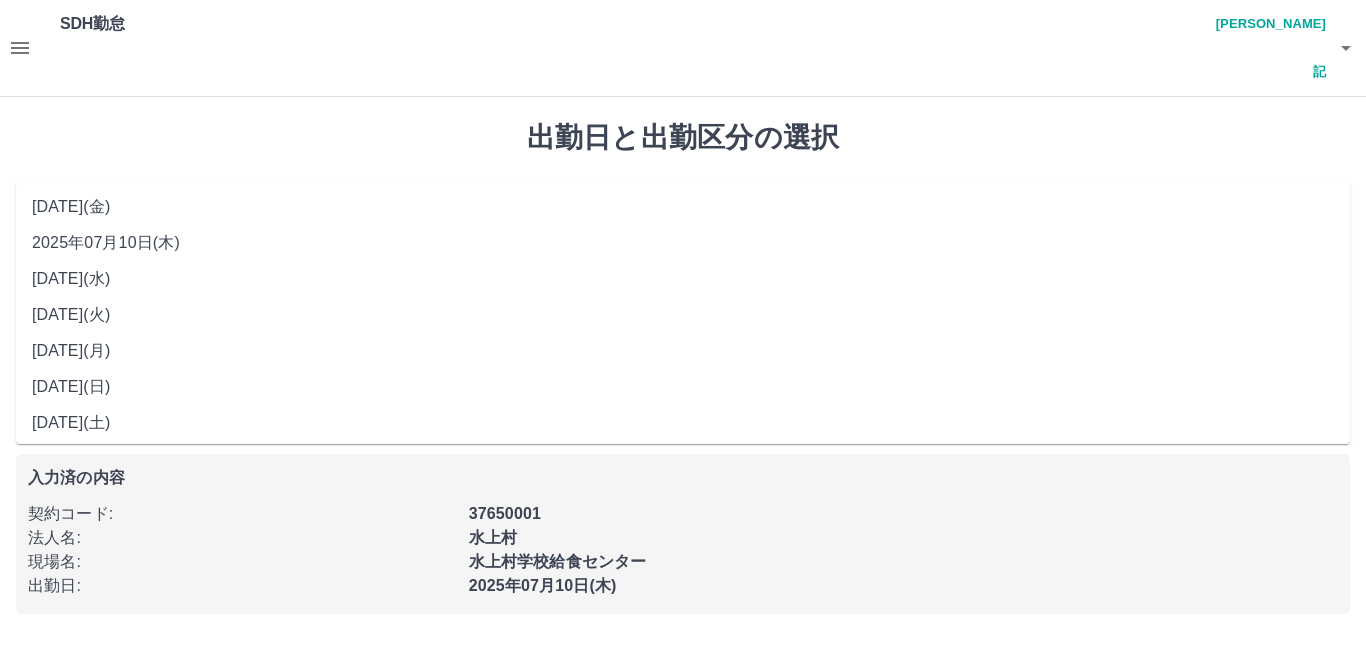 click on "**********" at bounding box center (683, 215) 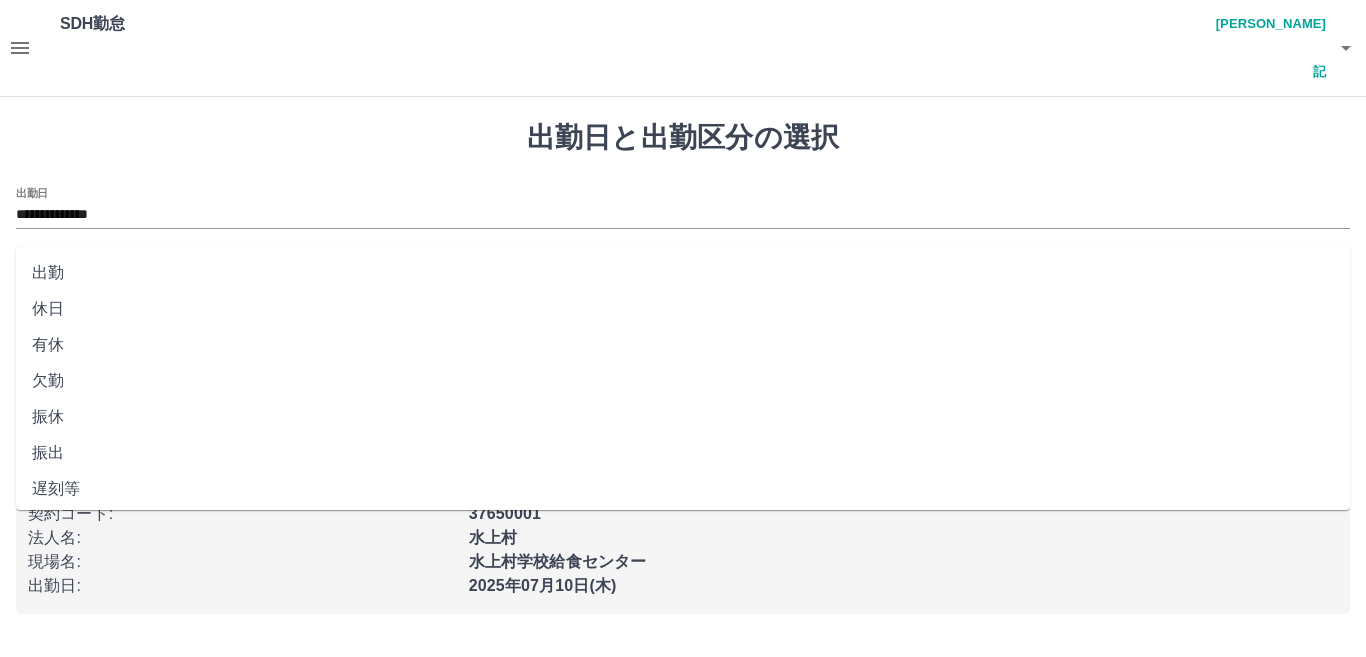 click on "出勤区分" at bounding box center [683, 281] 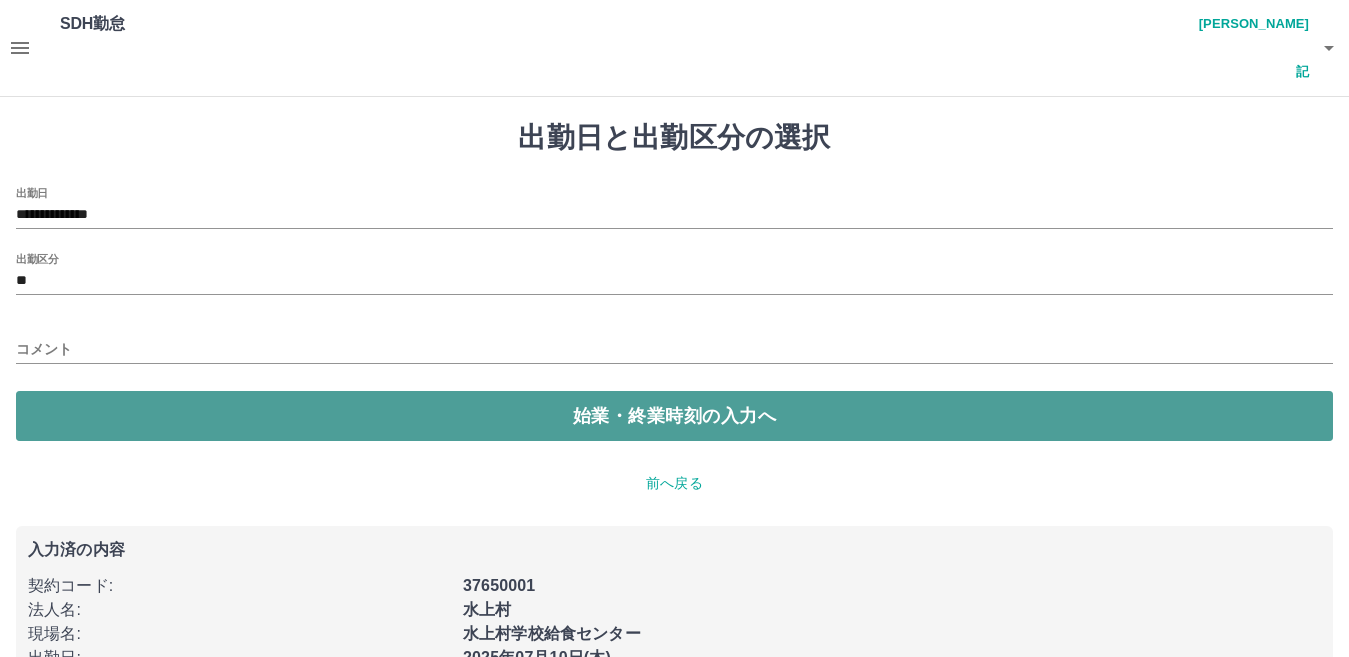 click on "始業・終業時刻の入力へ" at bounding box center (674, 416) 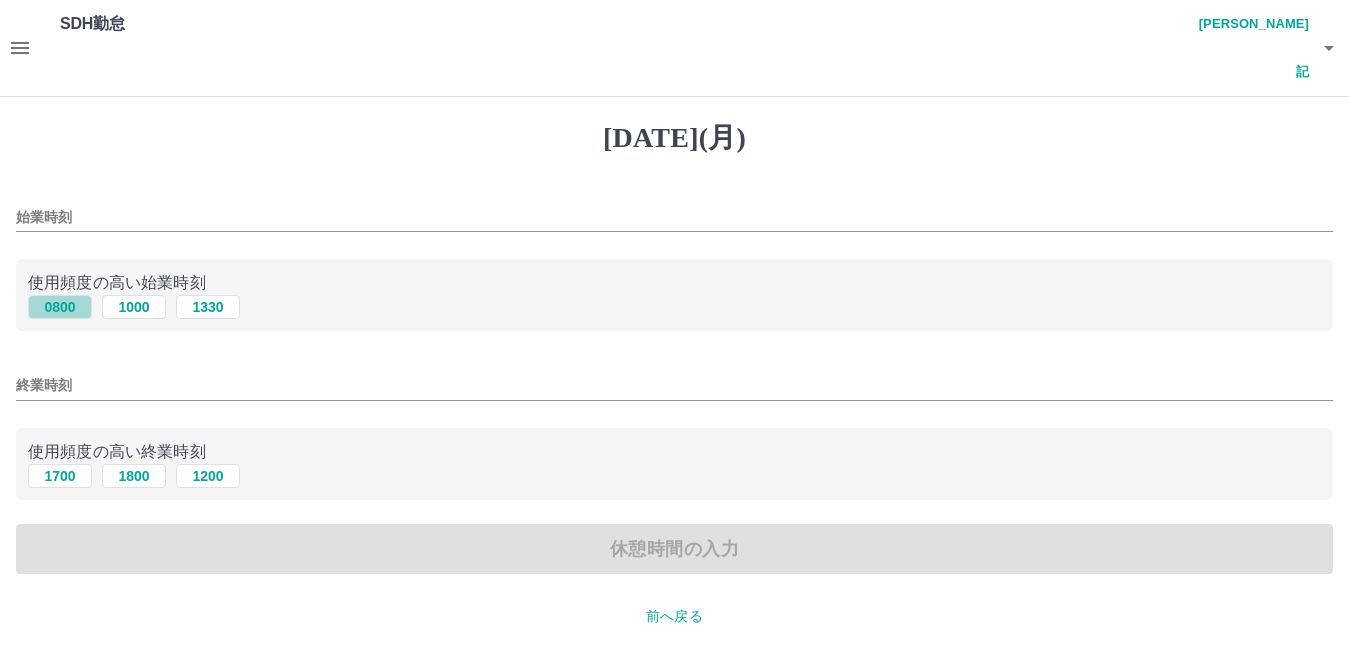 click on "0800" at bounding box center (60, 307) 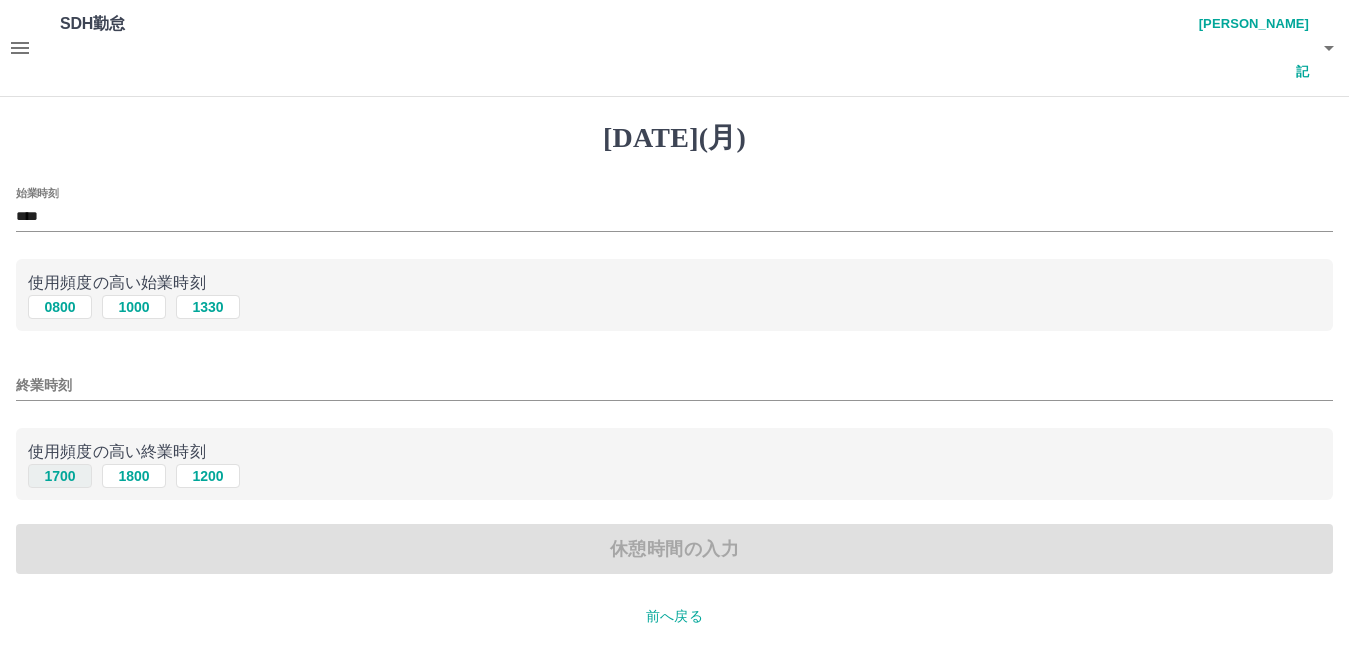 click on "1700" at bounding box center (60, 476) 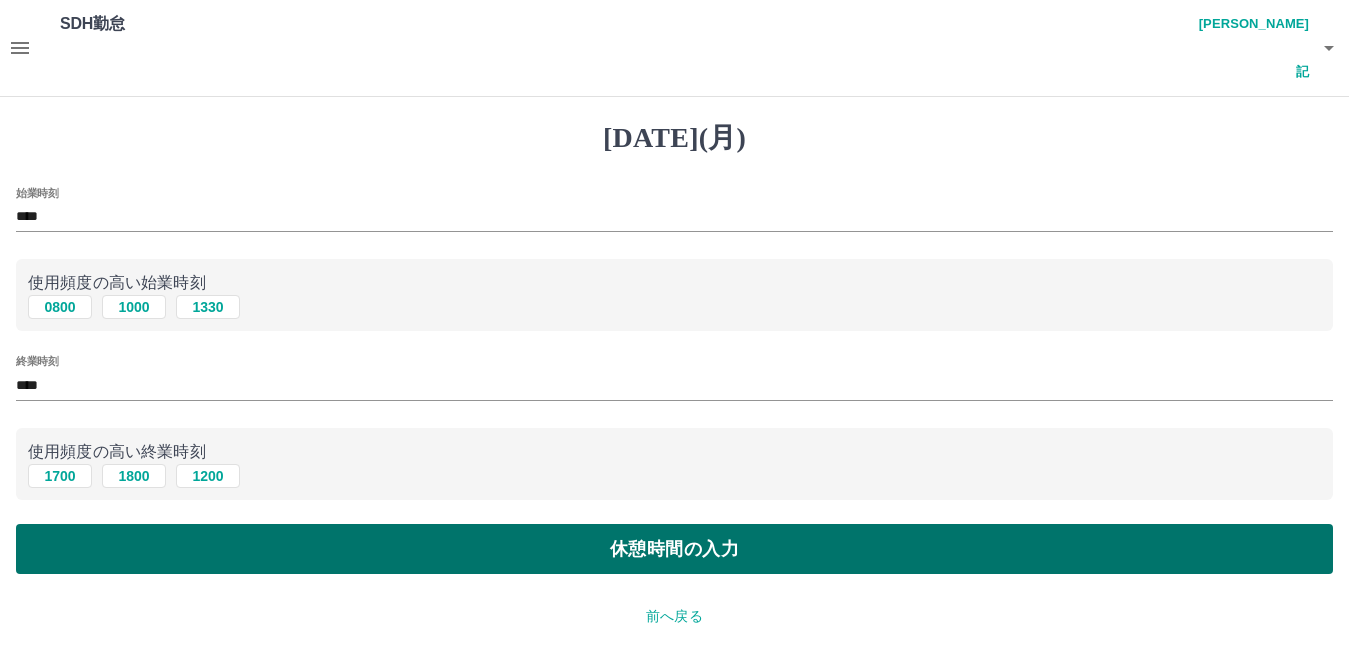 click on "休憩時間の入力" at bounding box center (674, 549) 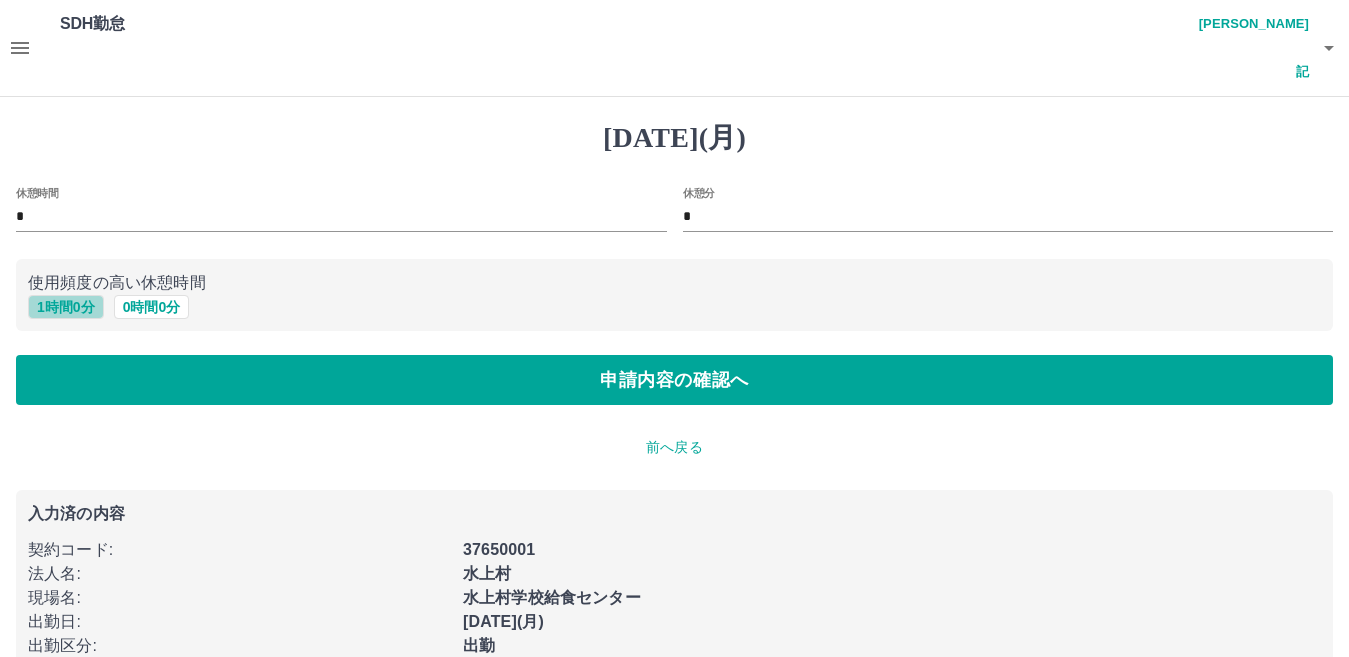 click on "1 時間 0 分" at bounding box center (66, 307) 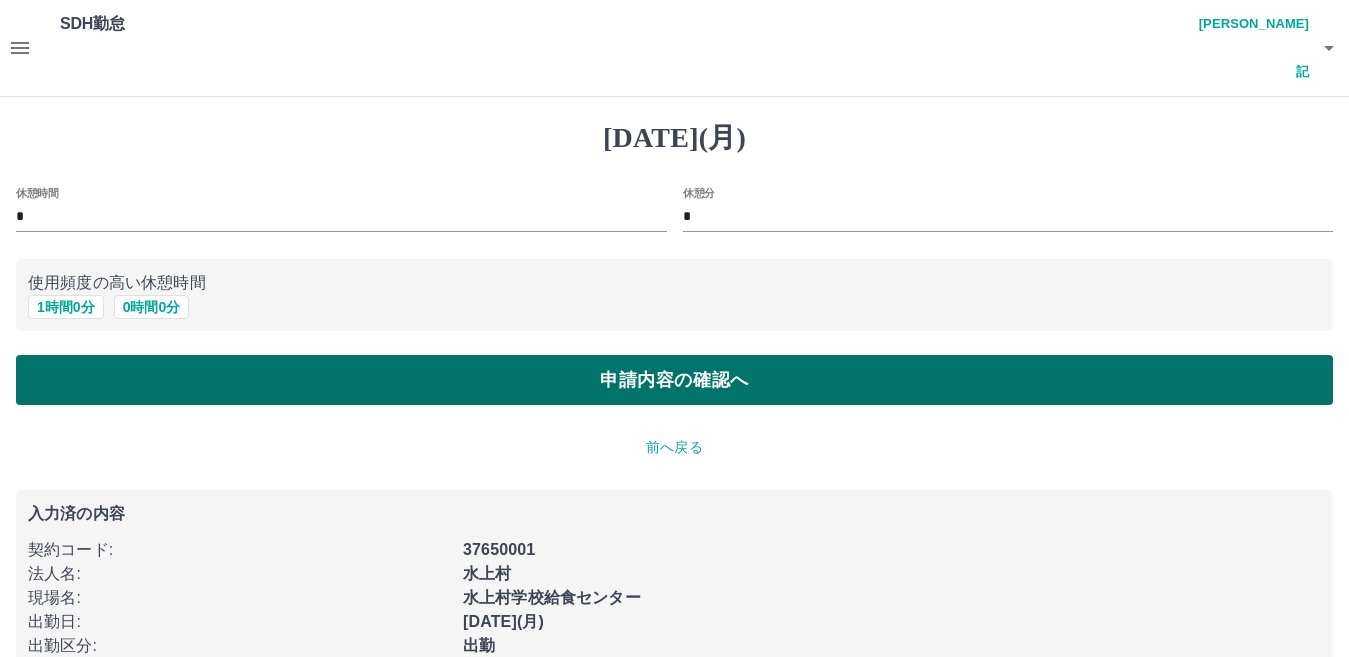 click on "申請内容の確認へ" at bounding box center (674, 380) 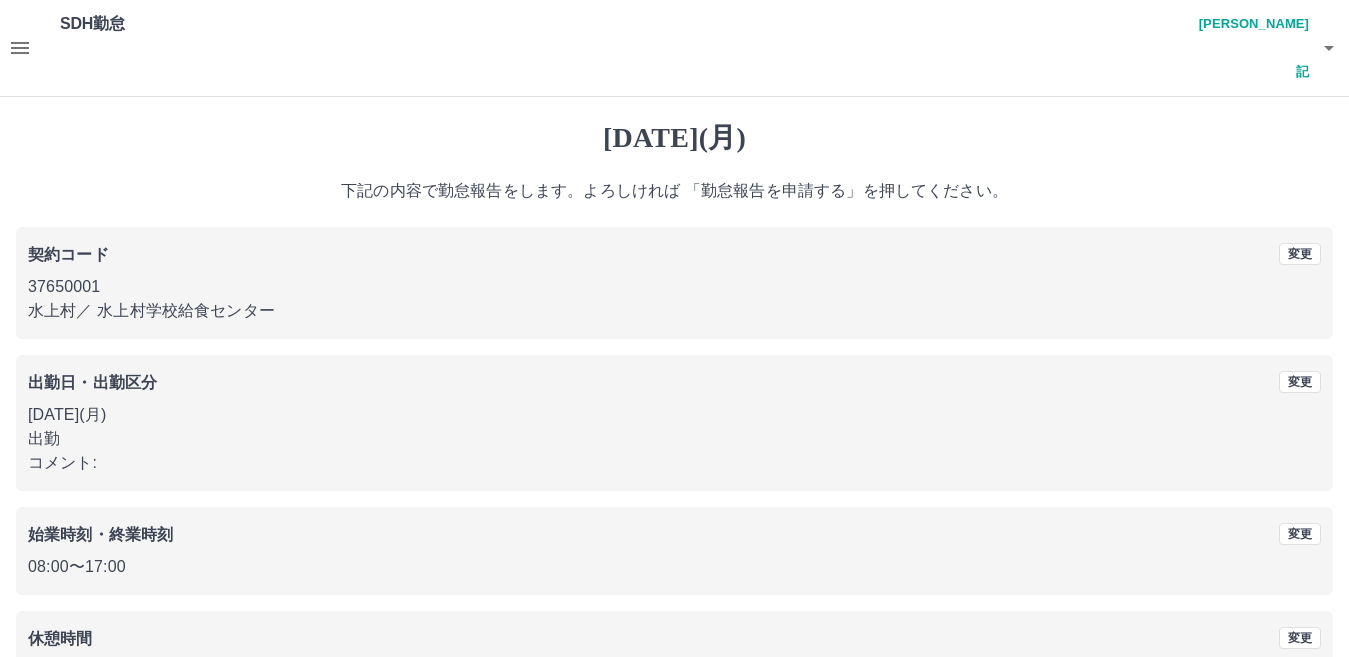 scroll, scrollTop: 92, scrollLeft: 0, axis: vertical 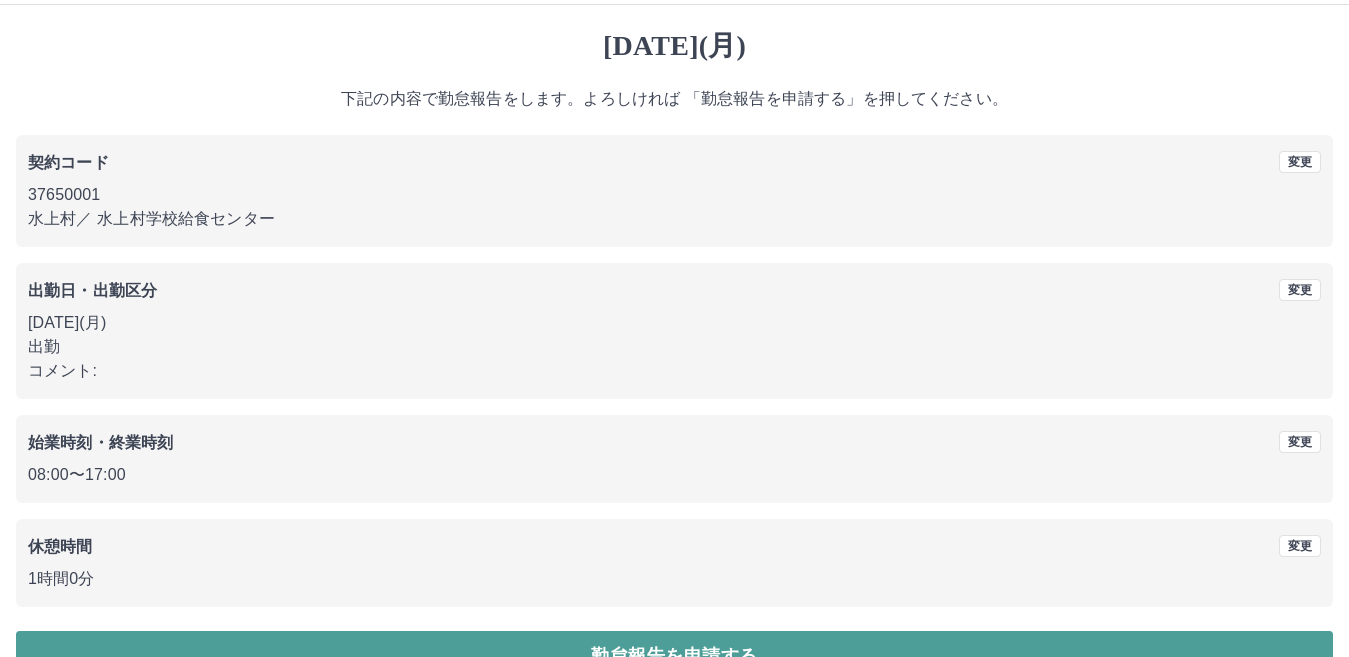click on "勤怠報告を申請する" at bounding box center (674, 656) 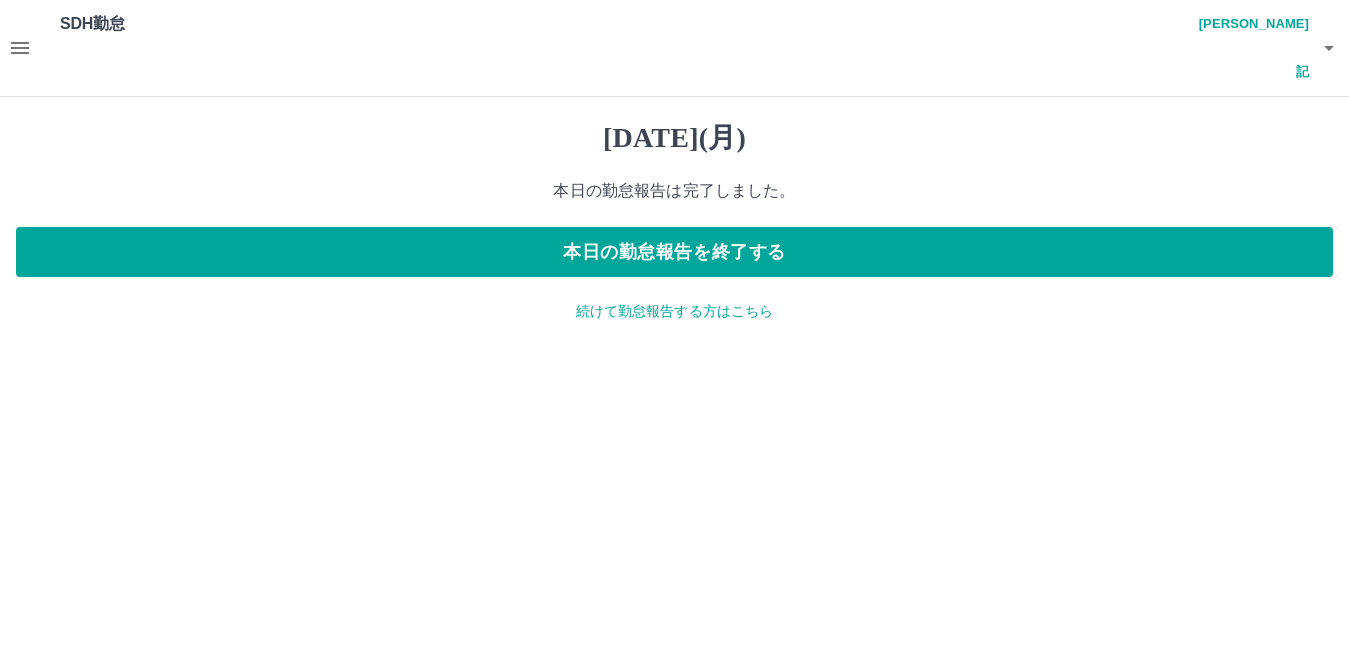 scroll, scrollTop: 0, scrollLeft: 0, axis: both 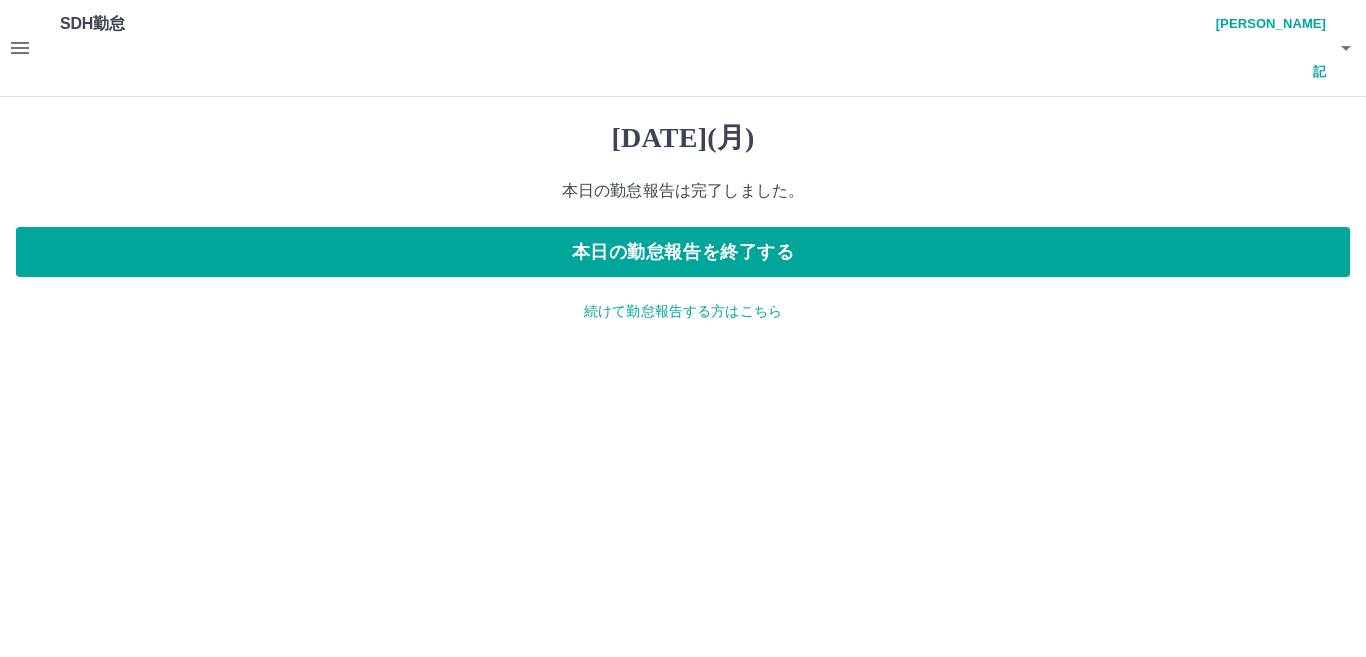 click on "続けて勤怠報告する方はこちら" at bounding box center [683, 311] 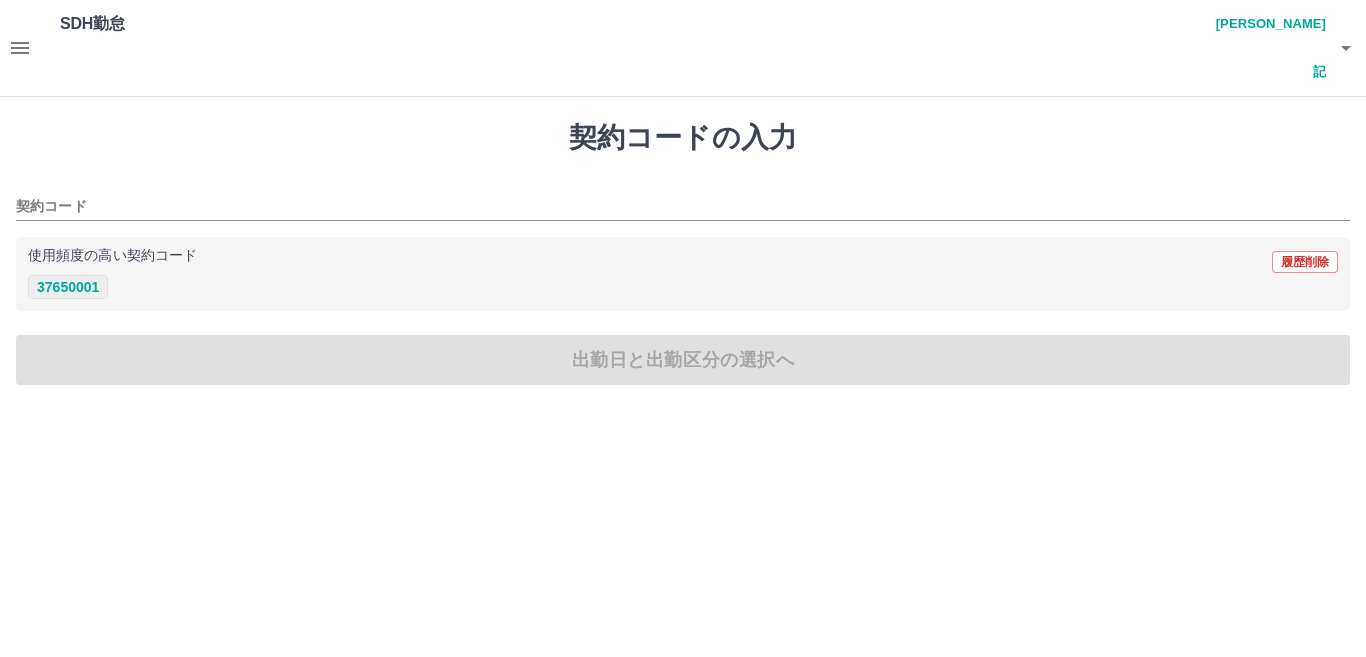 click on "37650001" at bounding box center (68, 287) 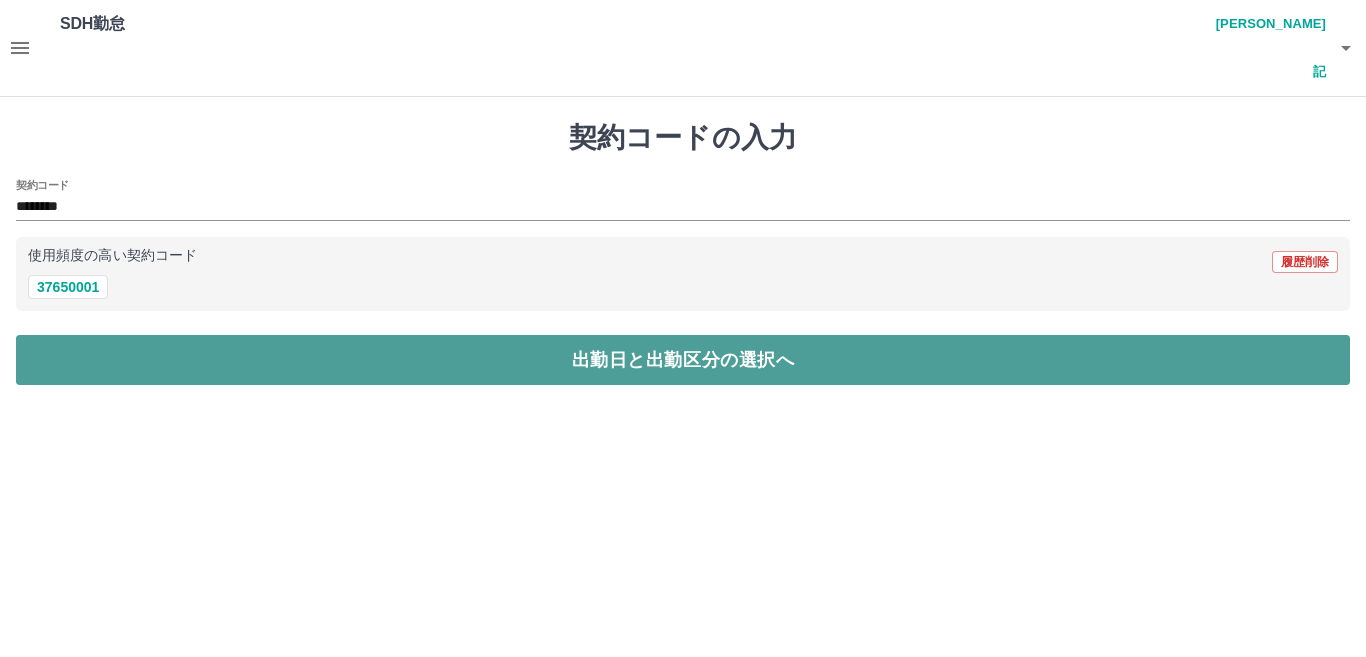 click on "出勤日と出勤区分の選択へ" at bounding box center (683, 360) 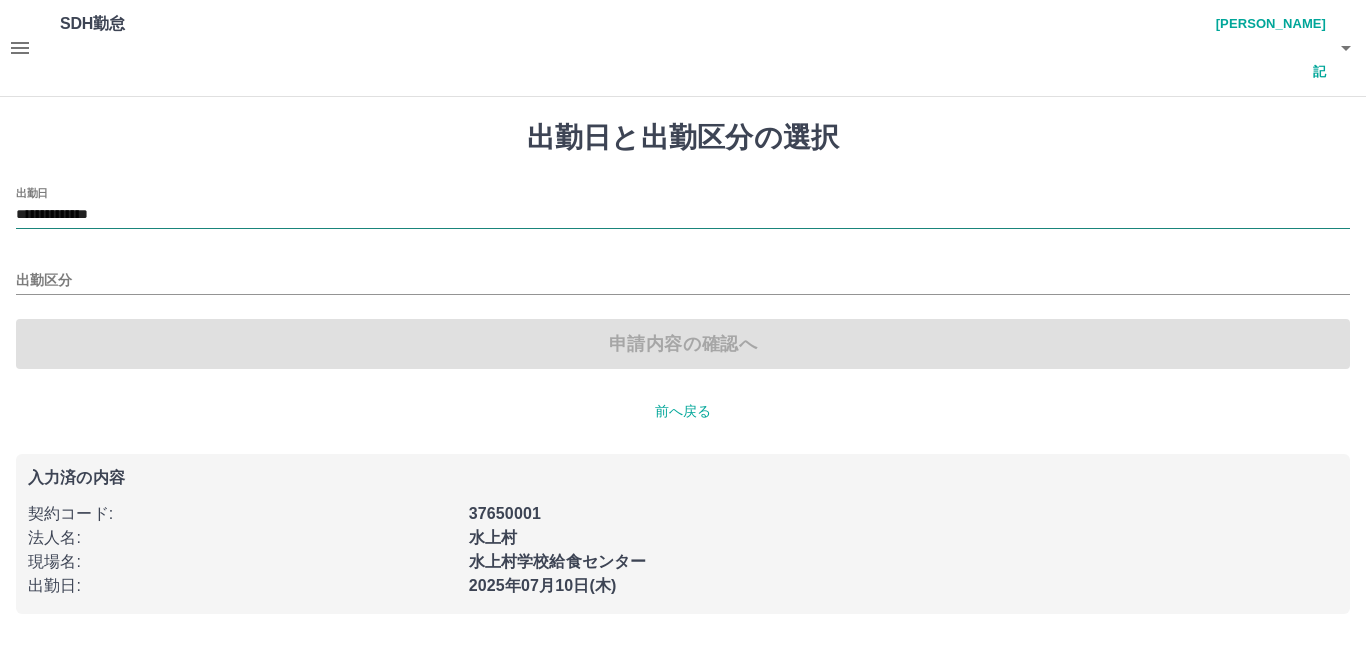 click on "**********" at bounding box center [683, 215] 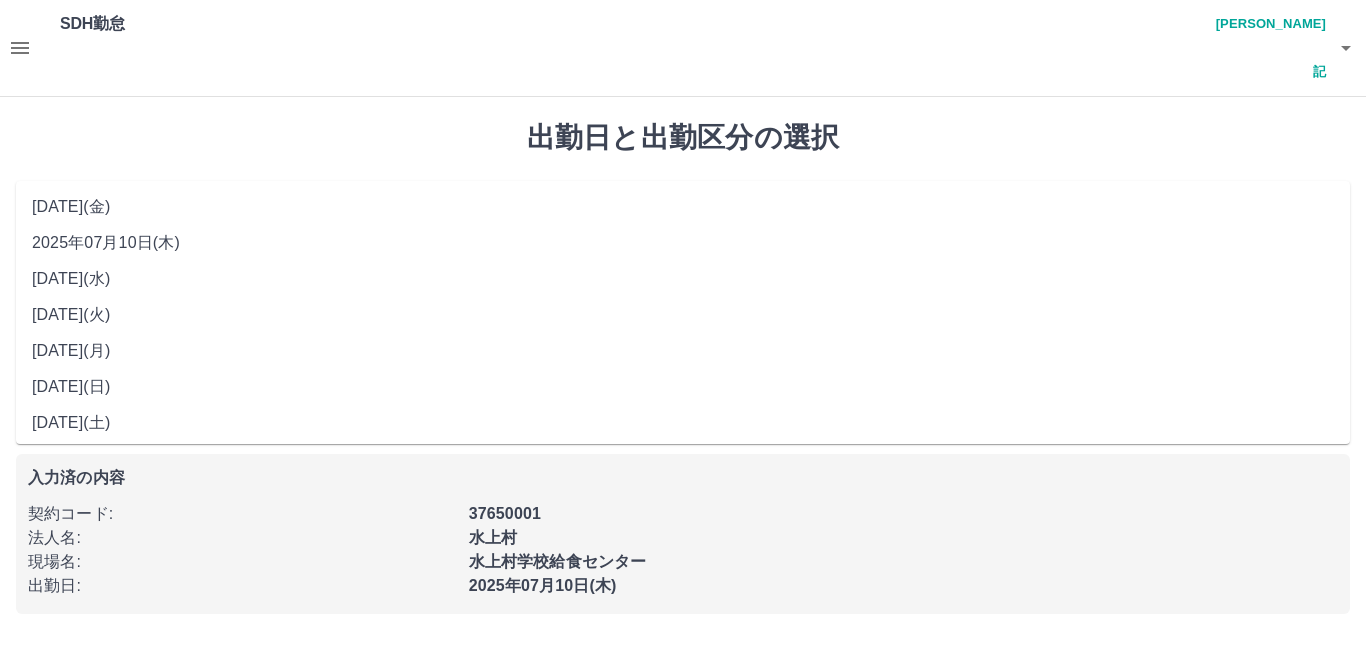 click on "[DATE]" at bounding box center (683, 315) 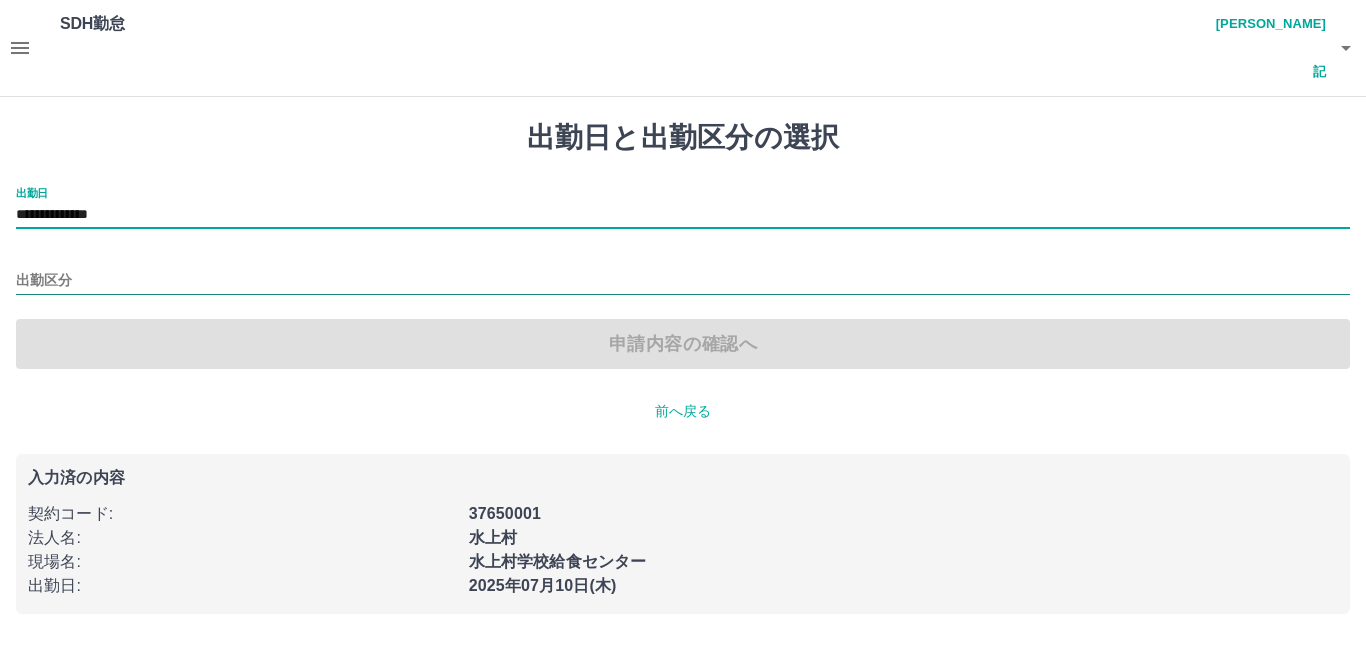 click on "出勤区分" at bounding box center [683, 281] 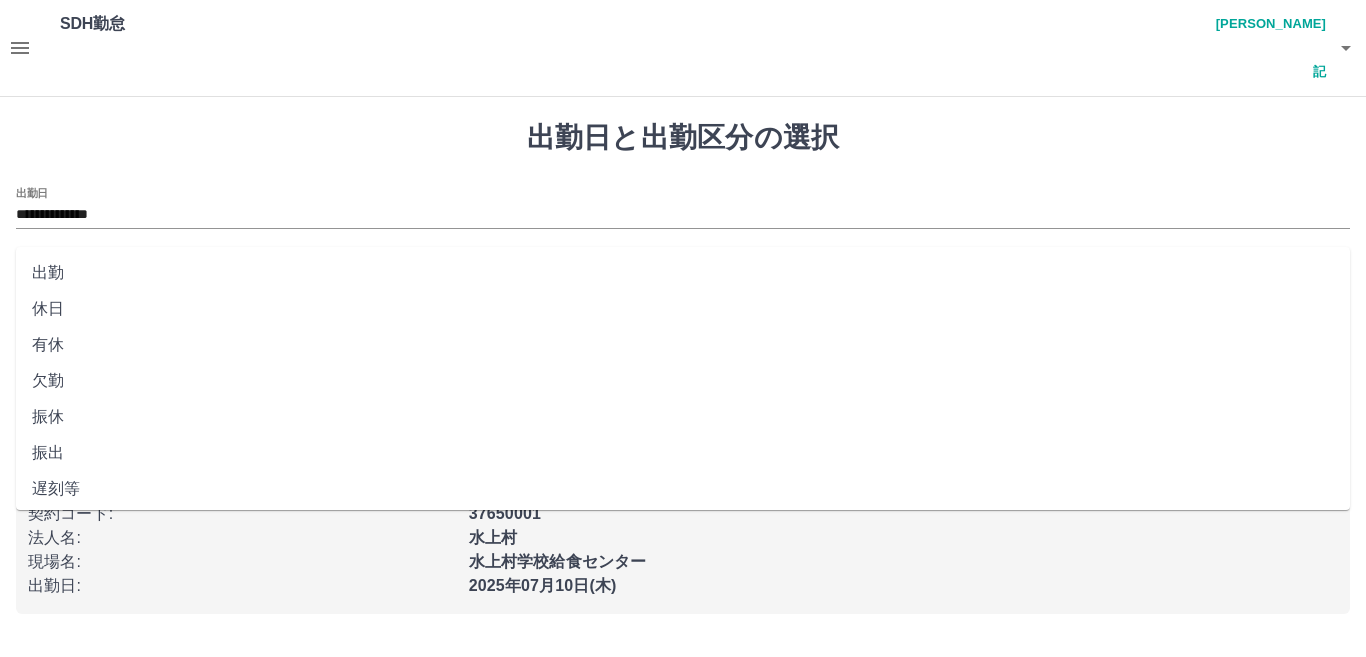 click on "出勤" at bounding box center [683, 273] 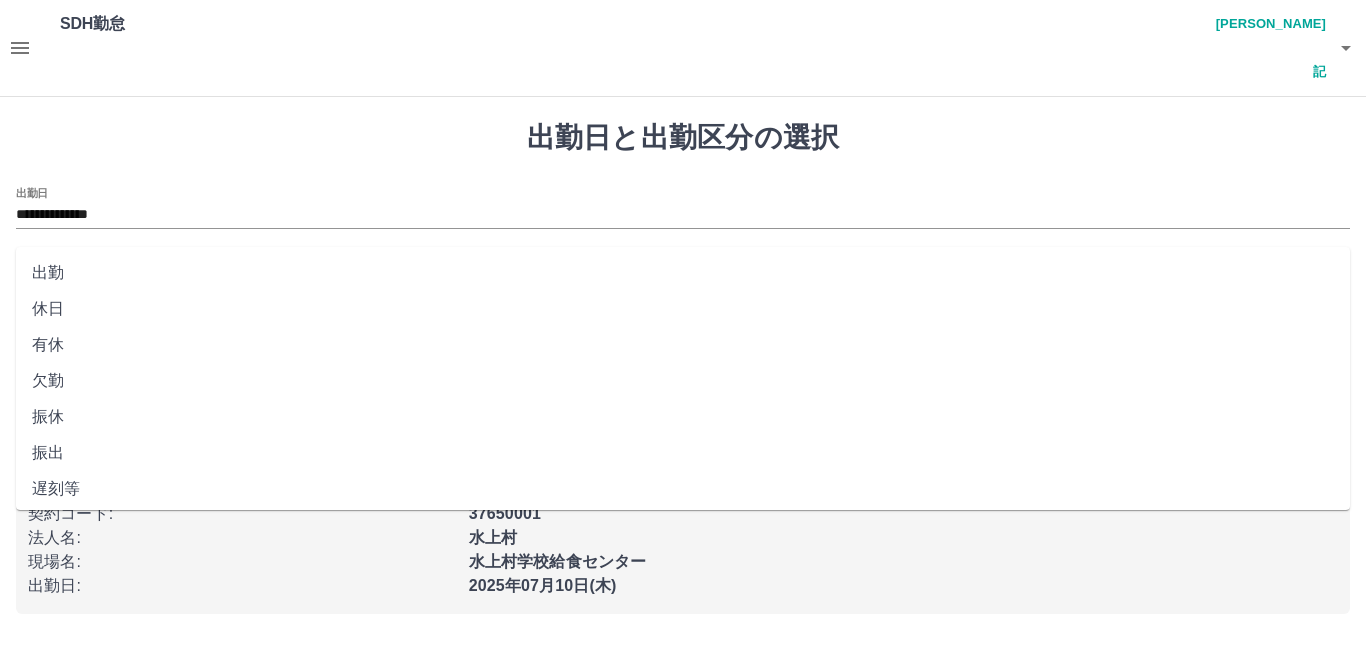 type on "**" 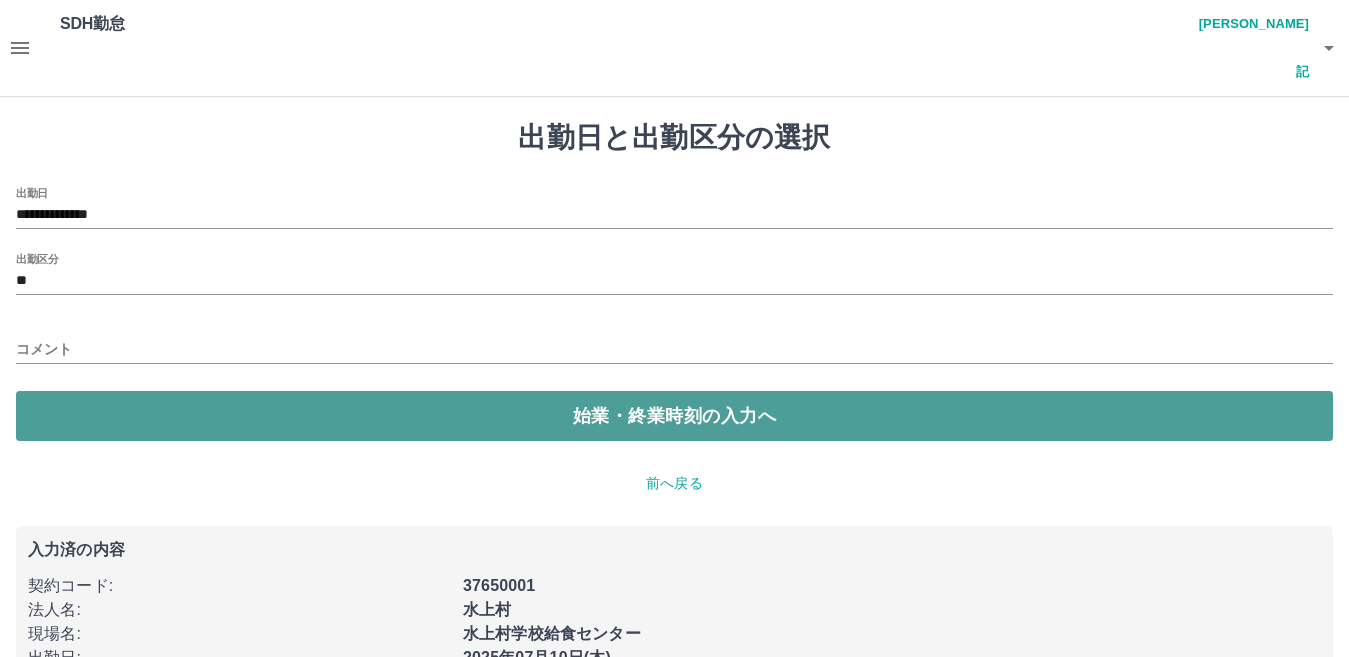 click on "始業・終業時刻の入力へ" at bounding box center (674, 416) 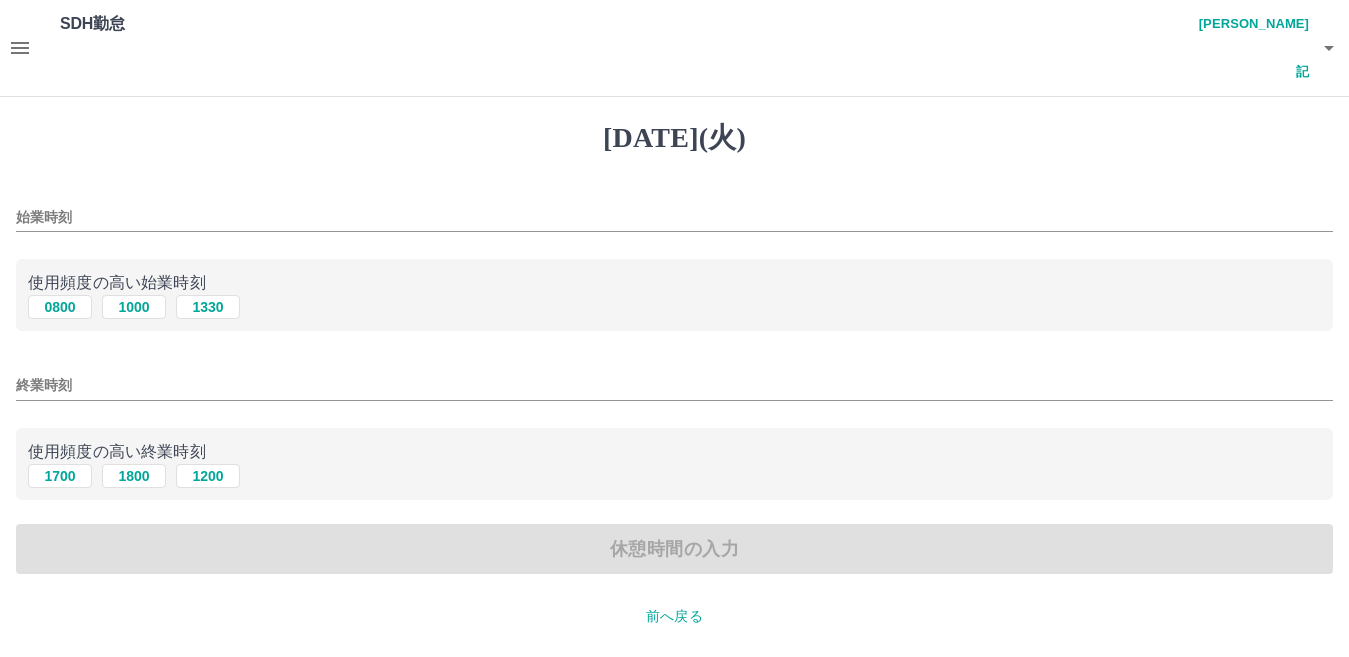 drag, startPoint x: 56, startPoint y: 255, endPoint x: 58, endPoint y: 286, distance: 31.06445 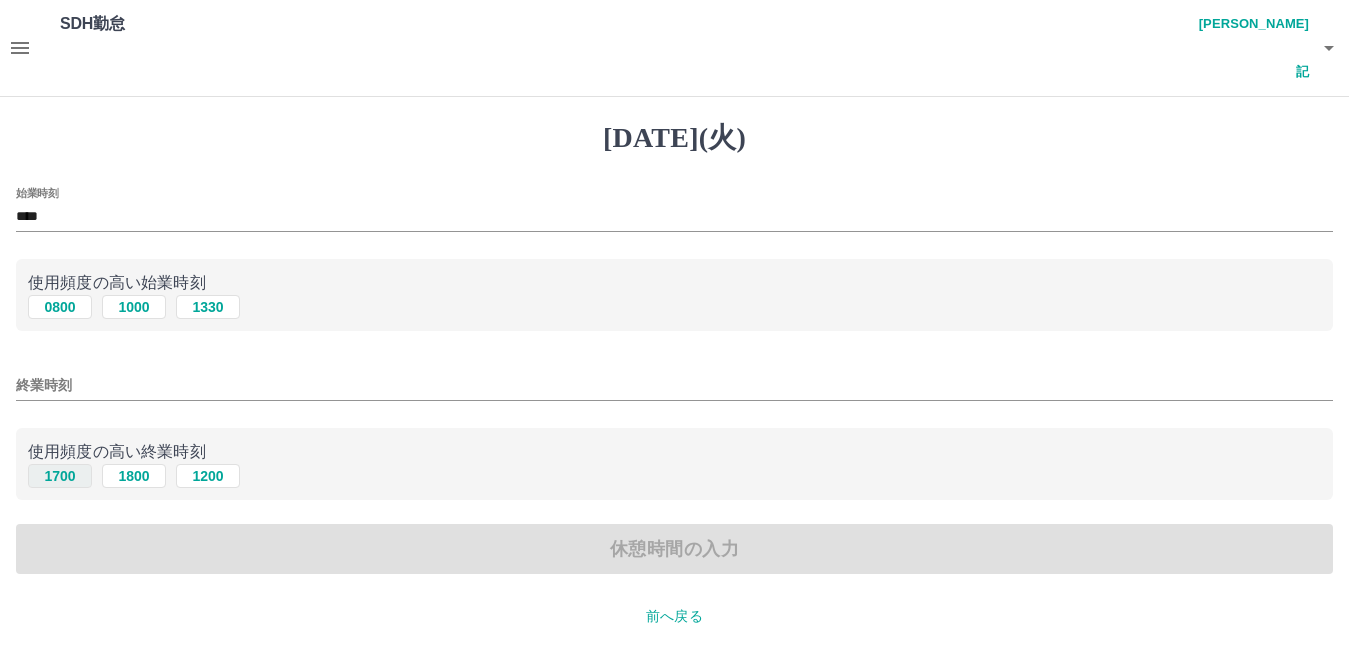 click on "1700" at bounding box center [60, 476] 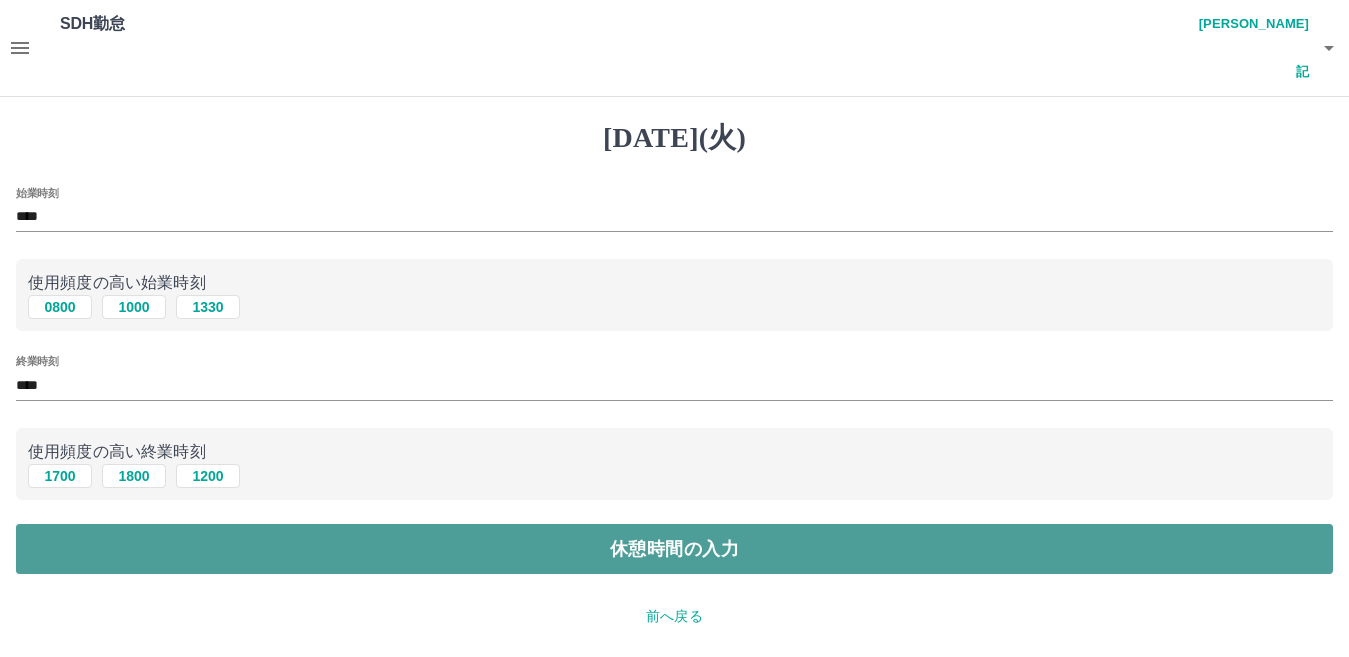 click on "休憩時間の入力" at bounding box center (674, 549) 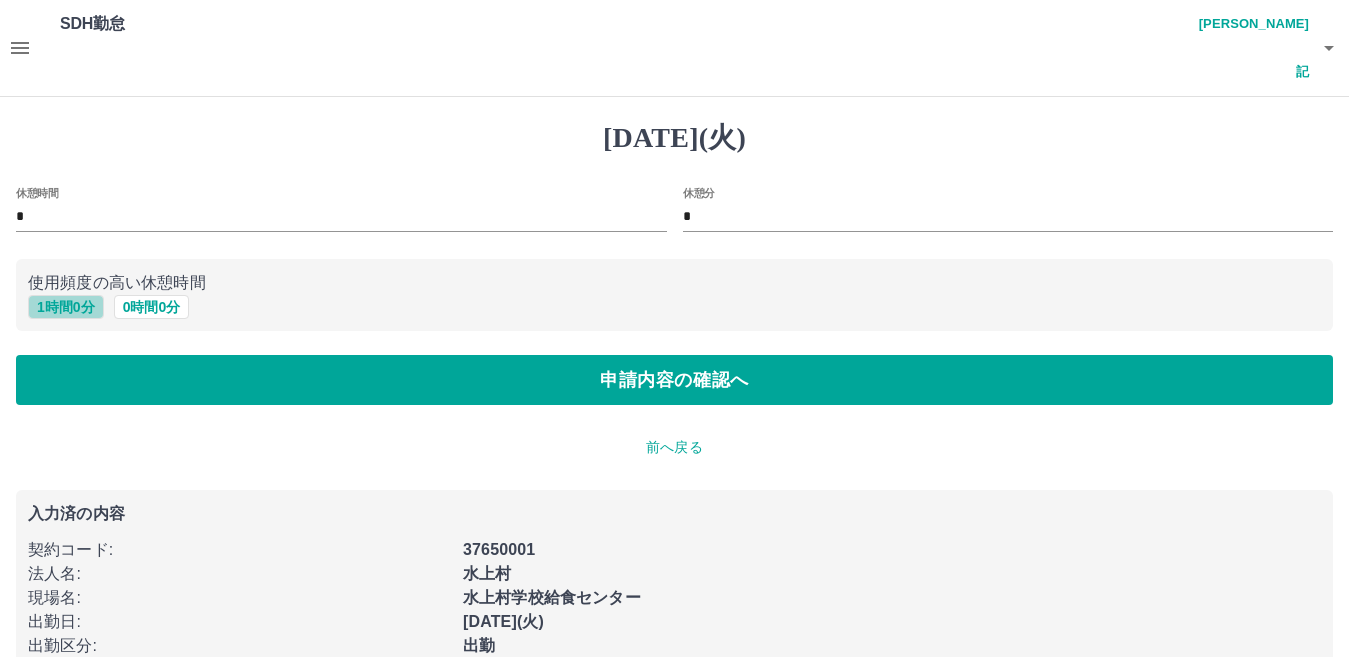click on "1 時間 0 分" at bounding box center [66, 307] 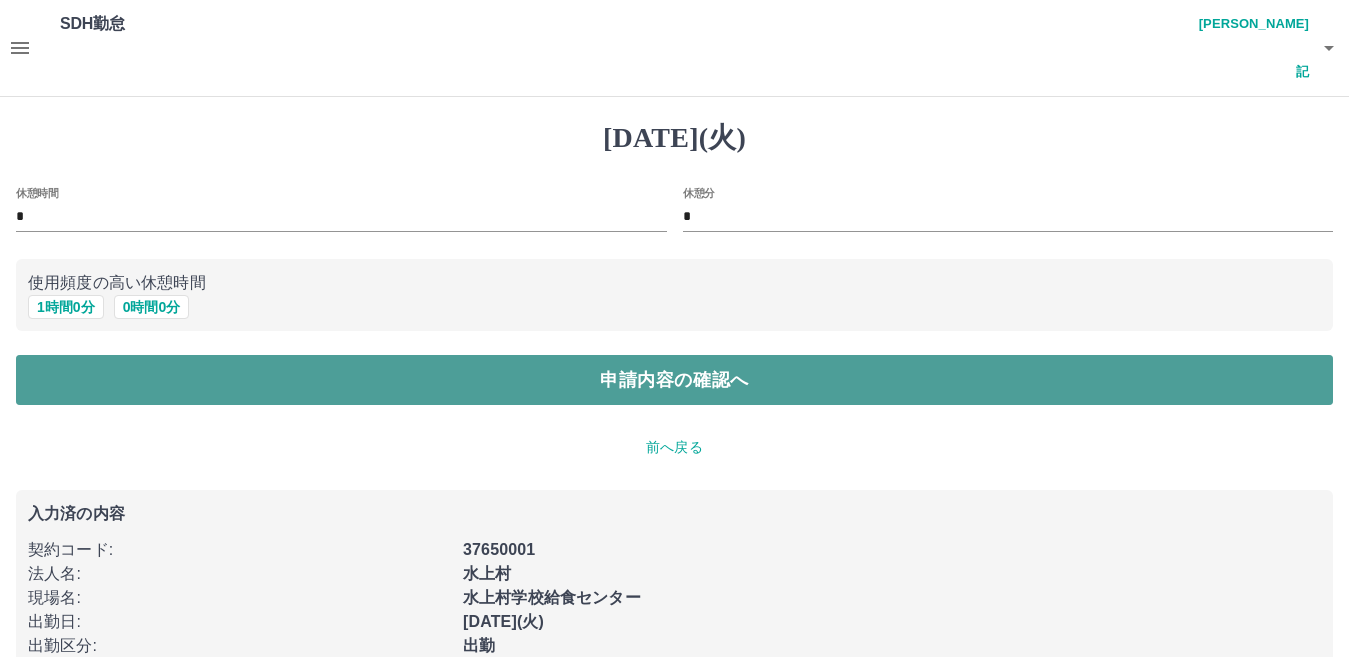 click on "申請内容の確認へ" at bounding box center [674, 380] 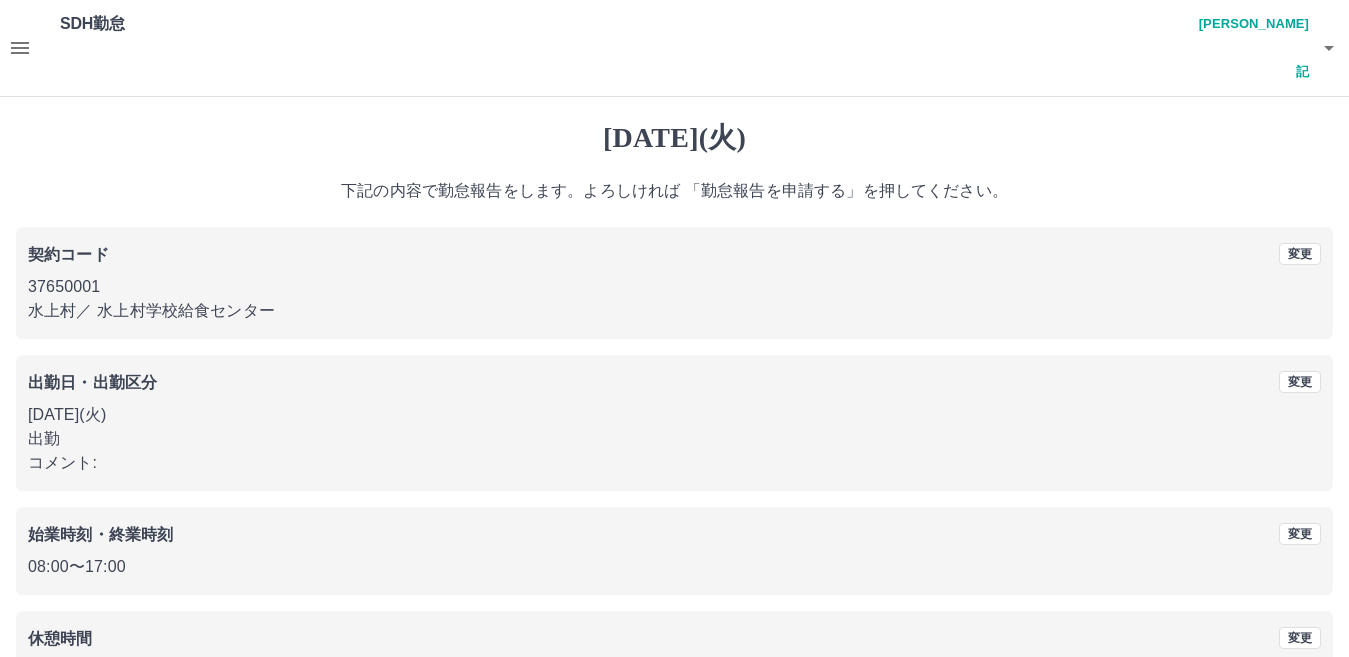 scroll, scrollTop: 92, scrollLeft: 0, axis: vertical 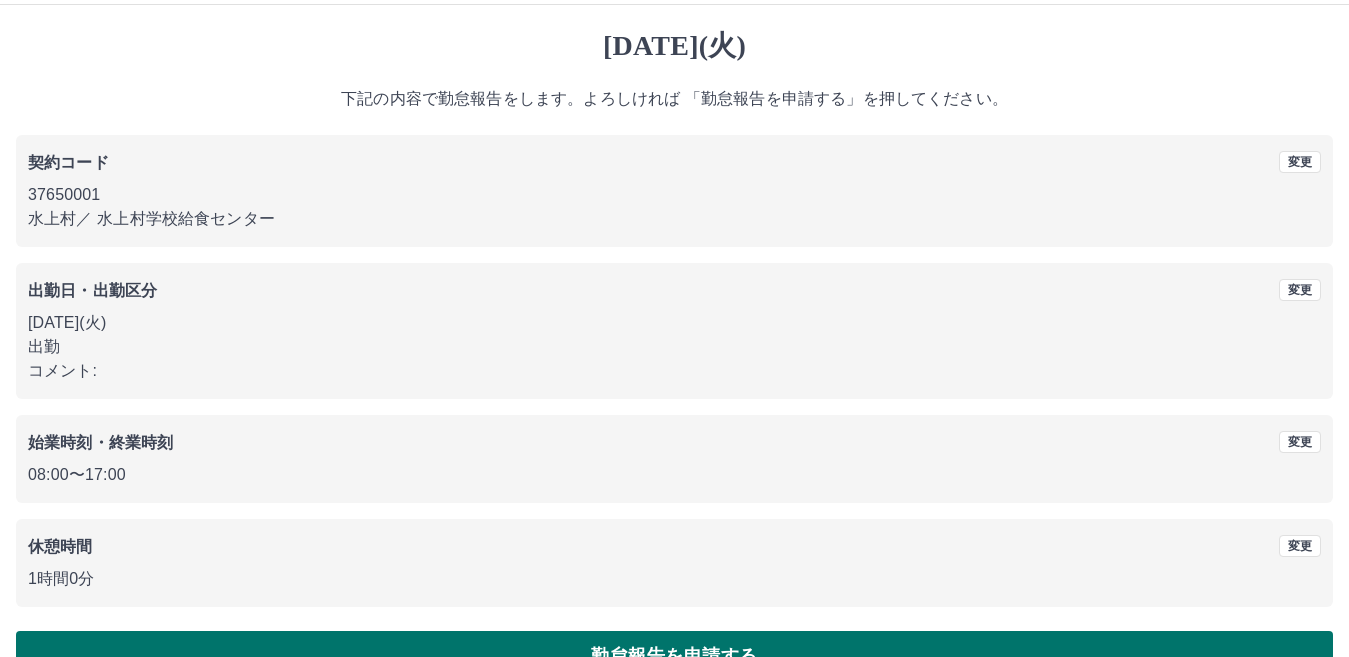click on "勤怠報告を申請する" at bounding box center [674, 656] 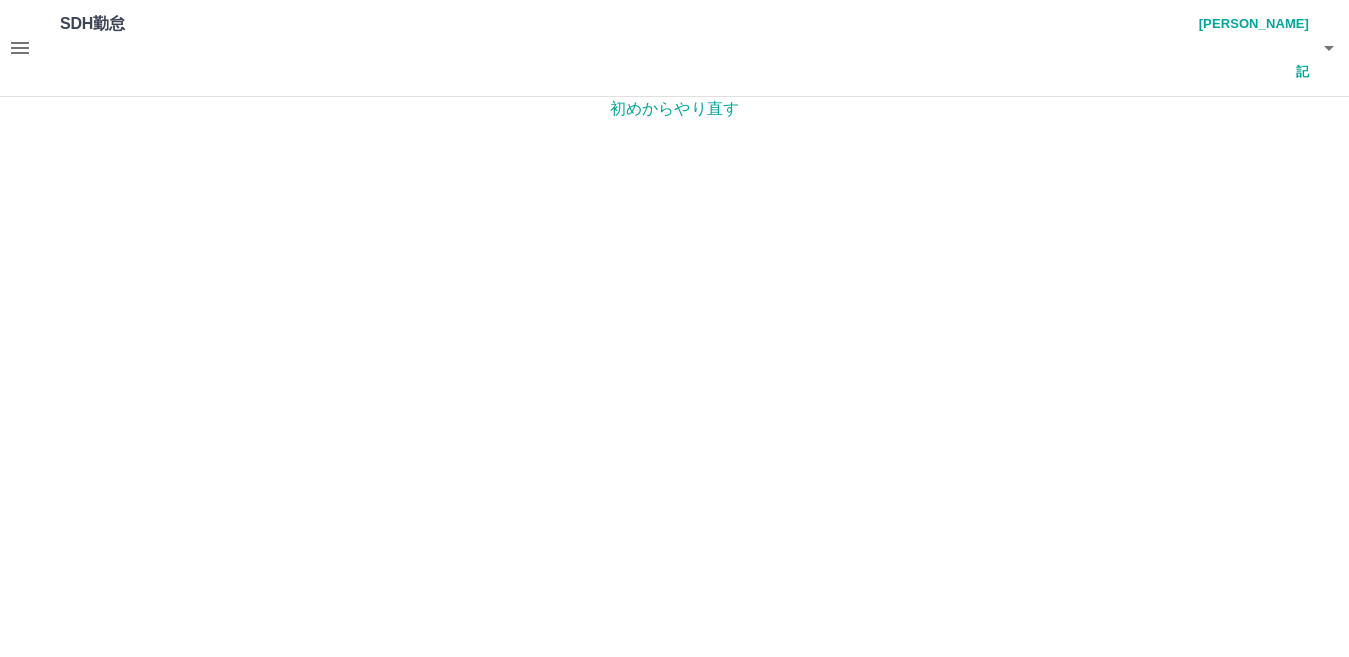 scroll, scrollTop: 0, scrollLeft: 0, axis: both 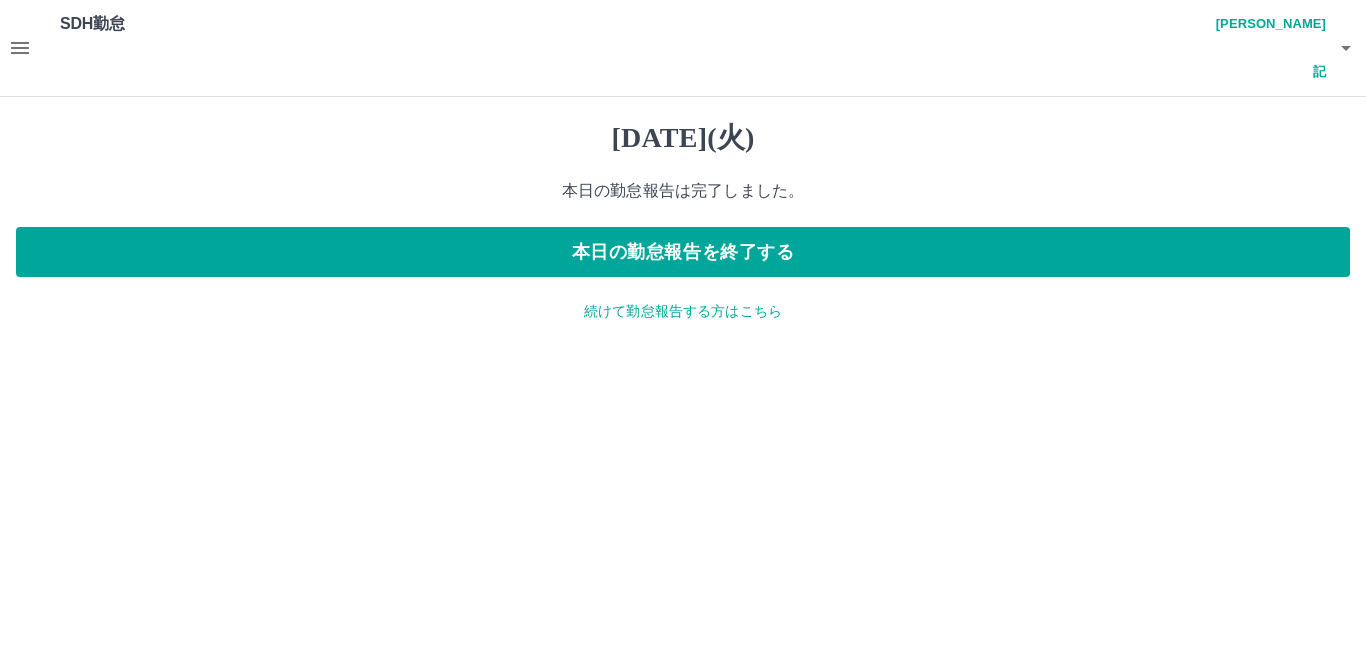 click on "続けて勤怠報告する方はこちら" at bounding box center (683, 311) 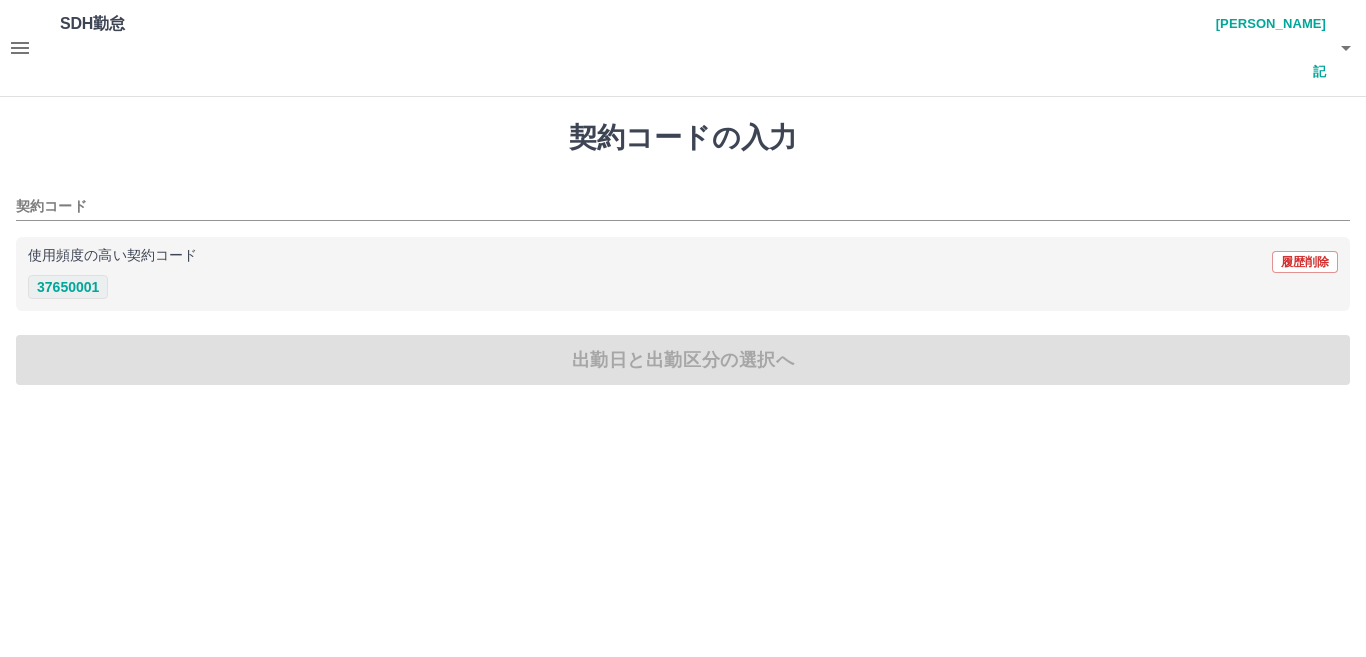 click on "37650001" at bounding box center [68, 287] 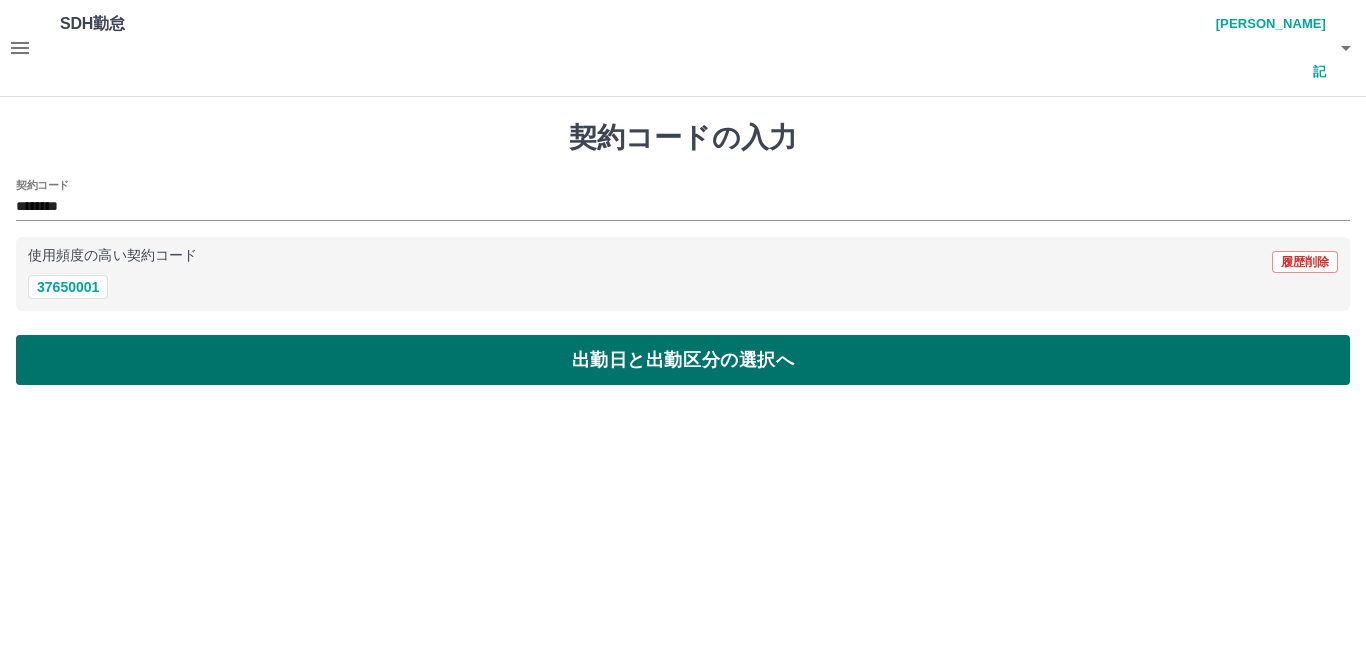 click on "出勤日と出勤区分の選択へ" at bounding box center (683, 360) 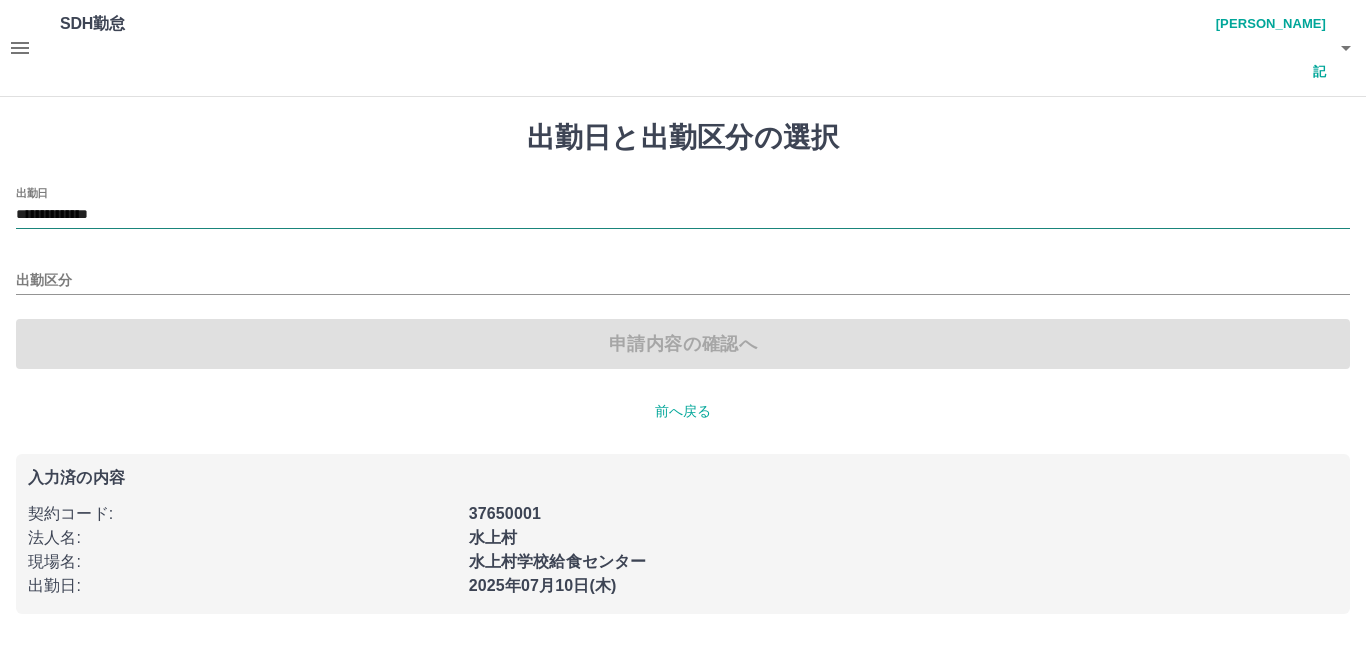 click on "**********" at bounding box center (683, 215) 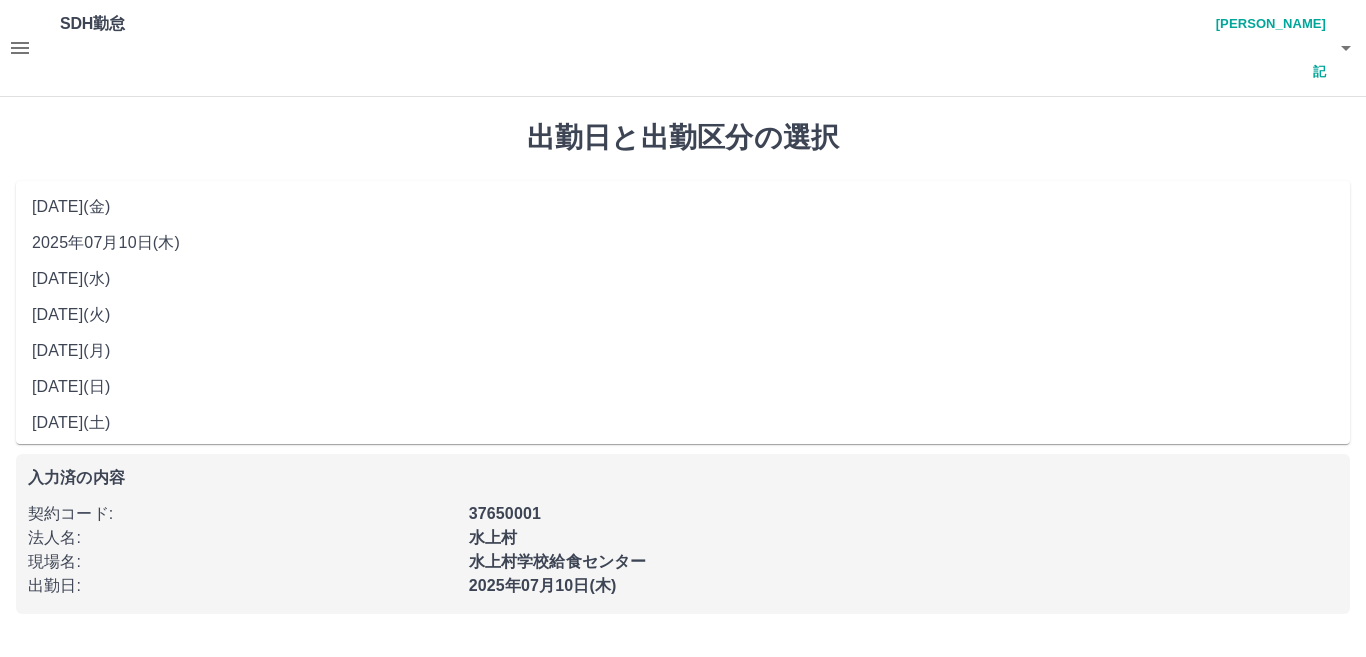 click on "[DATE](水)" at bounding box center [683, 279] 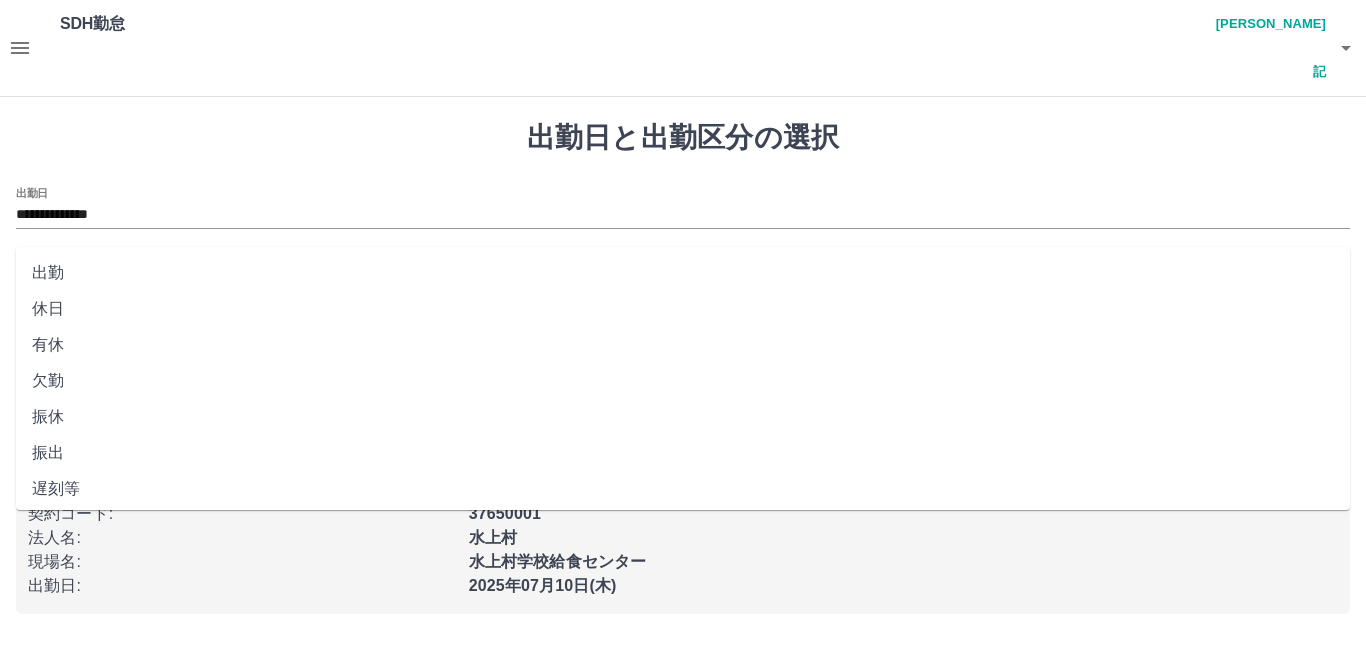 click on "出勤区分" at bounding box center [683, 281] 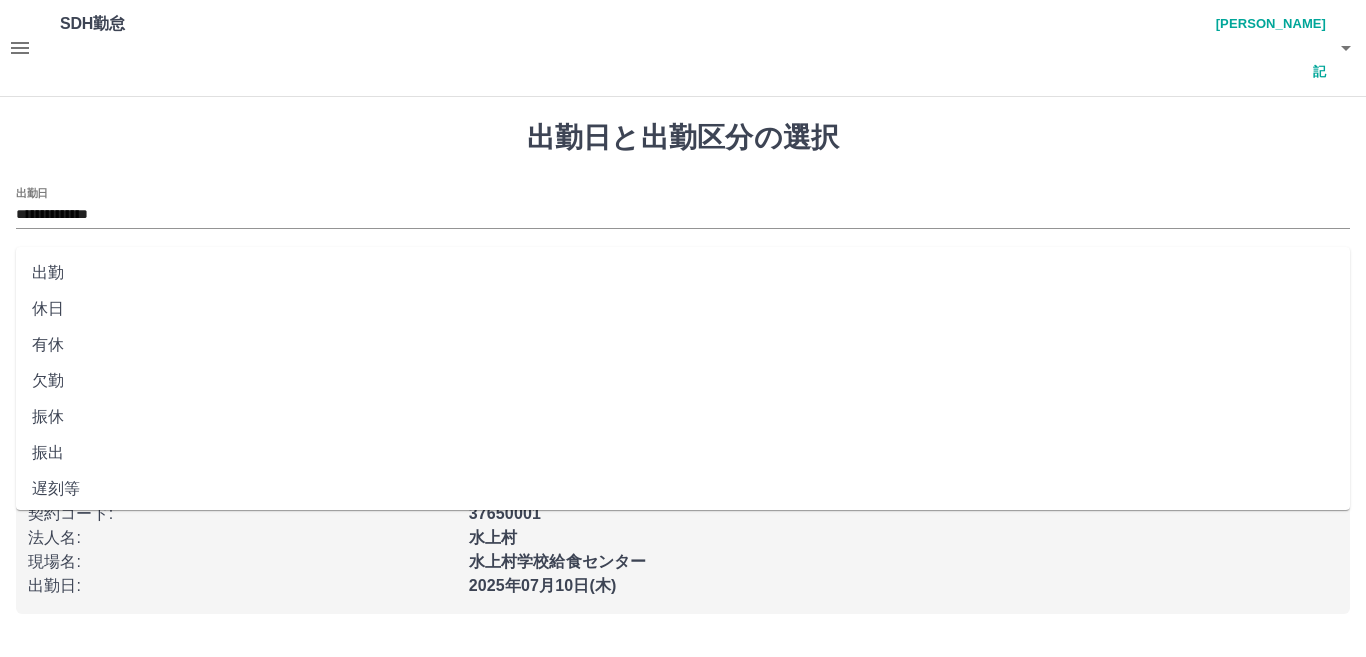 click on "出勤" at bounding box center (683, 273) 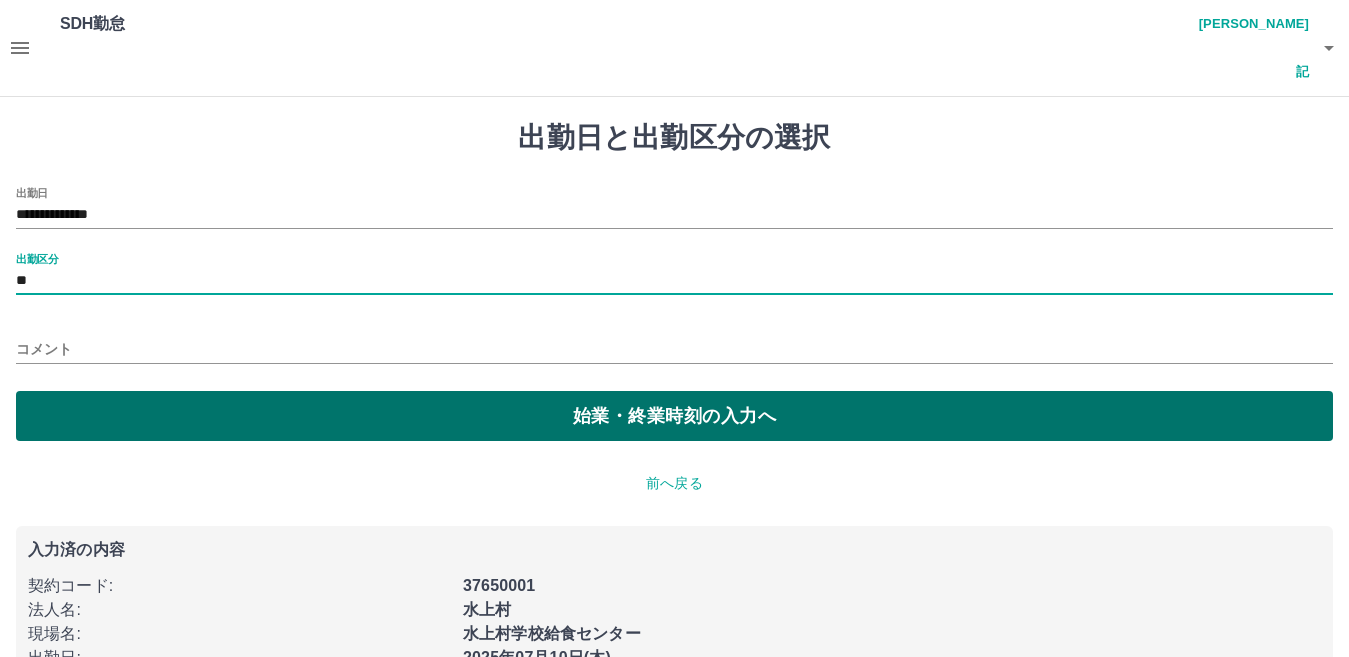 click on "始業・終業時刻の入力へ" at bounding box center [674, 416] 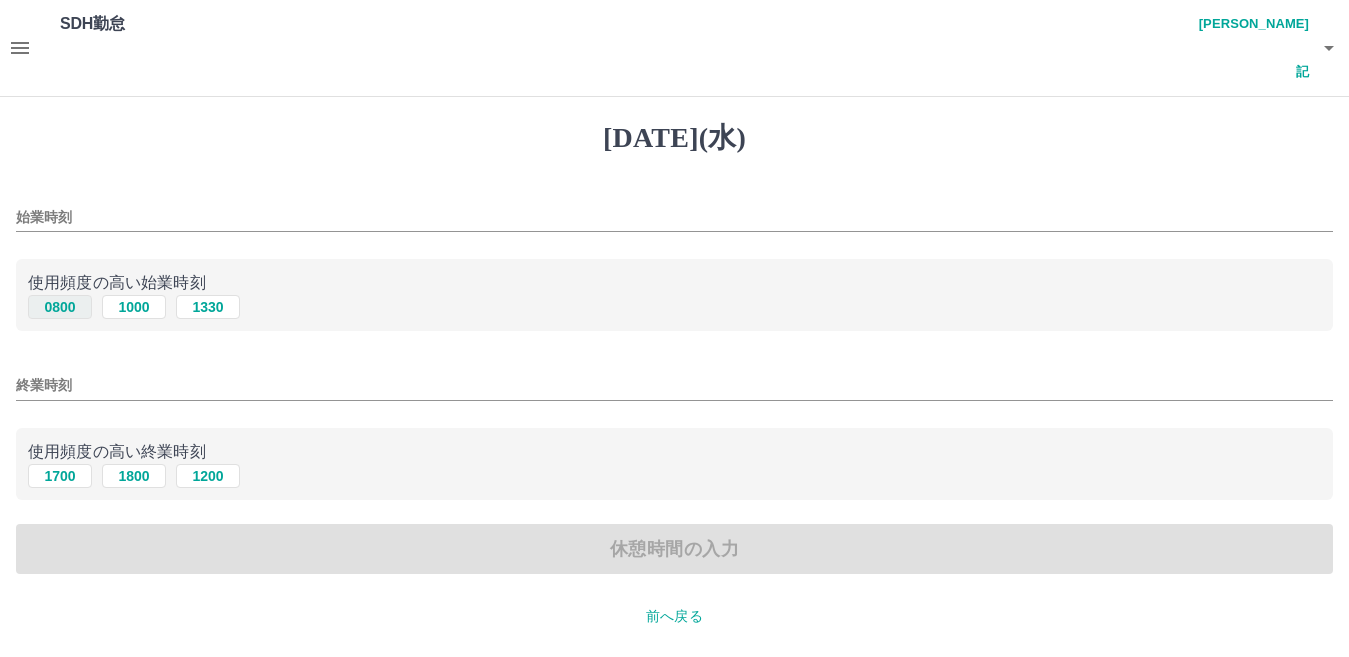 click on "0800" at bounding box center [60, 307] 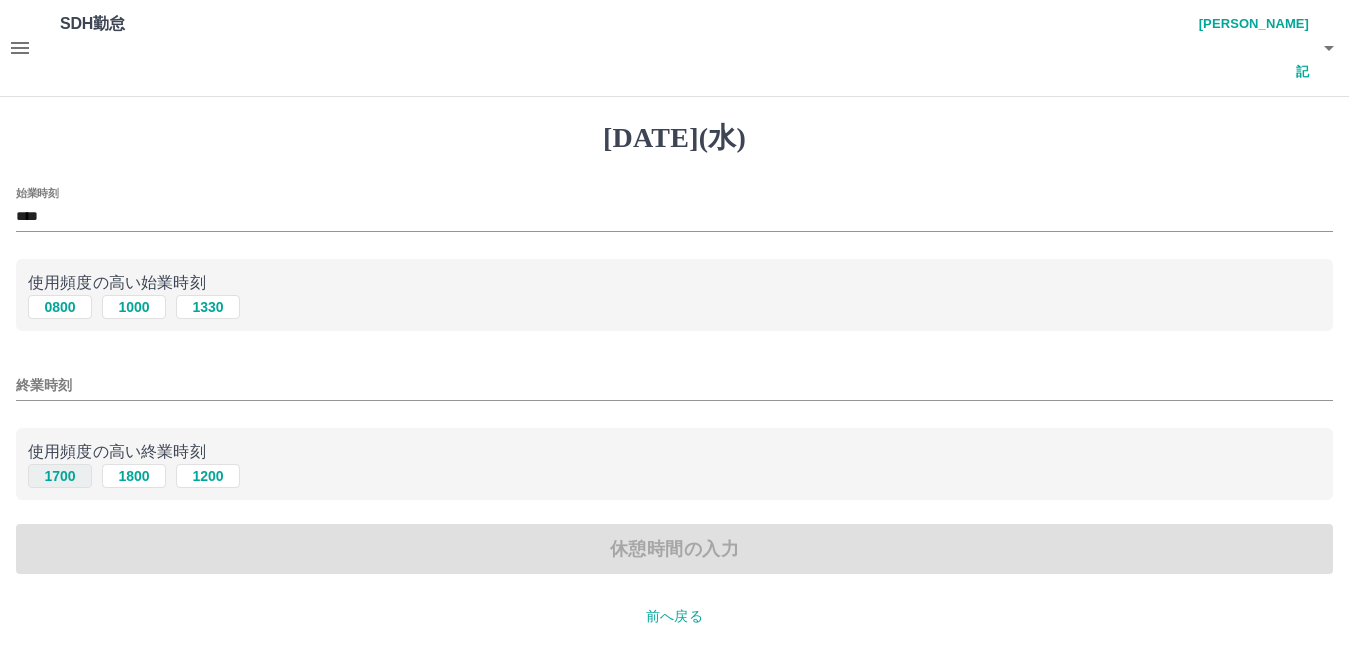 click on "1700" at bounding box center [60, 476] 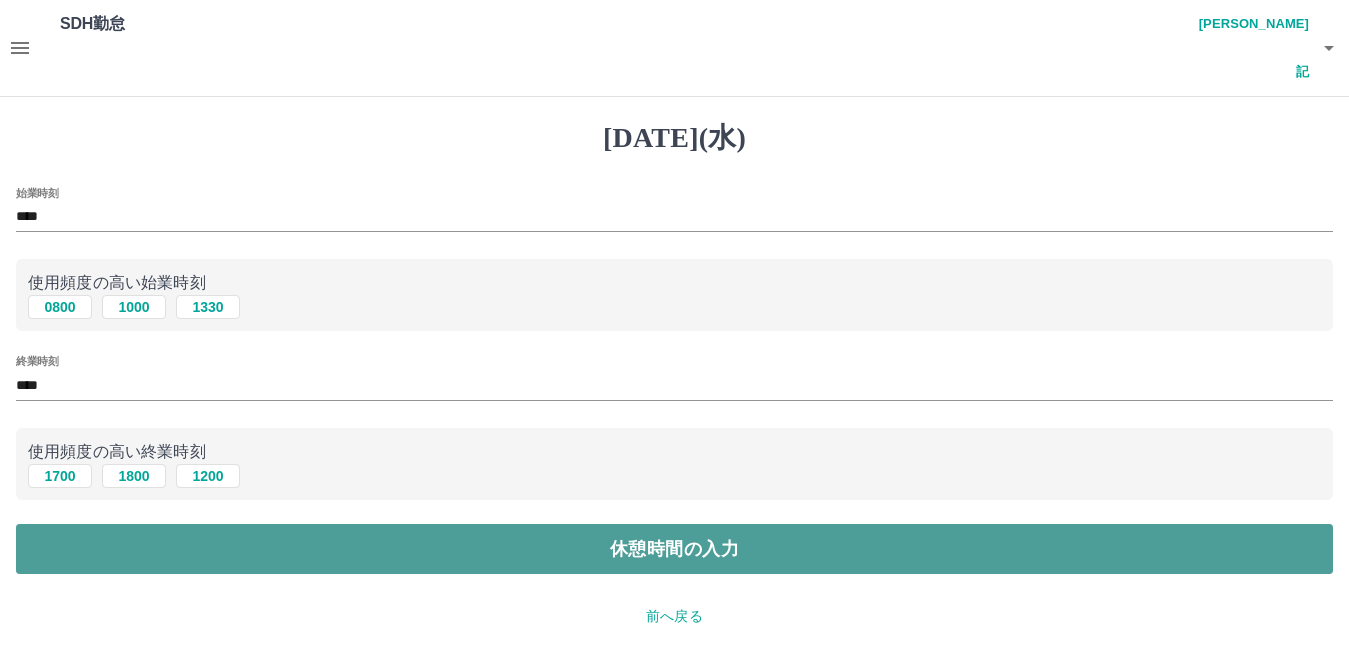 click on "休憩時間の入力" at bounding box center (674, 549) 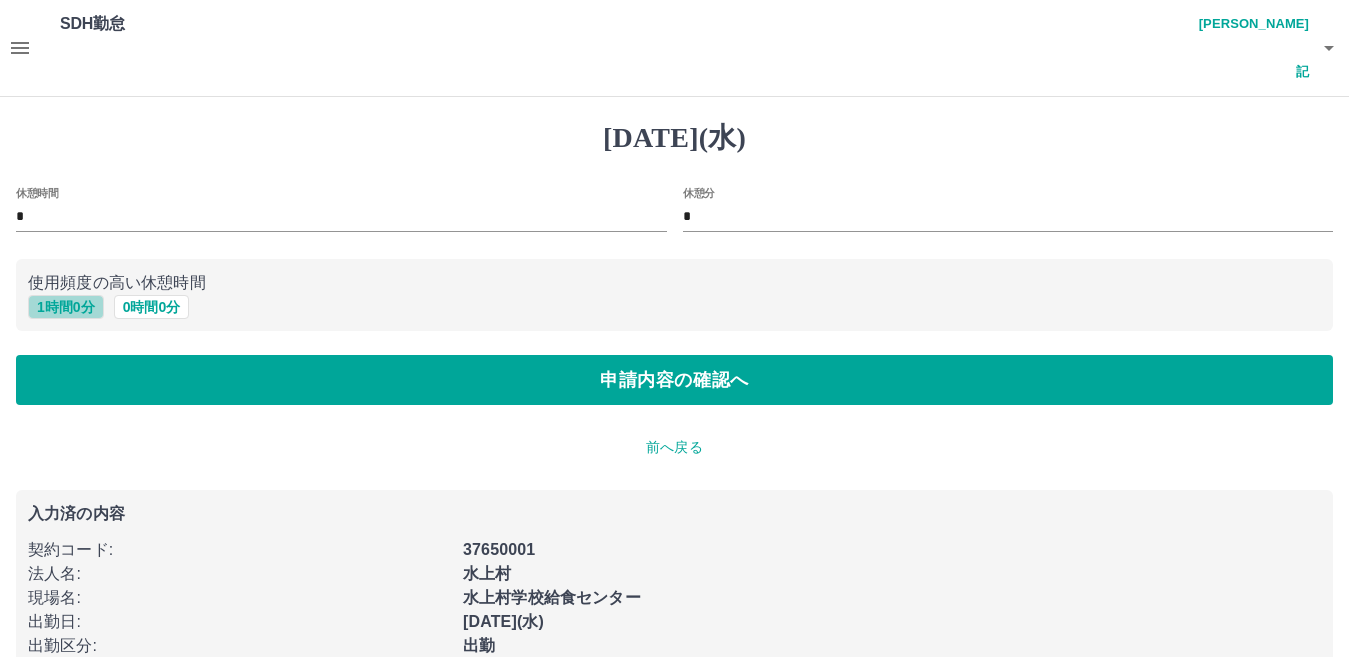 click on "1 時間 0 分" at bounding box center [66, 307] 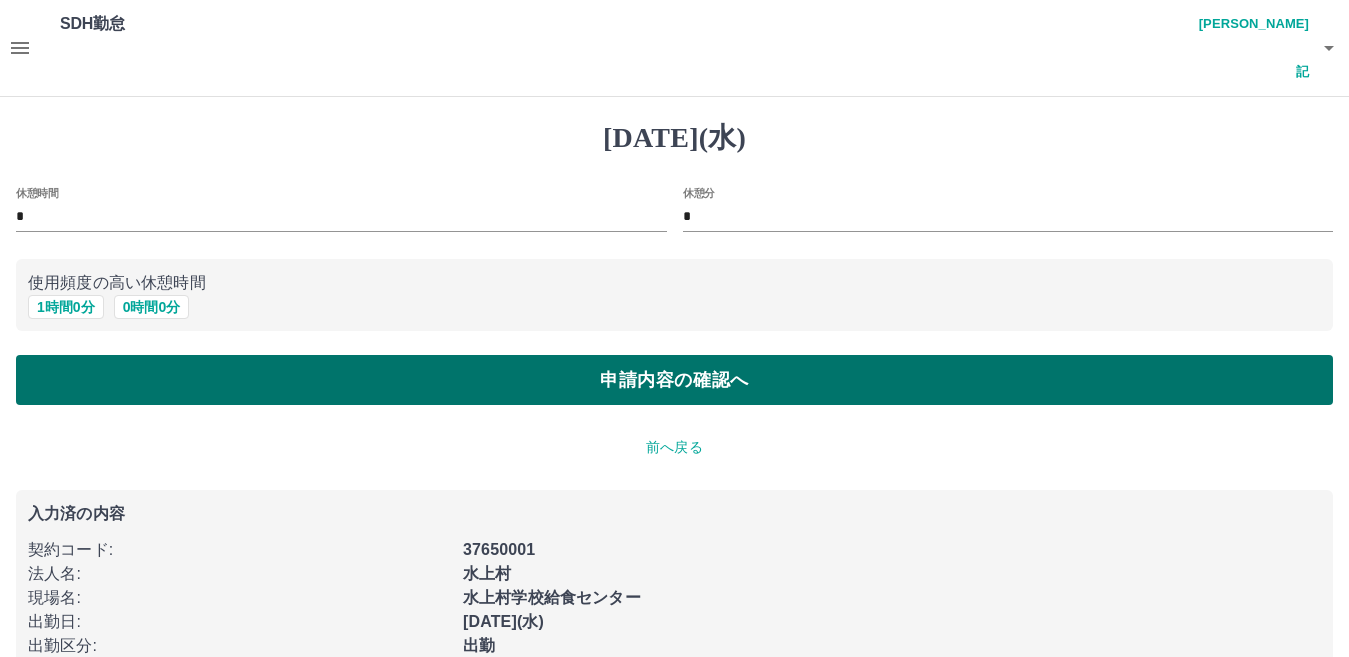 click on "申請内容の確認へ" at bounding box center (674, 380) 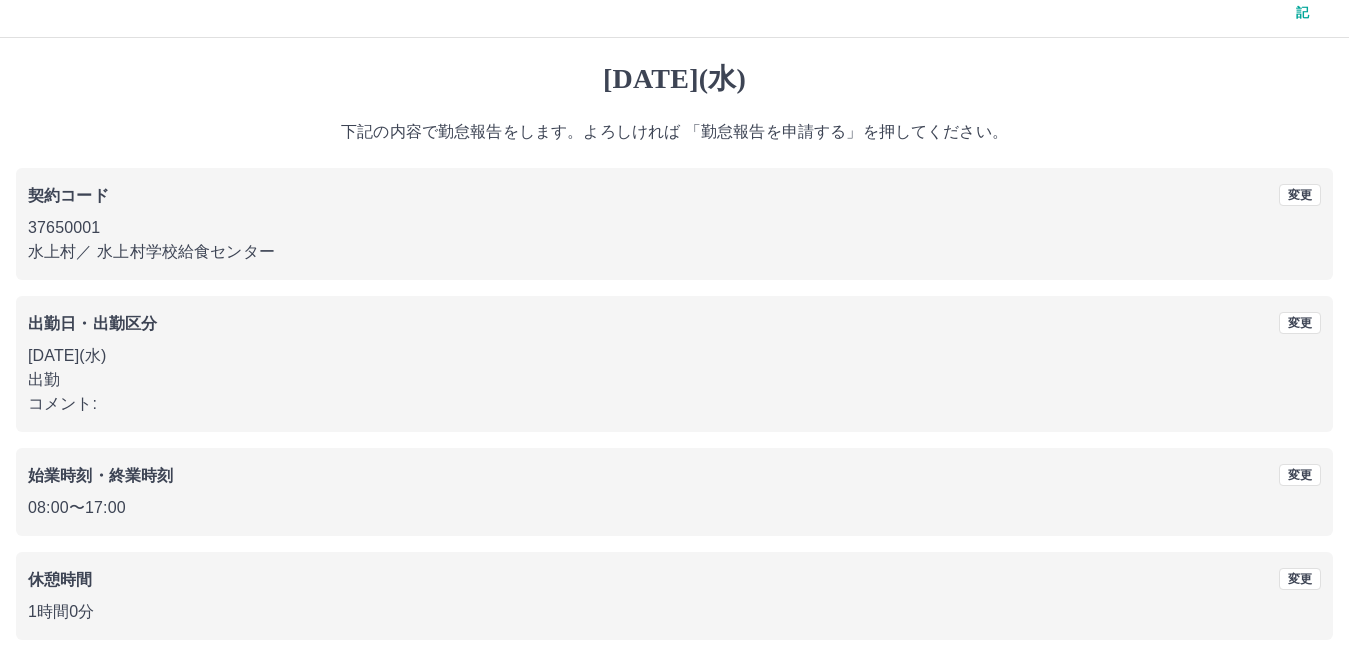 scroll, scrollTop: 92, scrollLeft: 0, axis: vertical 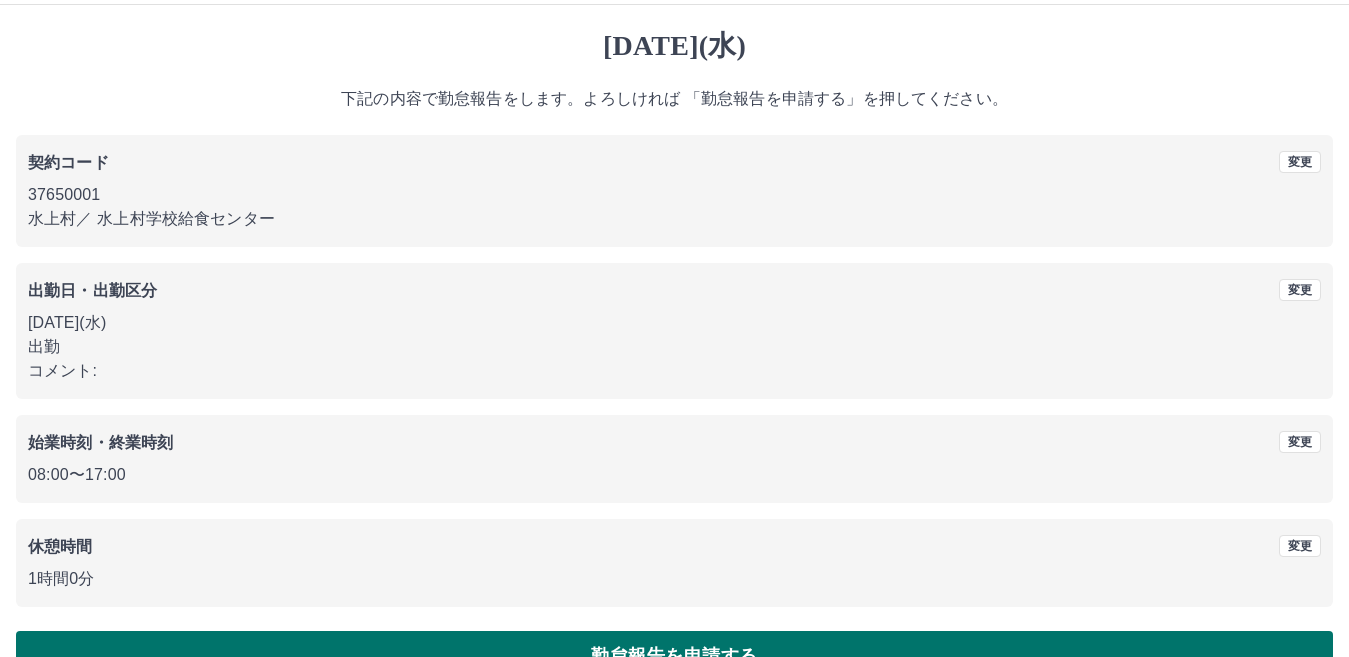 click on "勤怠報告を申請する" at bounding box center [674, 656] 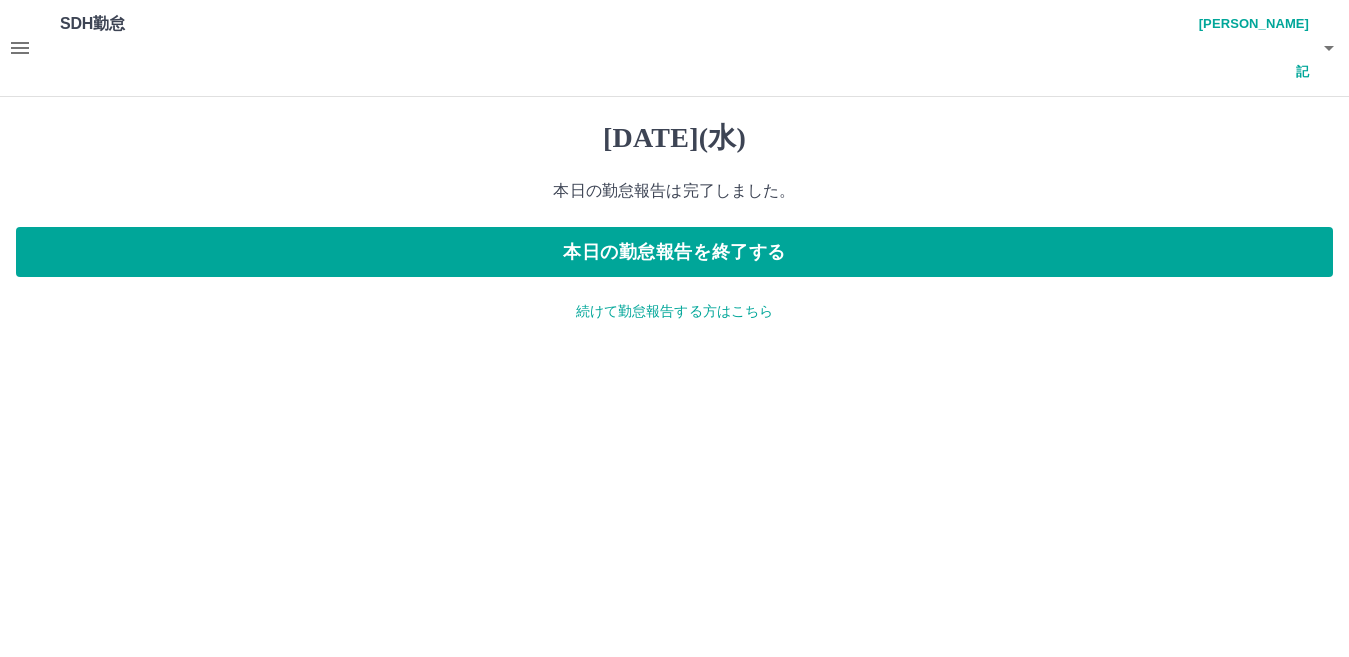 scroll, scrollTop: 0, scrollLeft: 0, axis: both 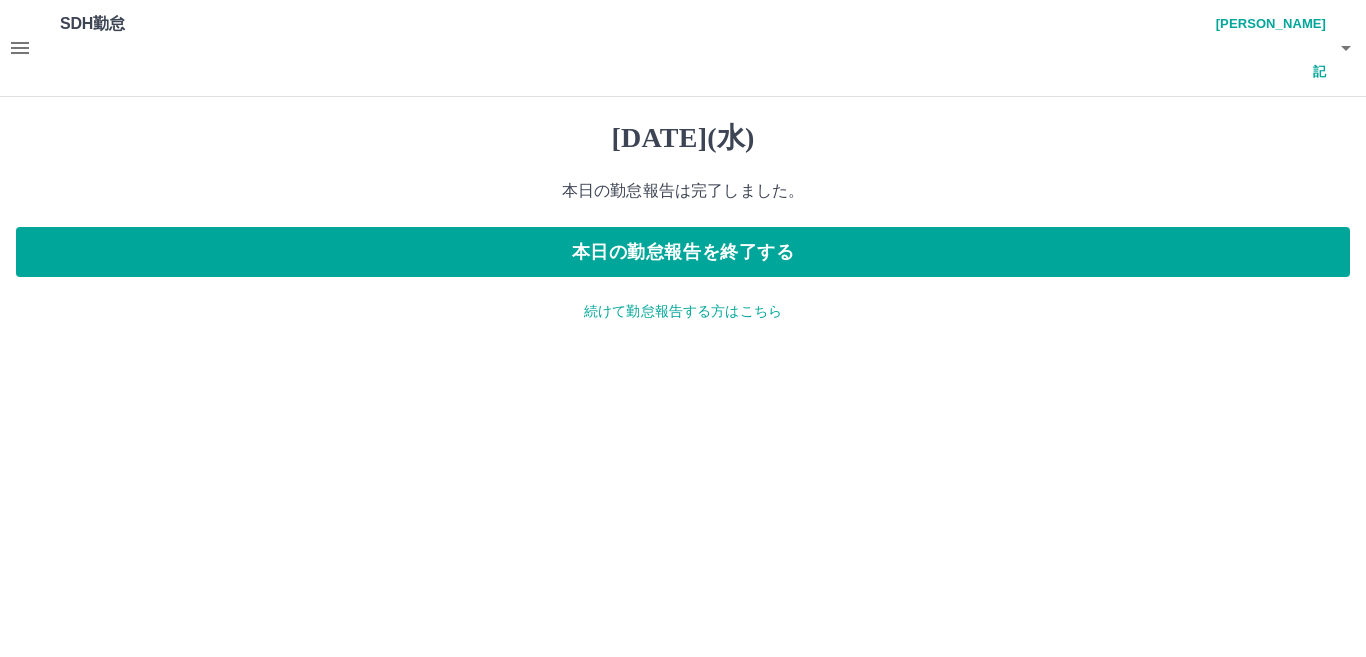 click on "続けて勤怠報告する方はこちら" at bounding box center (683, 311) 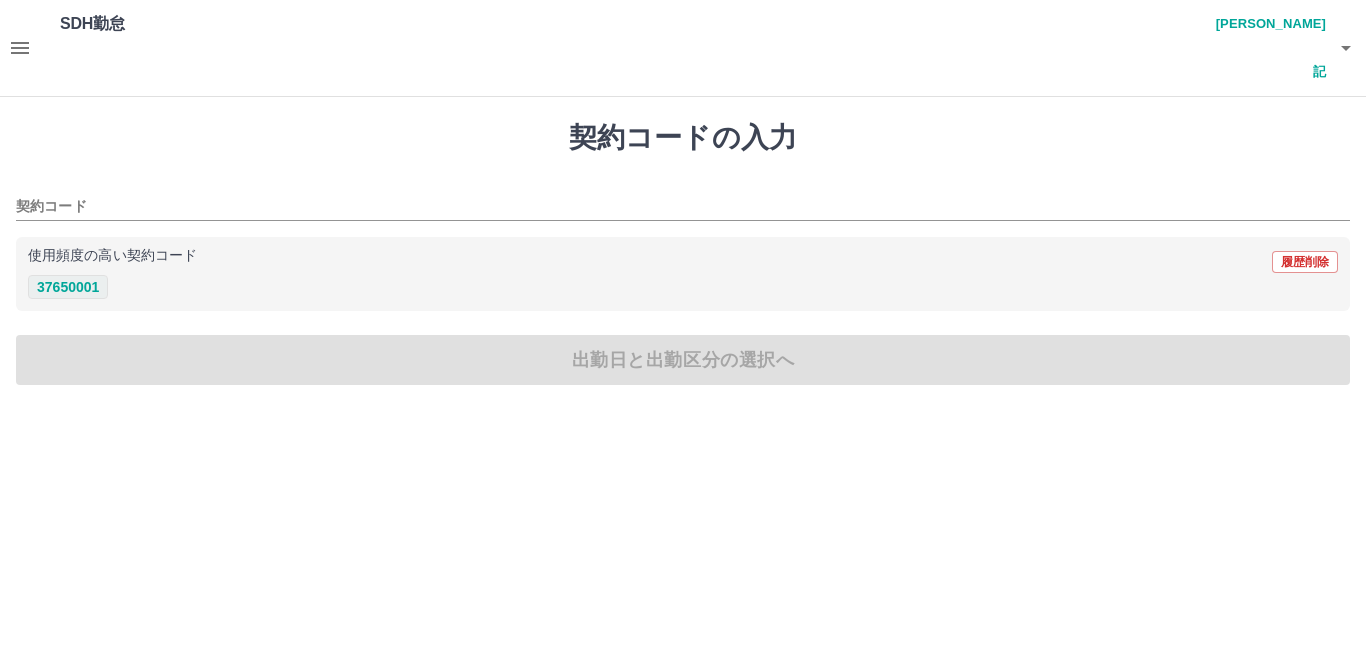 click on "37650001" at bounding box center [68, 287] 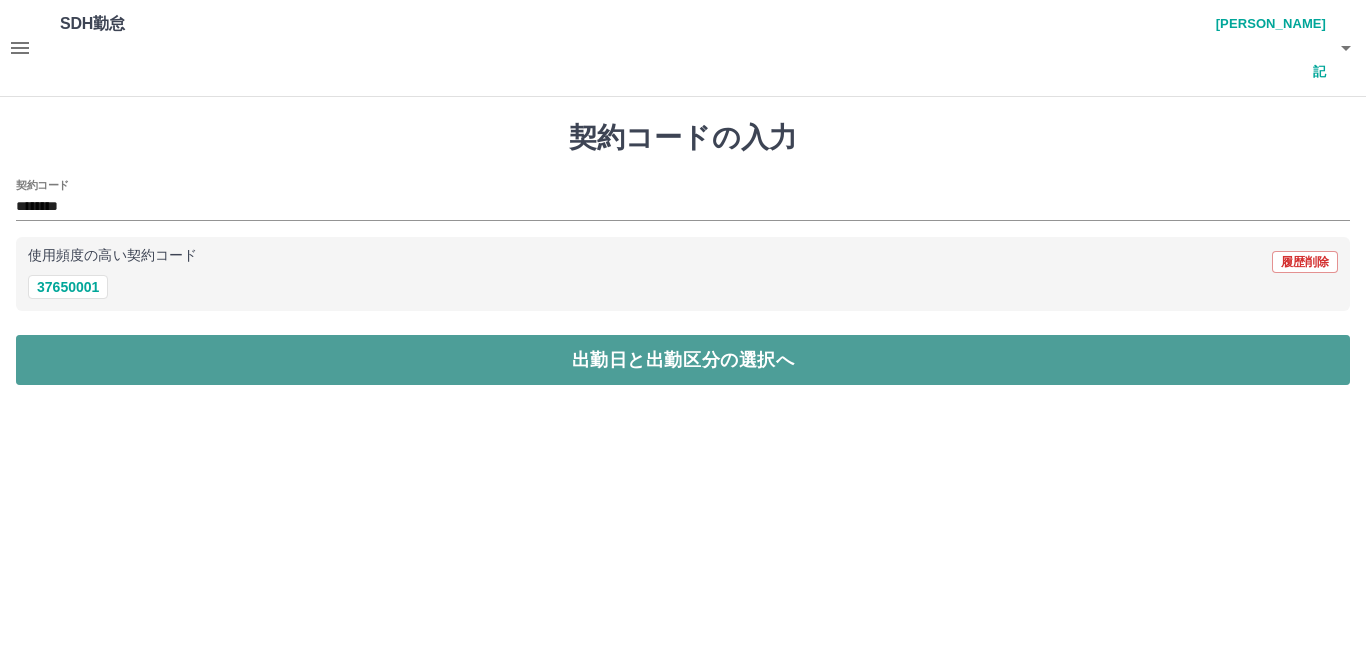 click on "出勤日と出勤区分の選択へ" at bounding box center (683, 360) 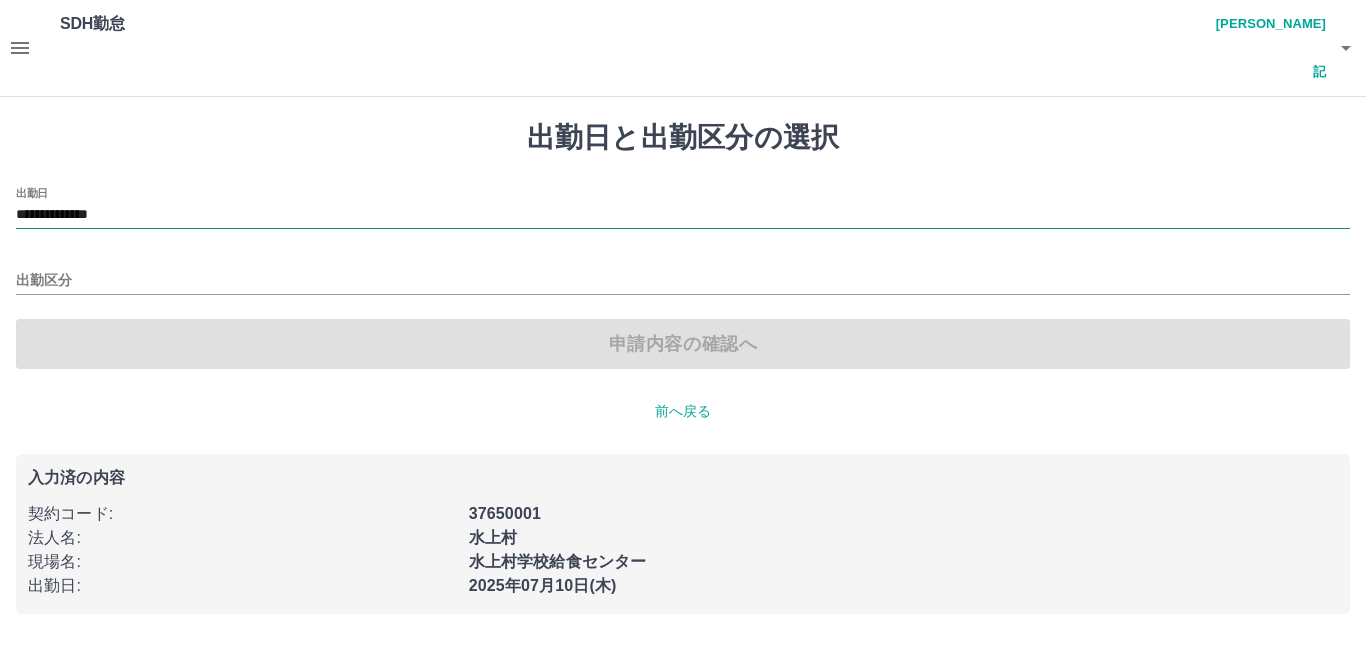 click on "**********" at bounding box center [683, 215] 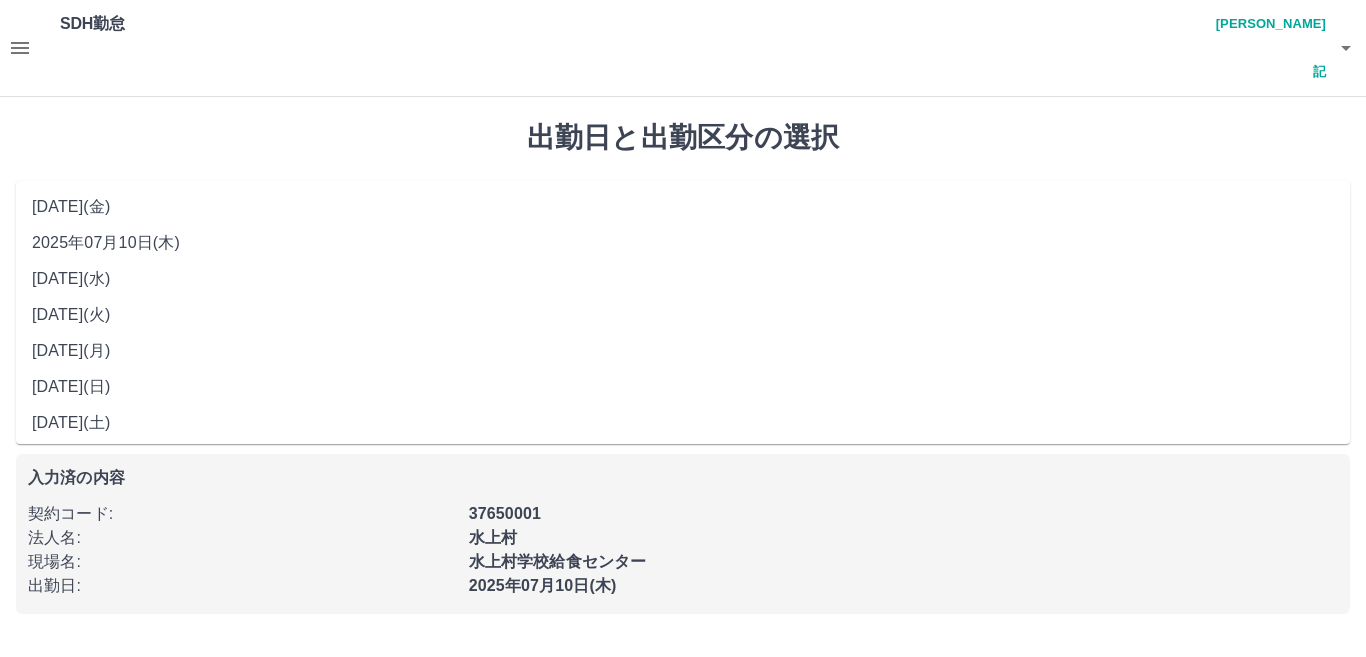 click on "2025年07月10日(木)" at bounding box center (683, 243) 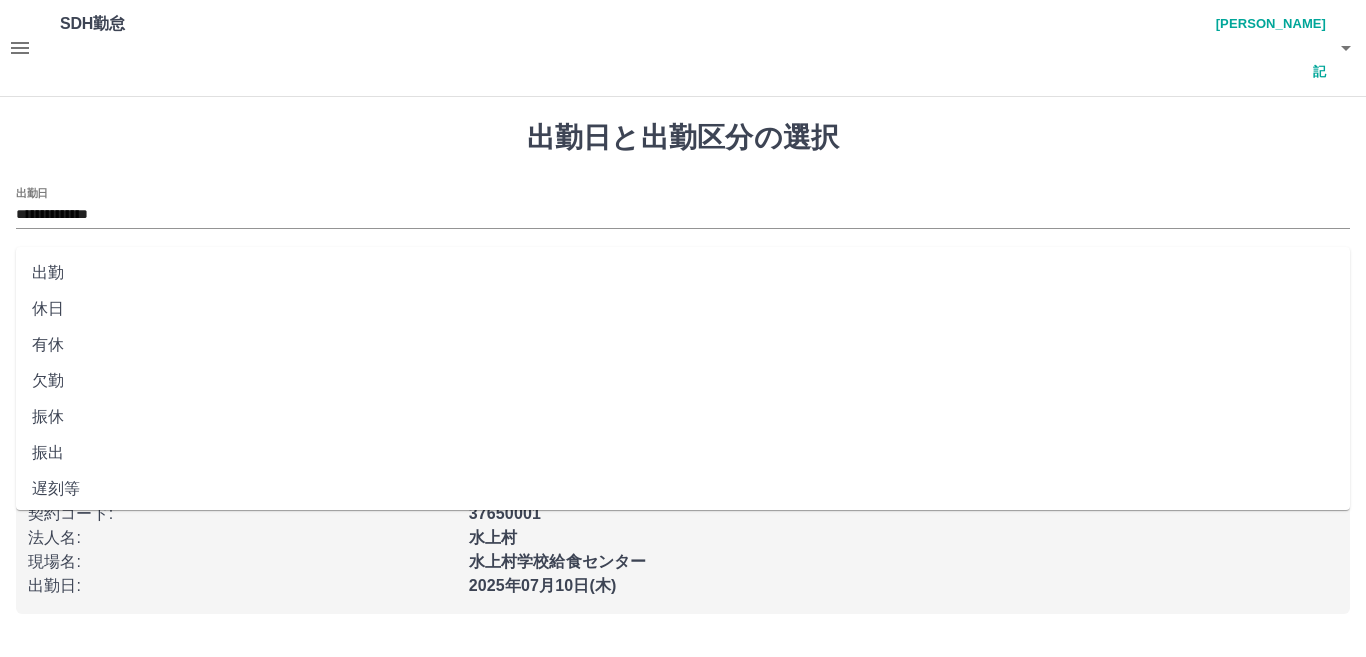 click on "出勤区分" at bounding box center (683, 281) 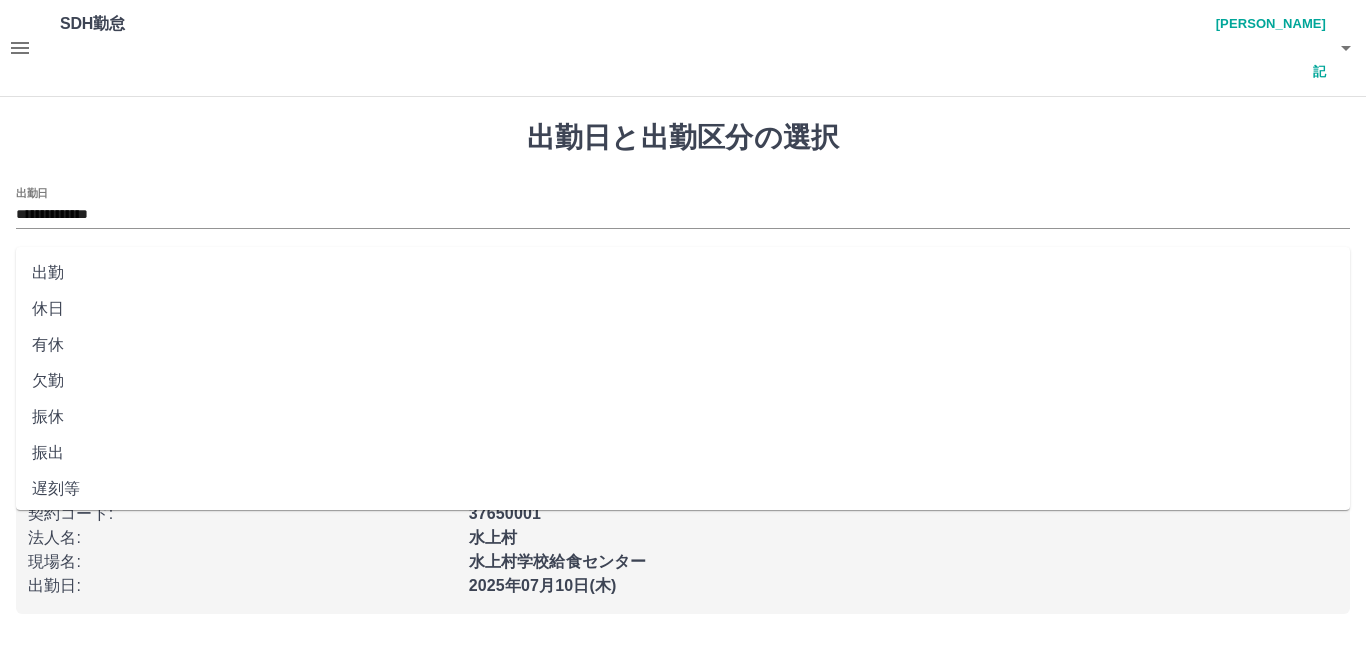 click on "出勤" at bounding box center [683, 273] 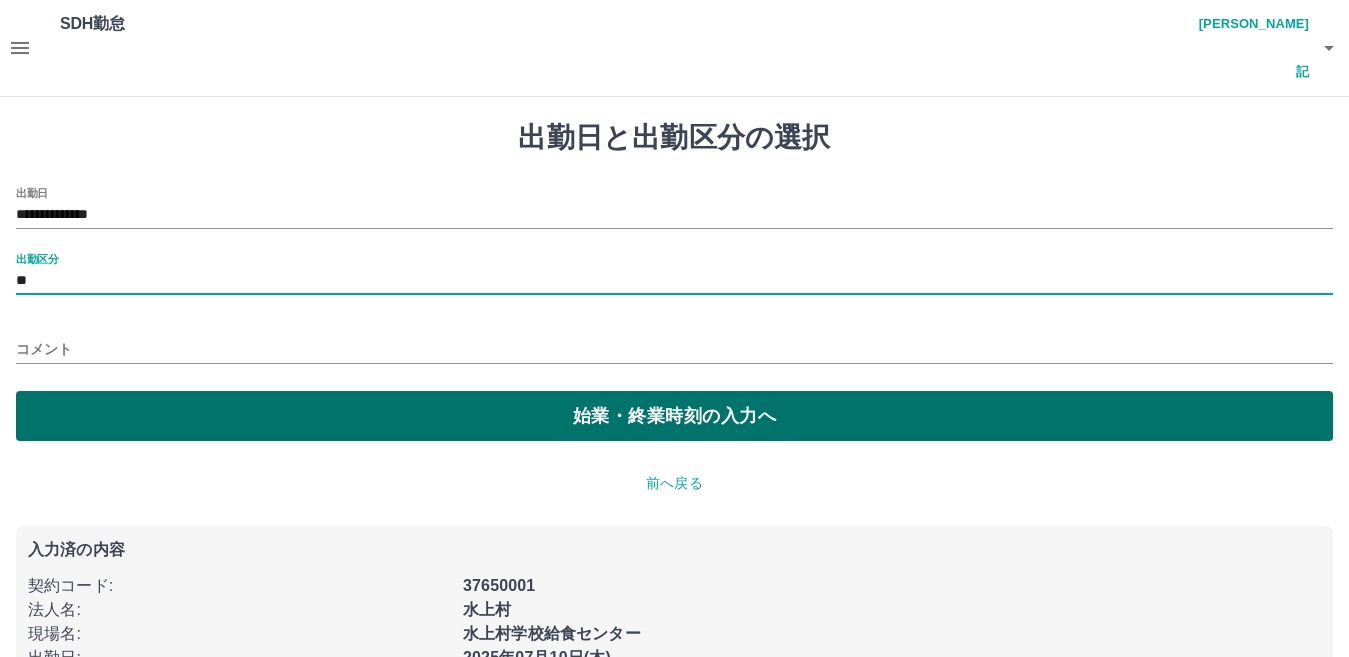 click on "始業・終業時刻の入力へ" at bounding box center (674, 416) 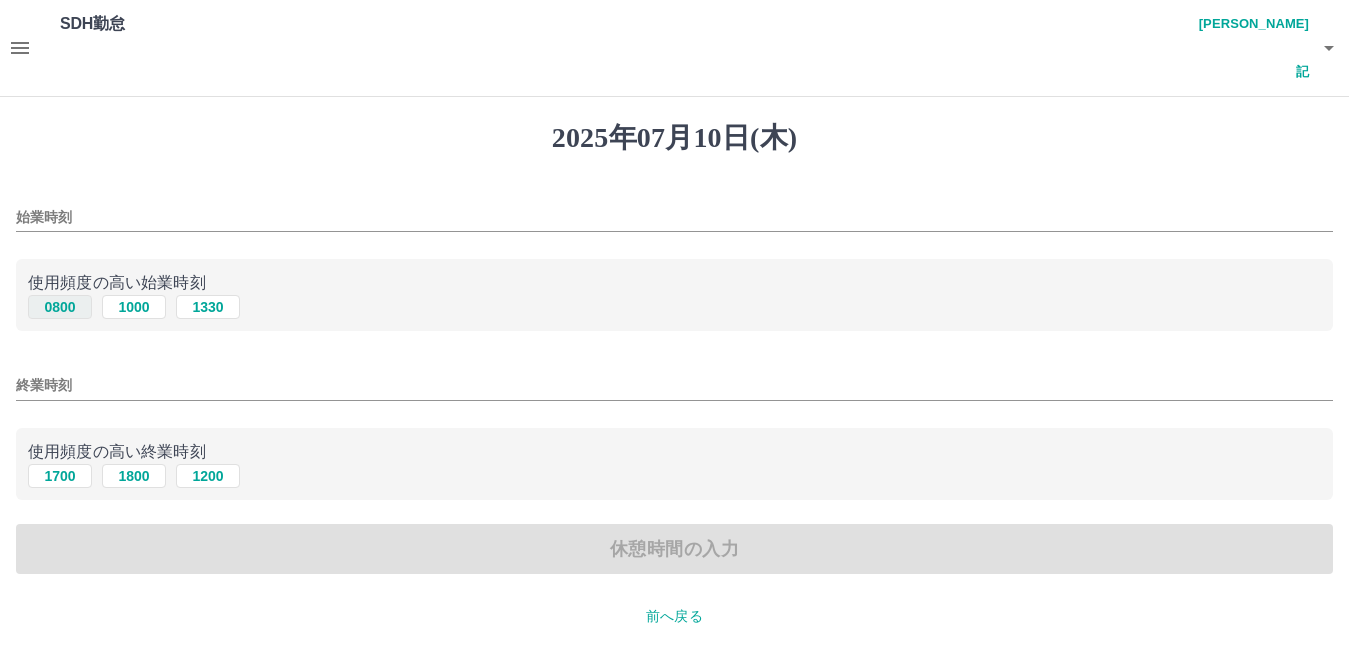 click on "0800" at bounding box center (60, 307) 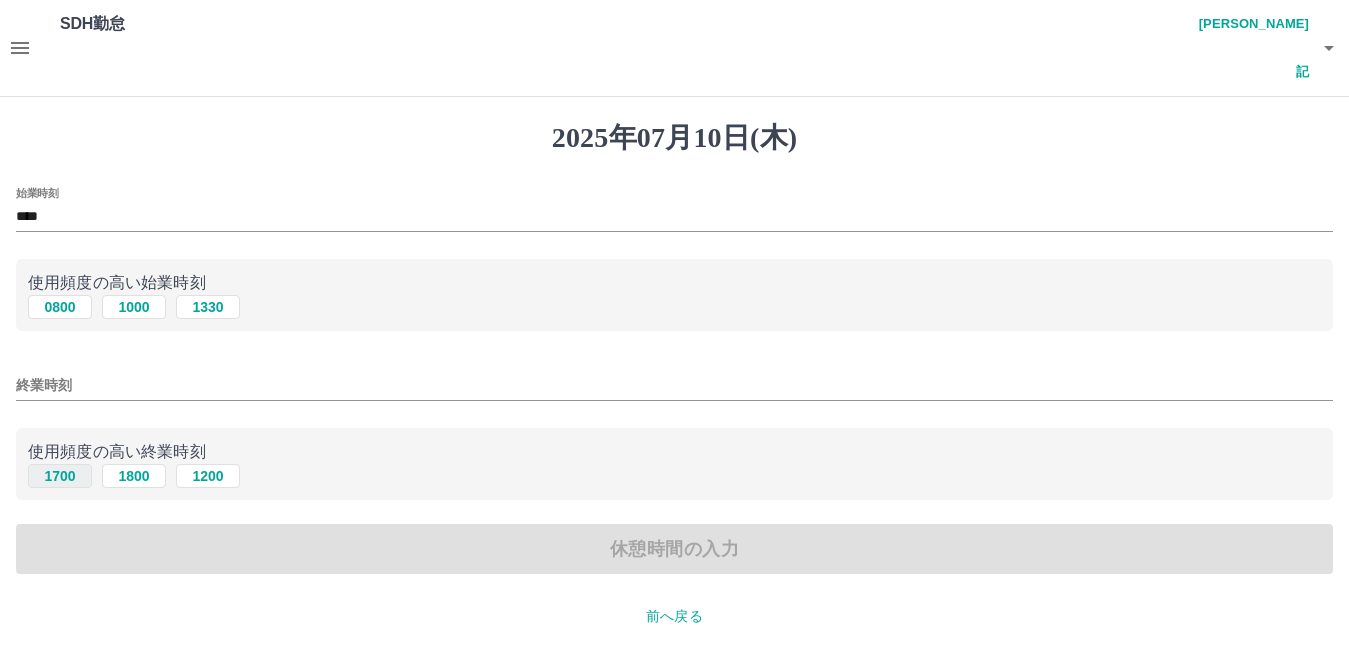 click on "1700" at bounding box center (60, 476) 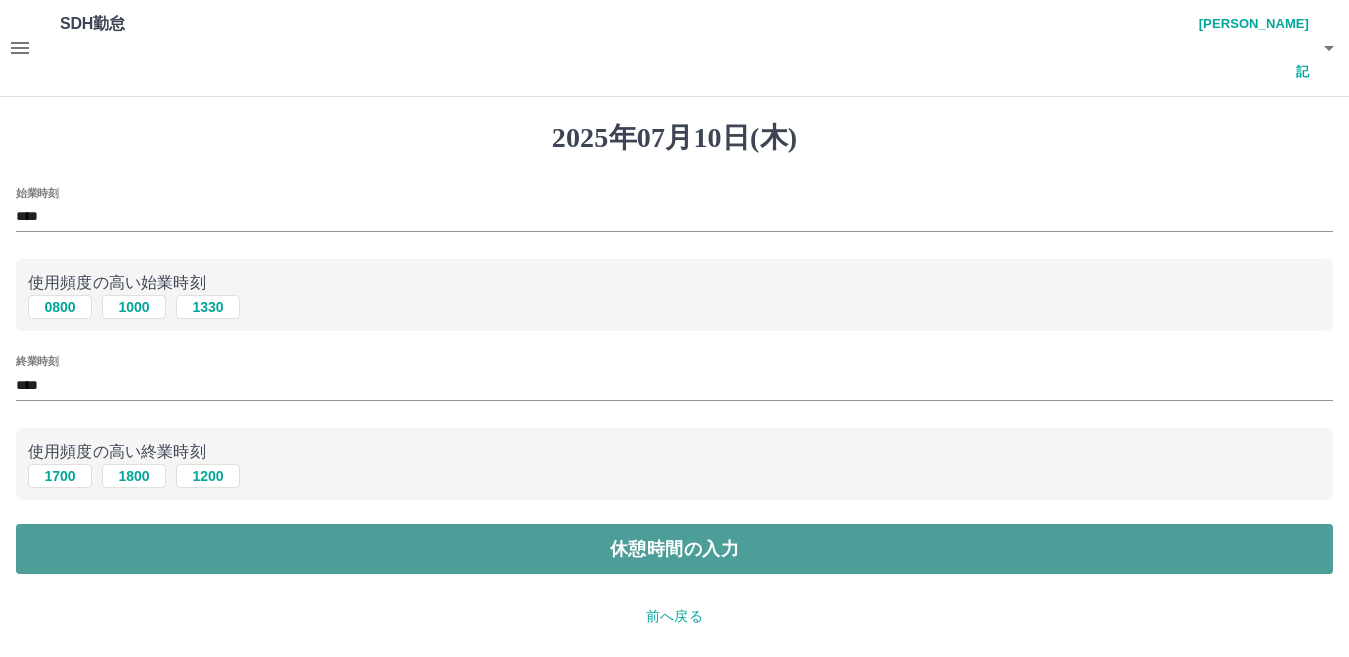click on "休憩時間の入力" at bounding box center (674, 549) 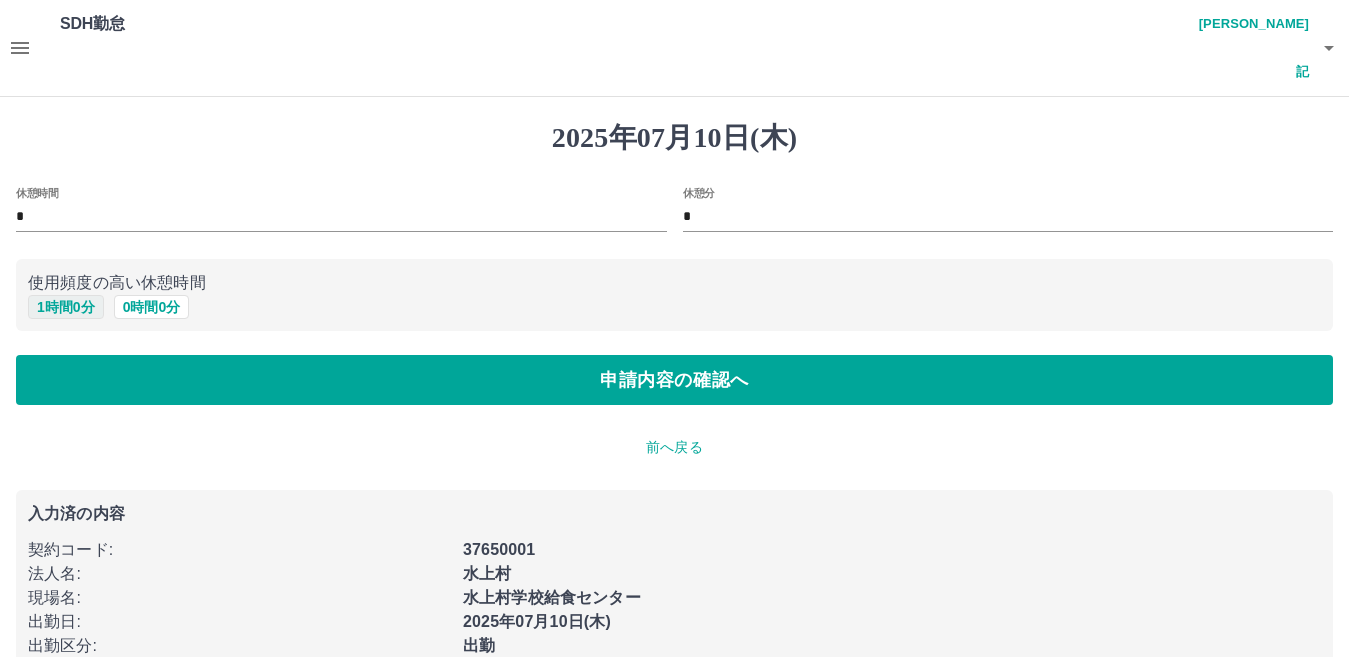 click on "1 時間 0 分" at bounding box center (66, 307) 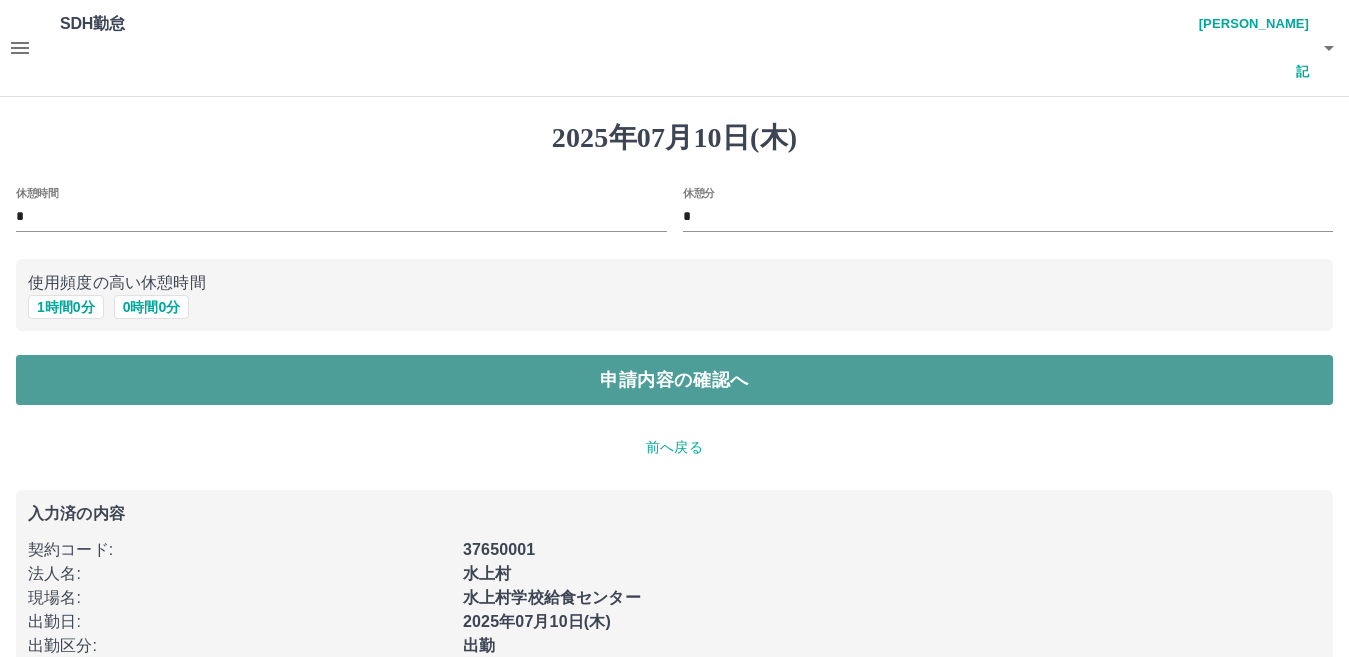 click on "申請内容の確認へ" at bounding box center [674, 380] 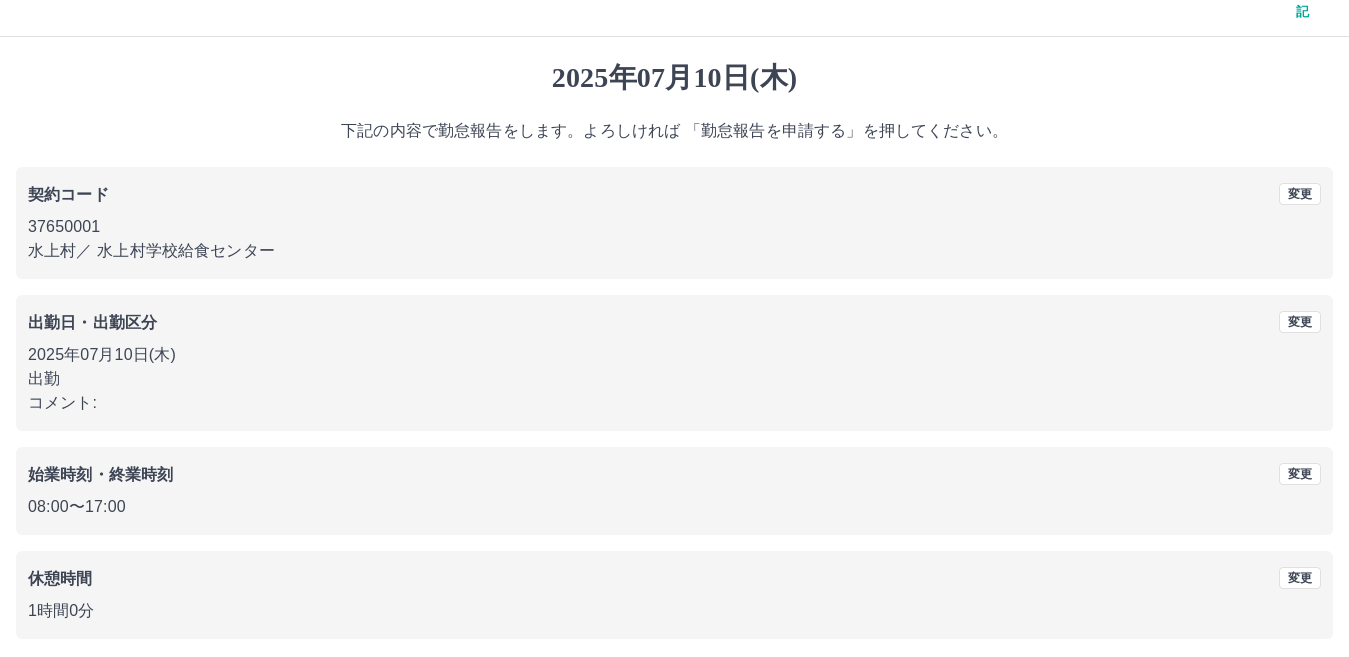 scroll, scrollTop: 92, scrollLeft: 0, axis: vertical 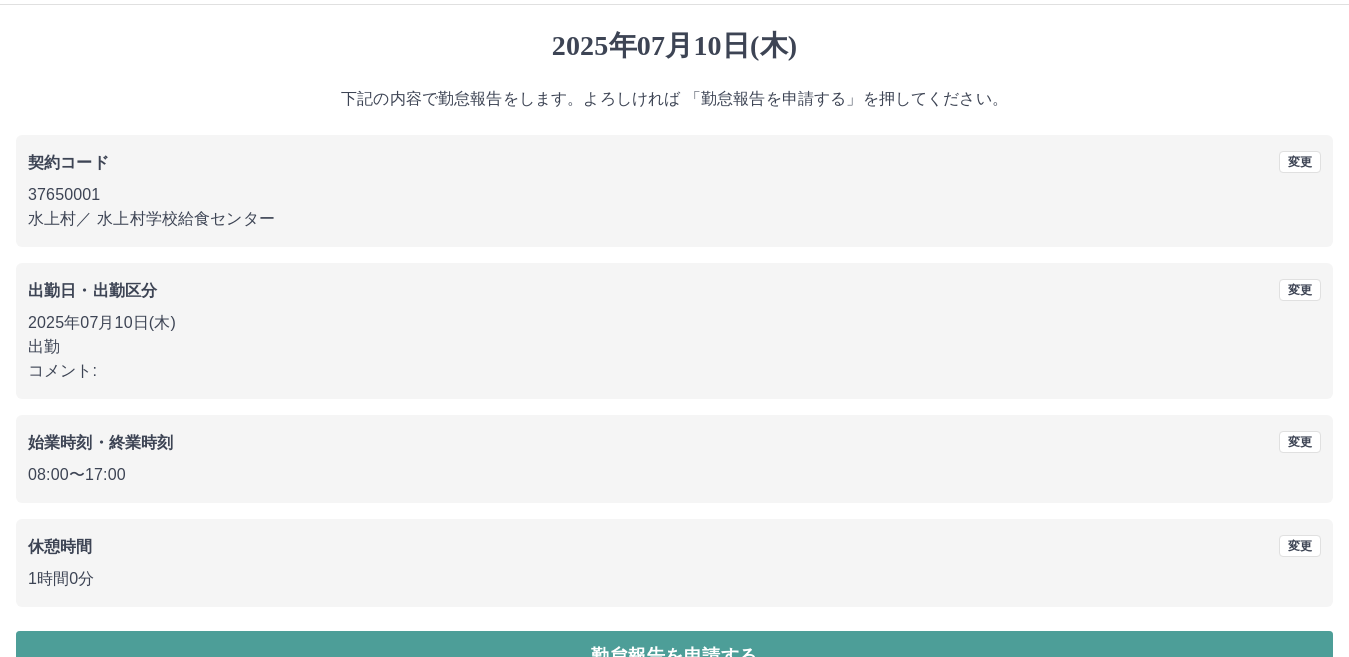click on "勤怠報告を申請する" at bounding box center [674, 656] 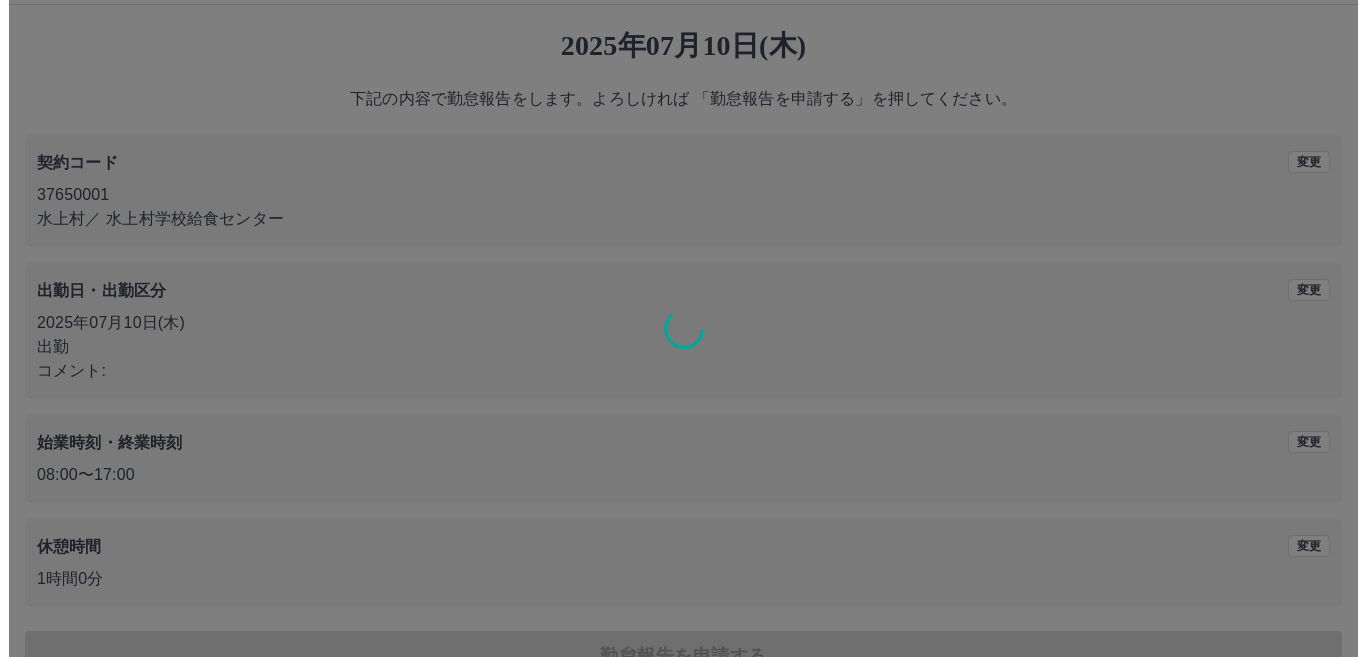 scroll, scrollTop: 0, scrollLeft: 0, axis: both 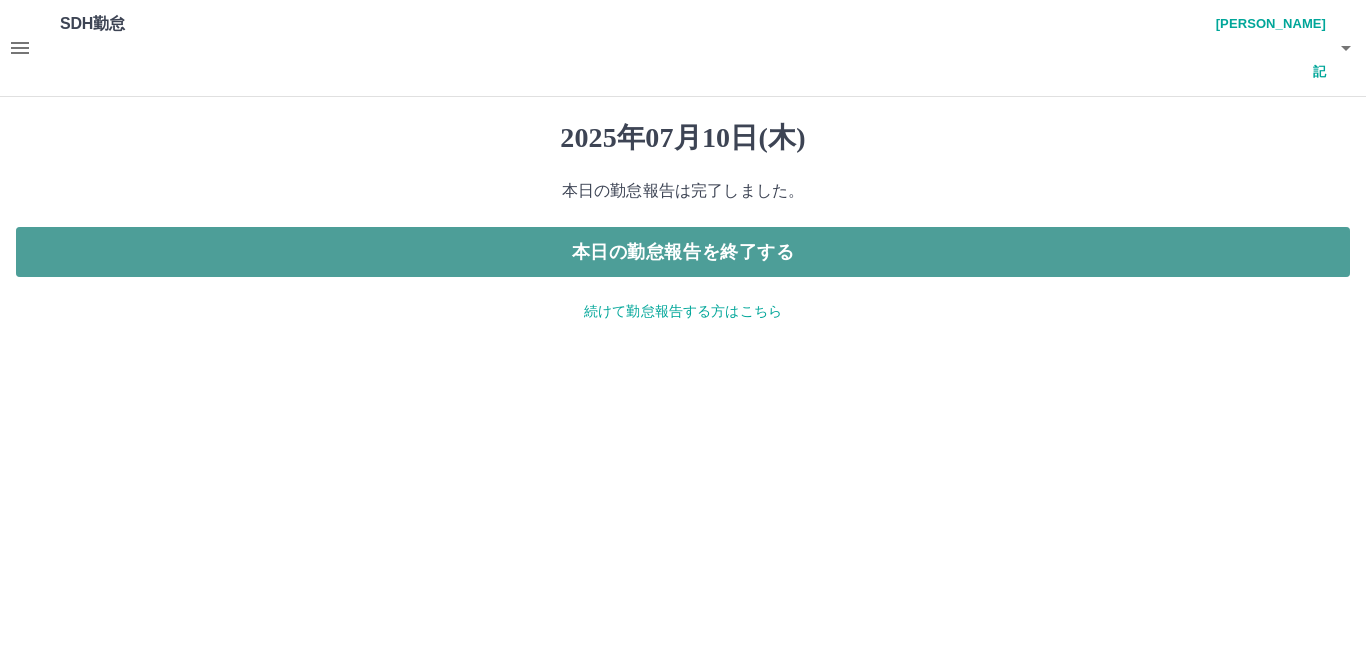 click on "本日の勤怠報告を終了する" at bounding box center (683, 252) 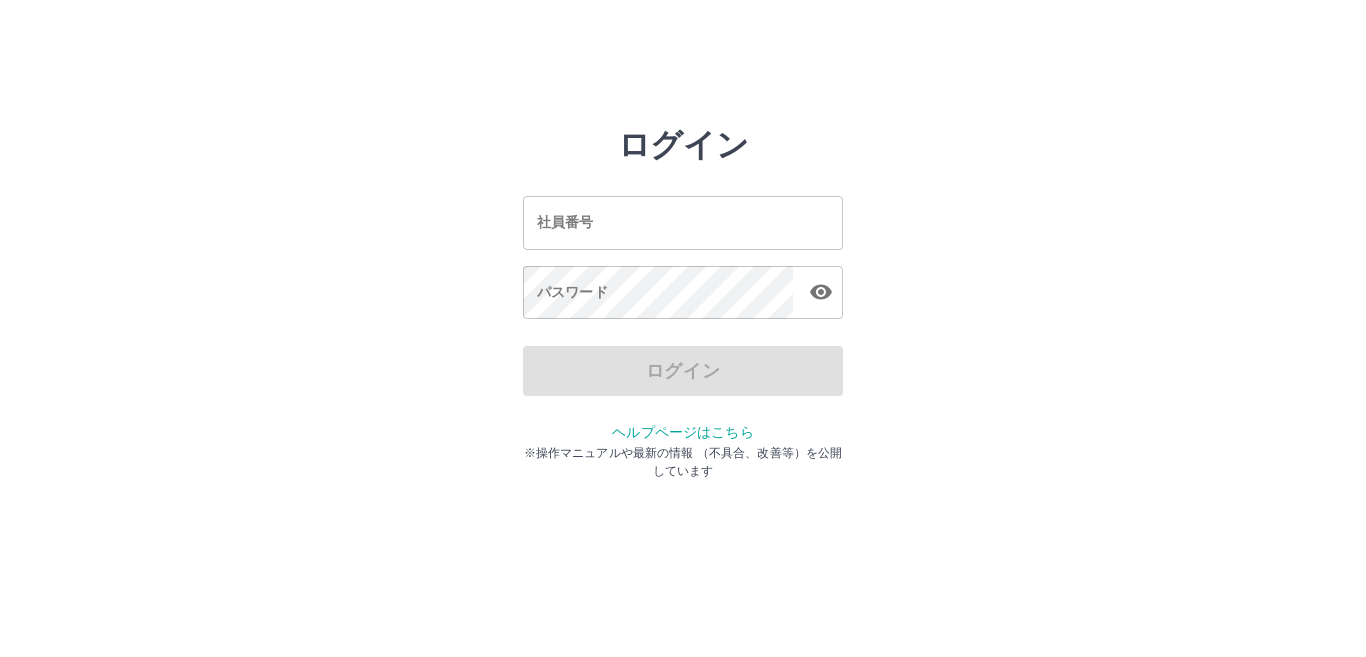 scroll, scrollTop: 0, scrollLeft: 0, axis: both 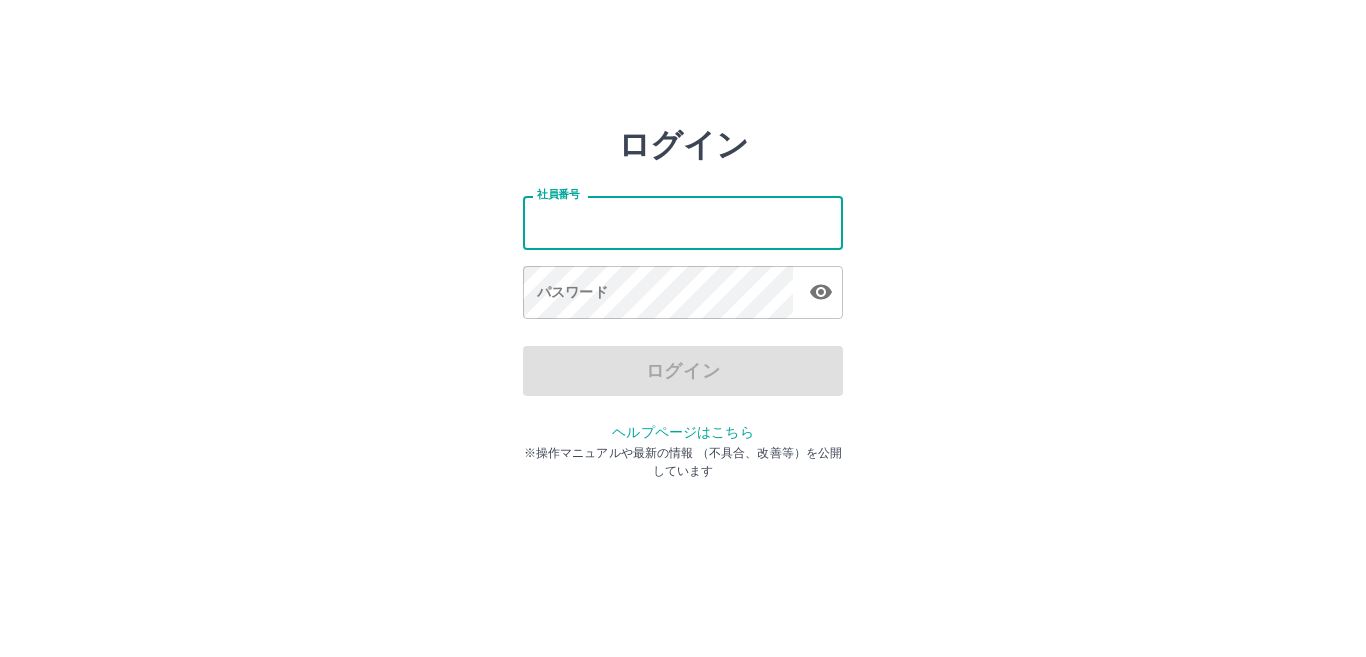 type on "*******" 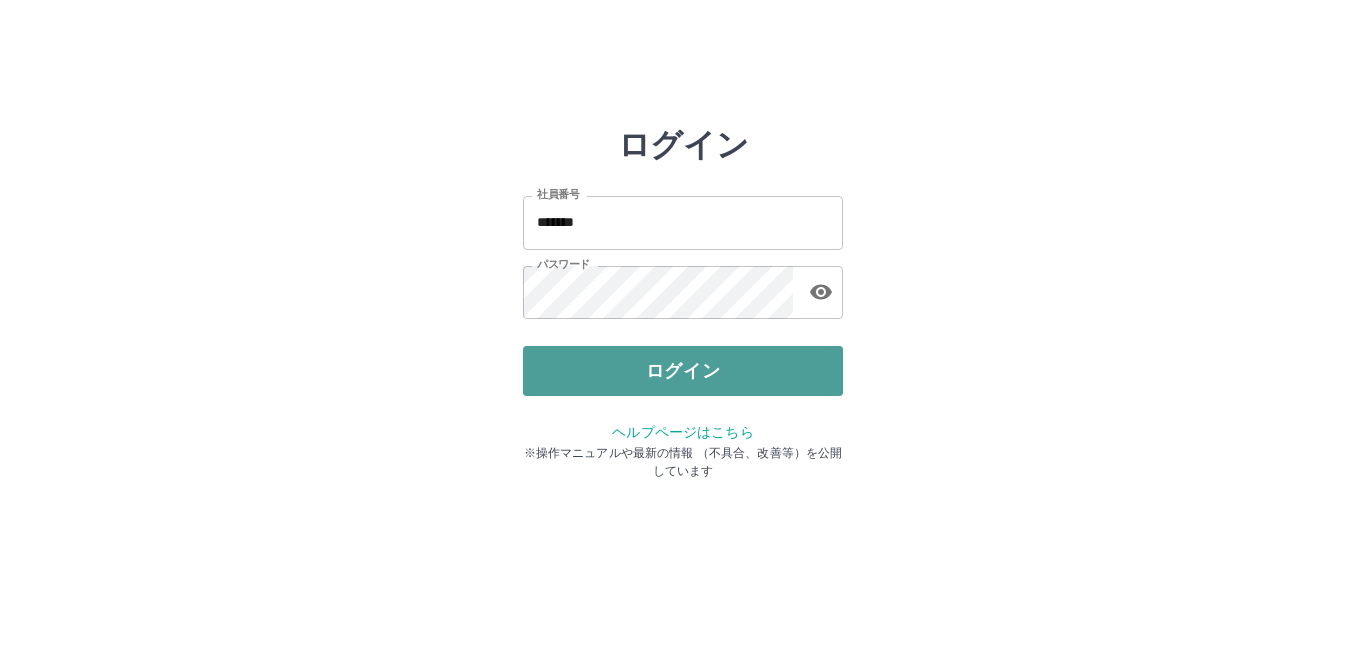 click on "ログイン" at bounding box center (683, 371) 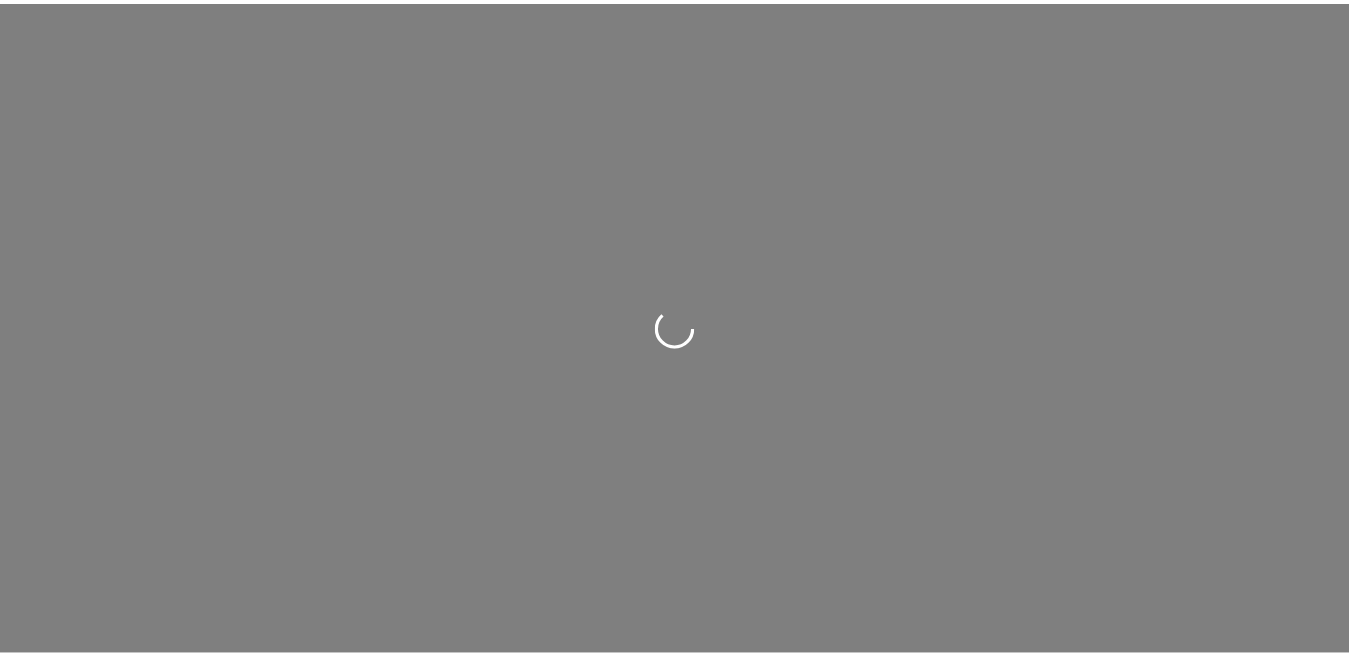 scroll, scrollTop: 0, scrollLeft: 0, axis: both 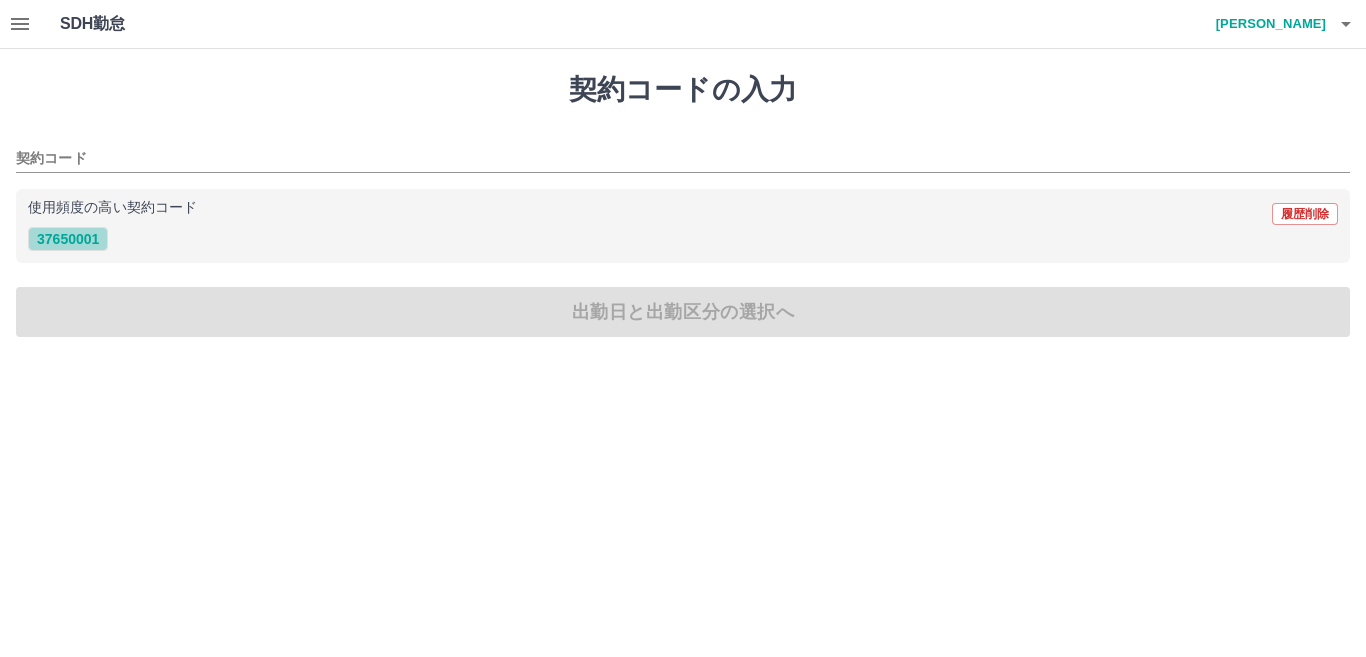 click on "37650001" at bounding box center (68, 239) 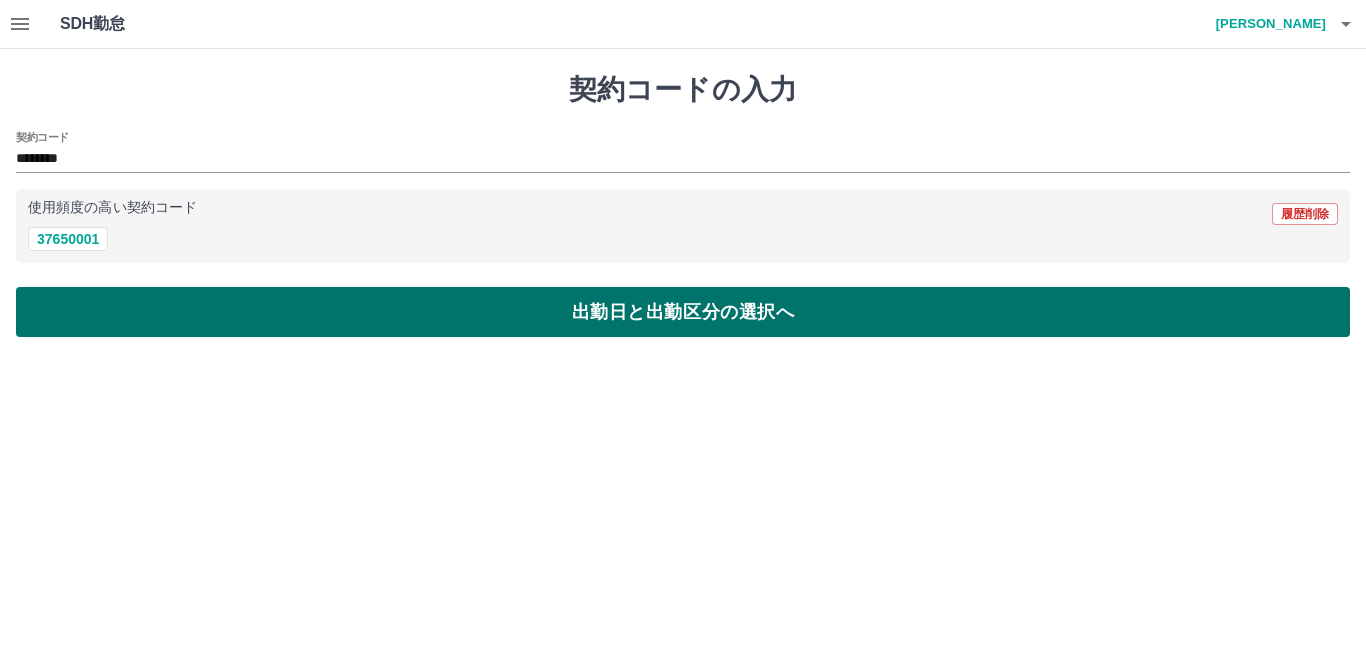 click on "出勤日と出勤区分の選択へ" at bounding box center (683, 312) 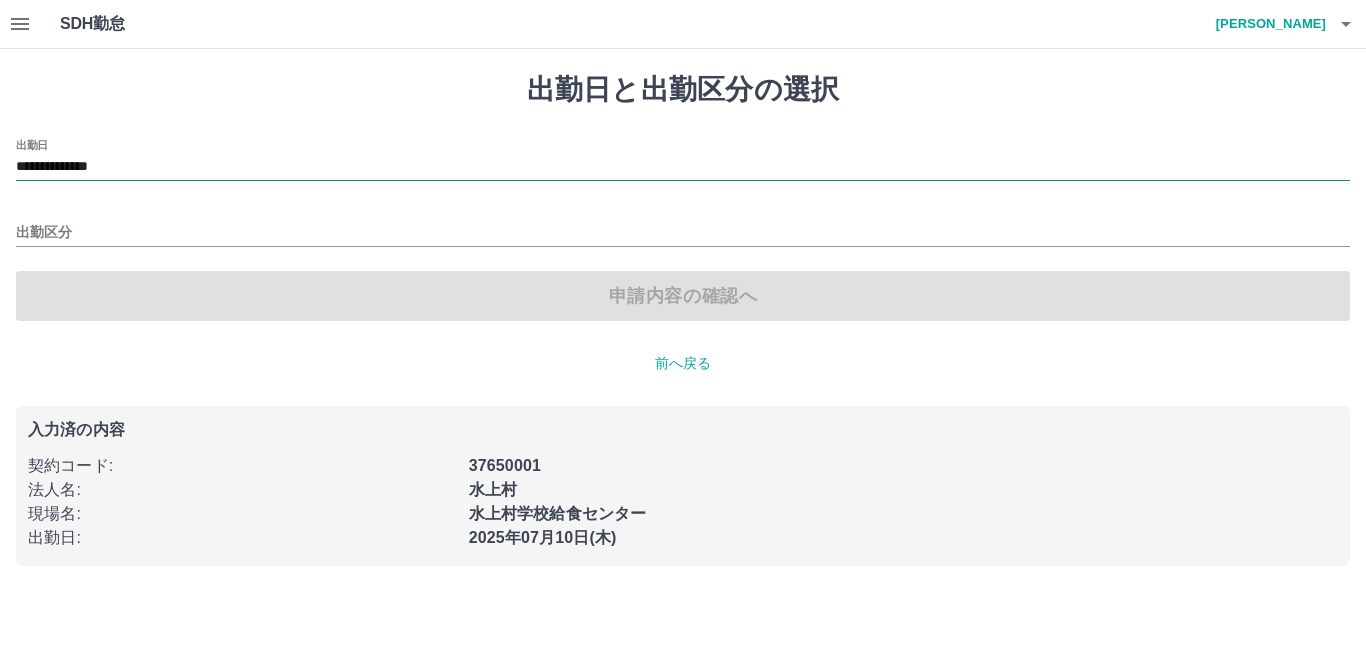 click on "**********" at bounding box center [683, 167] 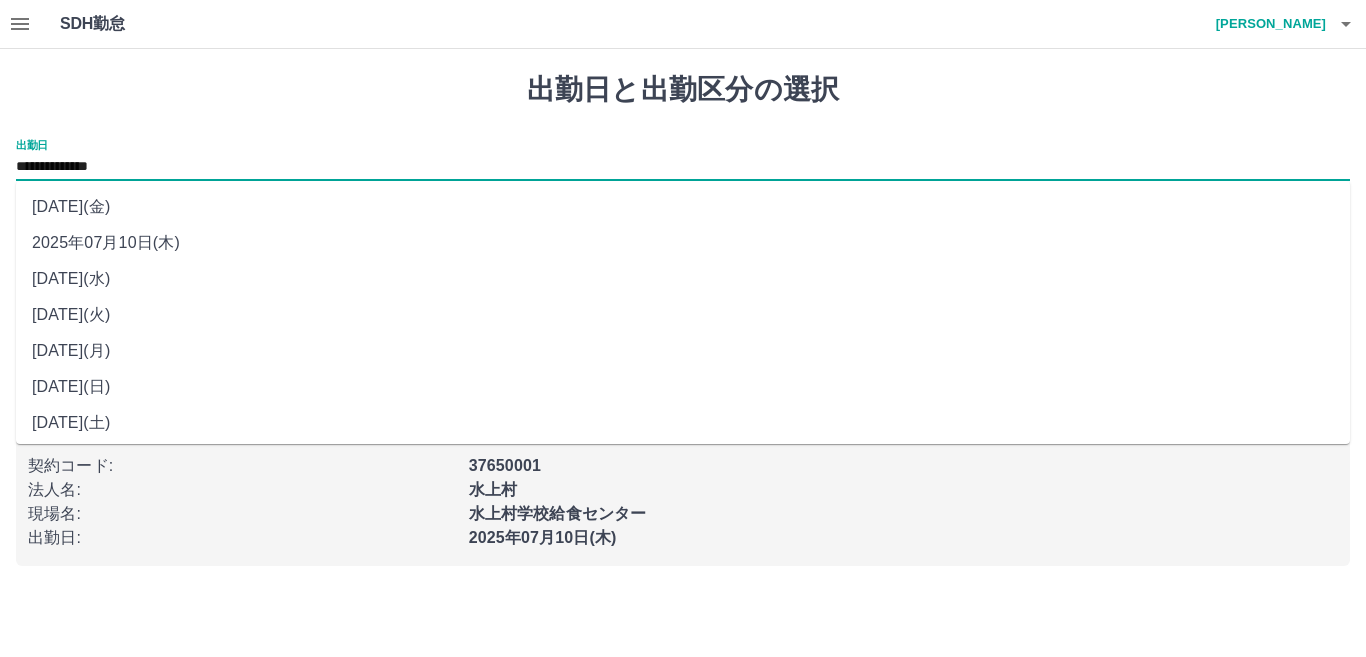 click on "[DATE]" at bounding box center (683, 351) 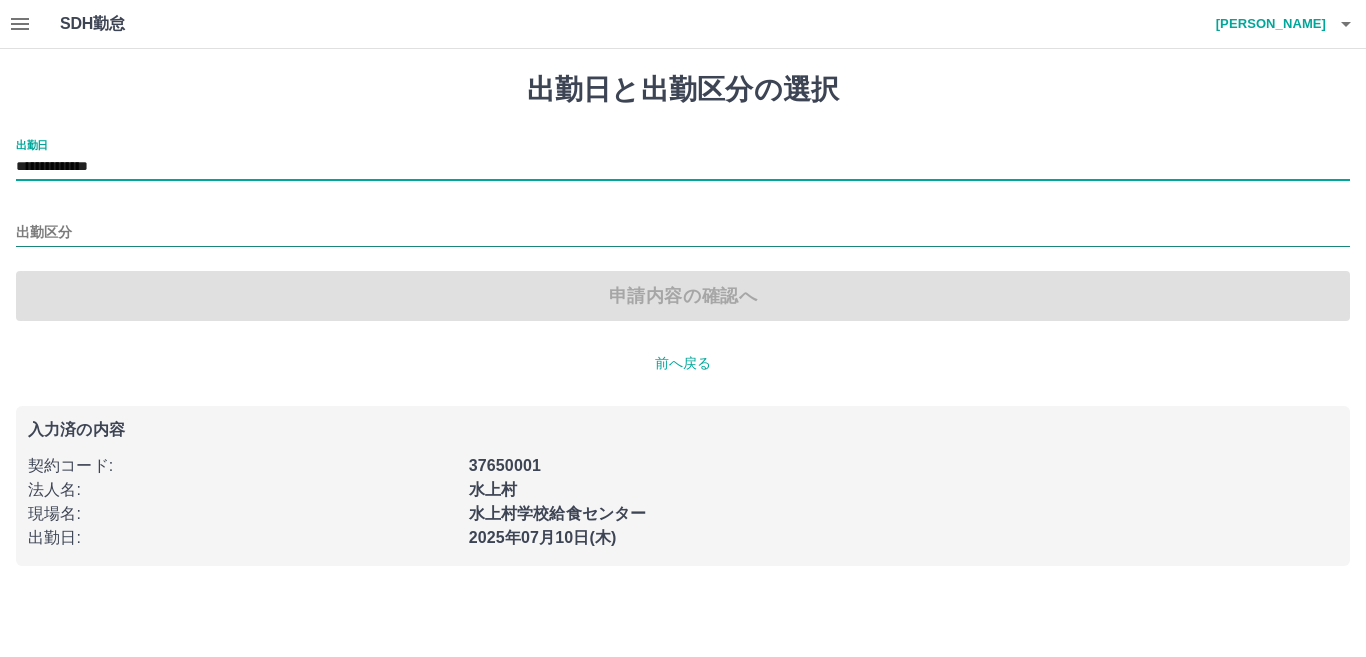 click on "出勤区分" at bounding box center (683, 233) 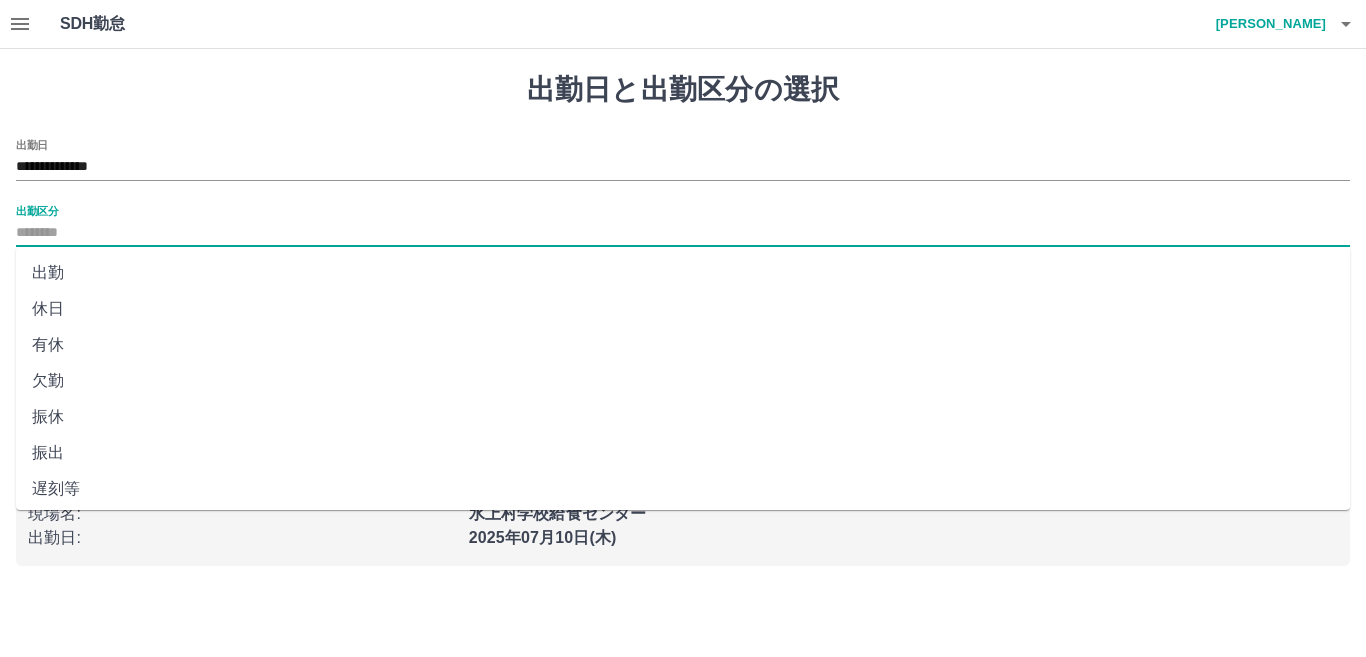click on "出勤" at bounding box center [683, 273] 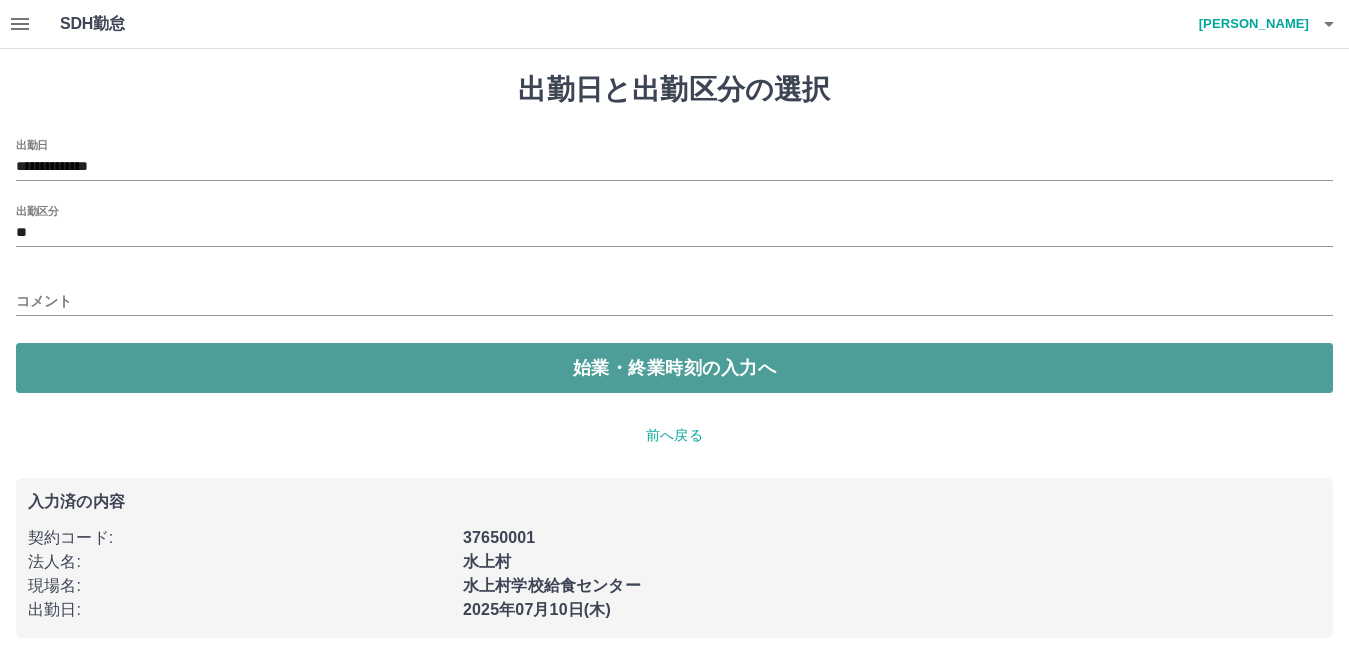 click on "始業・終業時刻の入力へ" at bounding box center [674, 368] 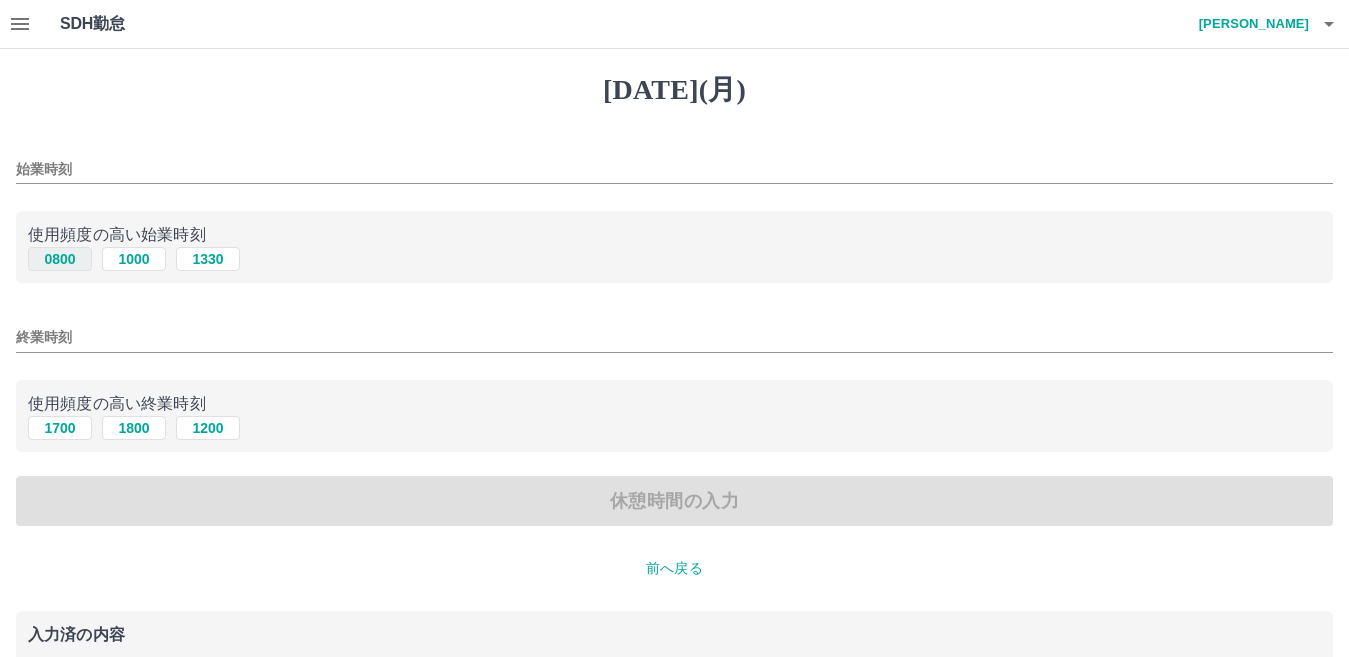 click on "0800" at bounding box center [60, 259] 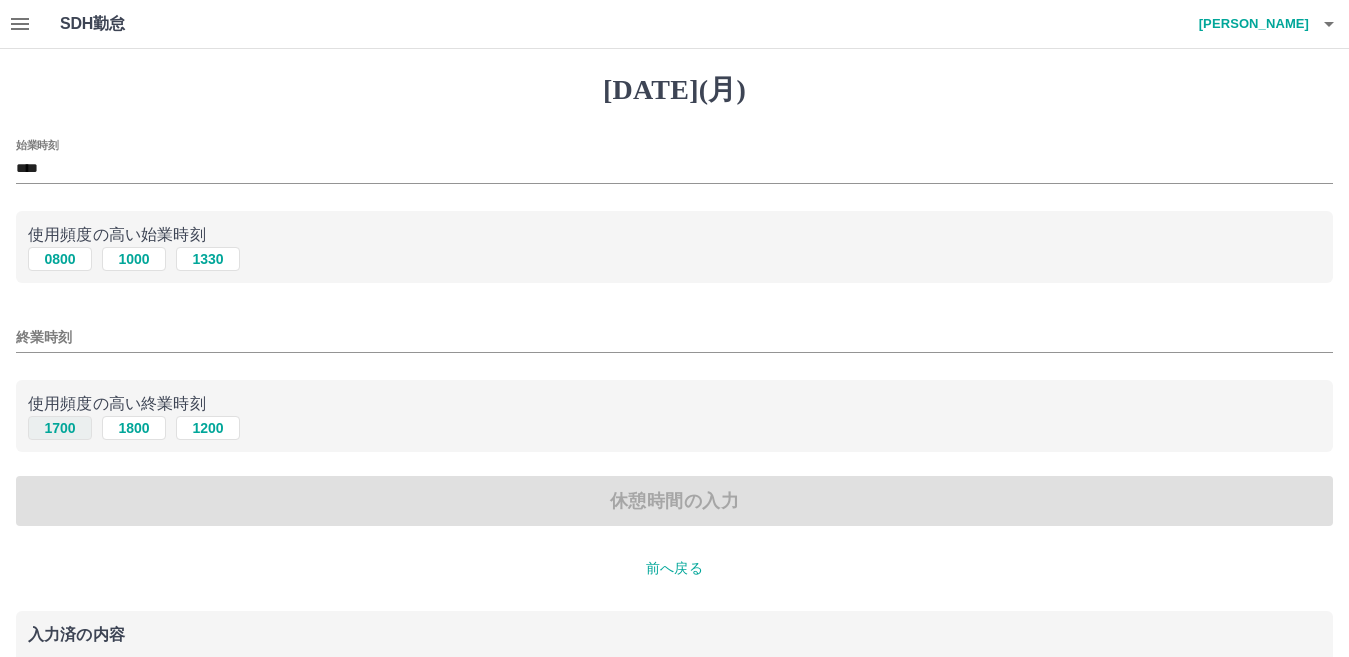 click on "1700" at bounding box center (60, 428) 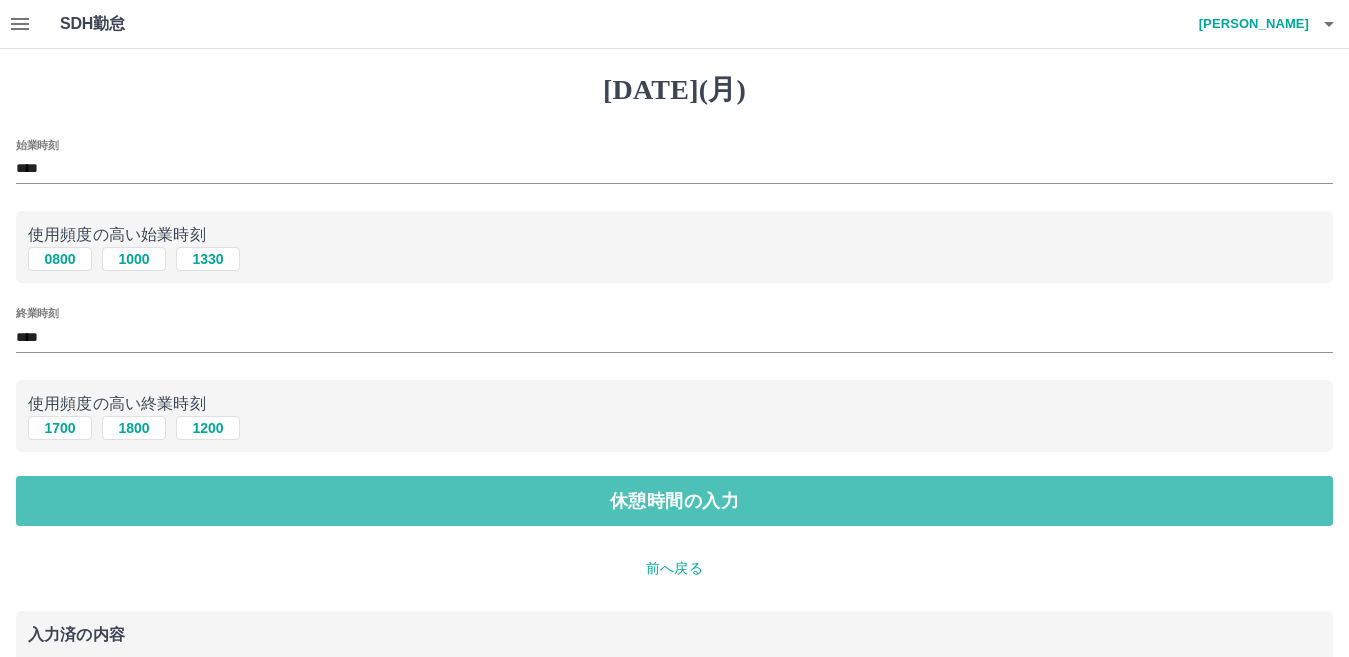 drag, startPoint x: 70, startPoint y: 490, endPoint x: 67, endPoint y: 468, distance: 22.203604 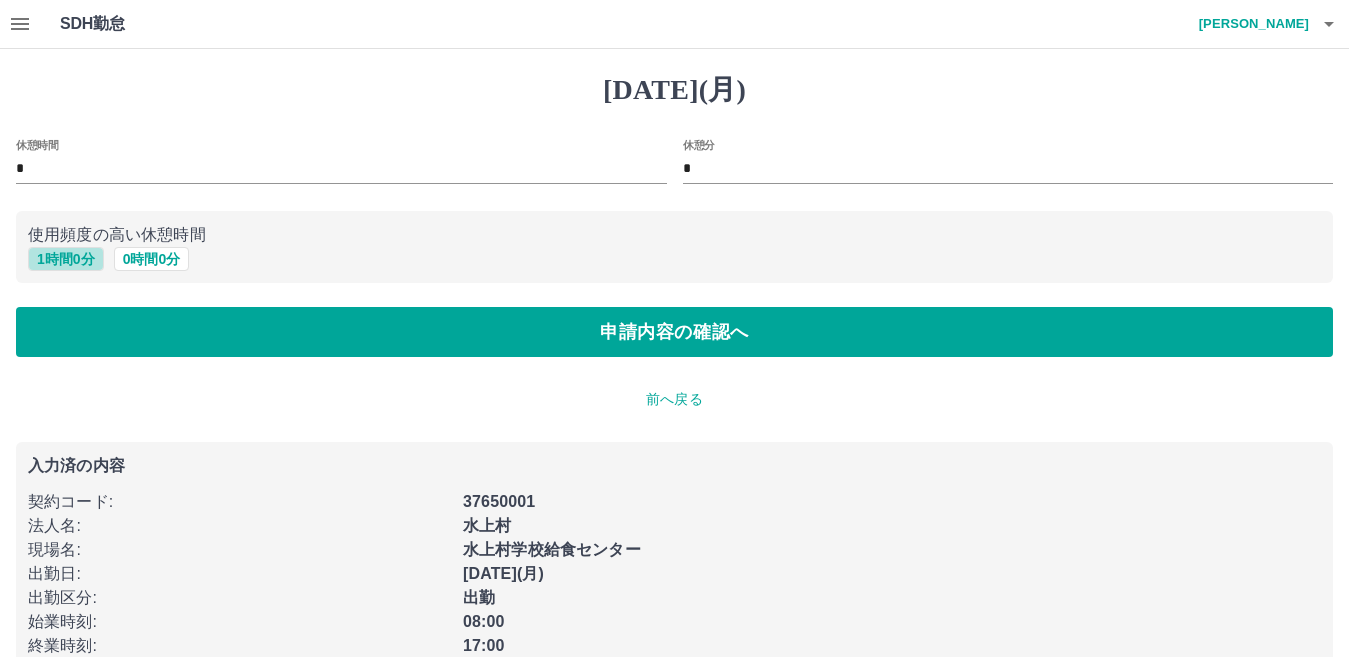 drag, startPoint x: 71, startPoint y: 258, endPoint x: 71, endPoint y: 290, distance: 32 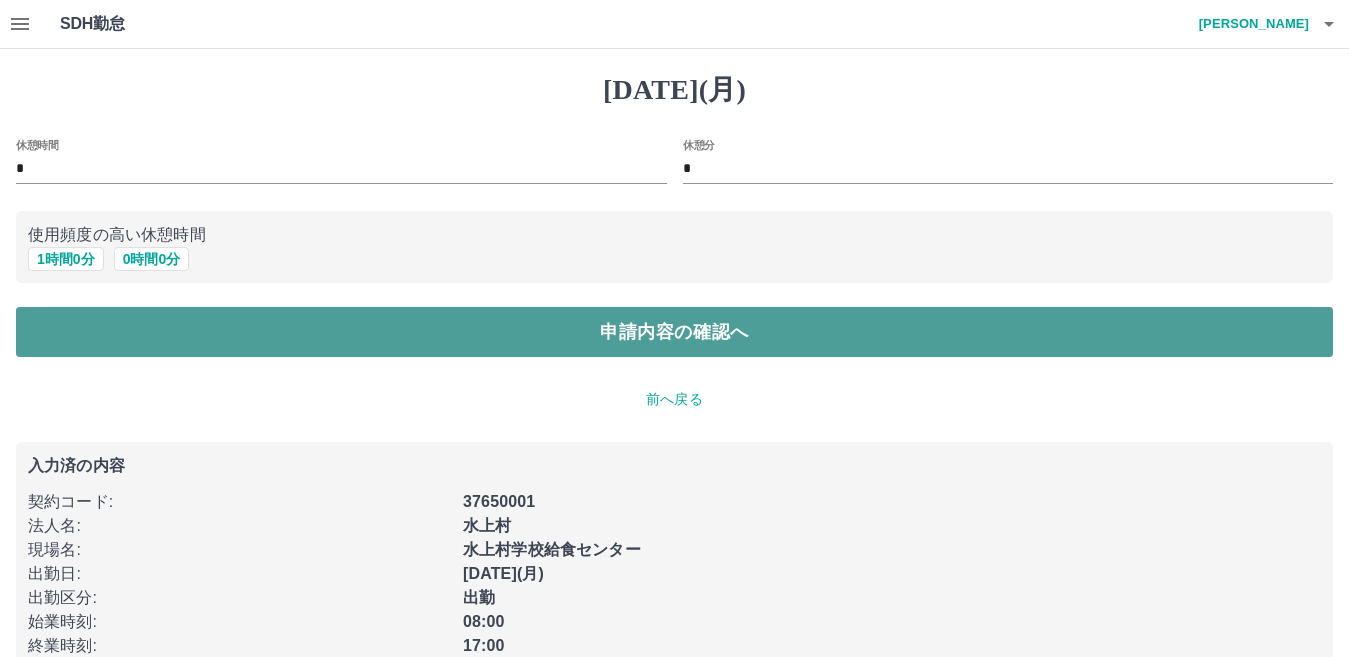 click on "申請内容の確認へ" at bounding box center (674, 332) 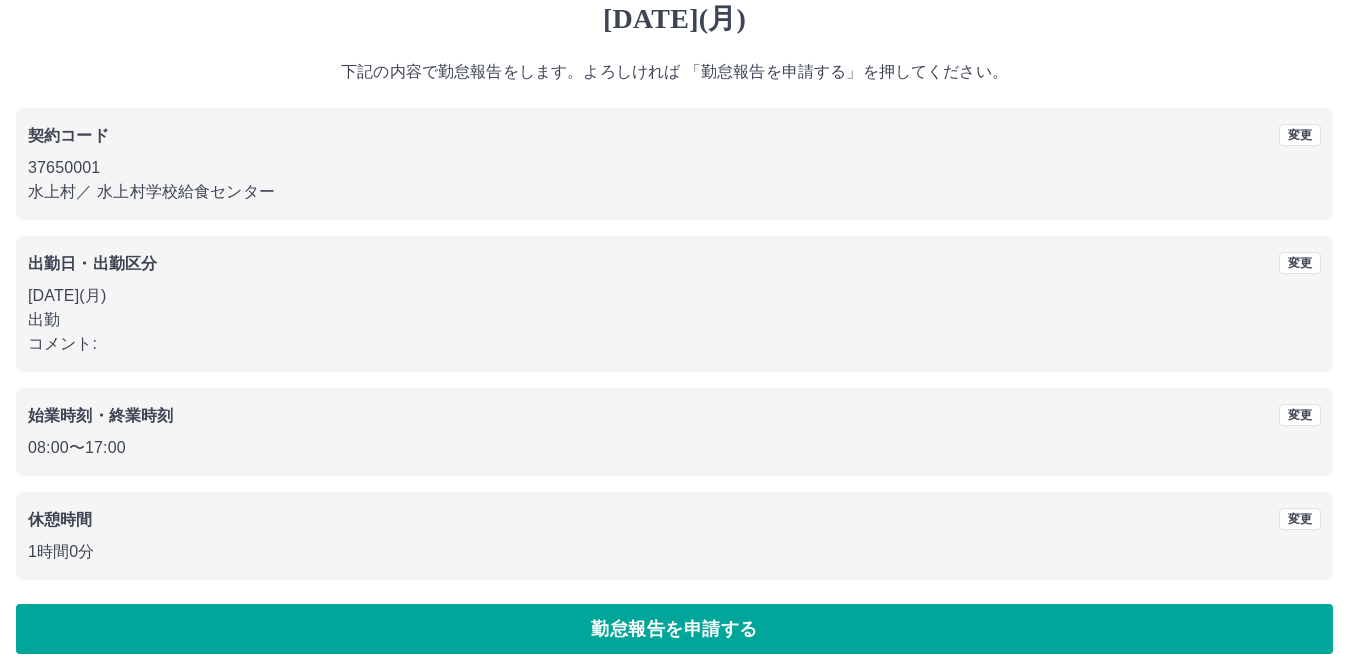 scroll, scrollTop: 92, scrollLeft: 0, axis: vertical 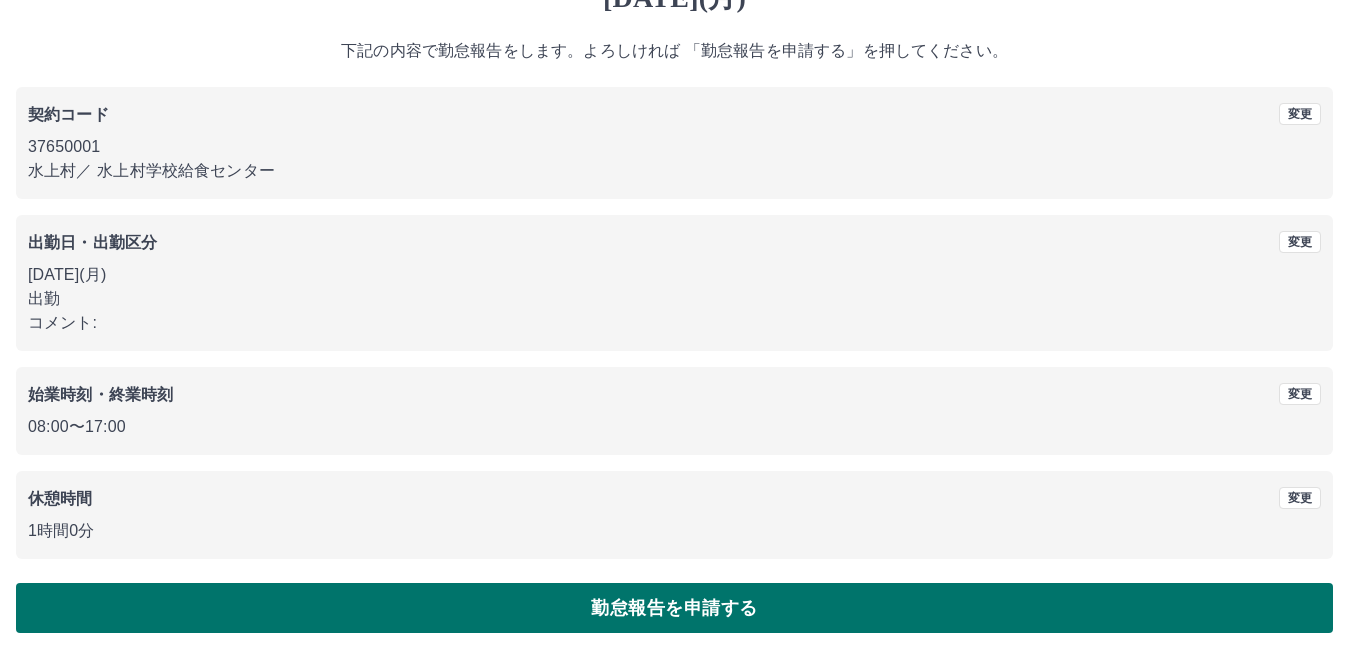 click on "勤怠報告を申請する" at bounding box center (674, 608) 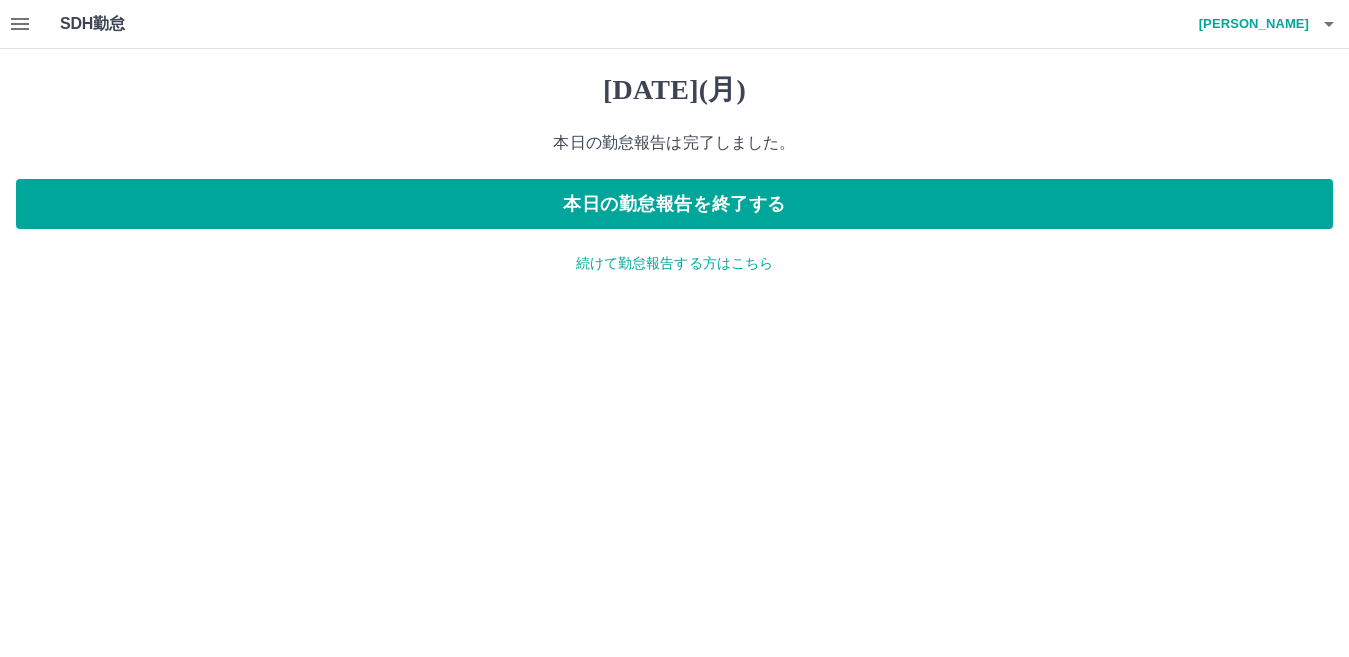 scroll, scrollTop: 0, scrollLeft: 0, axis: both 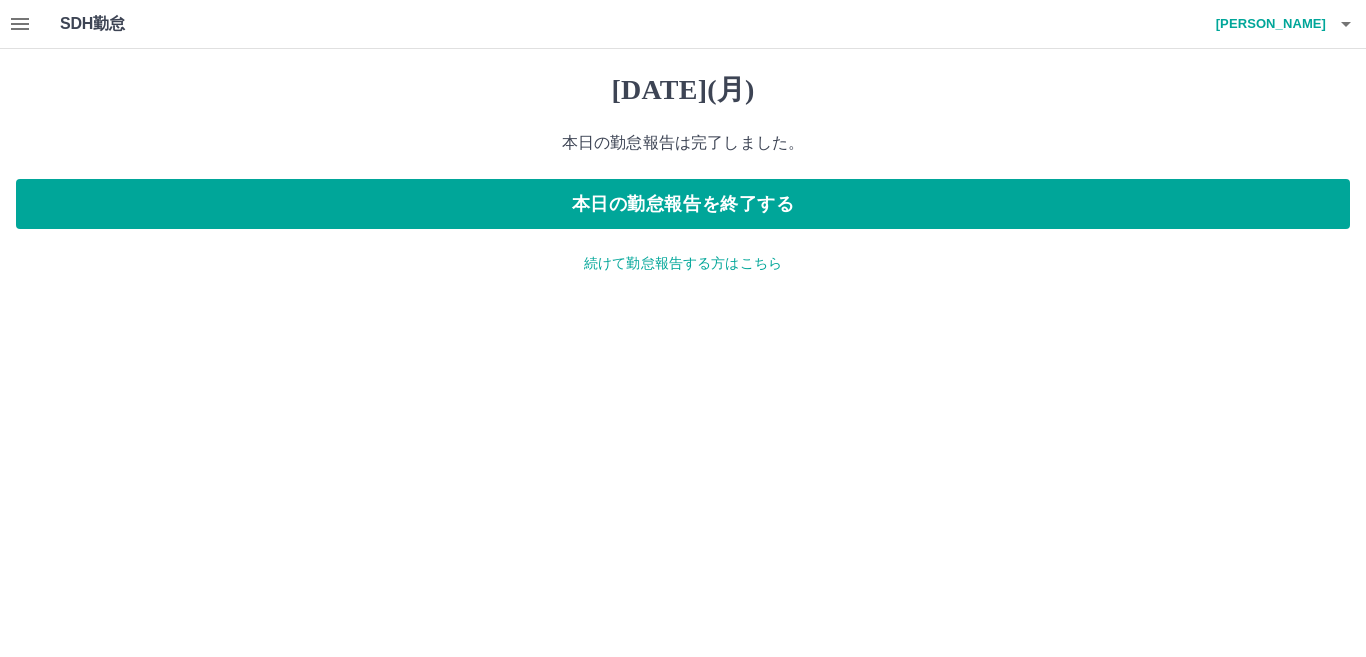 click on "続けて勤怠報告する方はこちら" at bounding box center (683, 263) 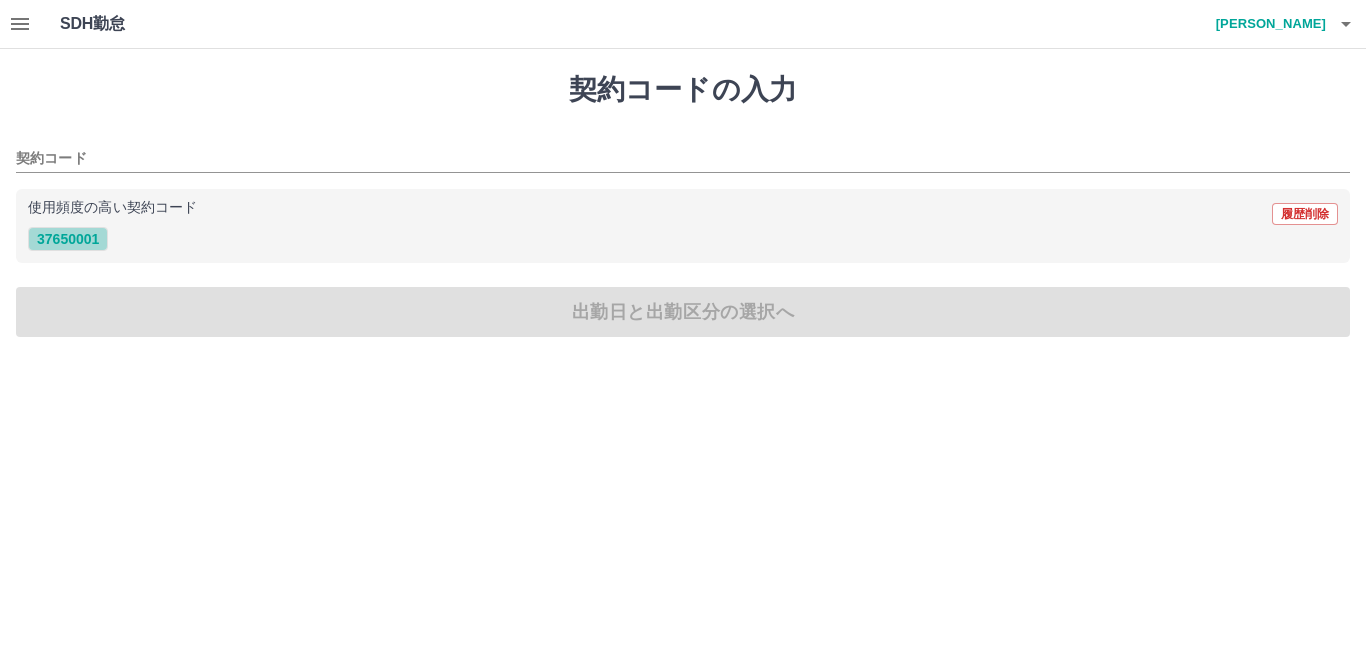 click on "37650001" at bounding box center (68, 239) 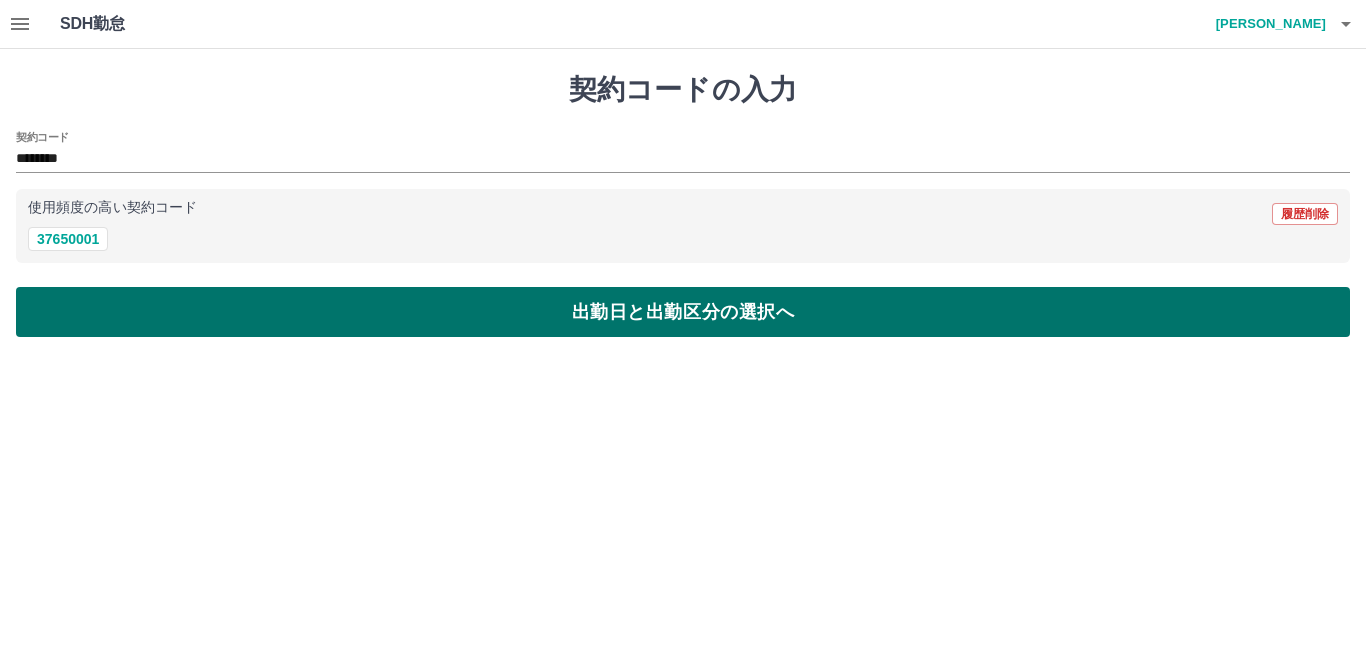 click on "出勤日と出勤区分の選択へ" at bounding box center (683, 312) 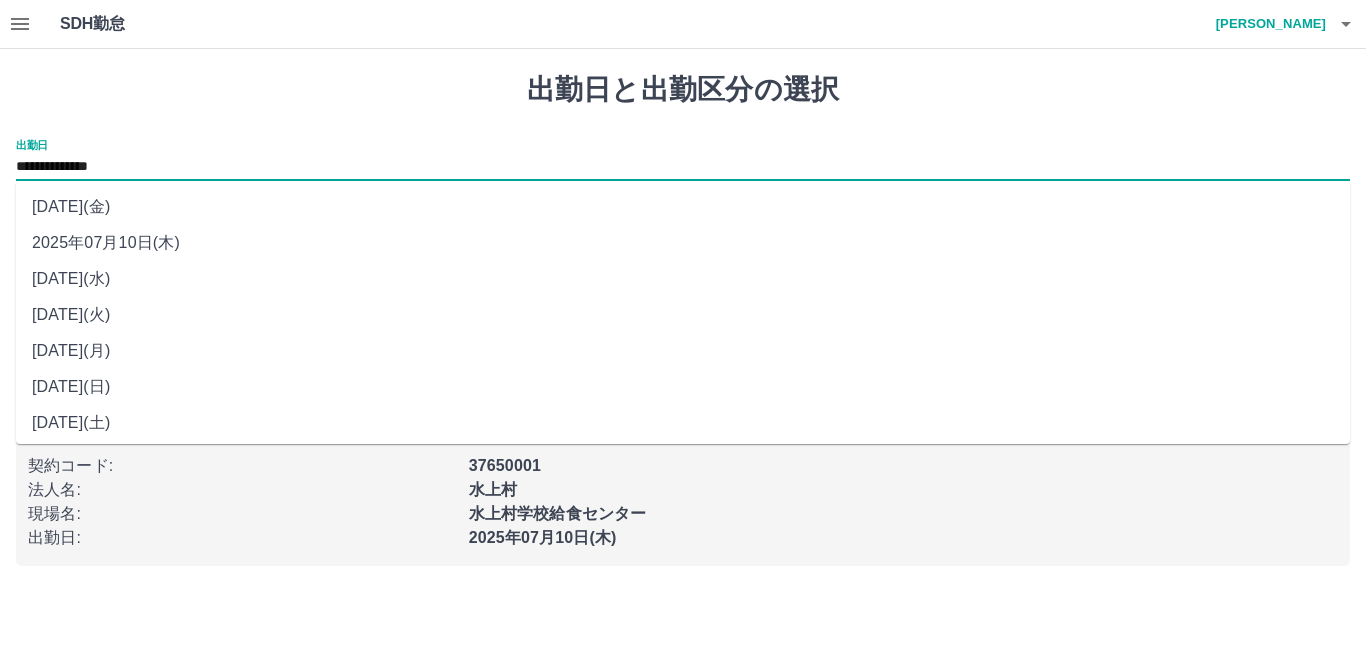 click on "**********" at bounding box center [683, 167] 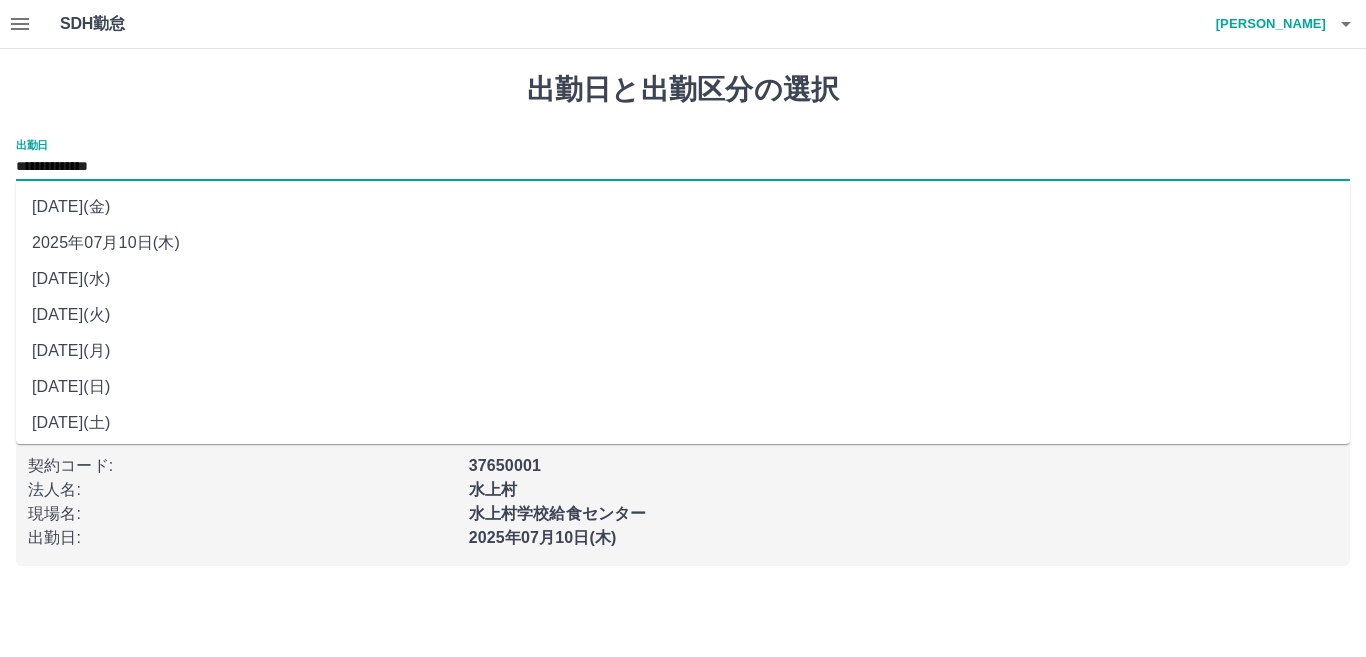 click on "2025年07月08日(火)" at bounding box center (683, 315) 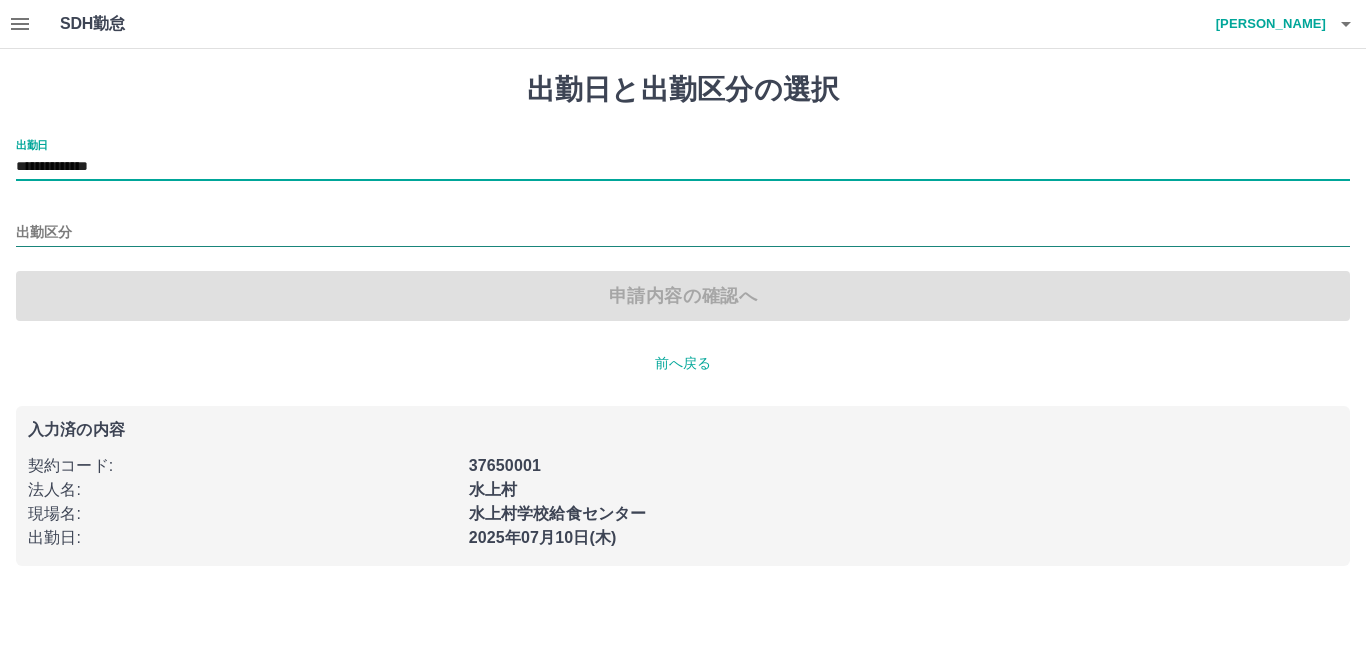 click on "出勤区分" at bounding box center (683, 233) 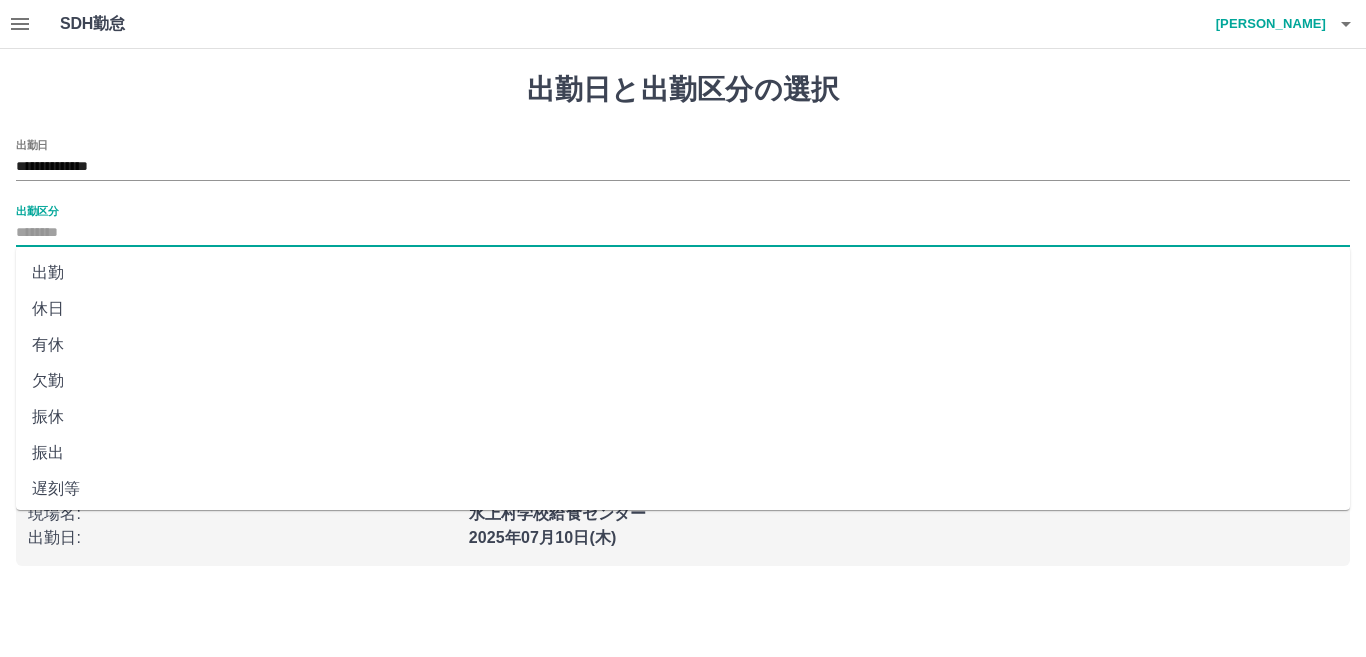 click on "出勤" at bounding box center [683, 273] 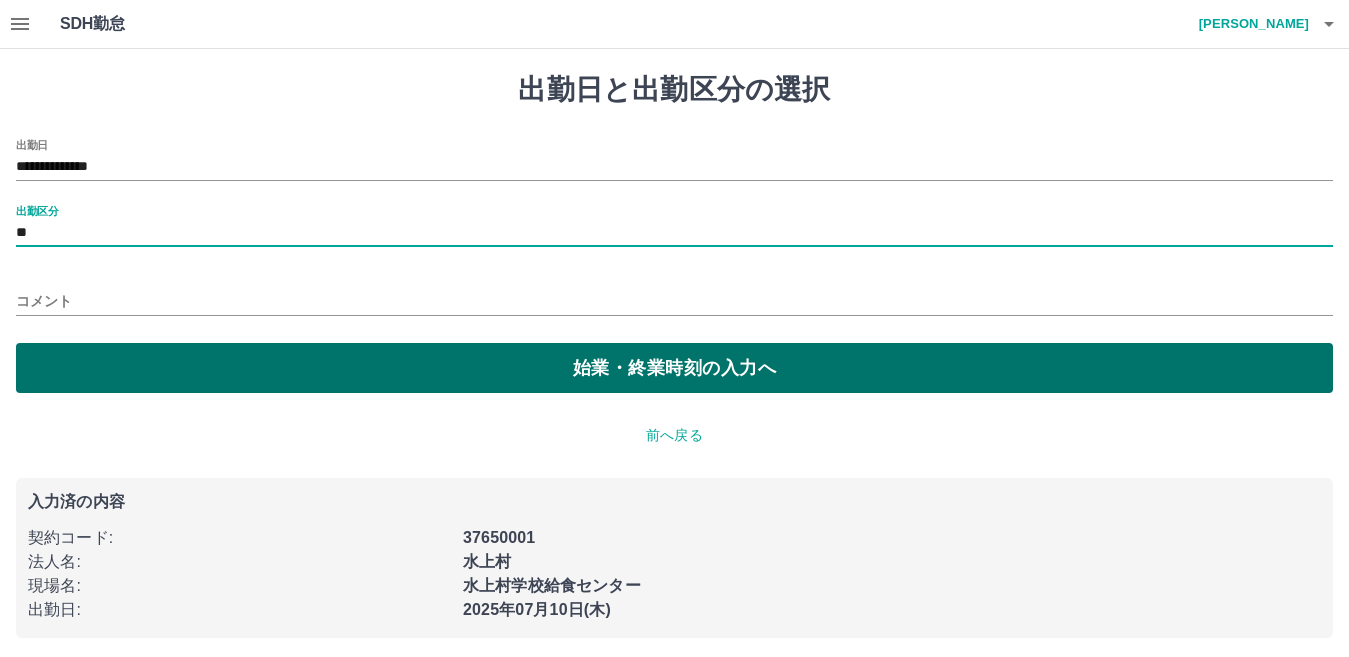 click on "始業・終業時刻の入力へ" at bounding box center [674, 368] 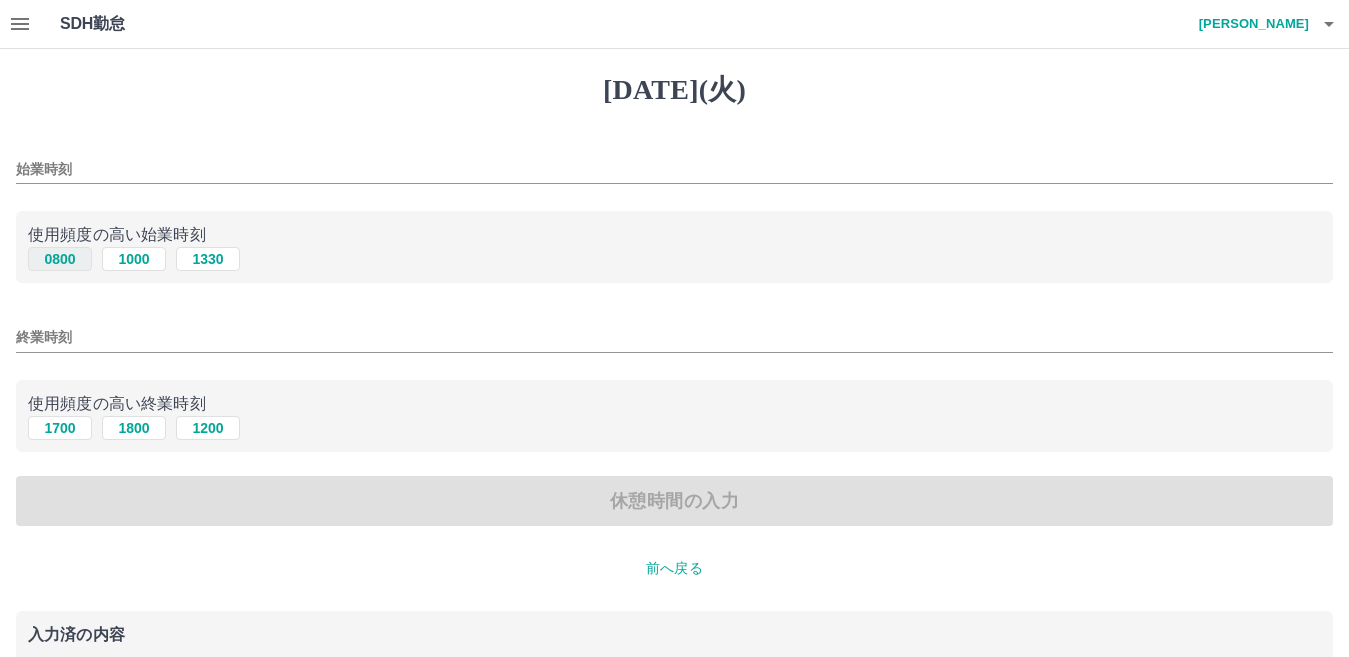 click on "0800" at bounding box center (60, 259) 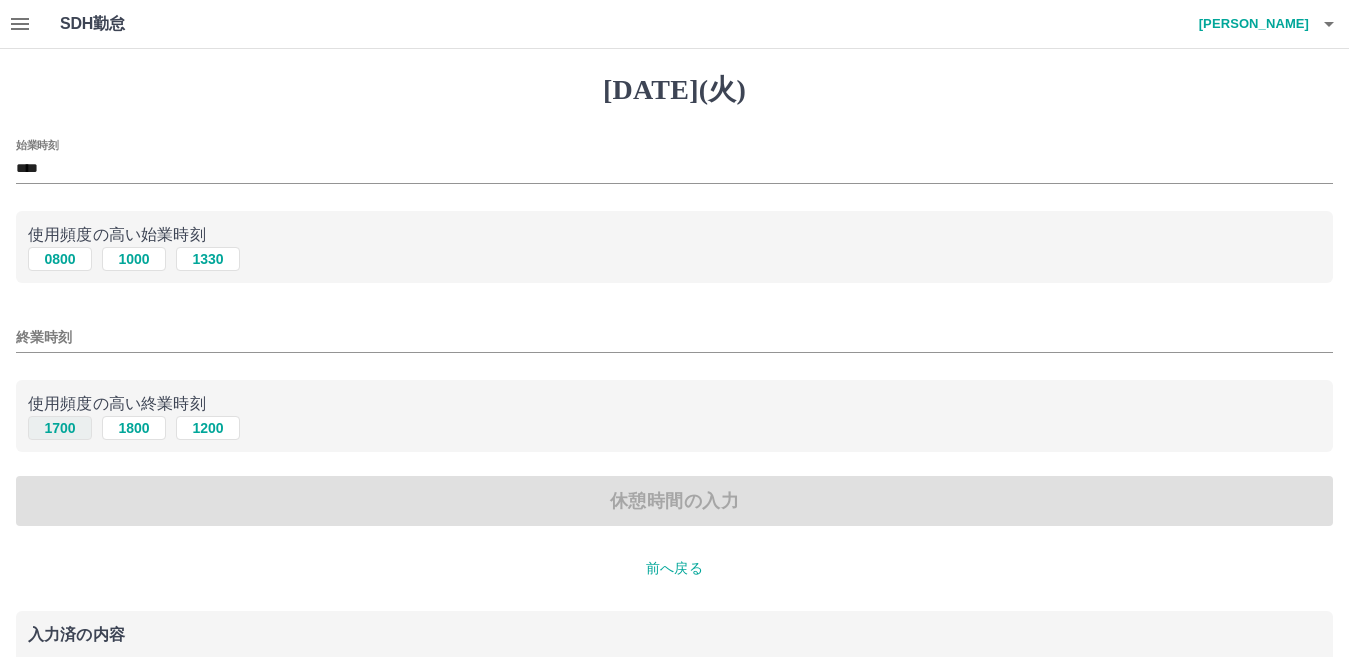 click on "1700" at bounding box center [60, 428] 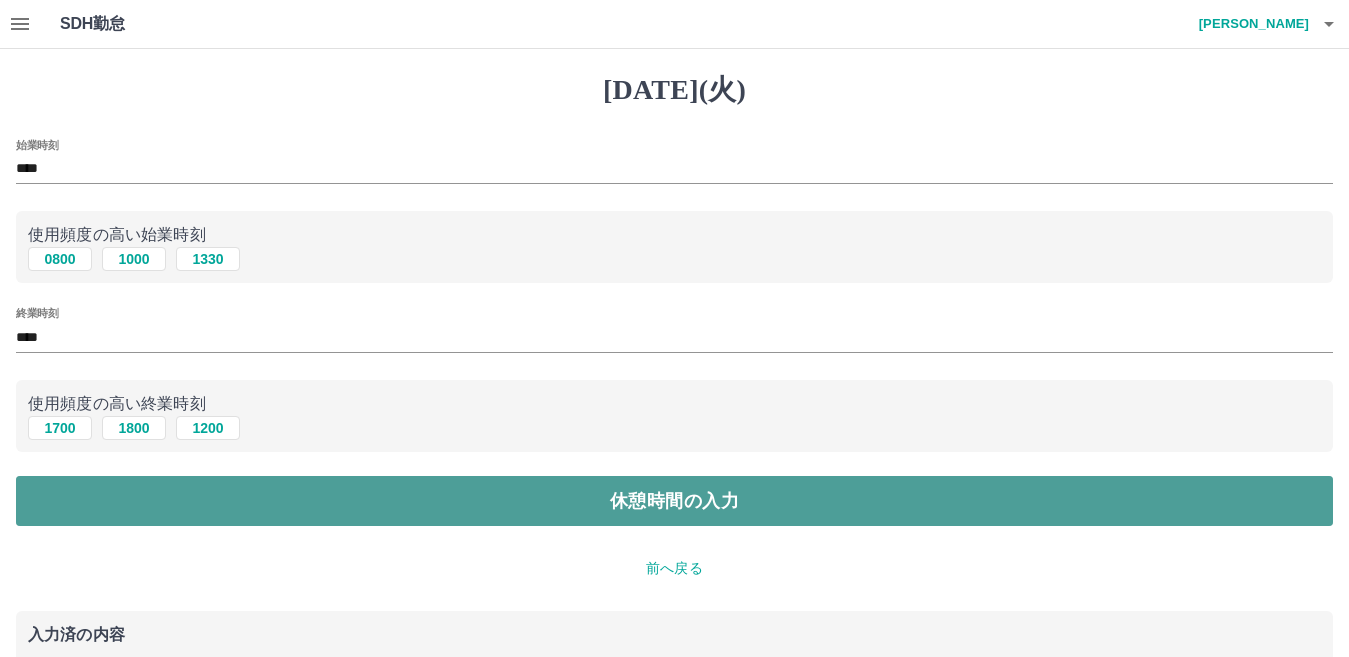 click on "休憩時間の入力" at bounding box center (674, 501) 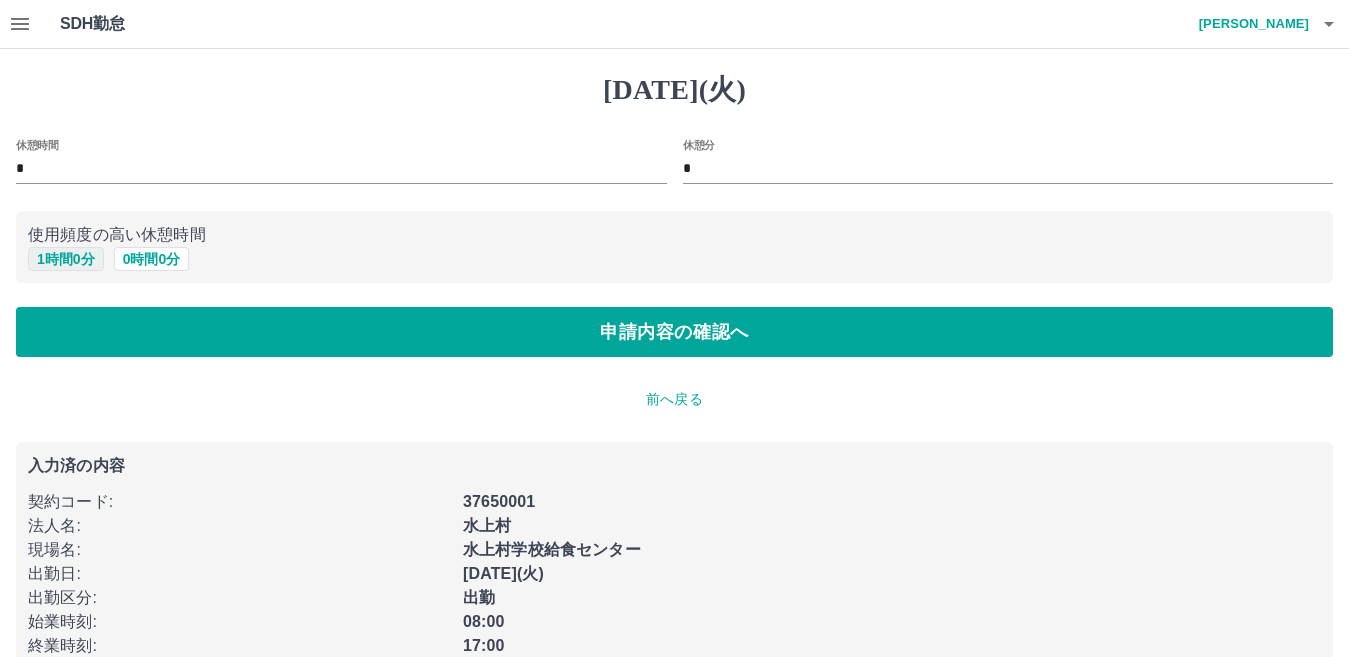 click on "1 時間 0 分" at bounding box center (66, 259) 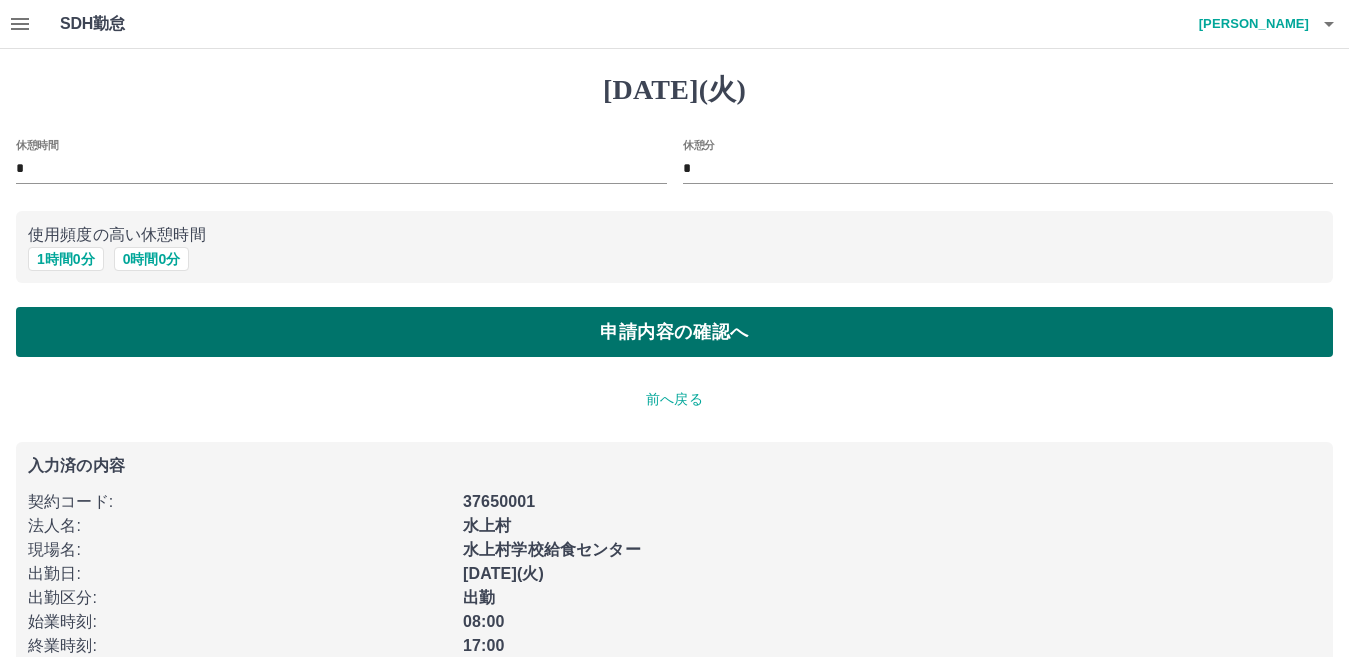 click on "申請内容の確認へ" at bounding box center (674, 332) 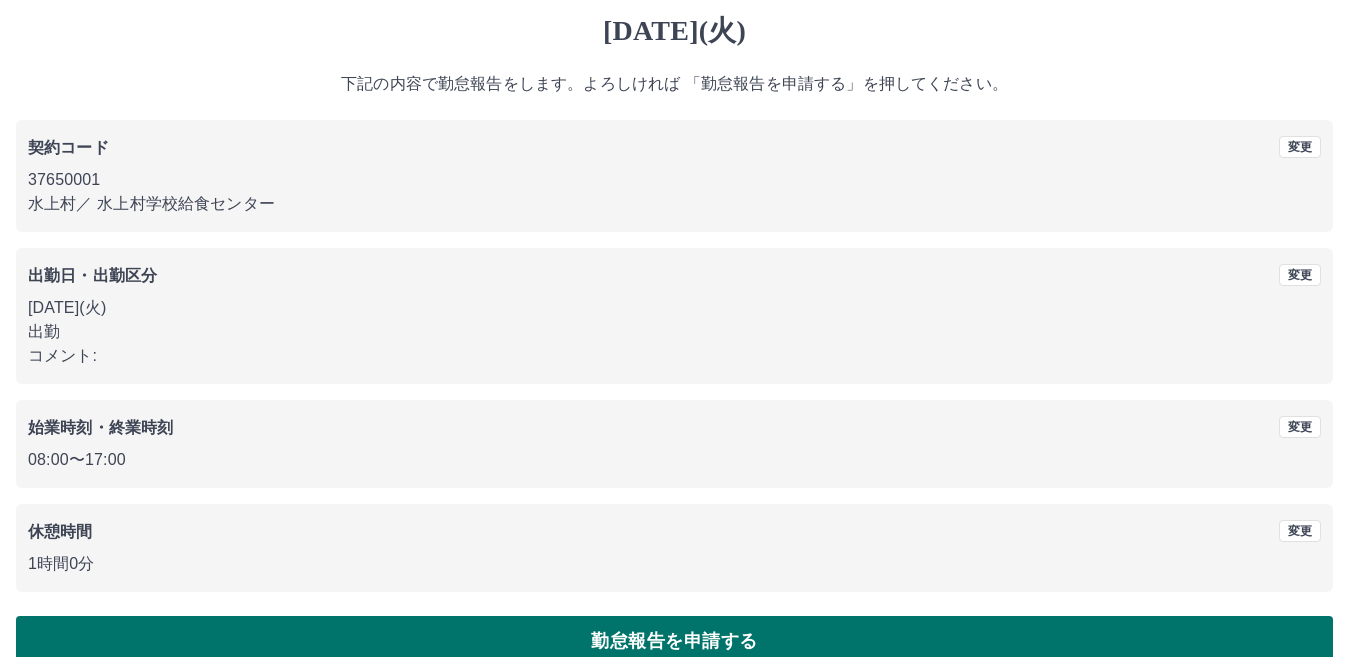 scroll, scrollTop: 92, scrollLeft: 0, axis: vertical 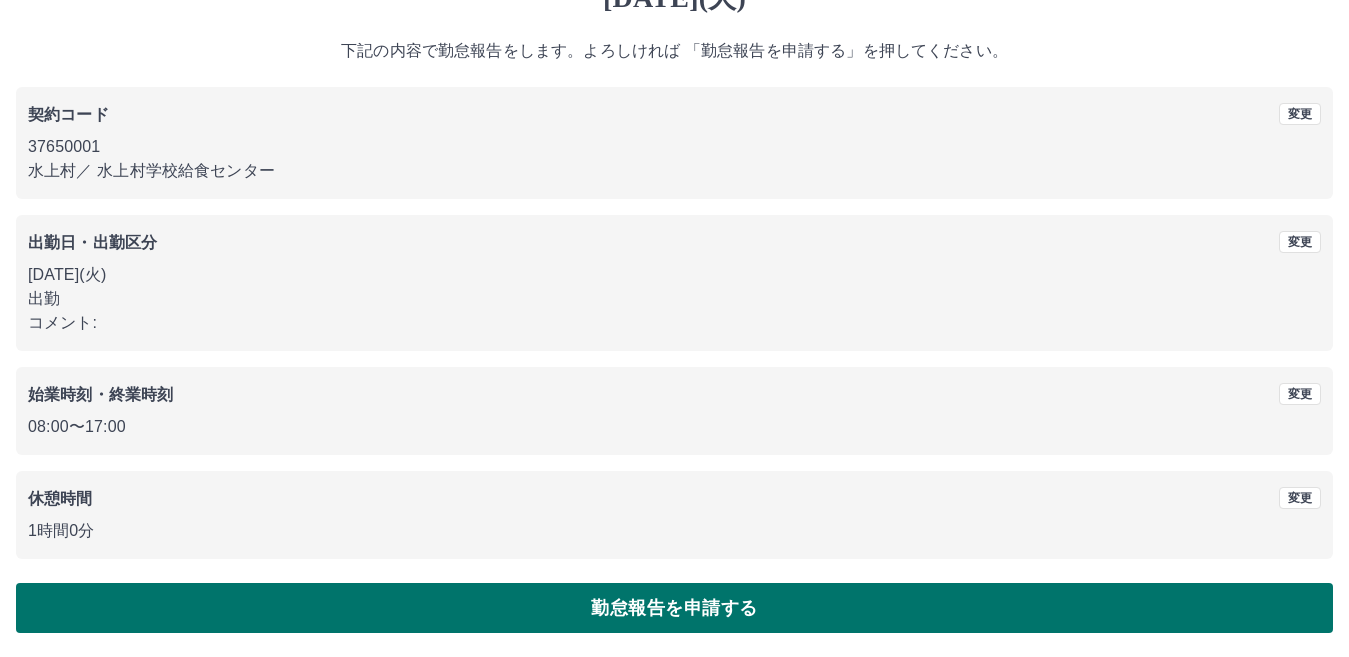 click on "勤怠報告を申請する" at bounding box center [674, 608] 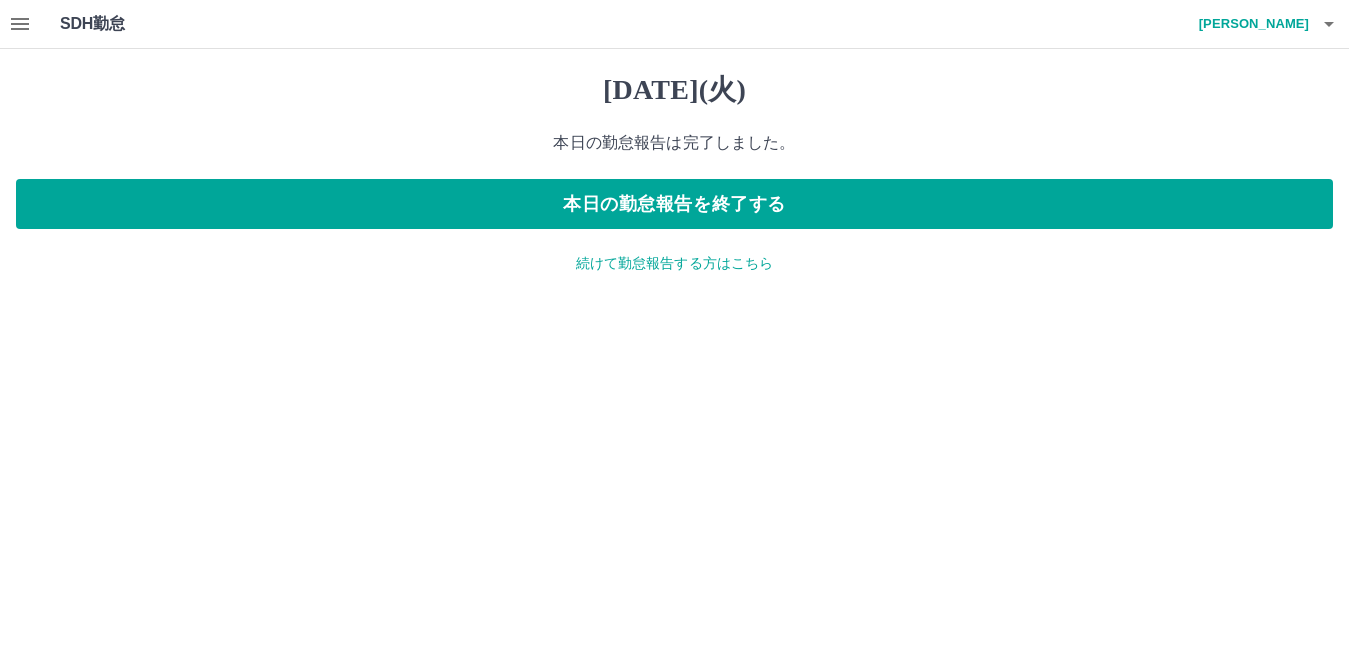 scroll, scrollTop: 0, scrollLeft: 0, axis: both 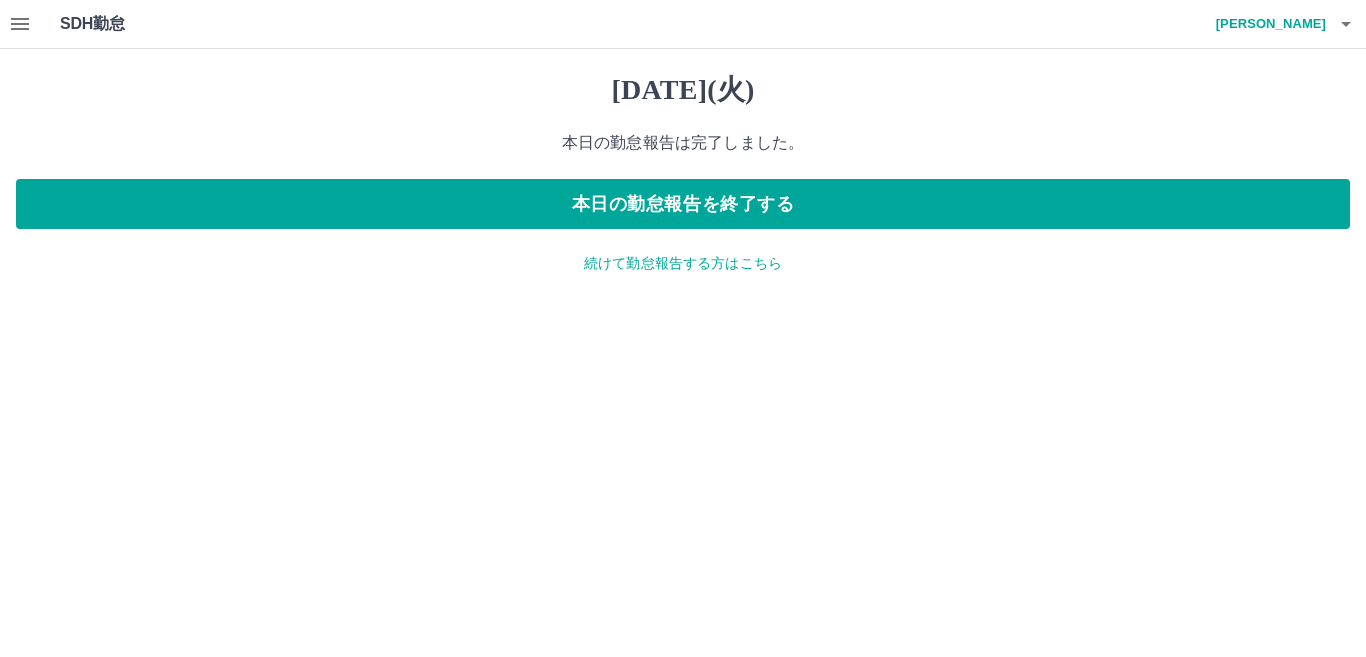 click on "続けて勤怠報告する方はこちら" at bounding box center [683, 263] 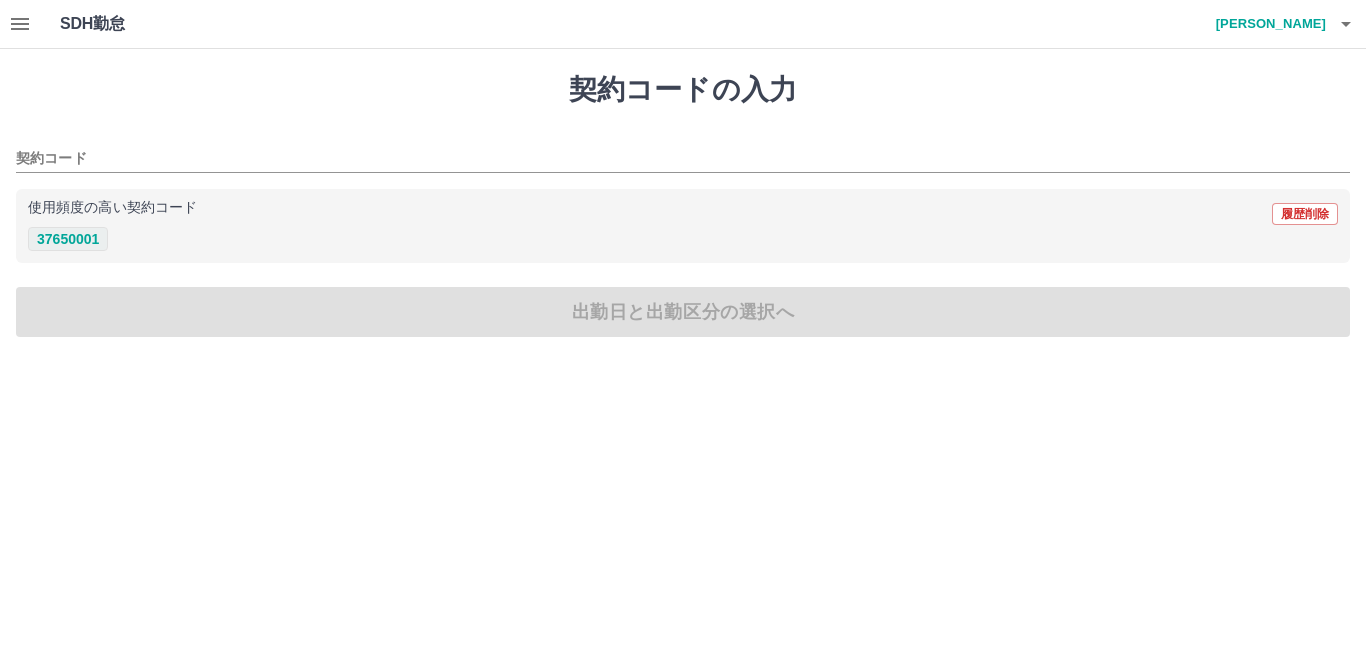 click on "37650001" at bounding box center [68, 239] 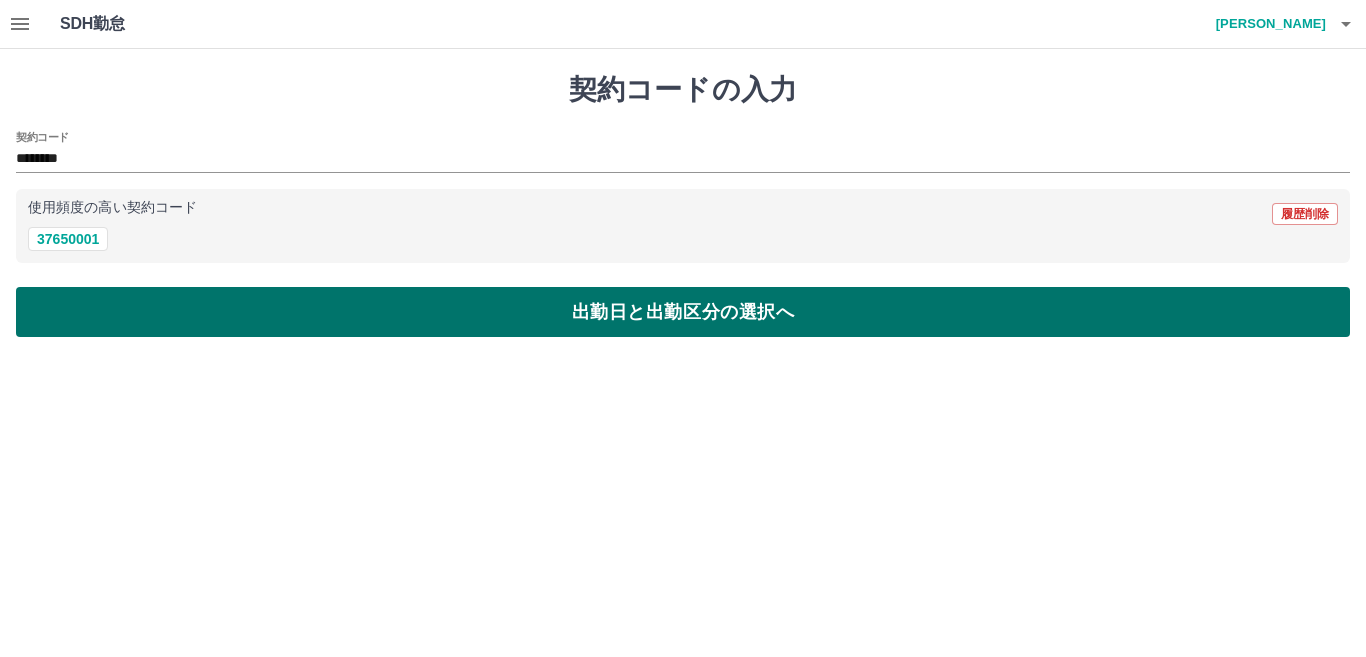 click on "出勤日と出勤区分の選択へ" at bounding box center [683, 312] 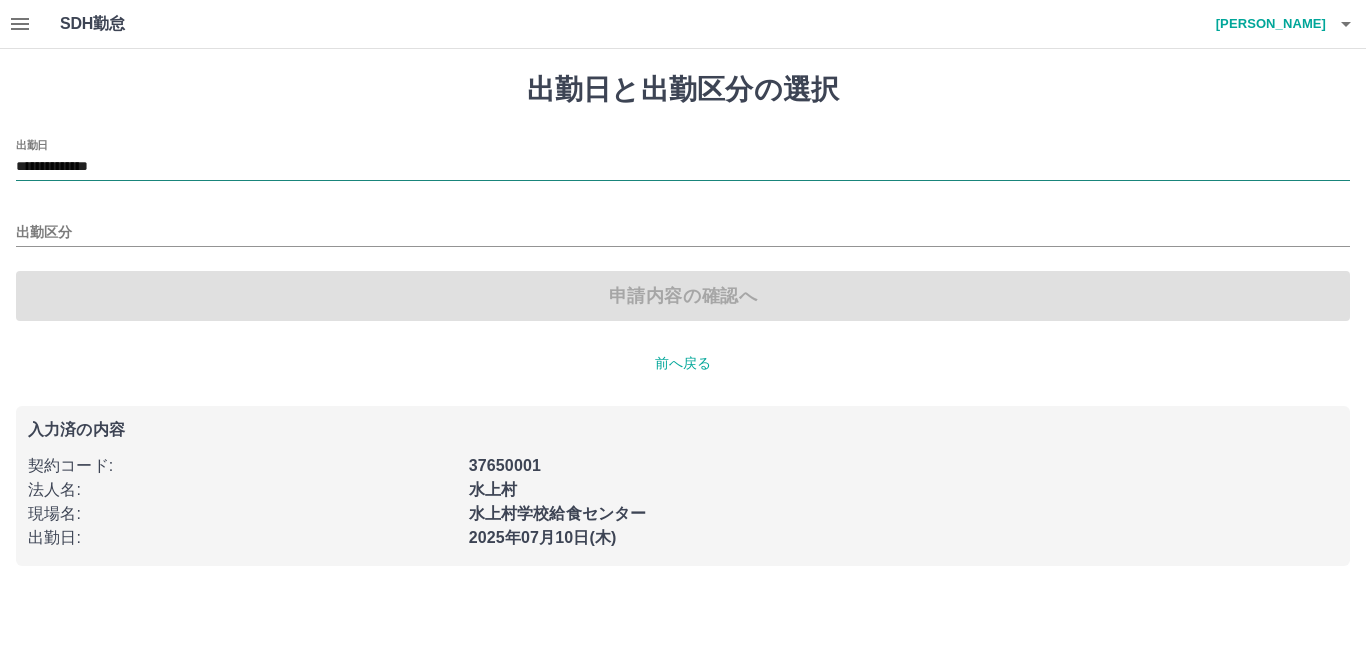 click on "**********" at bounding box center (683, 167) 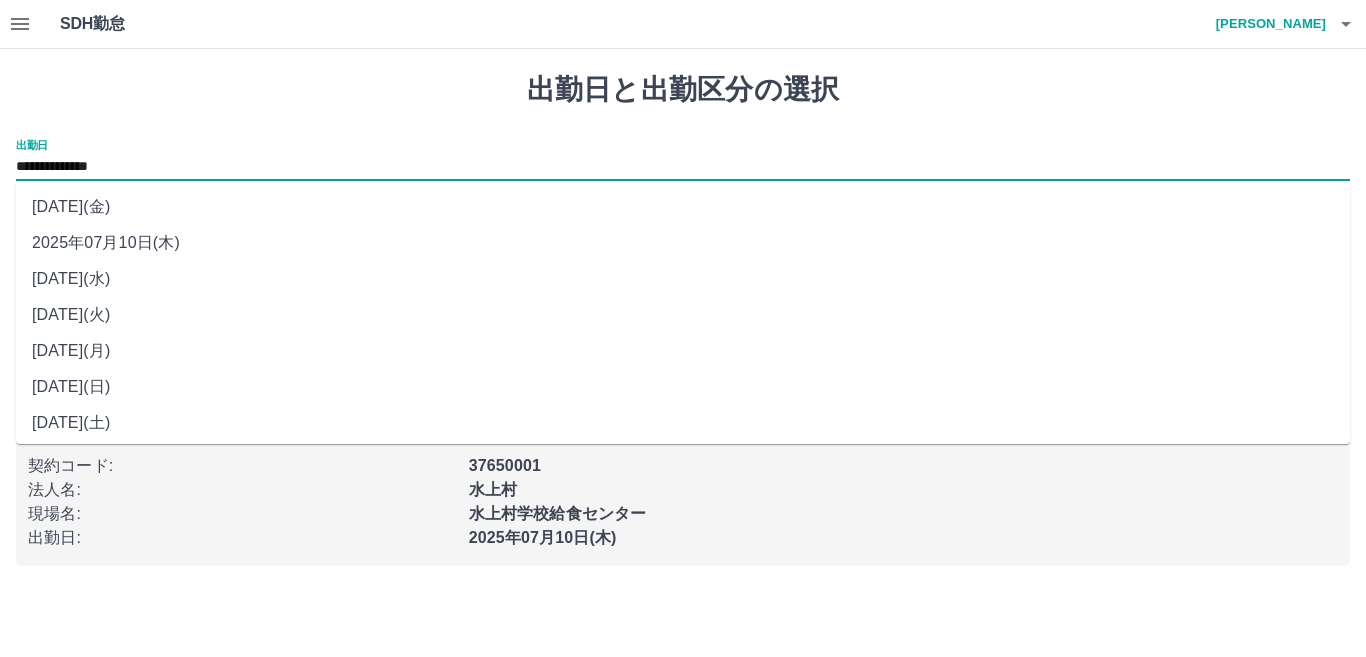 click on "2025年07月09日(水)" at bounding box center (683, 279) 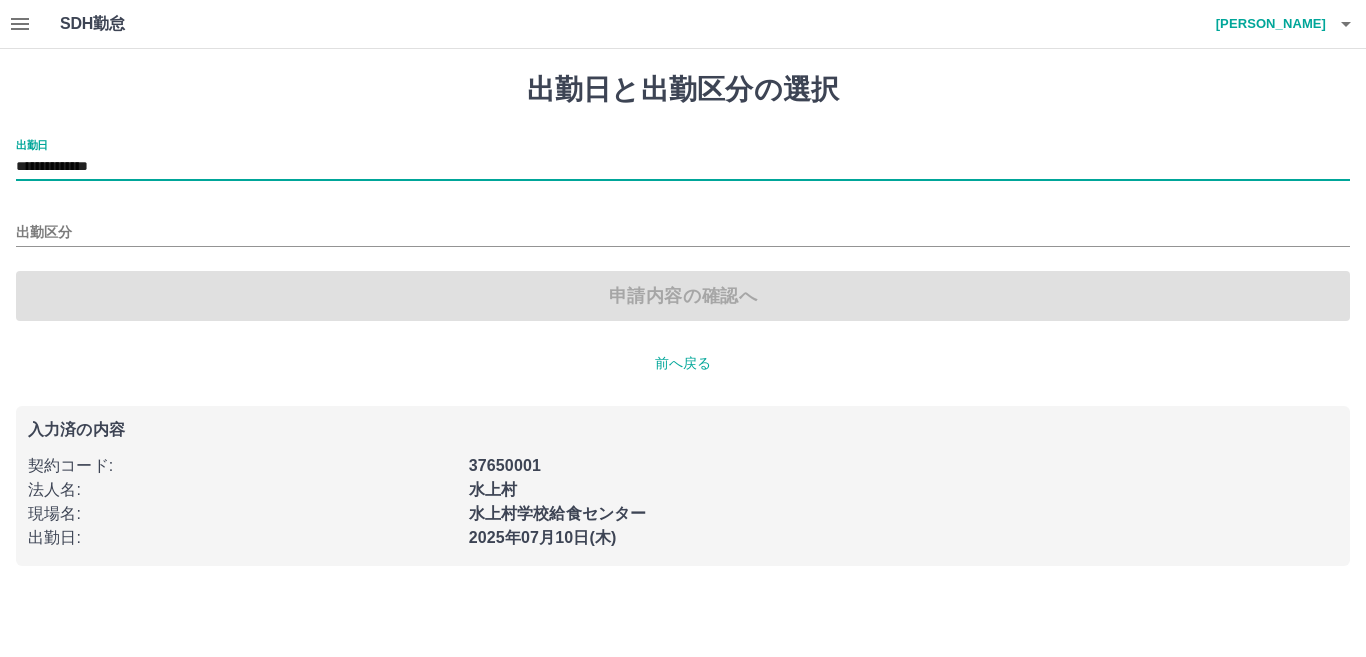 type on "**********" 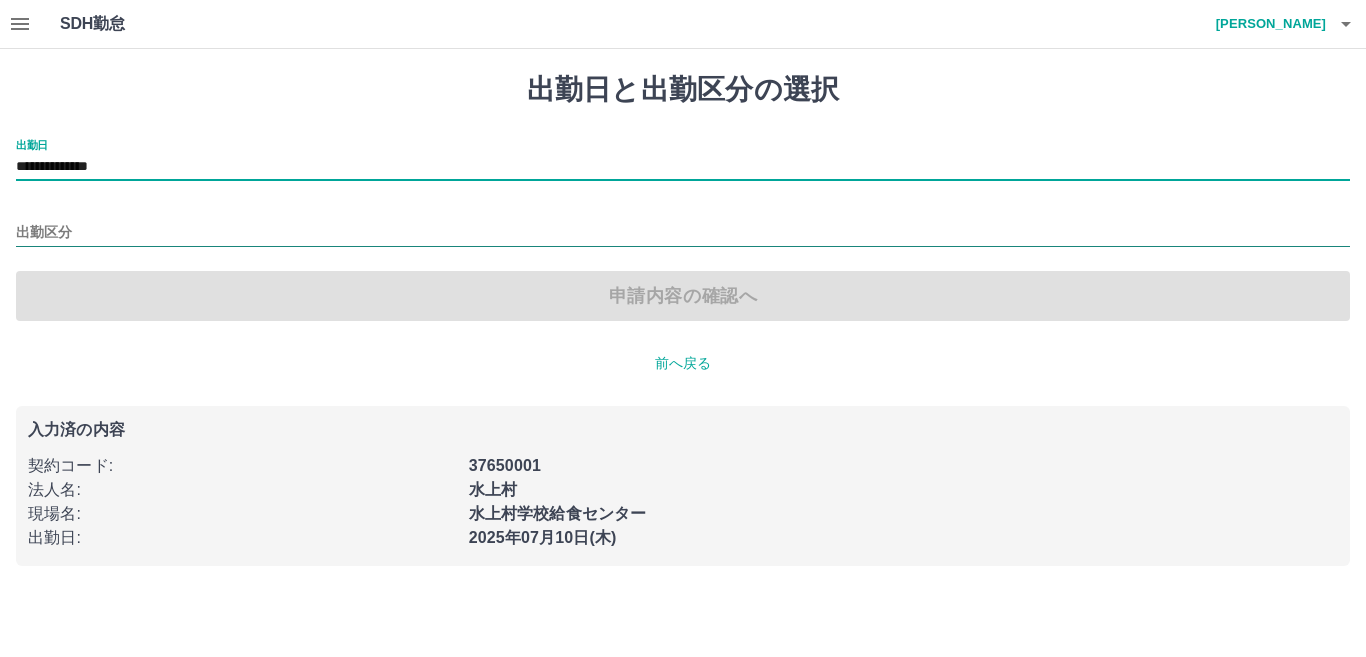 click on "出勤区分" at bounding box center (683, 233) 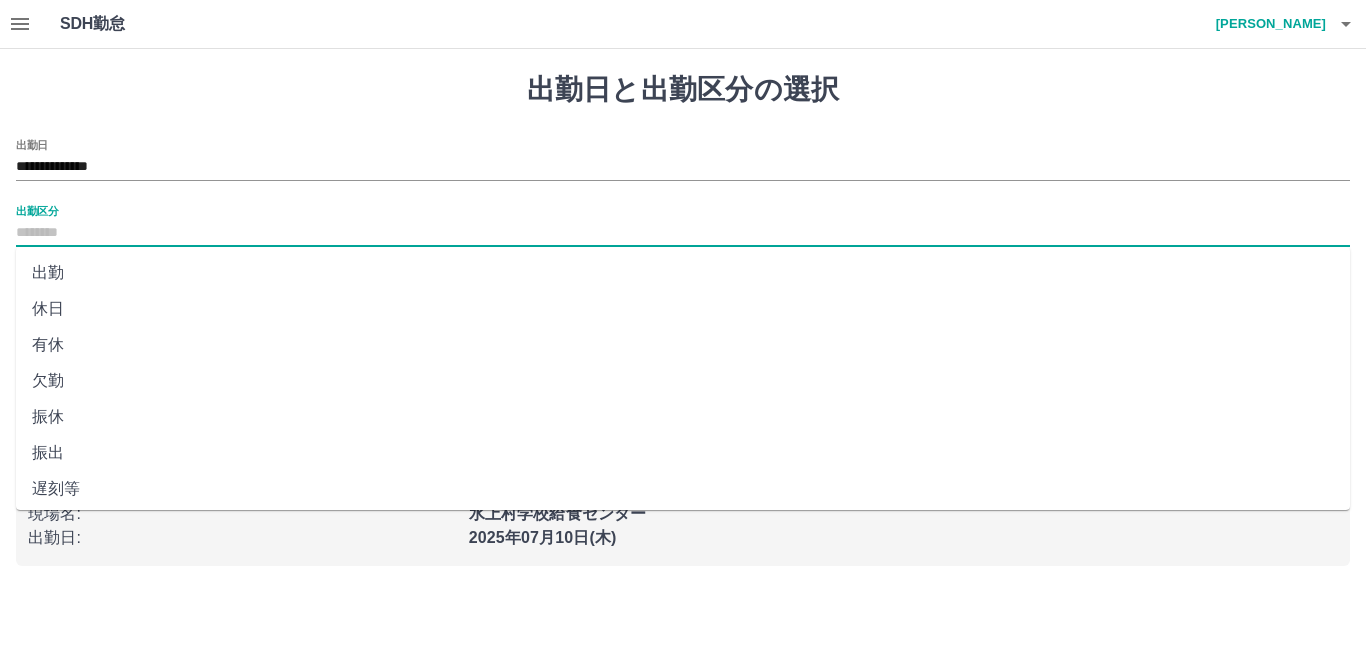 click on "出勤" at bounding box center [683, 273] 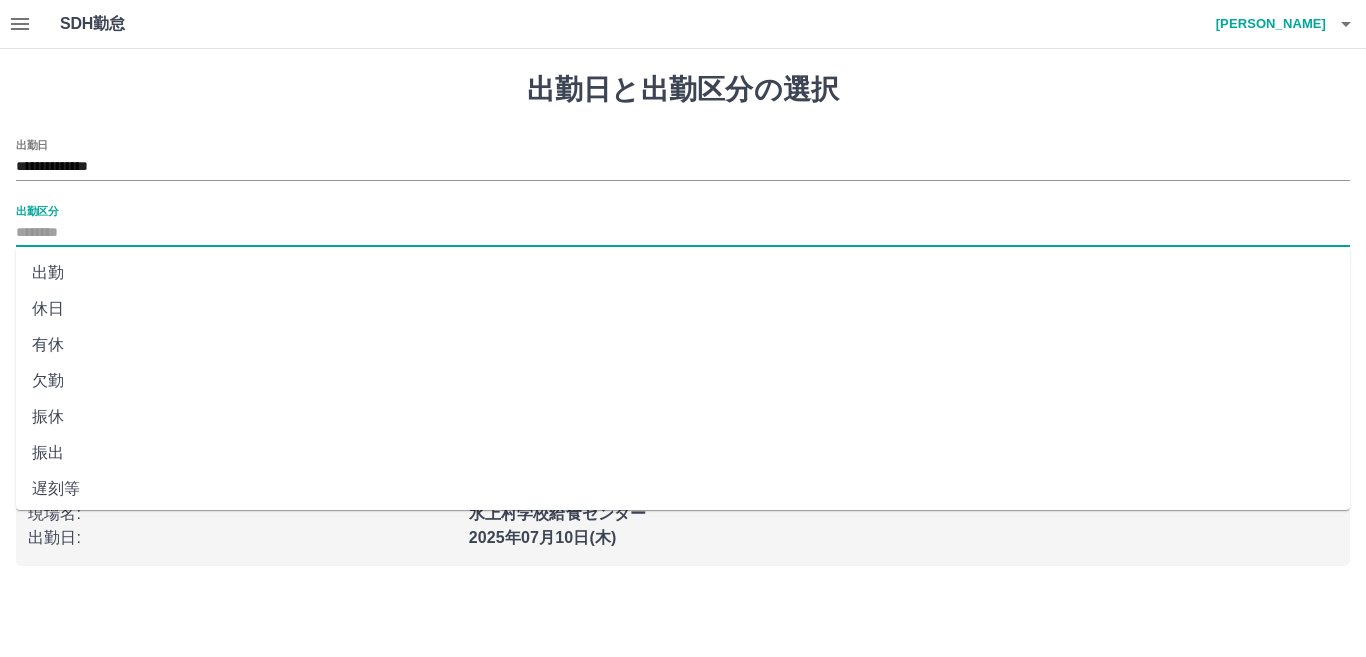 type on "**" 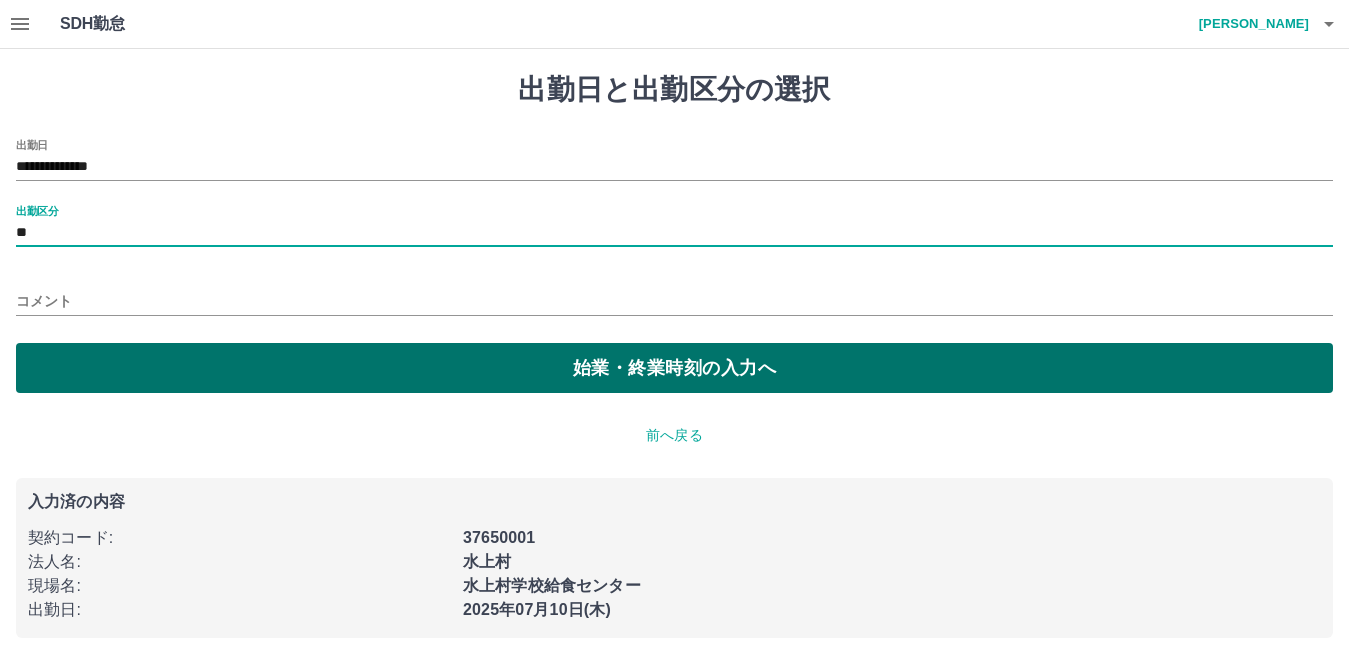 click on "始業・終業時刻の入力へ" at bounding box center (674, 368) 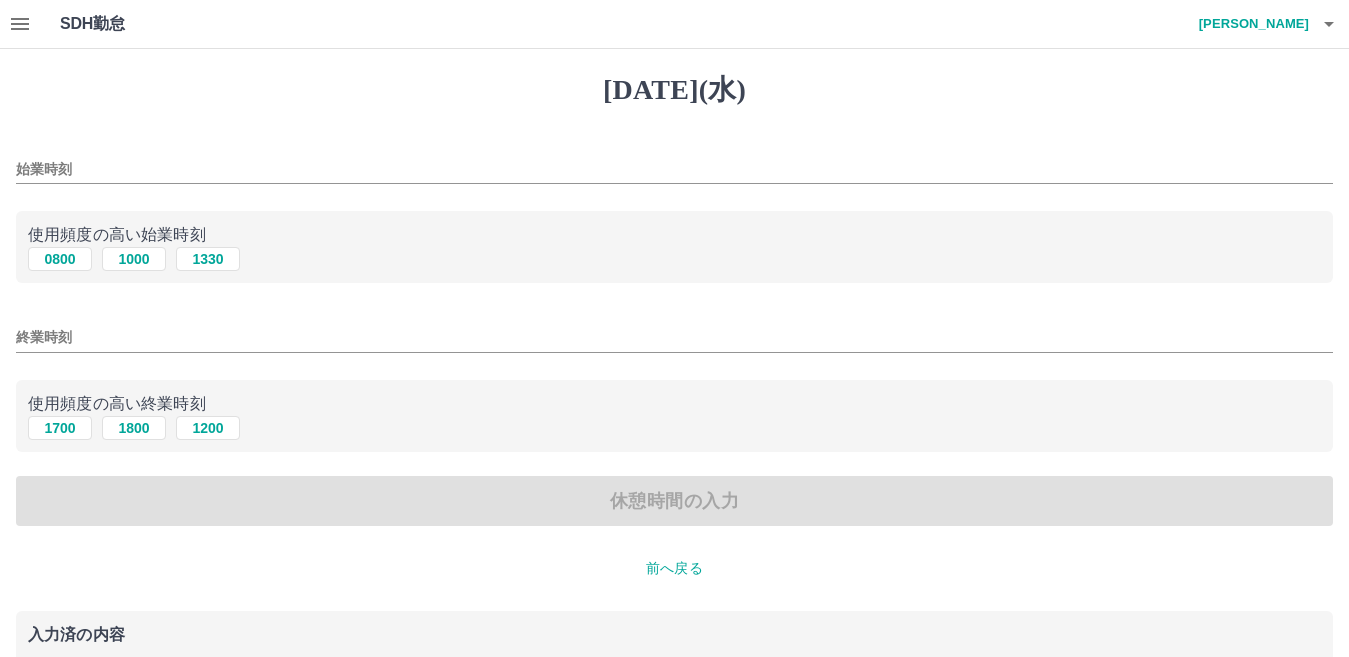 drag, startPoint x: 78, startPoint y: 265, endPoint x: 80, endPoint y: 286, distance: 21.095022 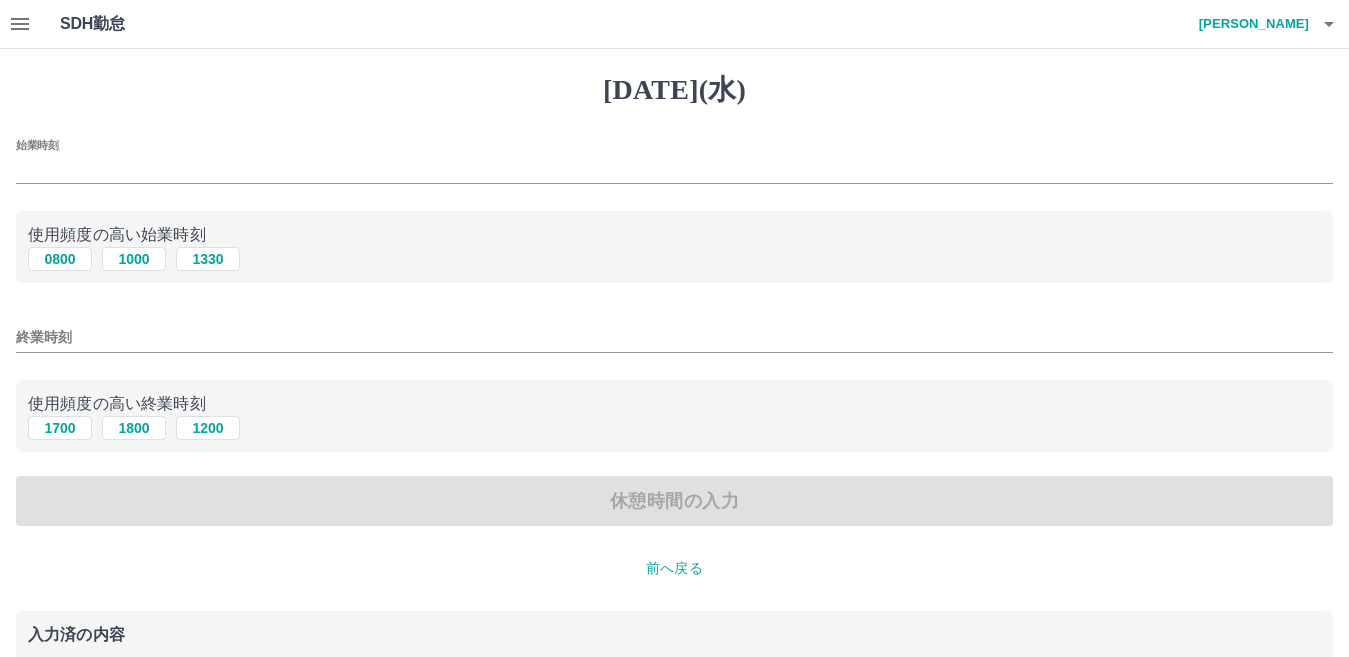 type on "****" 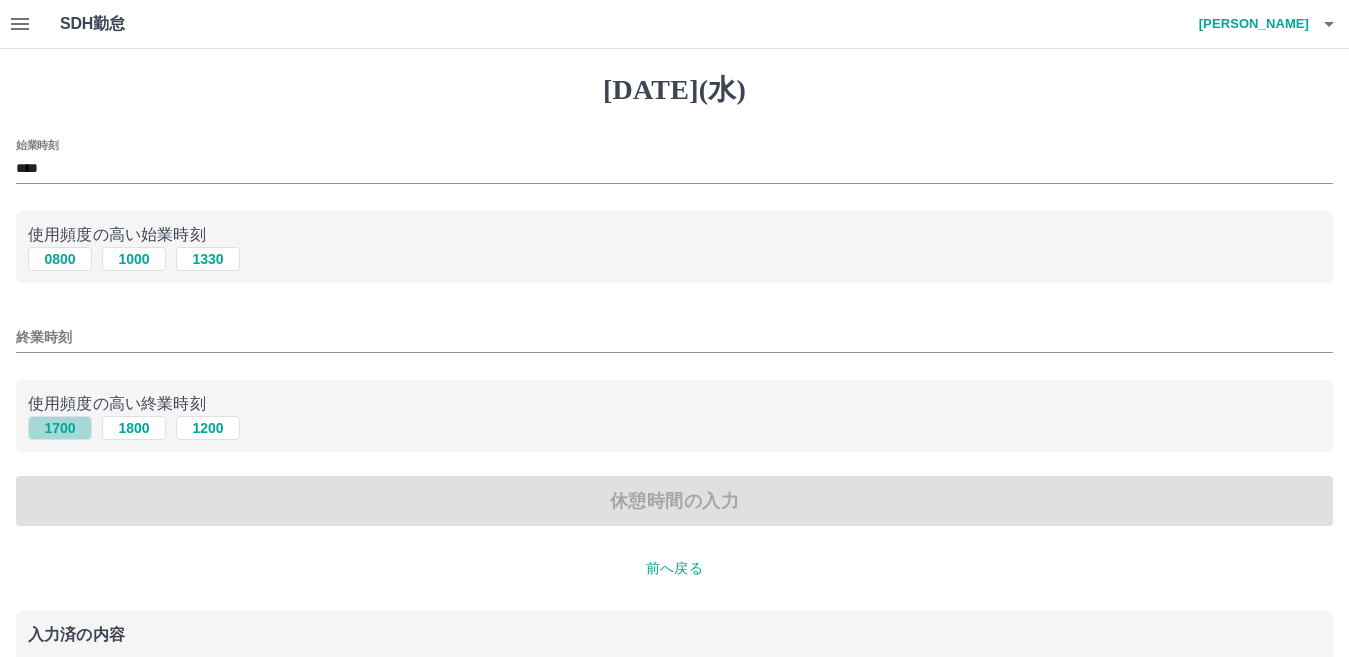 click on "1700" at bounding box center [60, 428] 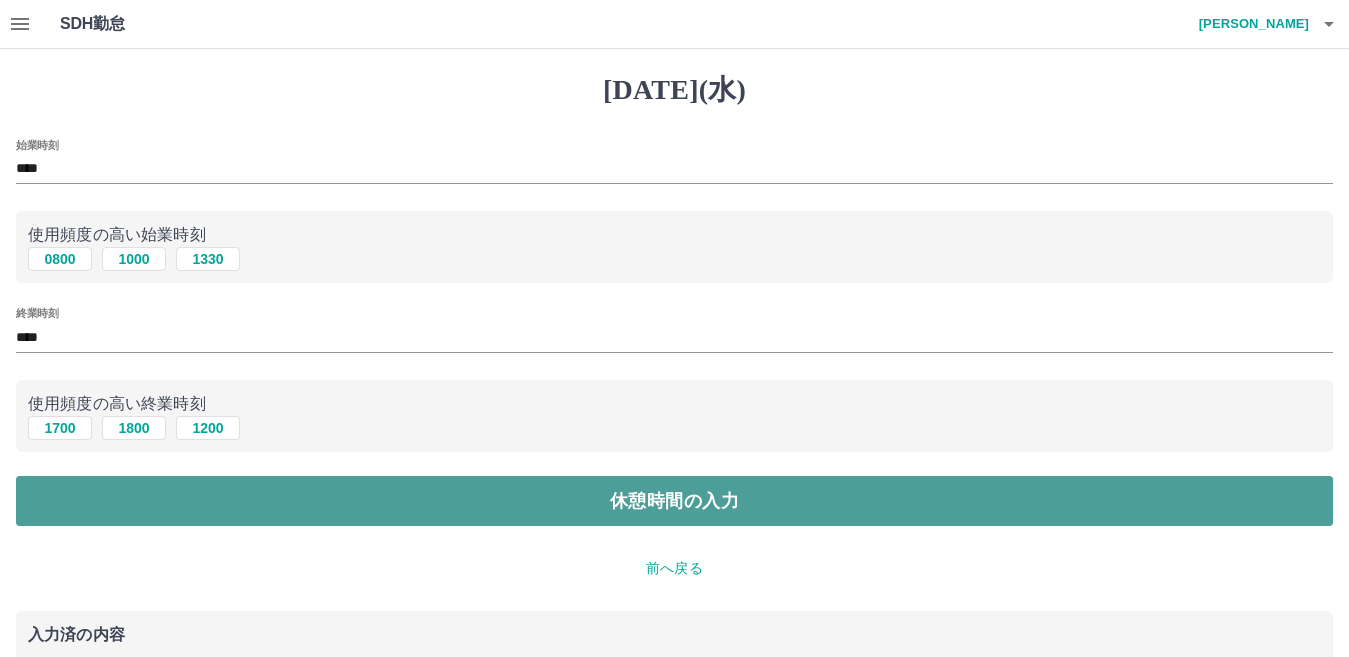 click on "休憩時間の入力" at bounding box center (674, 501) 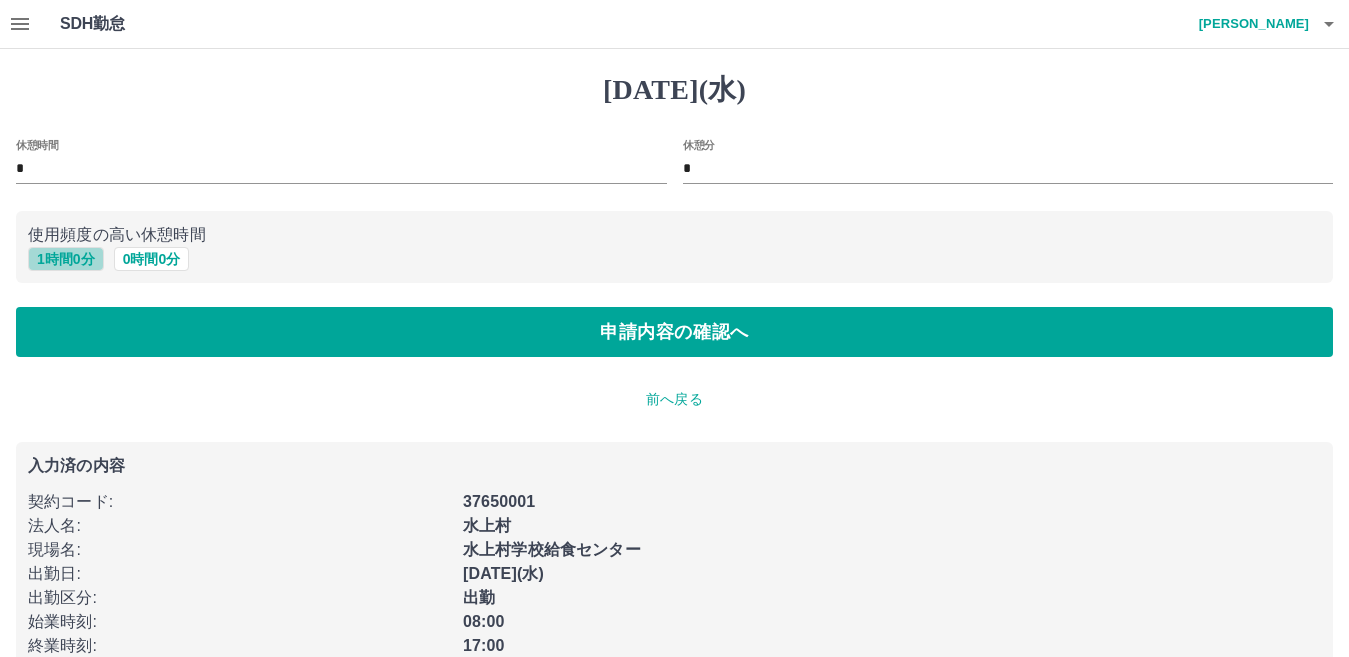 click on "1 時間 0 分" at bounding box center (66, 259) 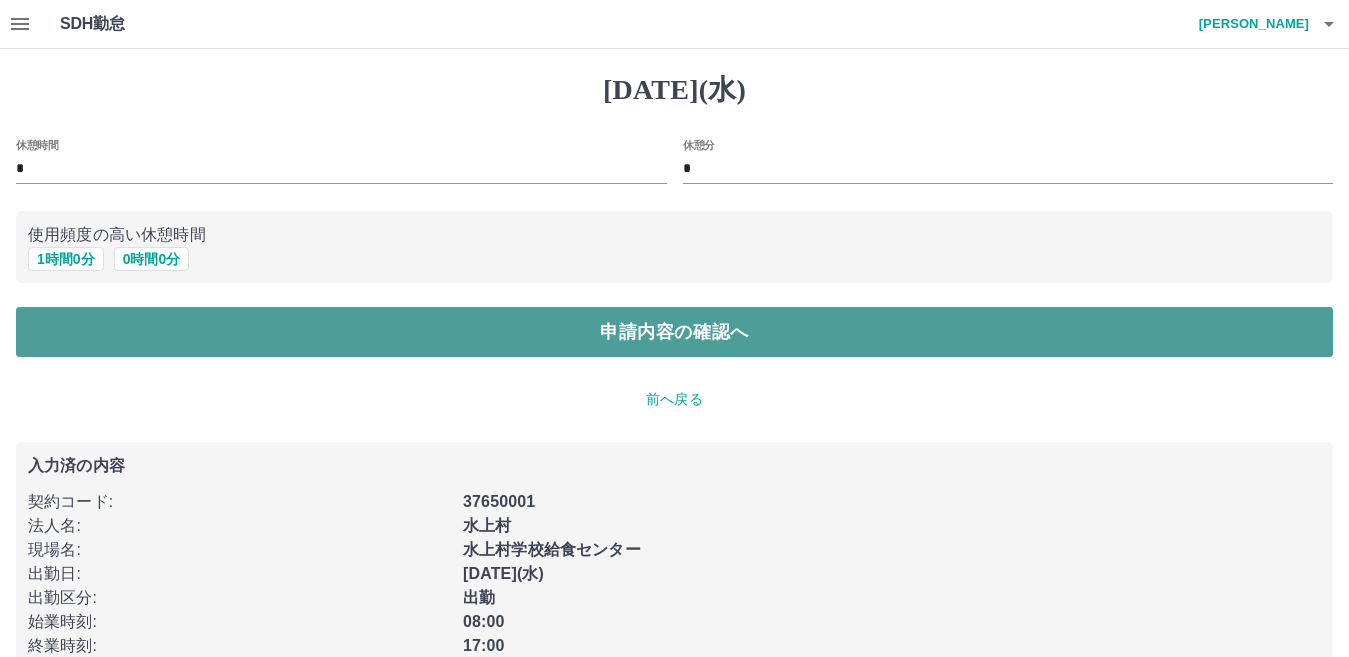 click on "申請内容の確認へ" at bounding box center (674, 332) 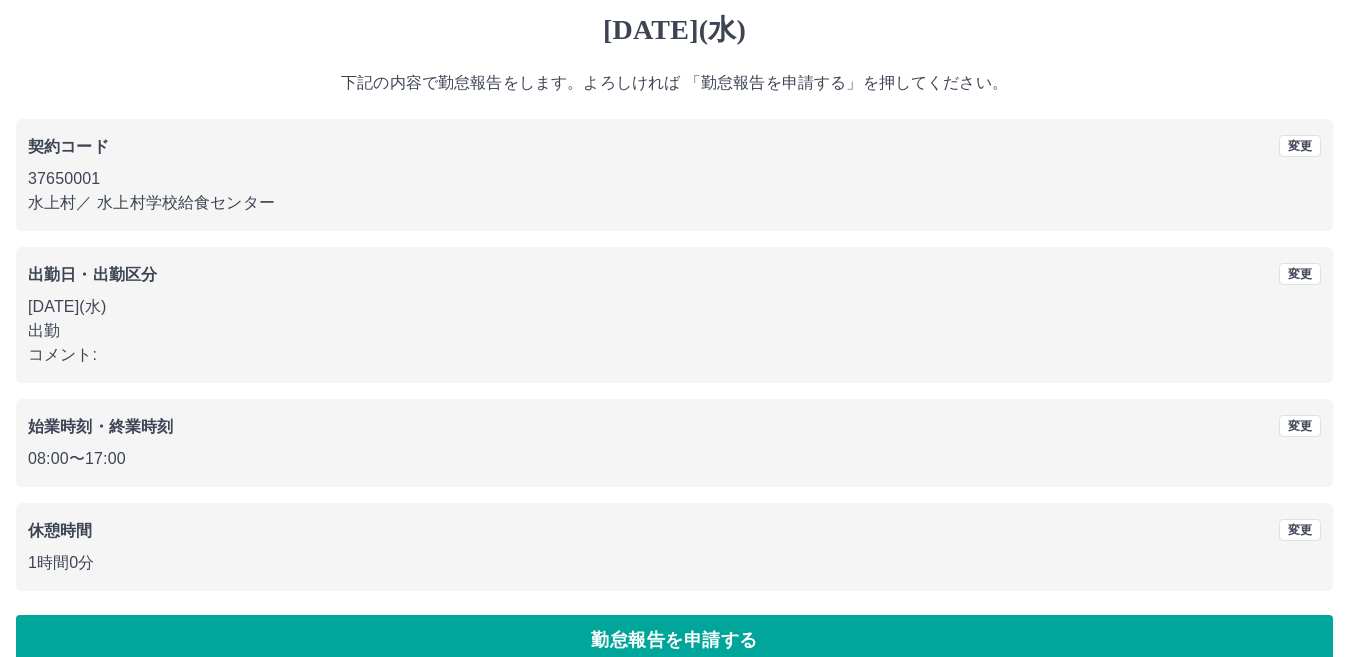 scroll, scrollTop: 92, scrollLeft: 0, axis: vertical 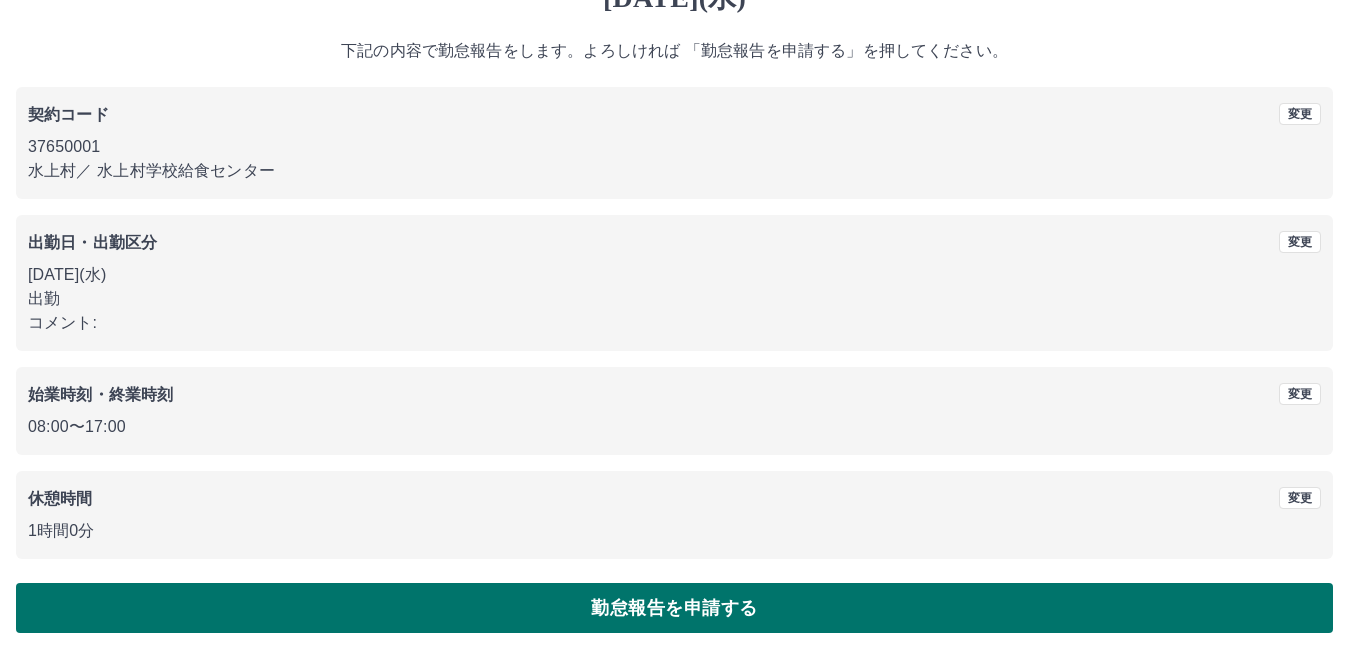 click on "勤怠報告を申請する" at bounding box center [674, 608] 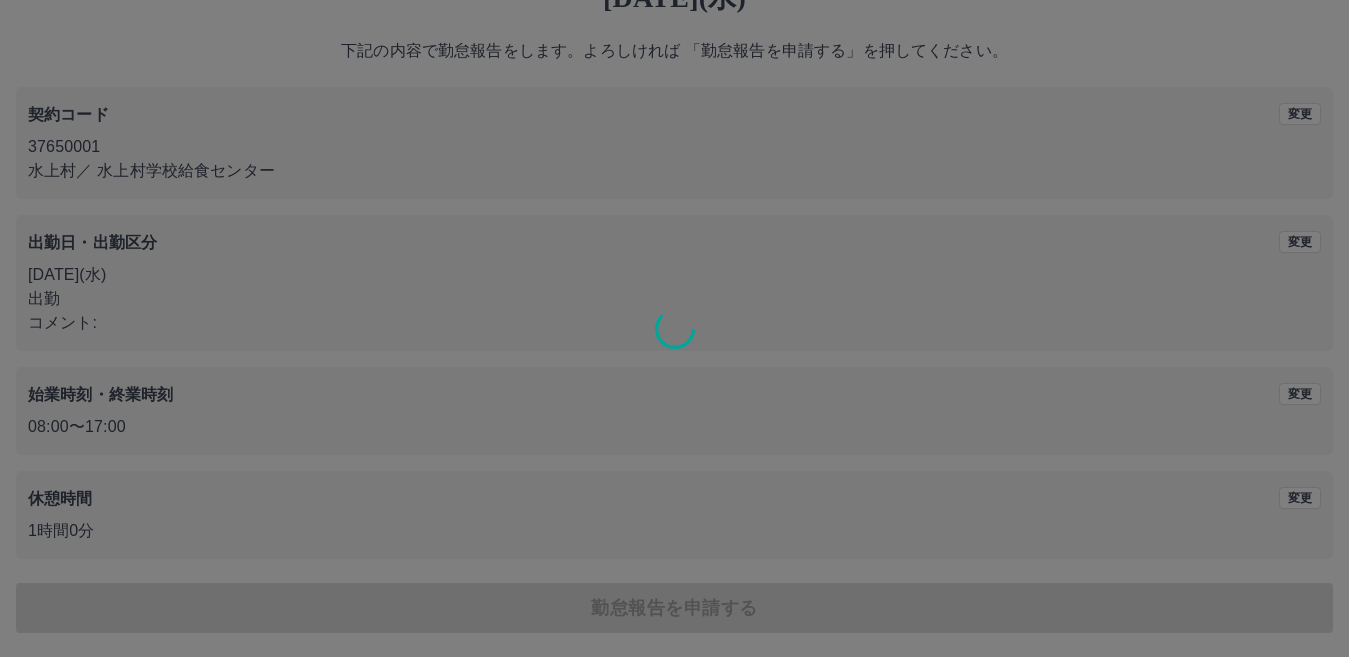 scroll, scrollTop: 0, scrollLeft: 0, axis: both 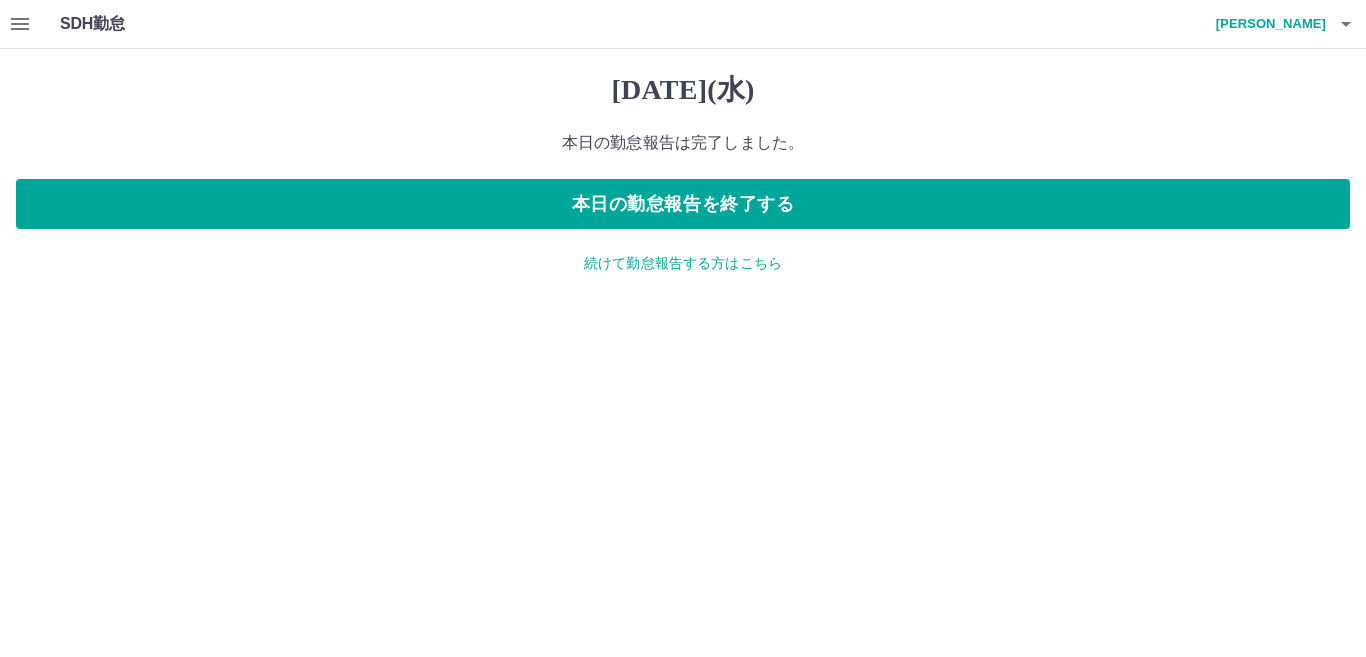 click on "続けて勤怠報告する方はこちら" at bounding box center [683, 263] 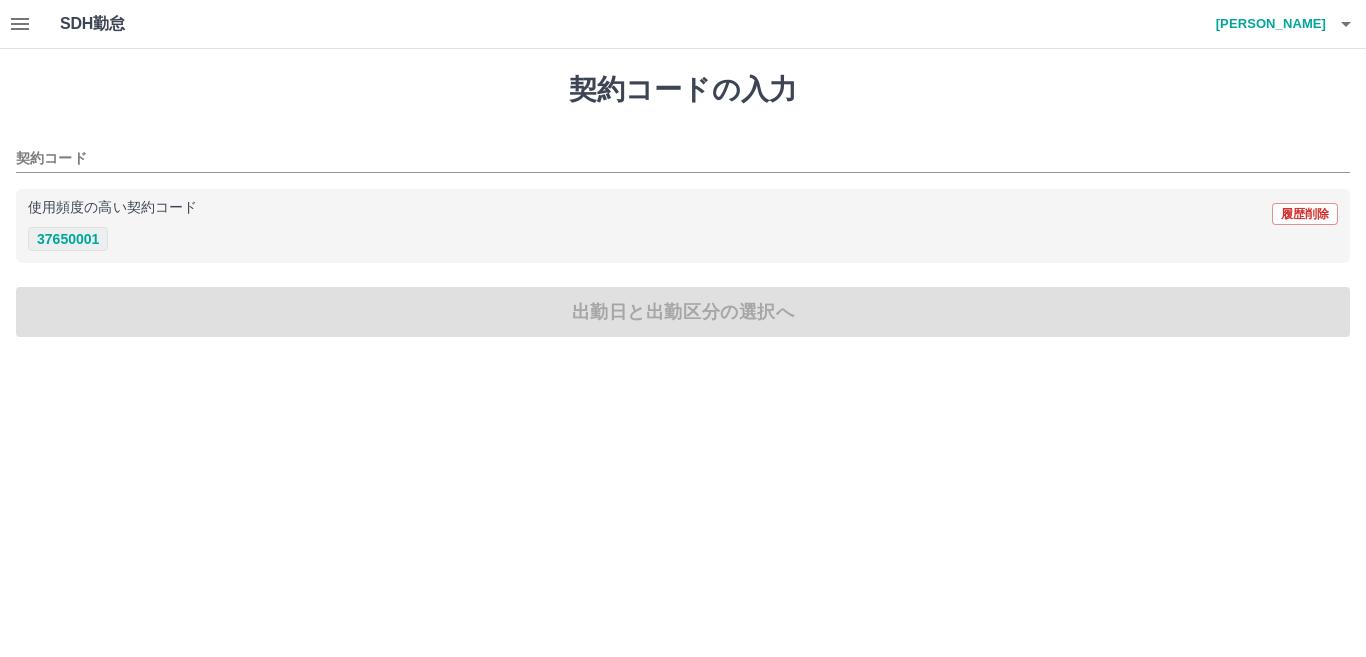 click on "37650001" at bounding box center (68, 239) 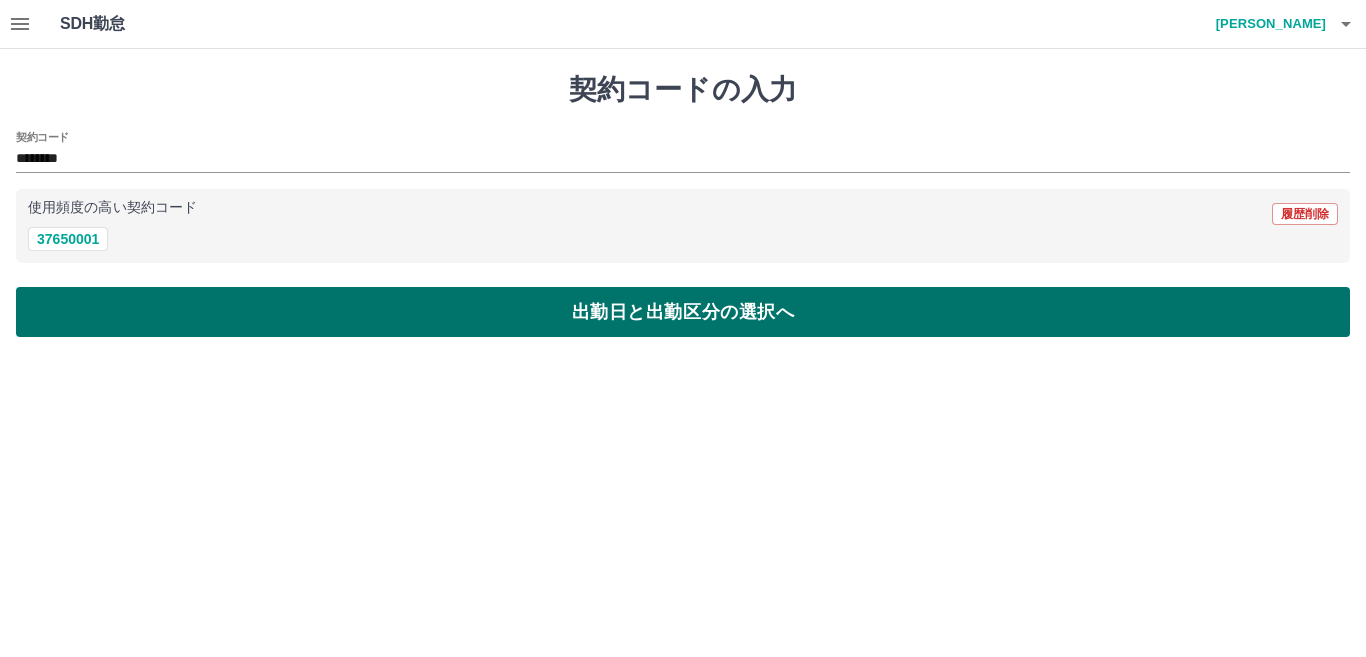 click on "出勤日と出勤区分の選択へ" at bounding box center [683, 312] 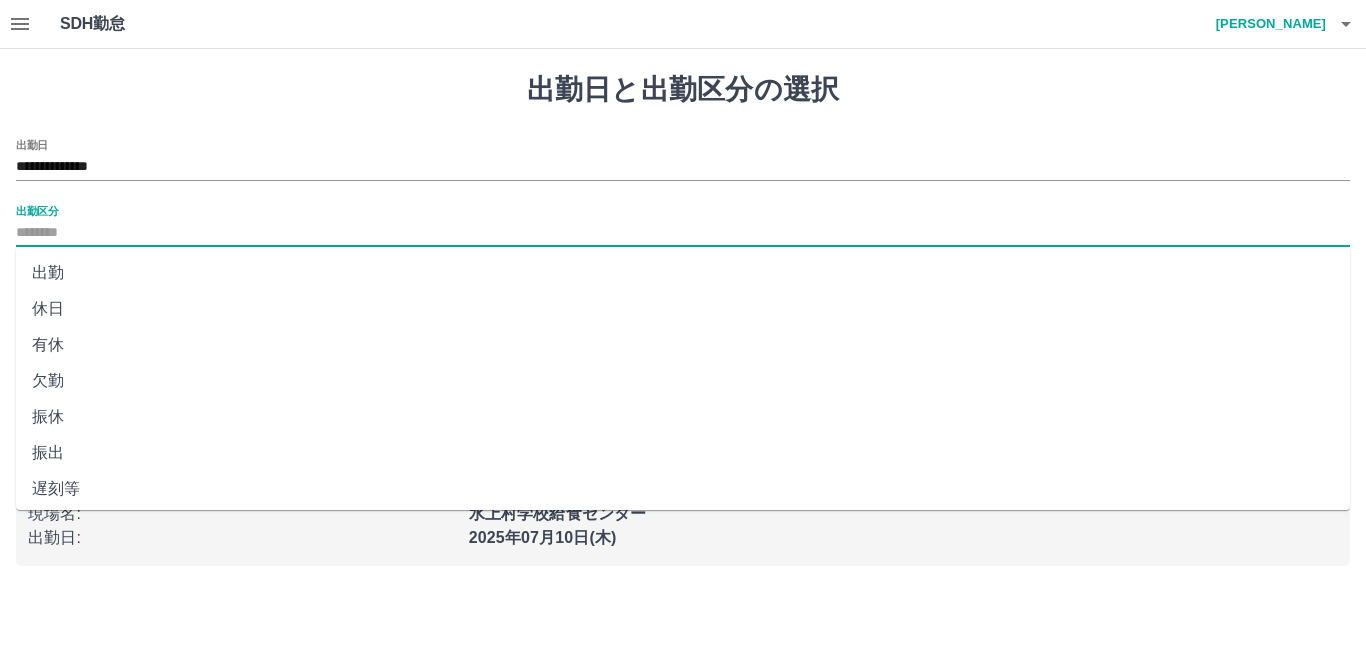 click on "出勤区分" at bounding box center (683, 233) 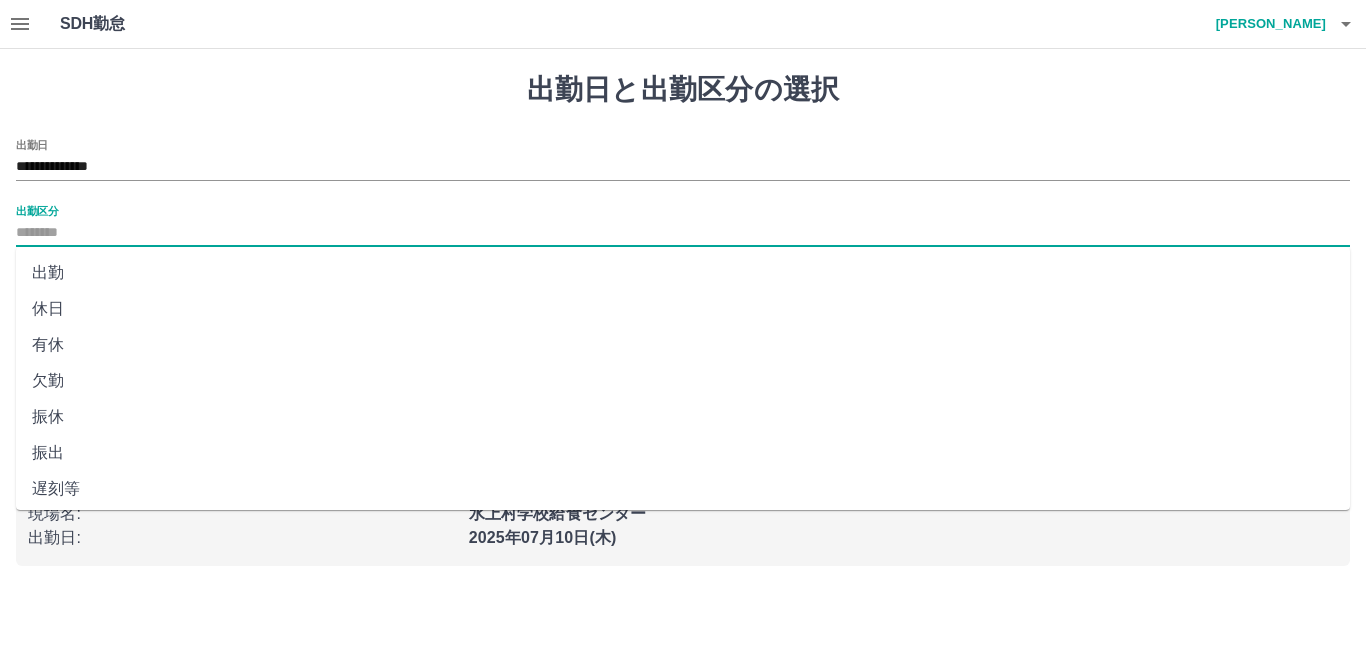 click on "出勤" at bounding box center [683, 273] 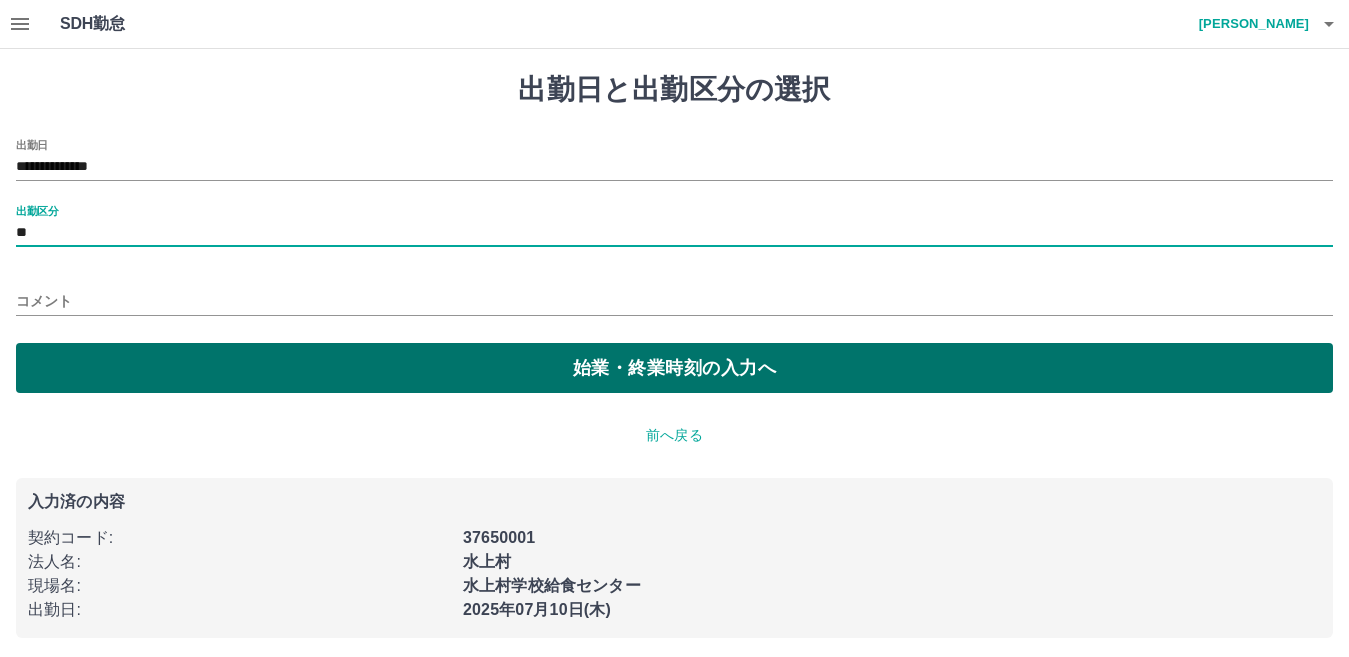 click on "始業・終業時刻の入力へ" at bounding box center (674, 368) 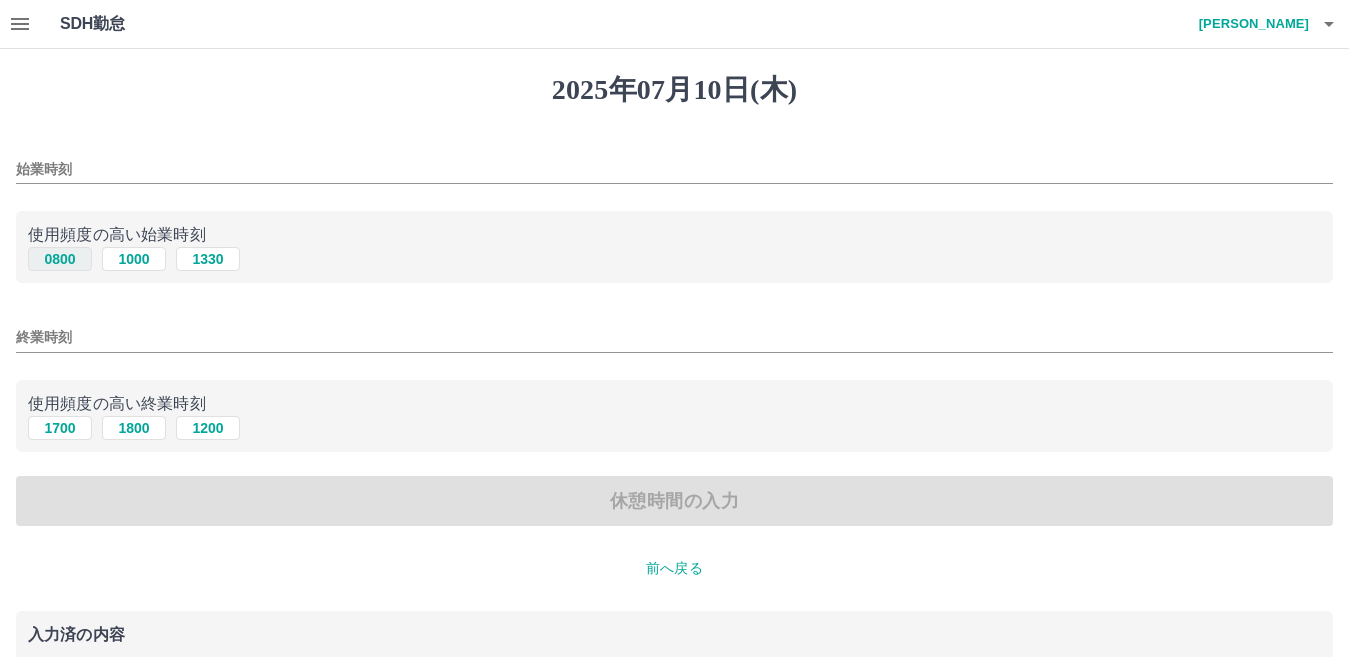drag, startPoint x: 50, startPoint y: 253, endPoint x: 56, endPoint y: 295, distance: 42.426407 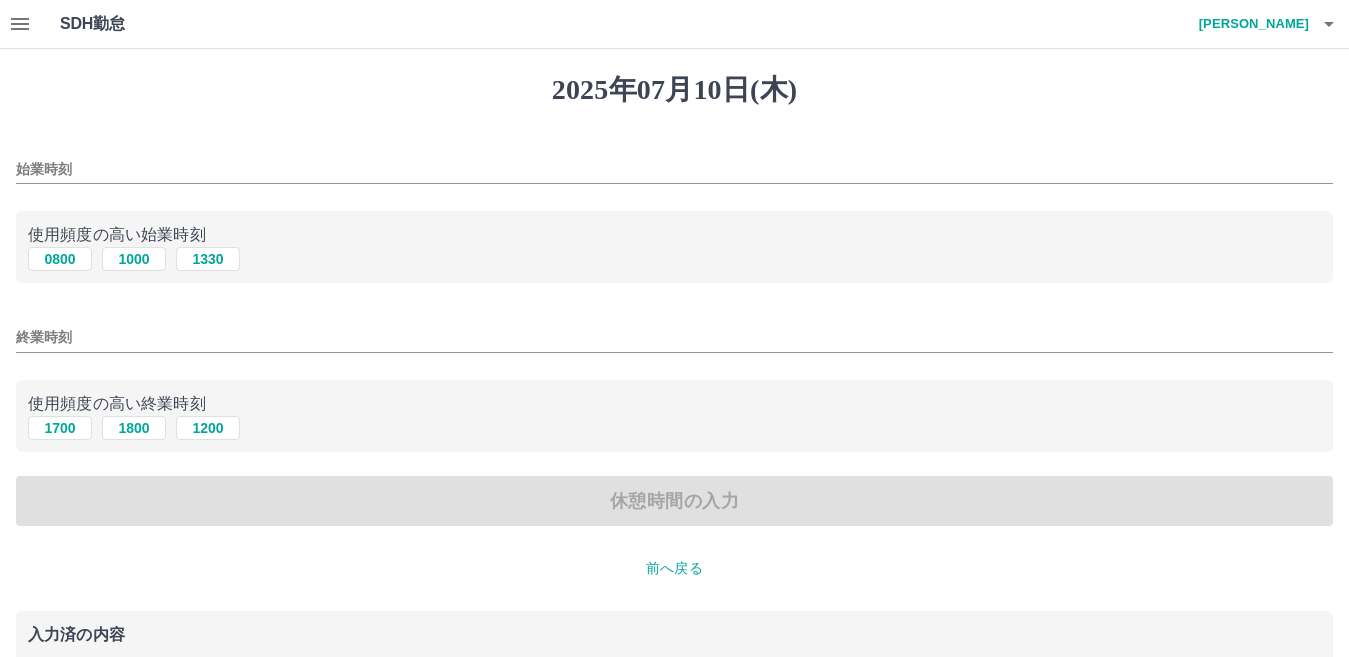 click on "0800" at bounding box center (60, 259) 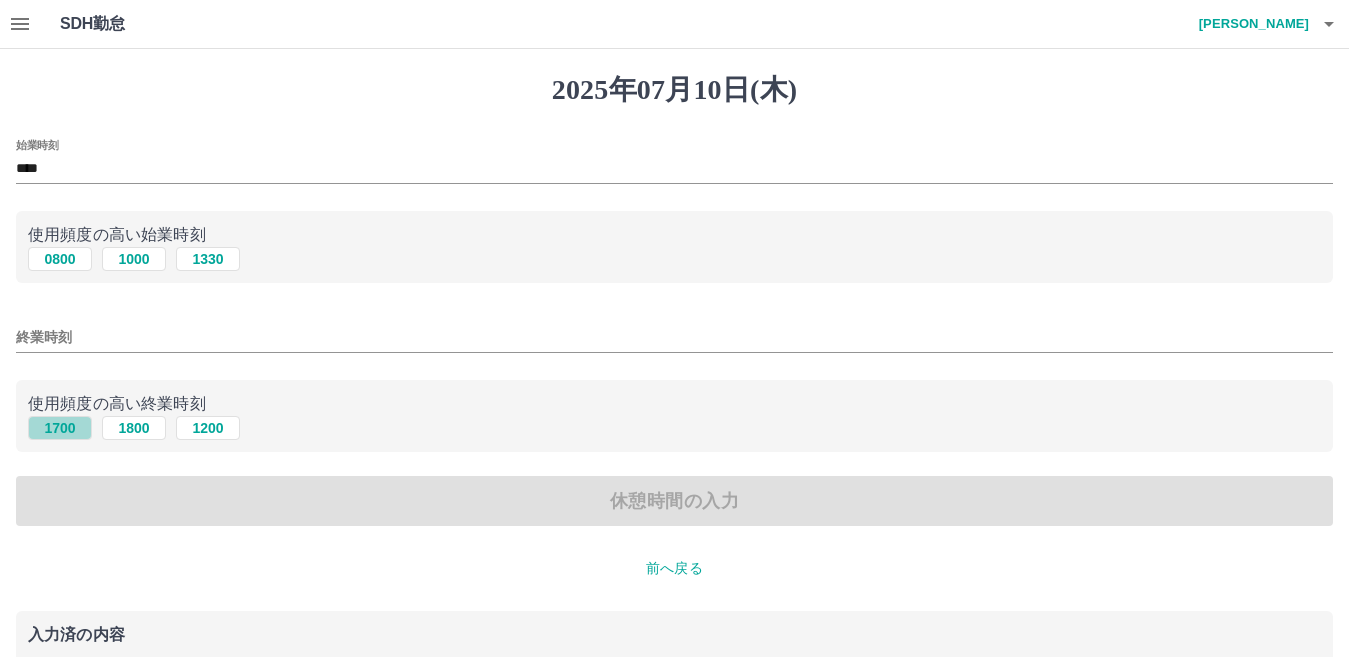 click on "1700" at bounding box center [60, 428] 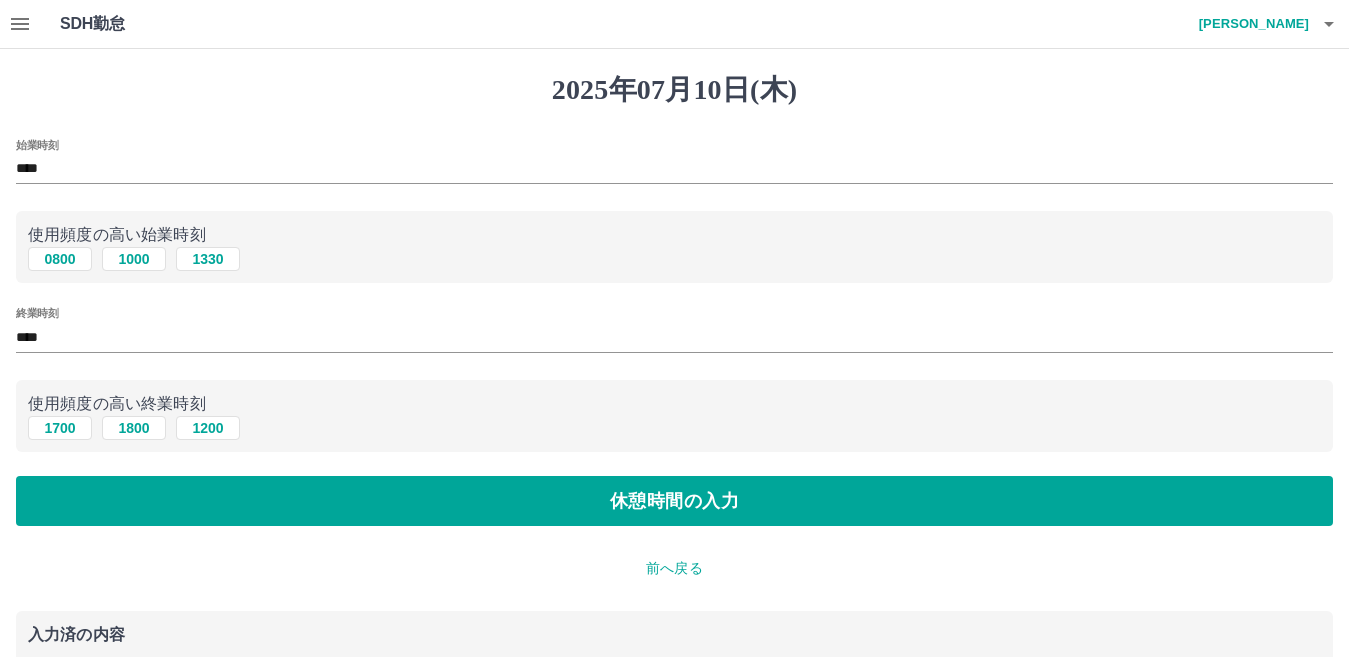 click on "休憩時間の入力" at bounding box center [674, 501] 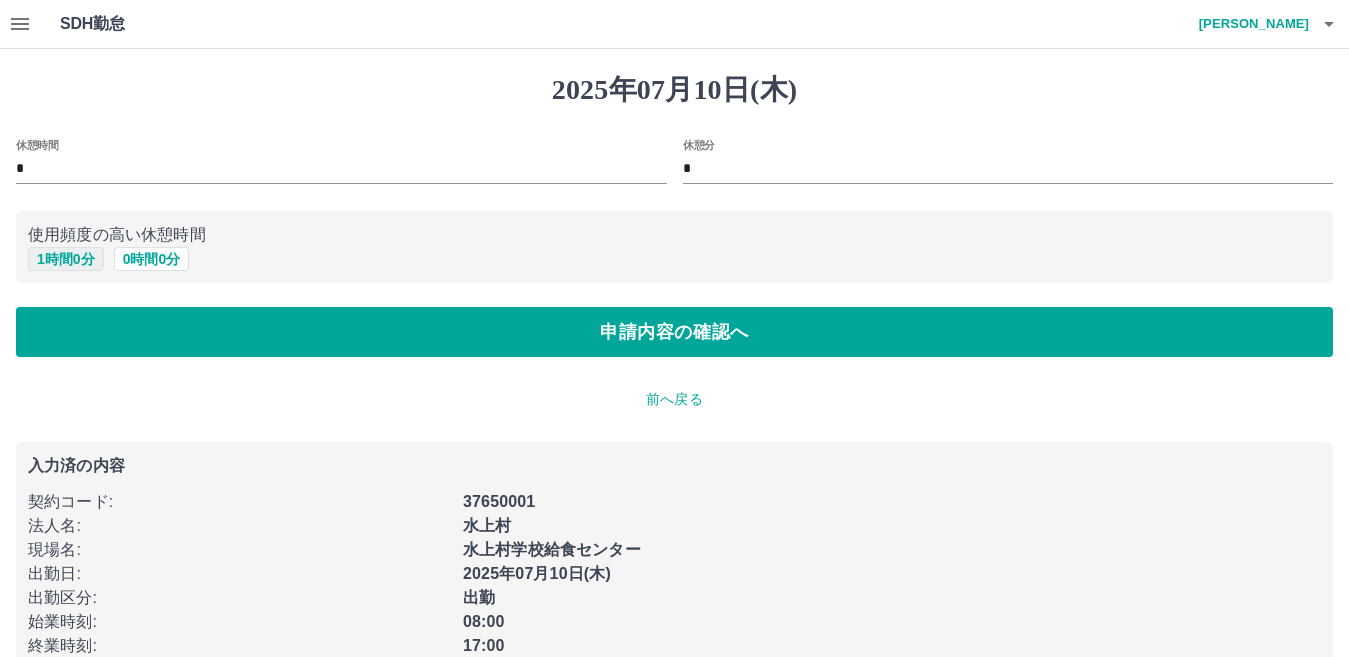 click on "1 時間 0 分" at bounding box center [66, 259] 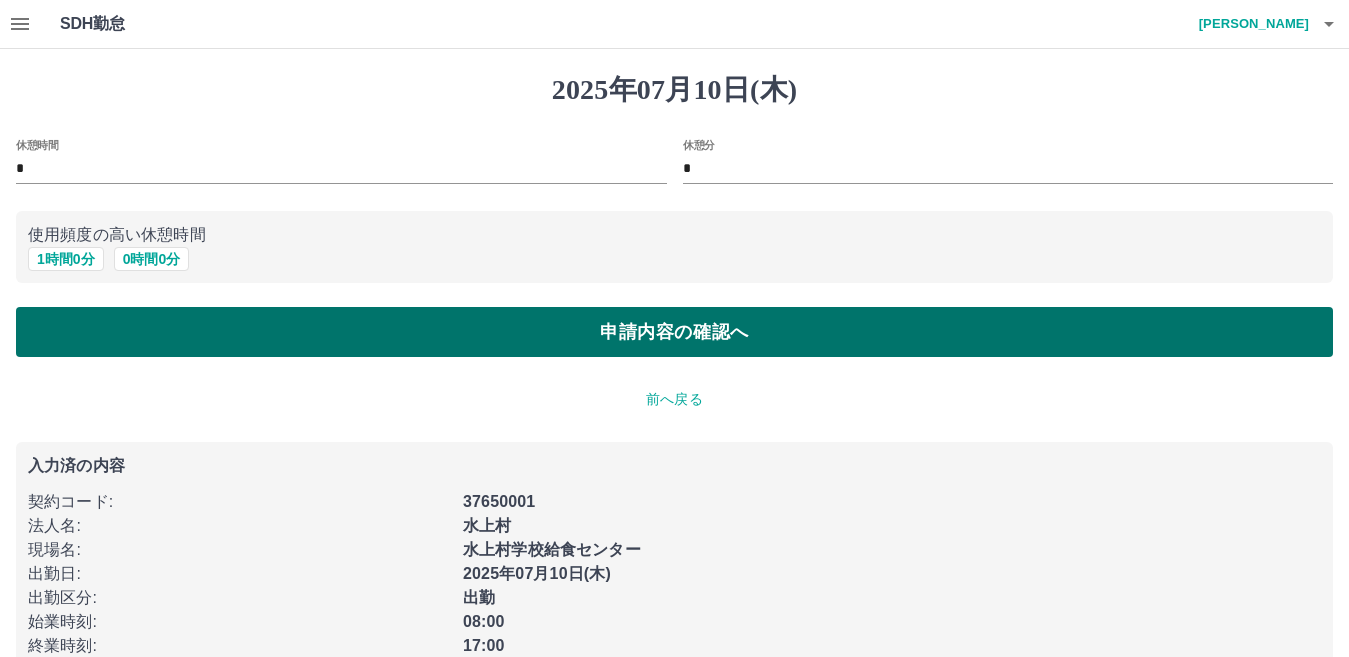 click on "申請内容の確認へ" at bounding box center [674, 332] 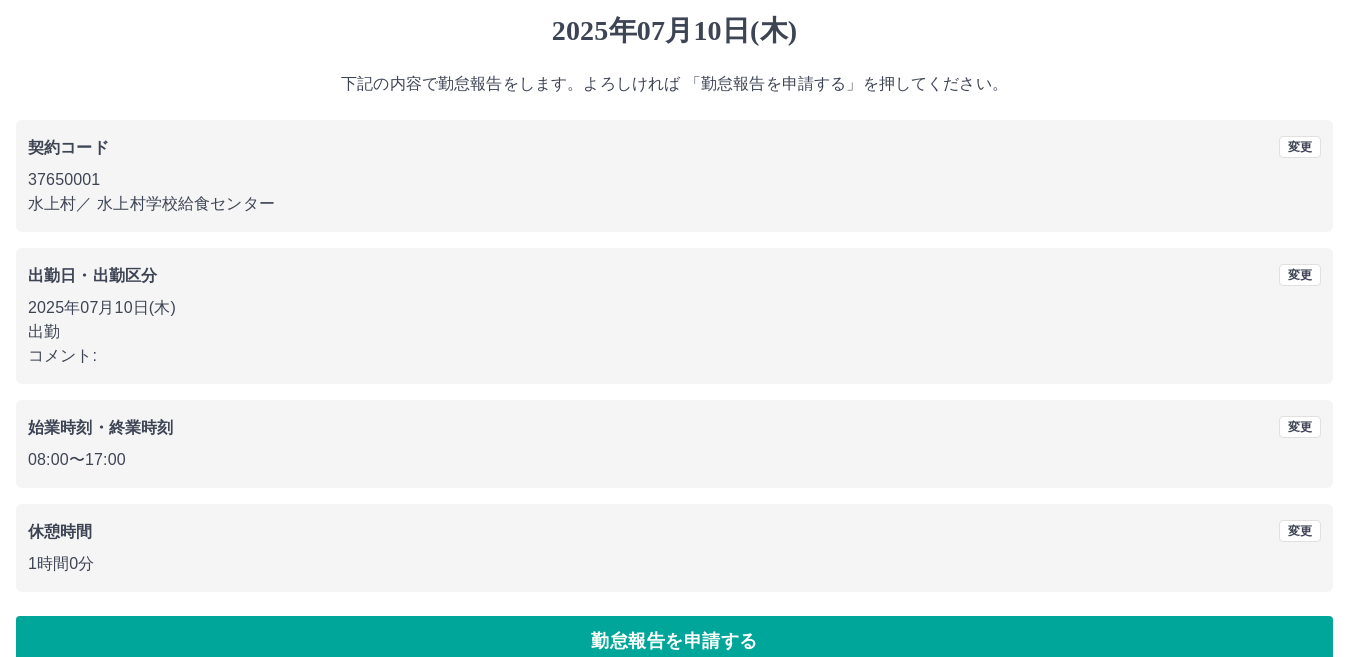 scroll, scrollTop: 92, scrollLeft: 0, axis: vertical 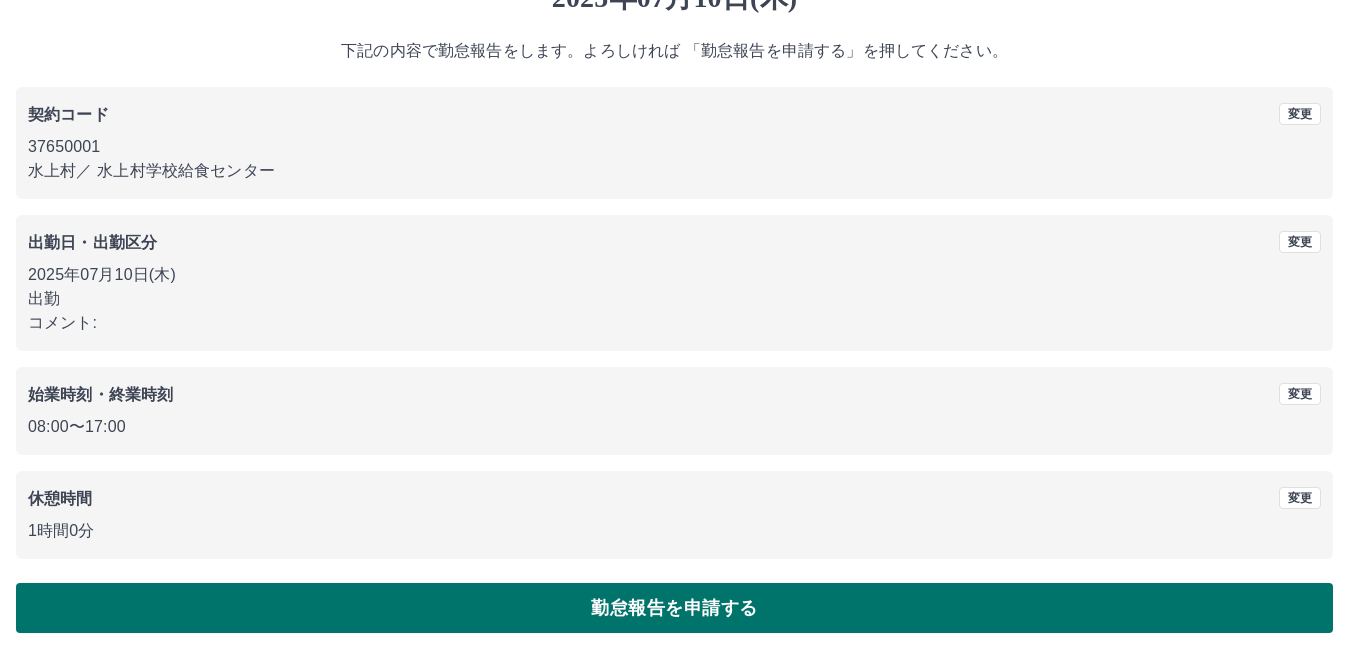click on "勤怠報告を申請する" at bounding box center [674, 608] 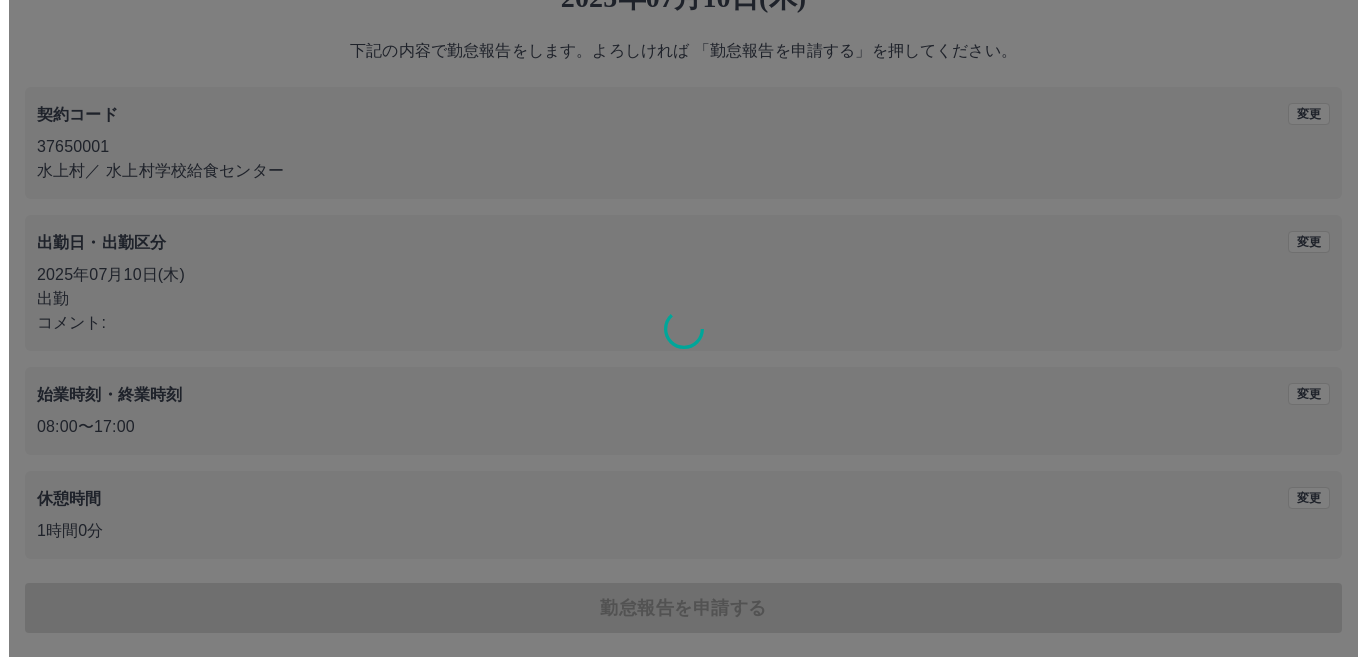 scroll, scrollTop: 0, scrollLeft: 0, axis: both 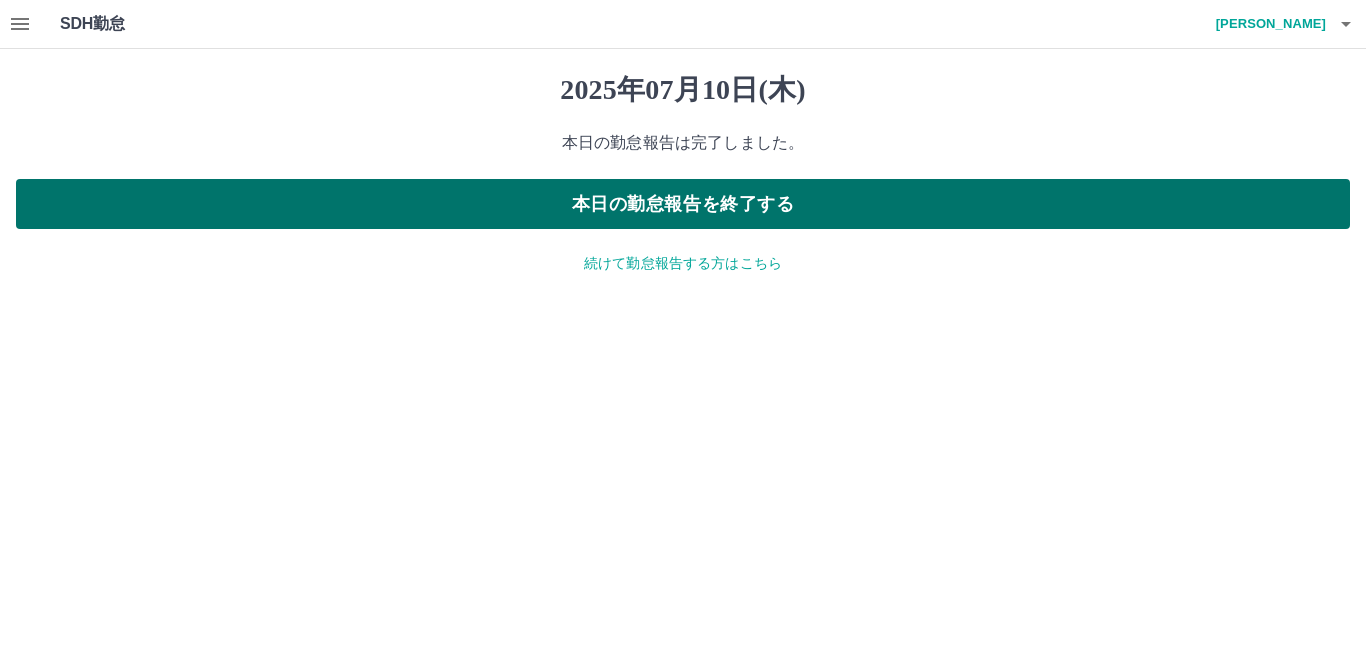 click on "本日の勤怠報告を終了する" at bounding box center (683, 204) 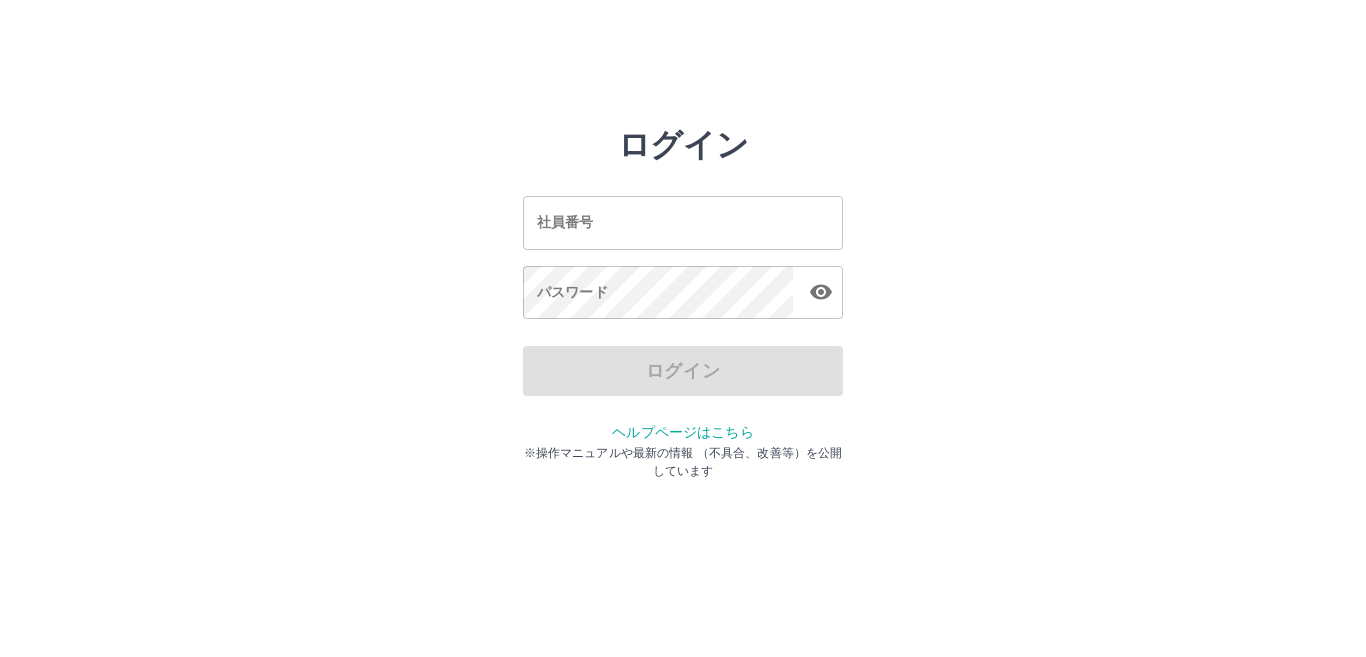 scroll, scrollTop: 0, scrollLeft: 0, axis: both 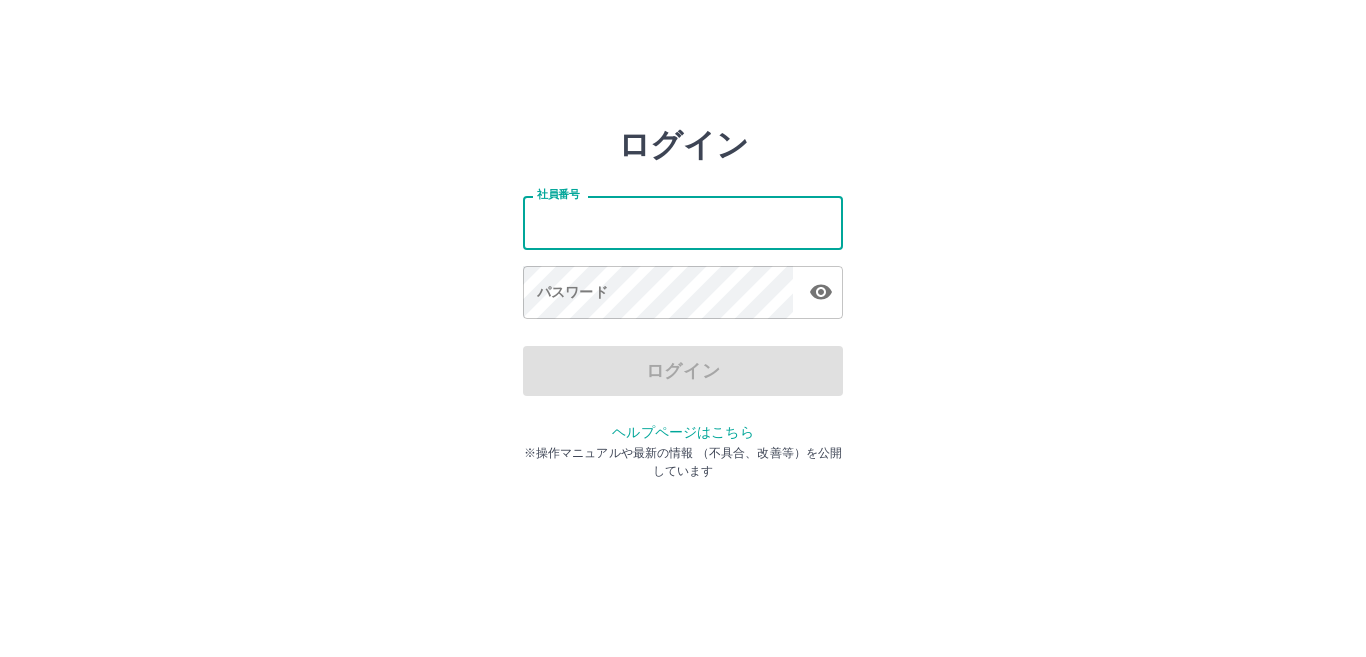 click on "社員番号" at bounding box center (683, 222) 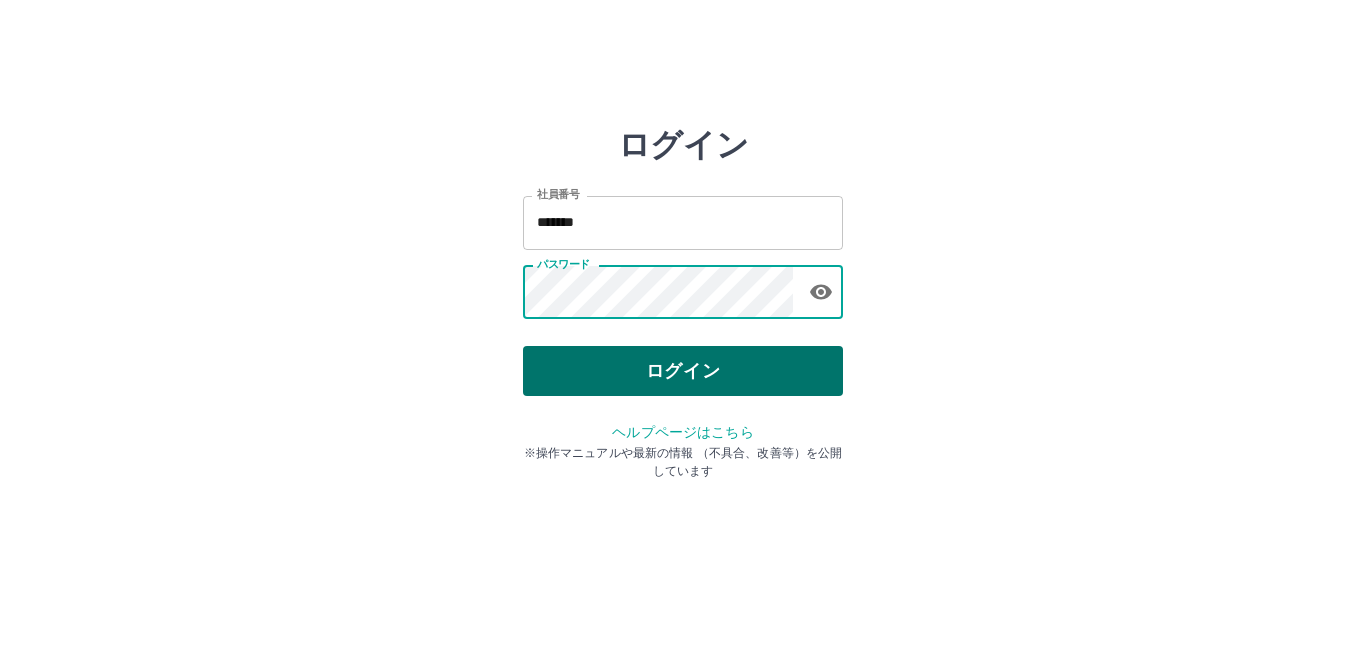click on "ログイン" at bounding box center (683, 371) 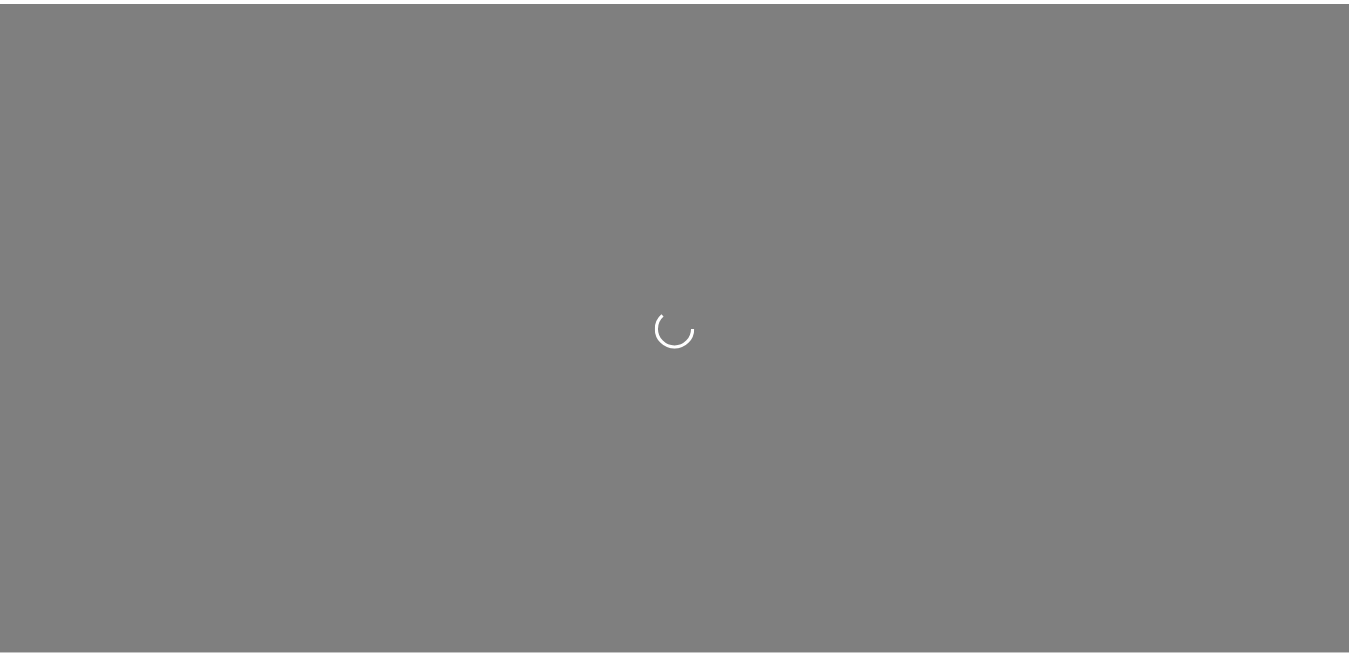 scroll, scrollTop: 0, scrollLeft: 0, axis: both 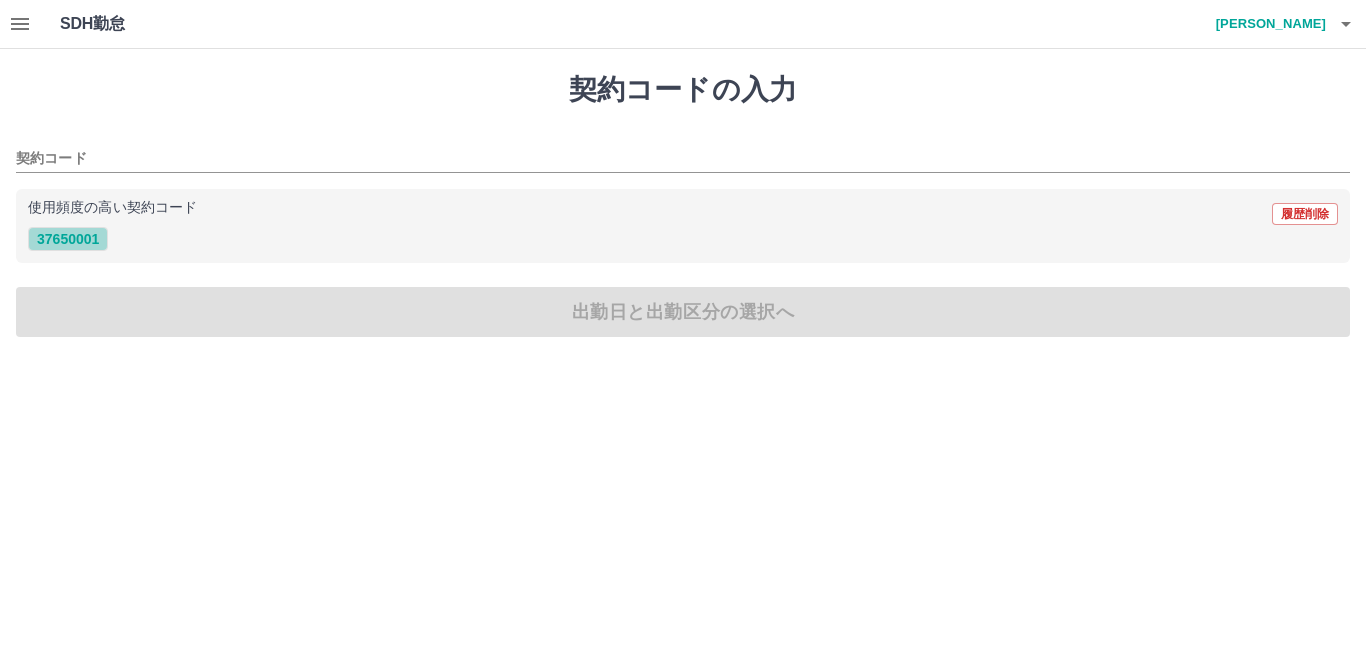 click on "37650001" at bounding box center [68, 239] 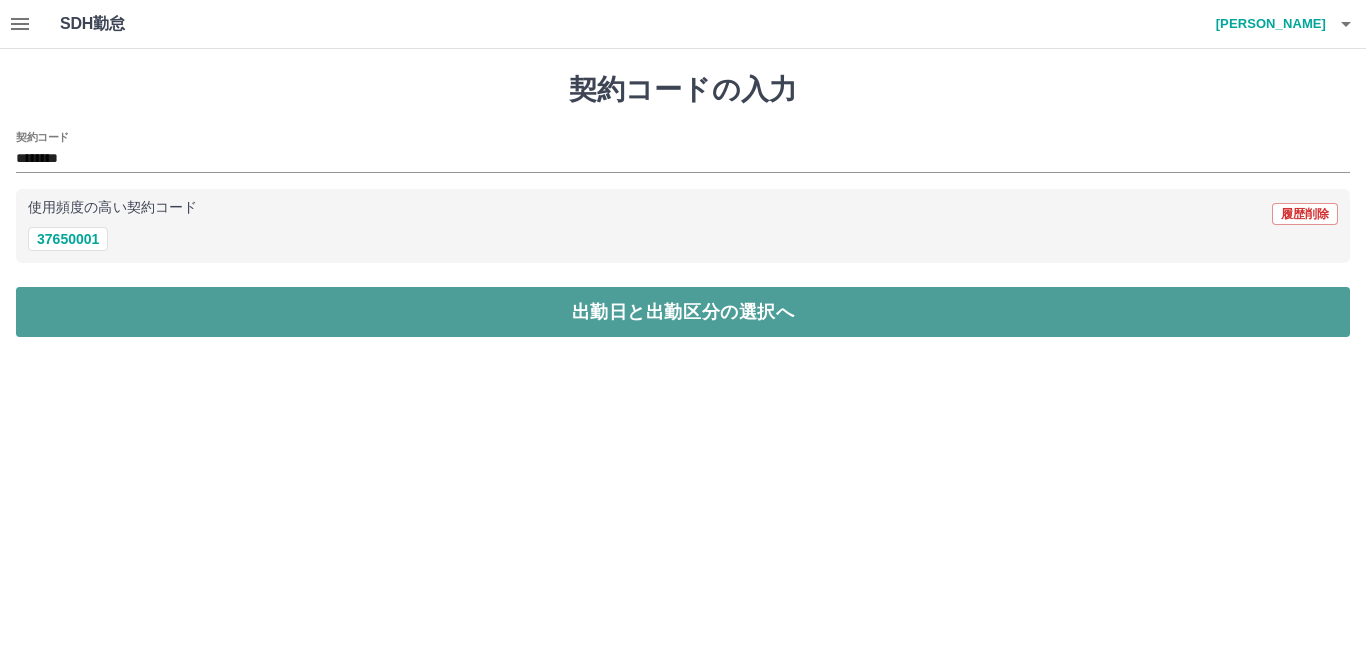 click on "出勤日と出勤区分の選択へ" at bounding box center (683, 312) 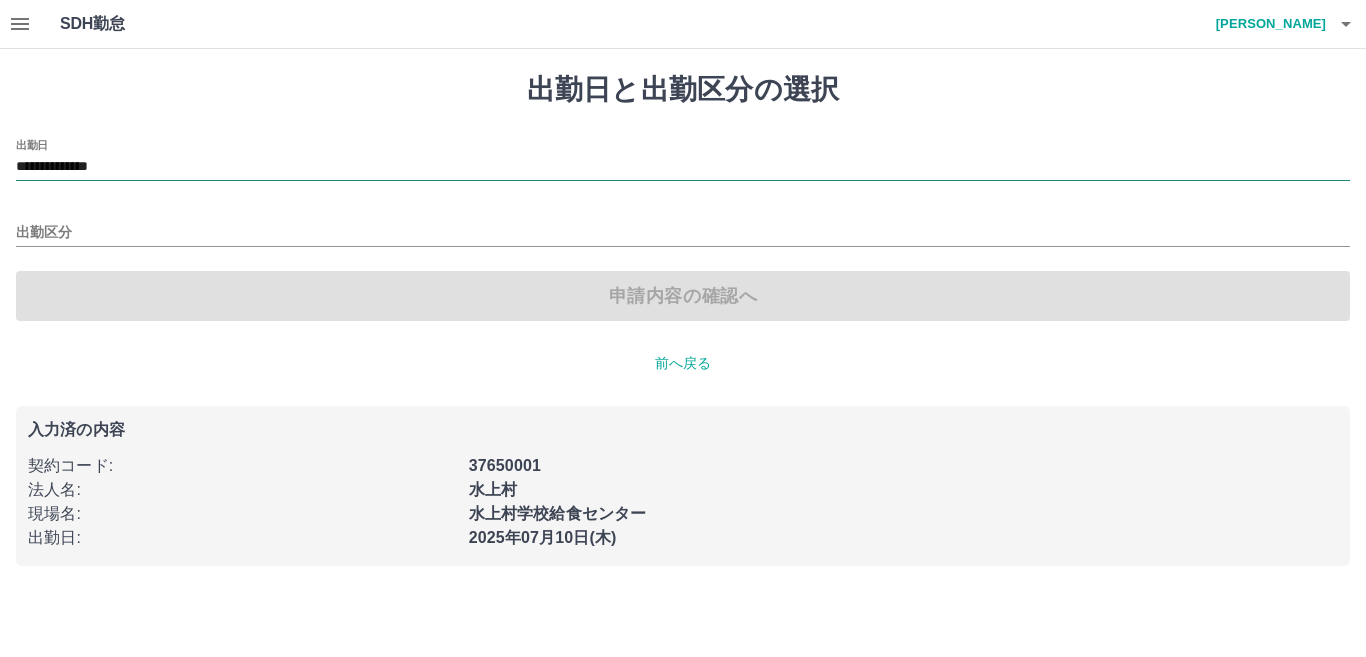 click on "**********" at bounding box center (683, 167) 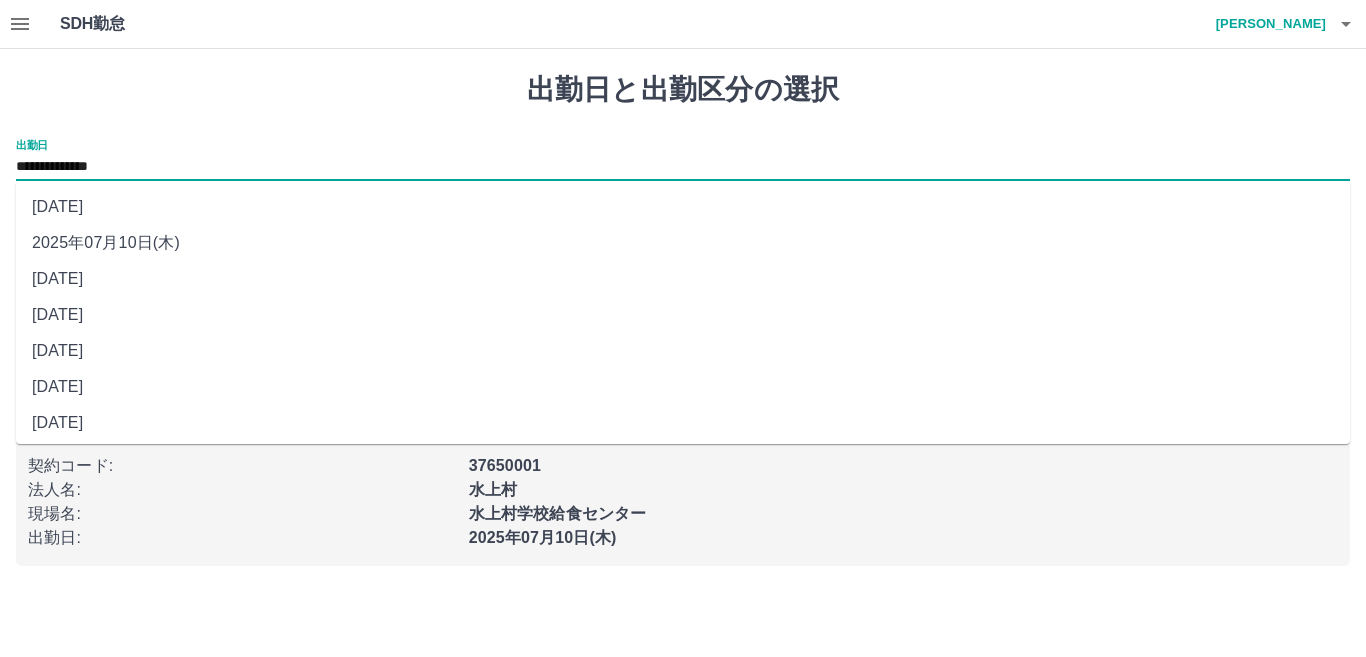 click on "[DATE]" at bounding box center (683, 351) 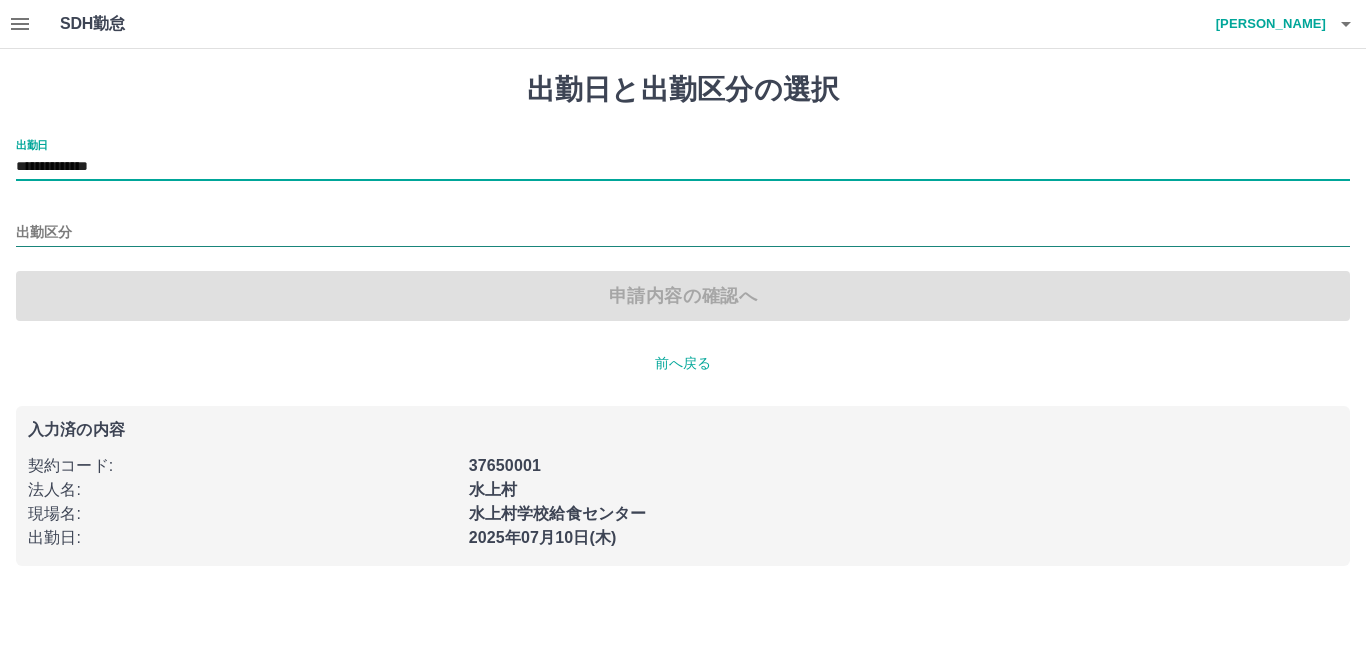 click on "出勤区分" at bounding box center [683, 233] 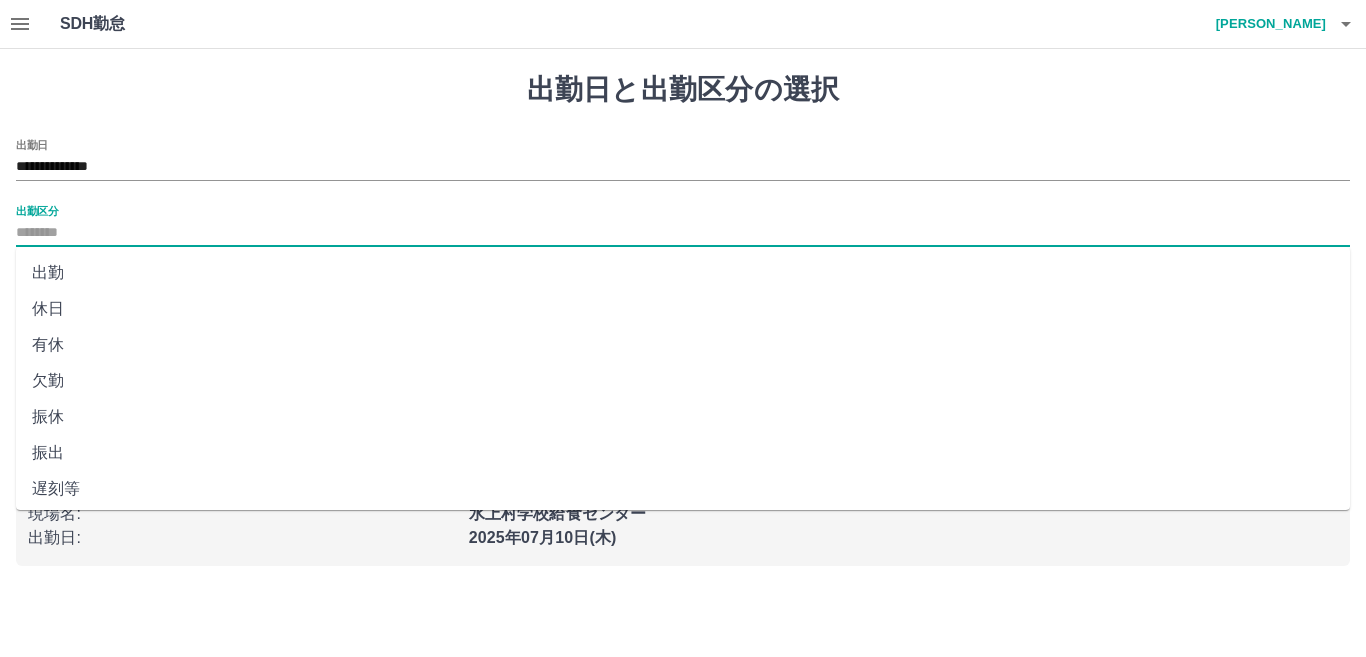 click on "出勤" at bounding box center [683, 273] 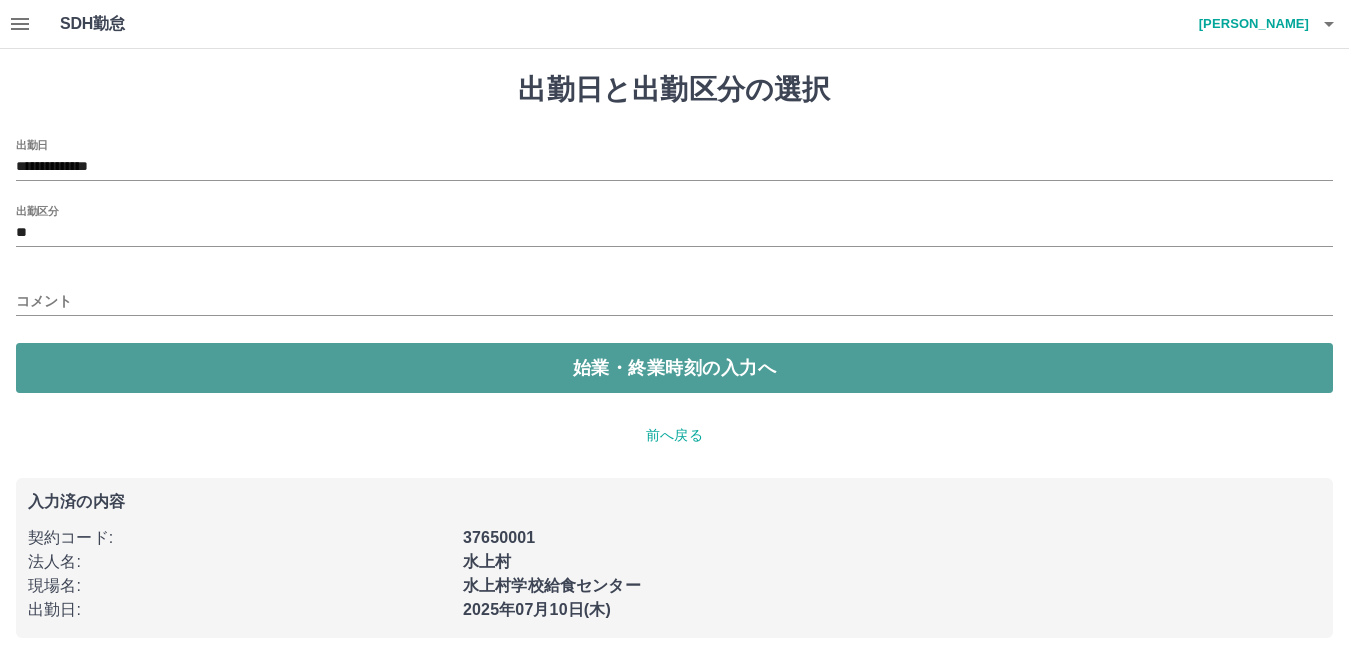 drag, startPoint x: 68, startPoint y: 356, endPoint x: 82, endPoint y: 343, distance: 19.104973 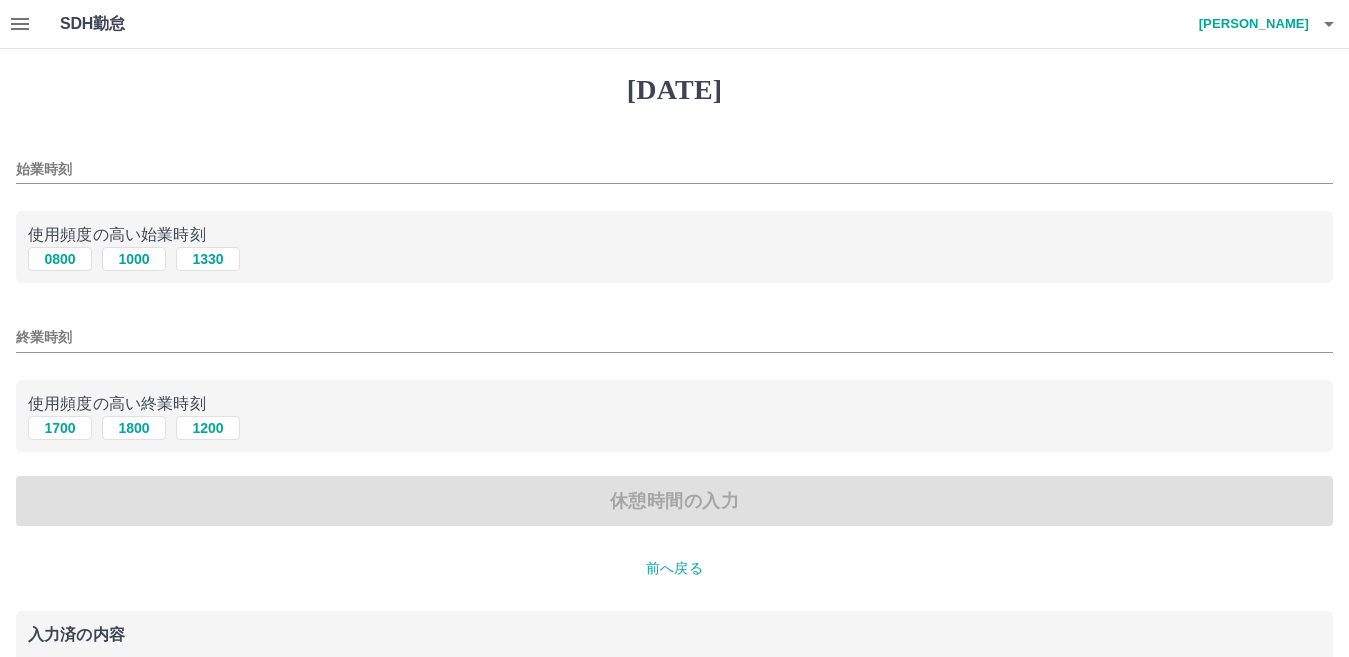 drag, startPoint x: 65, startPoint y: 256, endPoint x: 66, endPoint y: 272, distance: 16.03122 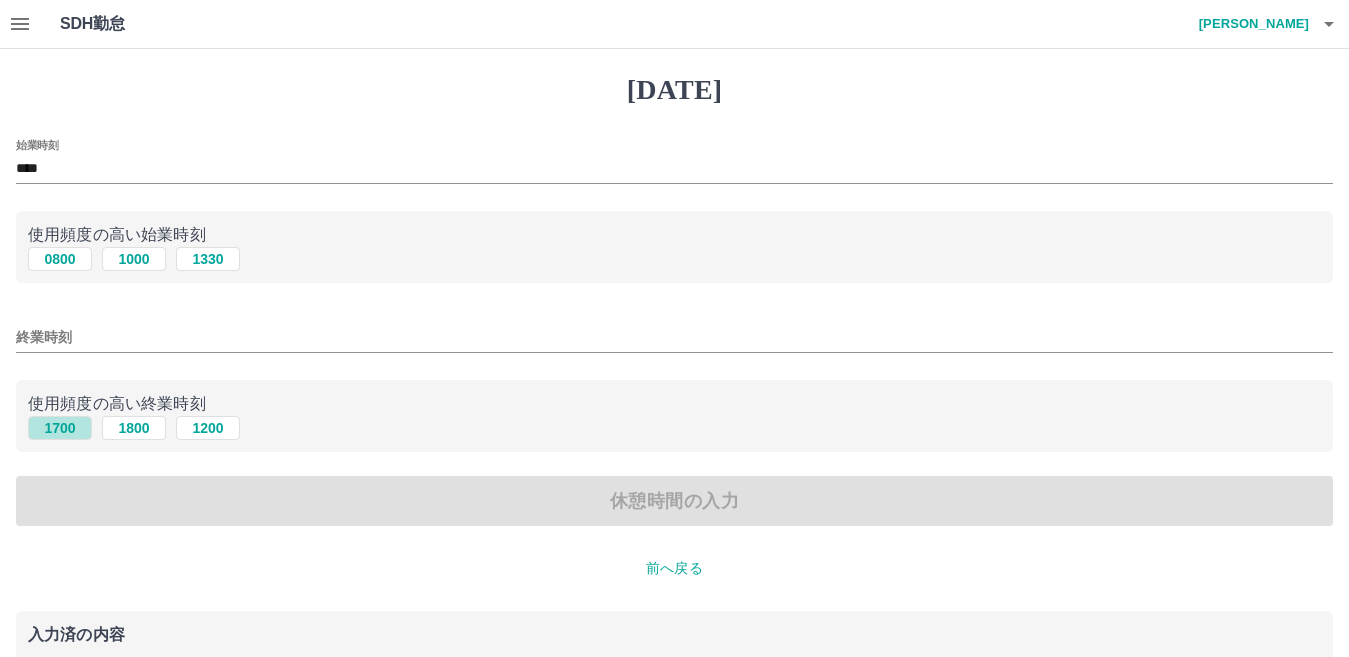 drag, startPoint x: 61, startPoint y: 427, endPoint x: 58, endPoint y: 466, distance: 39.115215 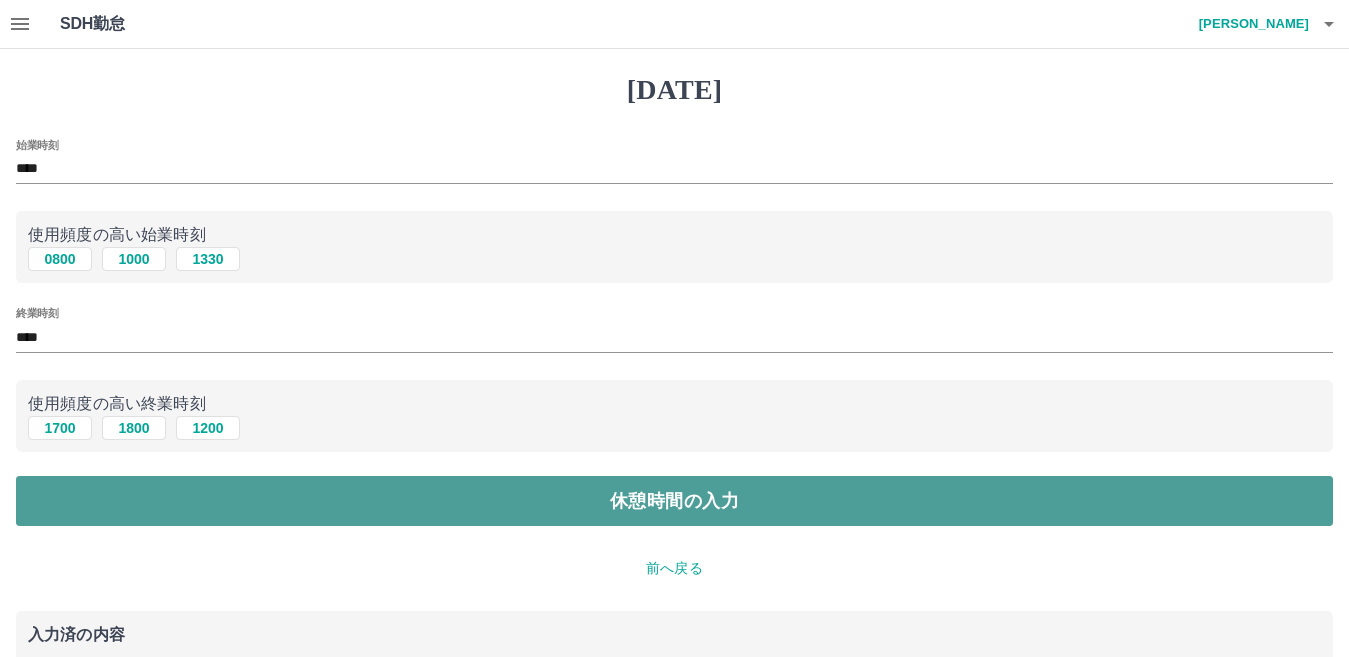 click on "休憩時間の入力" at bounding box center [674, 501] 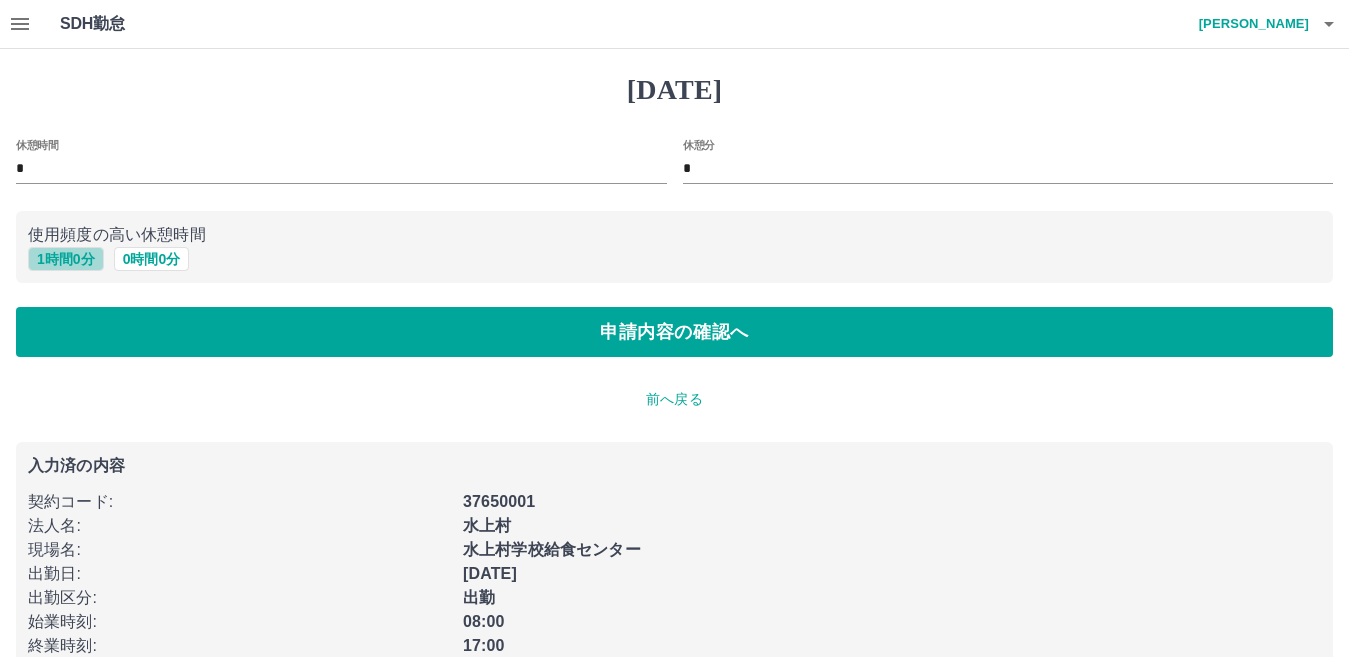 click on "1 時間 0 分" at bounding box center (66, 259) 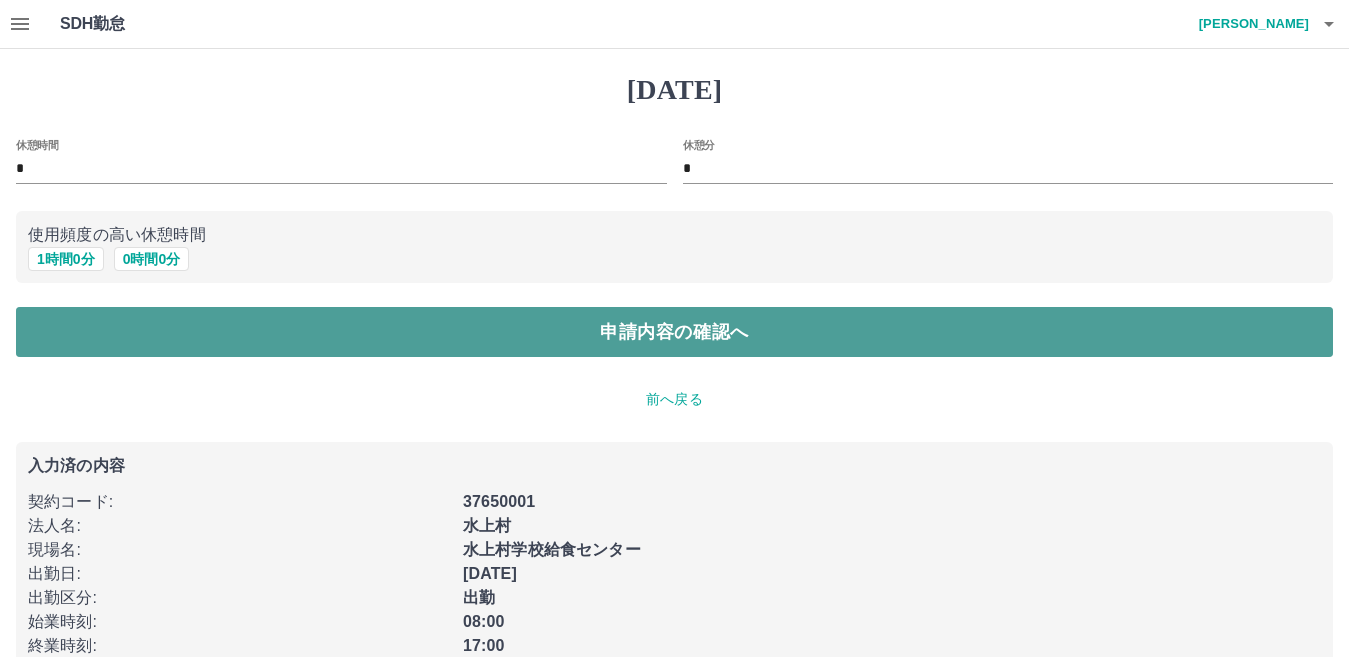 click on "申請内容の確認へ" at bounding box center [674, 332] 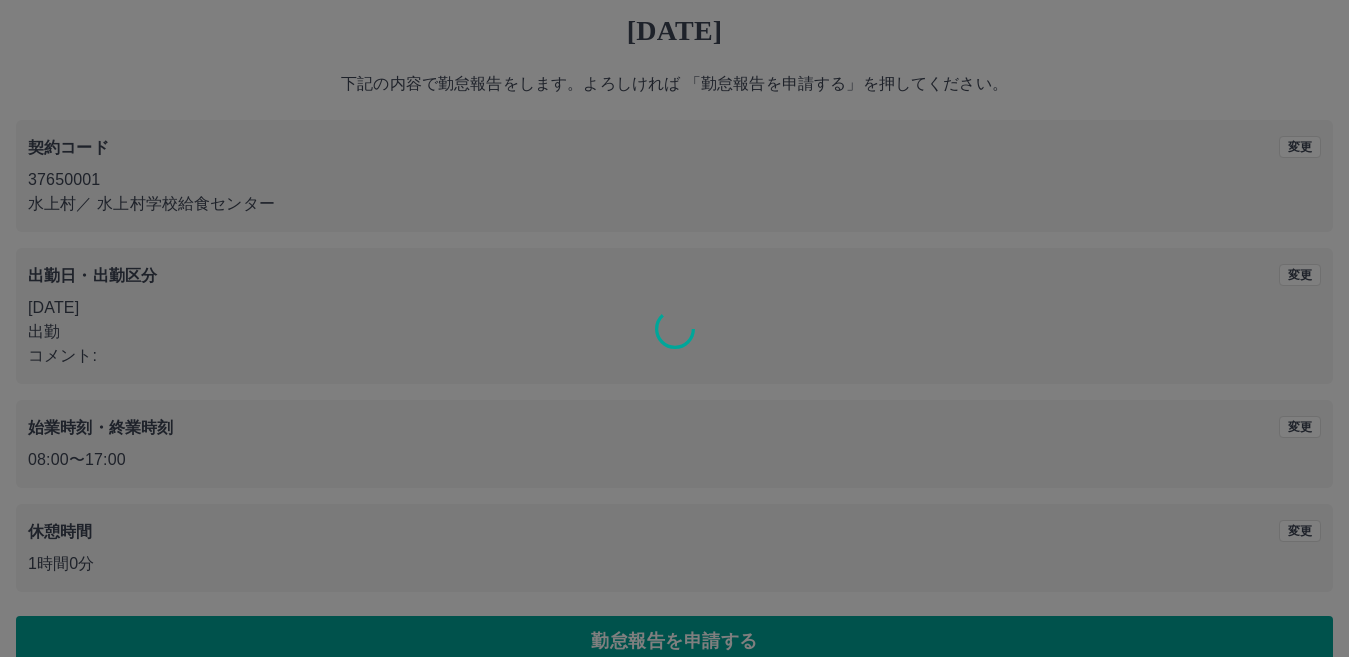 scroll, scrollTop: 92, scrollLeft: 0, axis: vertical 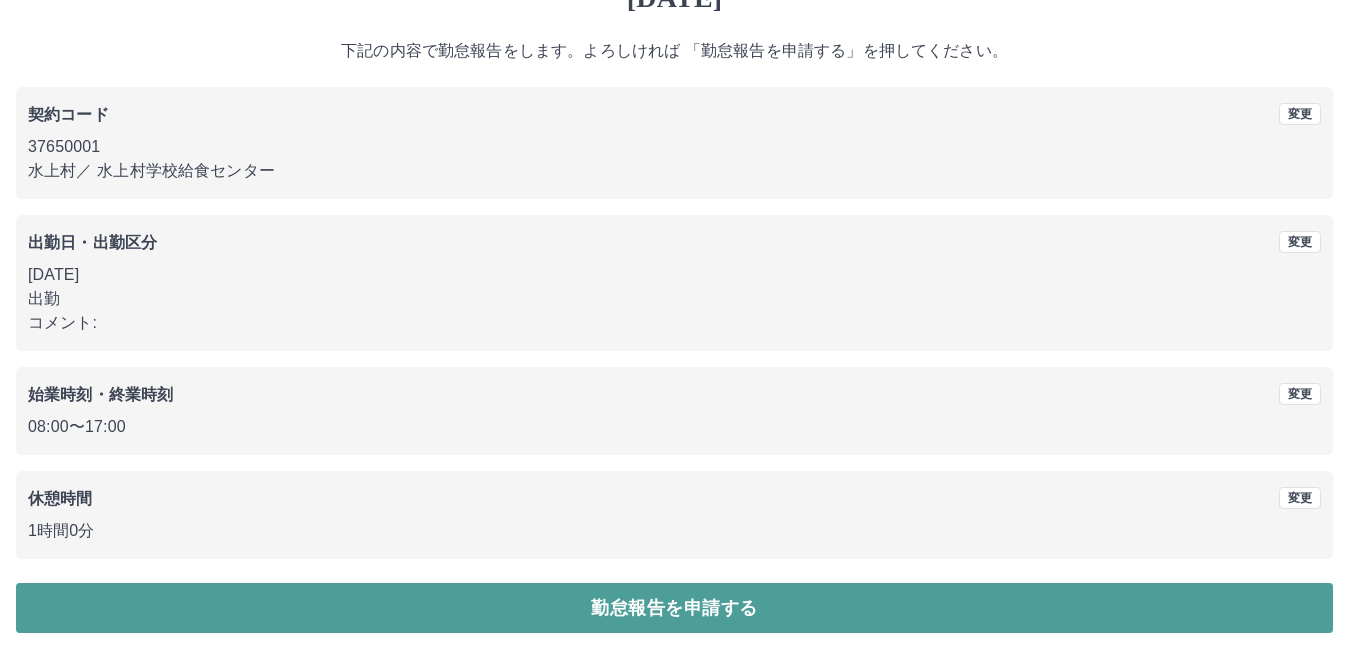 click on "勤怠報告を申請する" at bounding box center [674, 608] 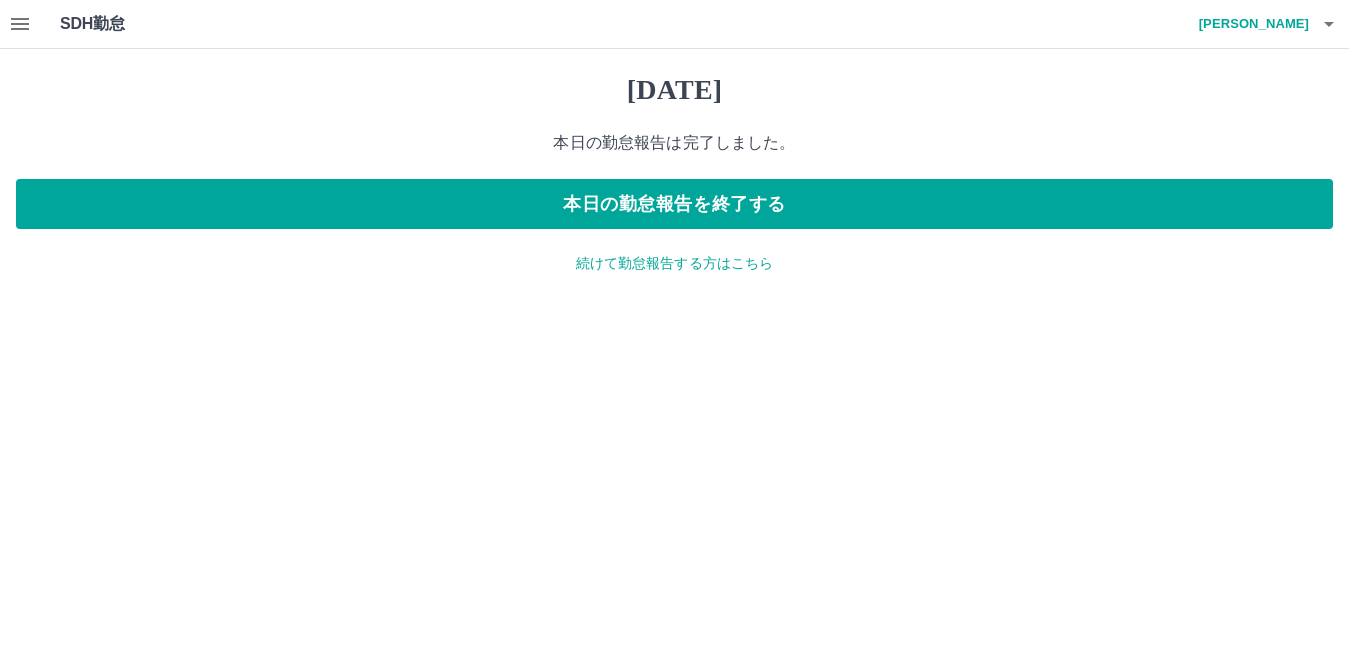 scroll, scrollTop: 0, scrollLeft: 0, axis: both 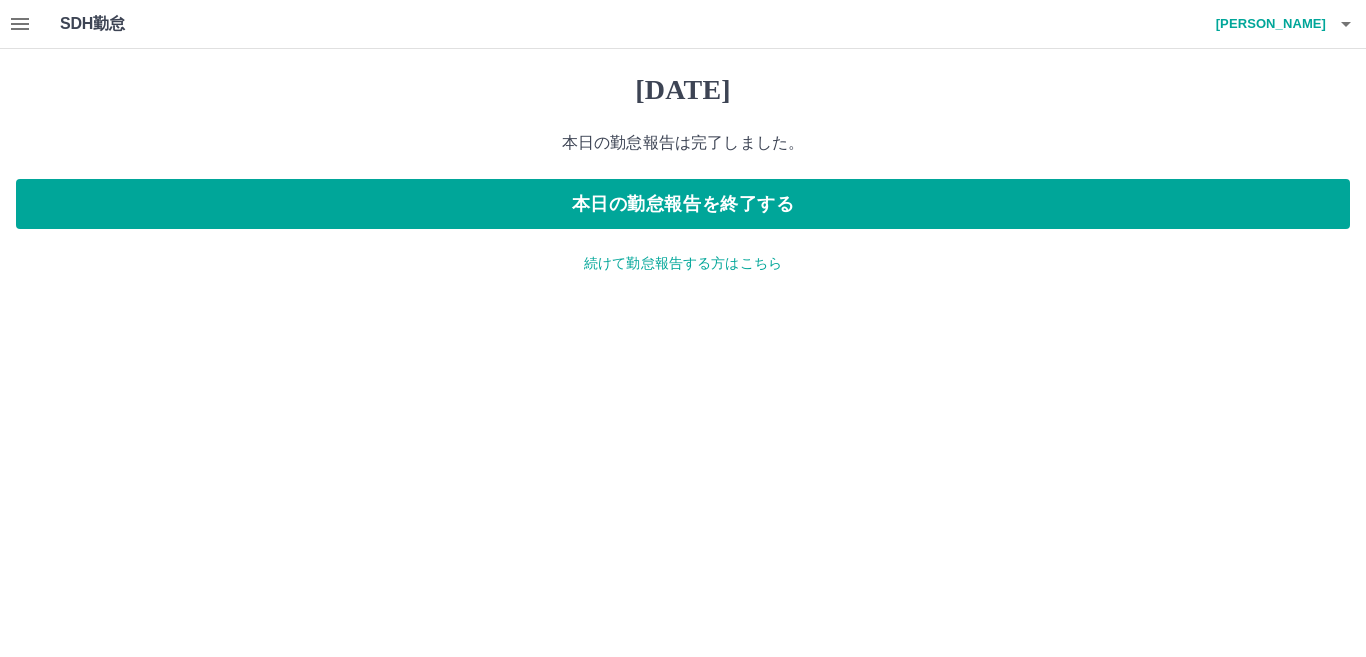 click on "続けて勤怠報告する方はこちら" at bounding box center [683, 263] 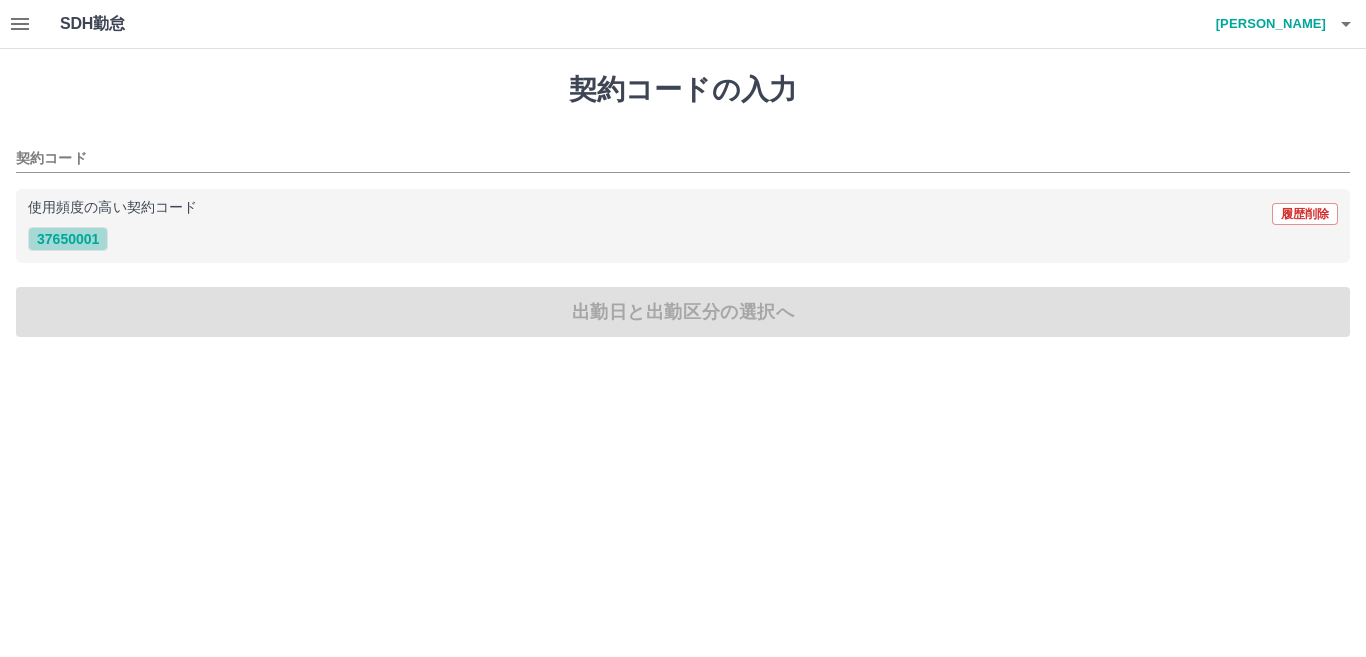 click on "37650001" at bounding box center (68, 239) 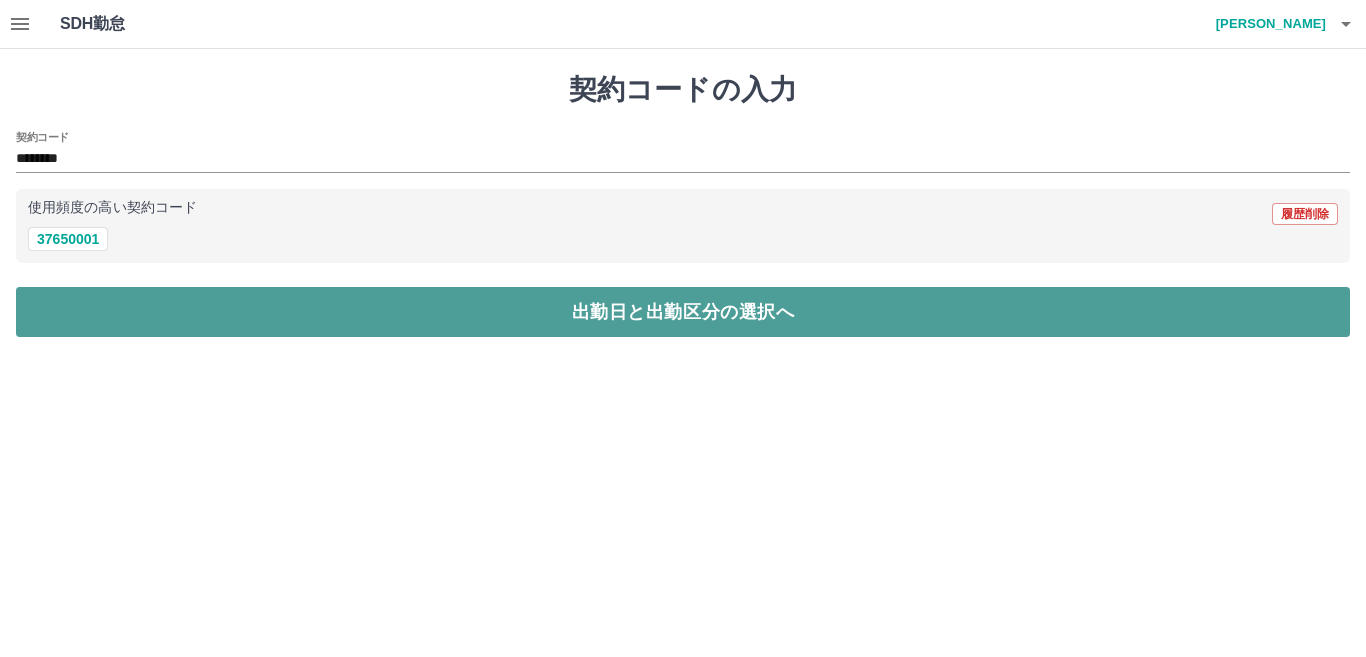 click on "出勤日と出勤区分の選択へ" at bounding box center [683, 312] 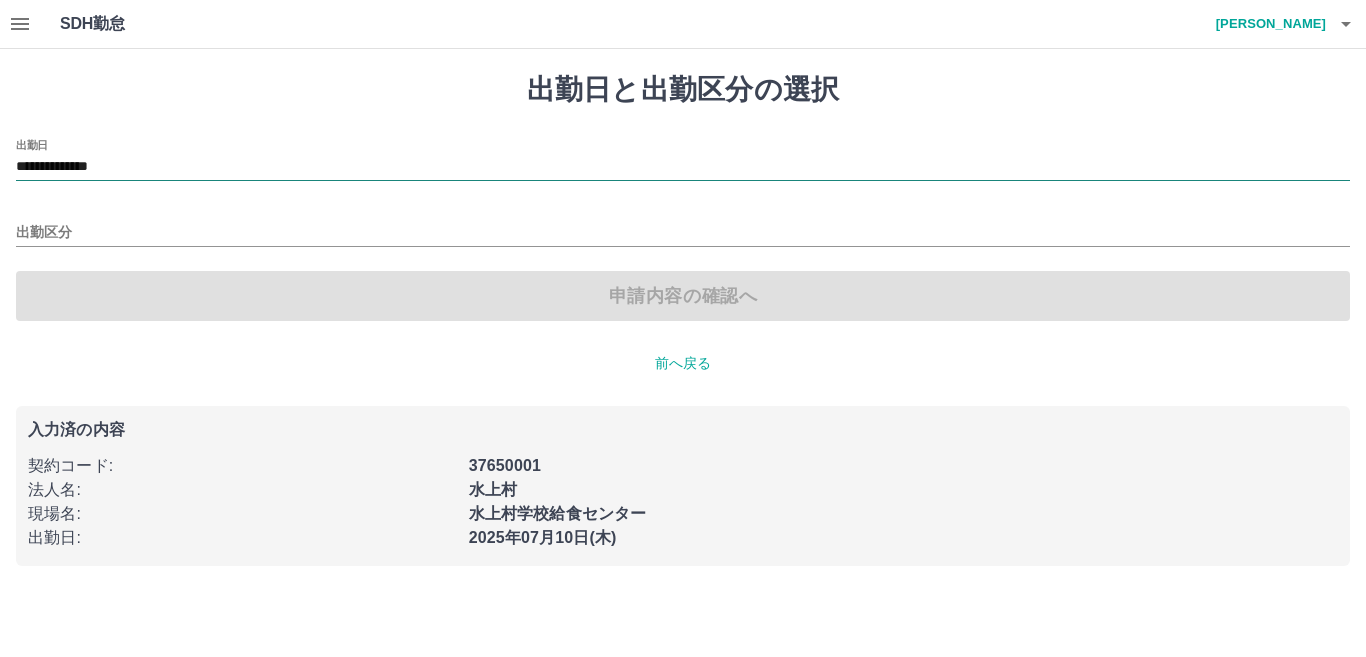 click on "**********" at bounding box center (683, 167) 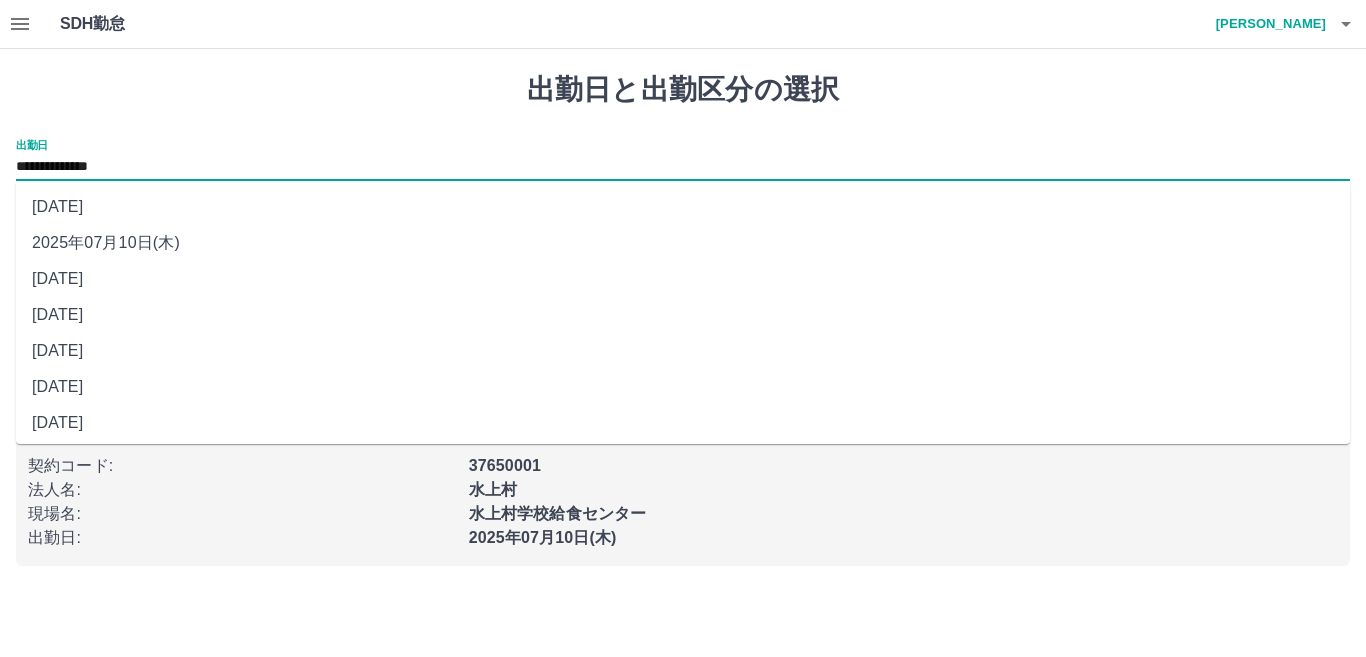 click on "[DATE](火)" at bounding box center (683, 315) 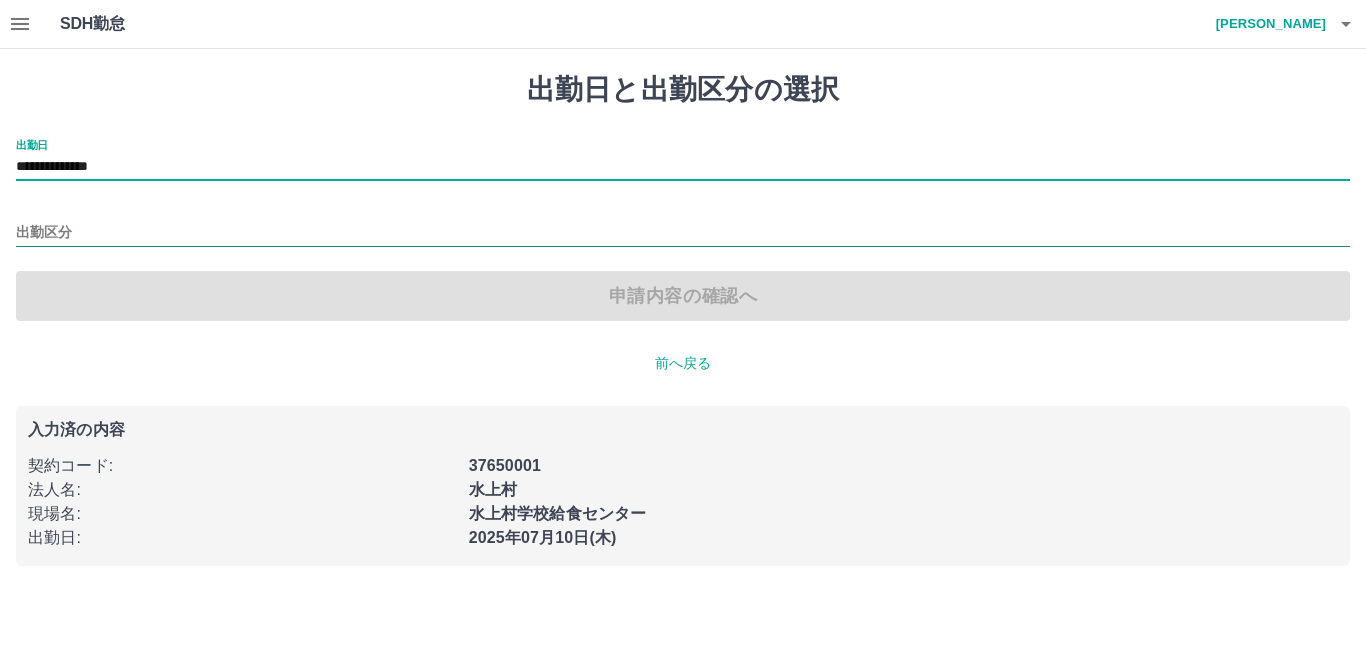 click on "出勤区分" at bounding box center (683, 233) 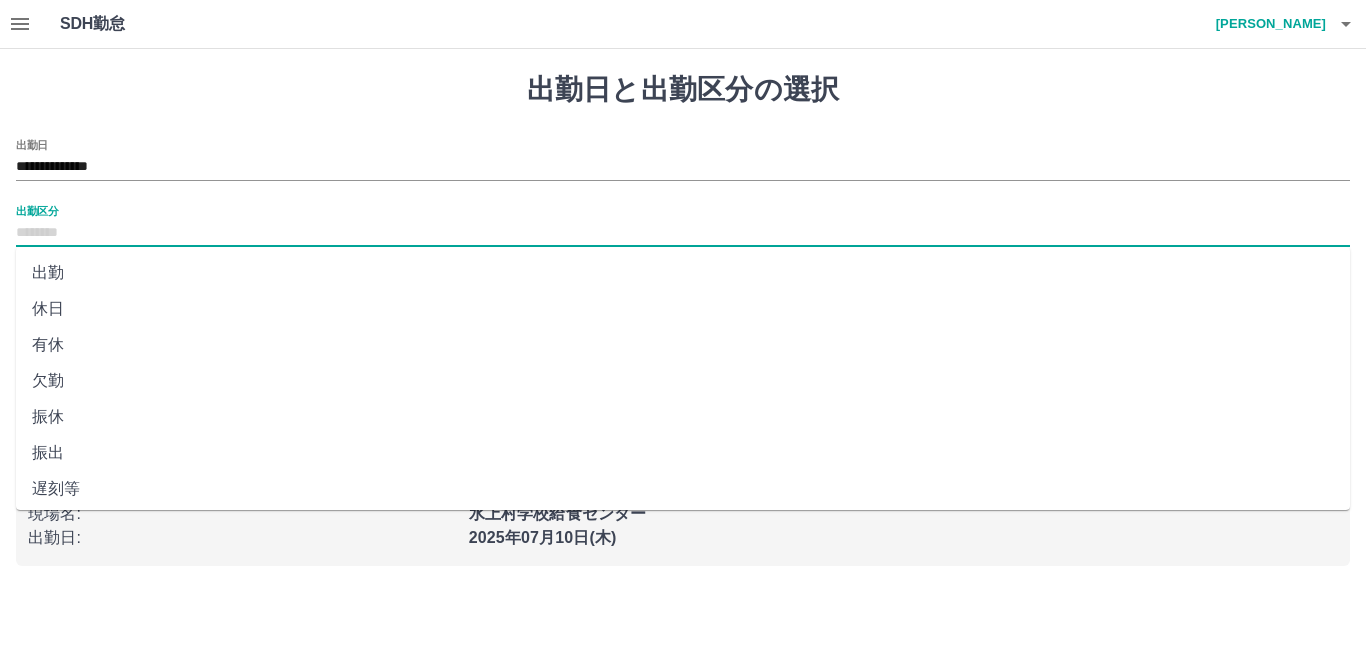 click on "出勤" at bounding box center (683, 273) 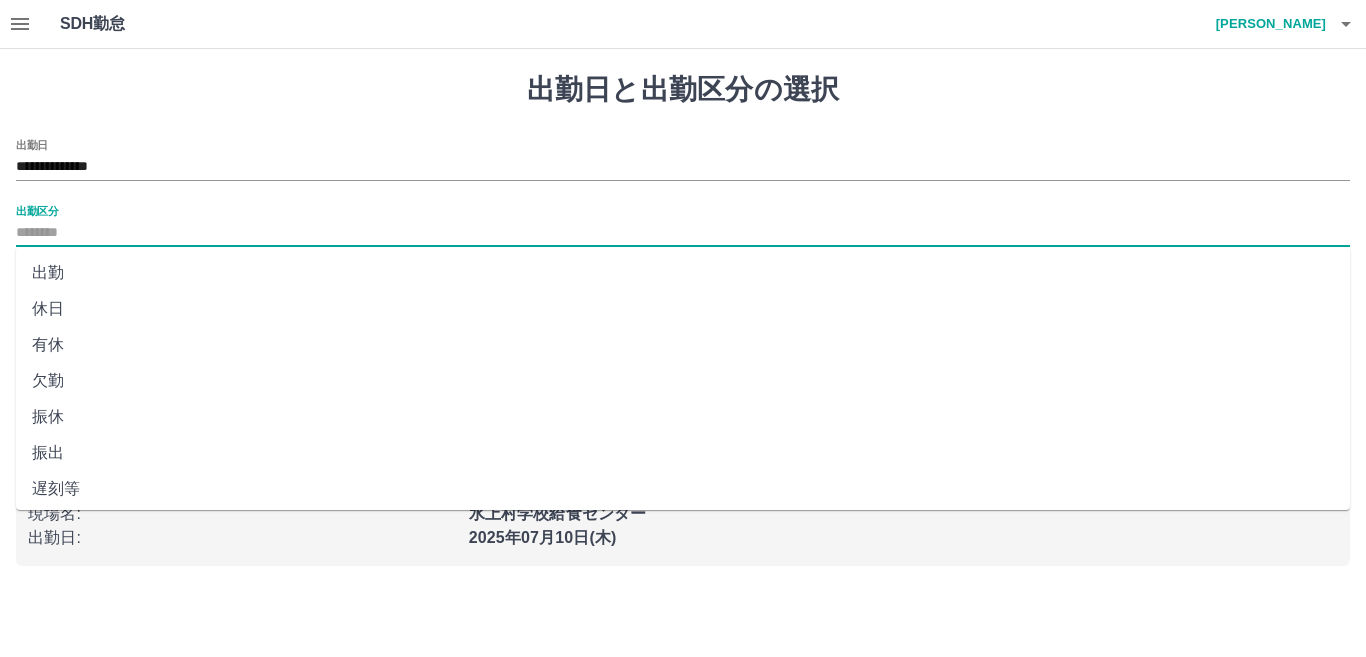 type on "**" 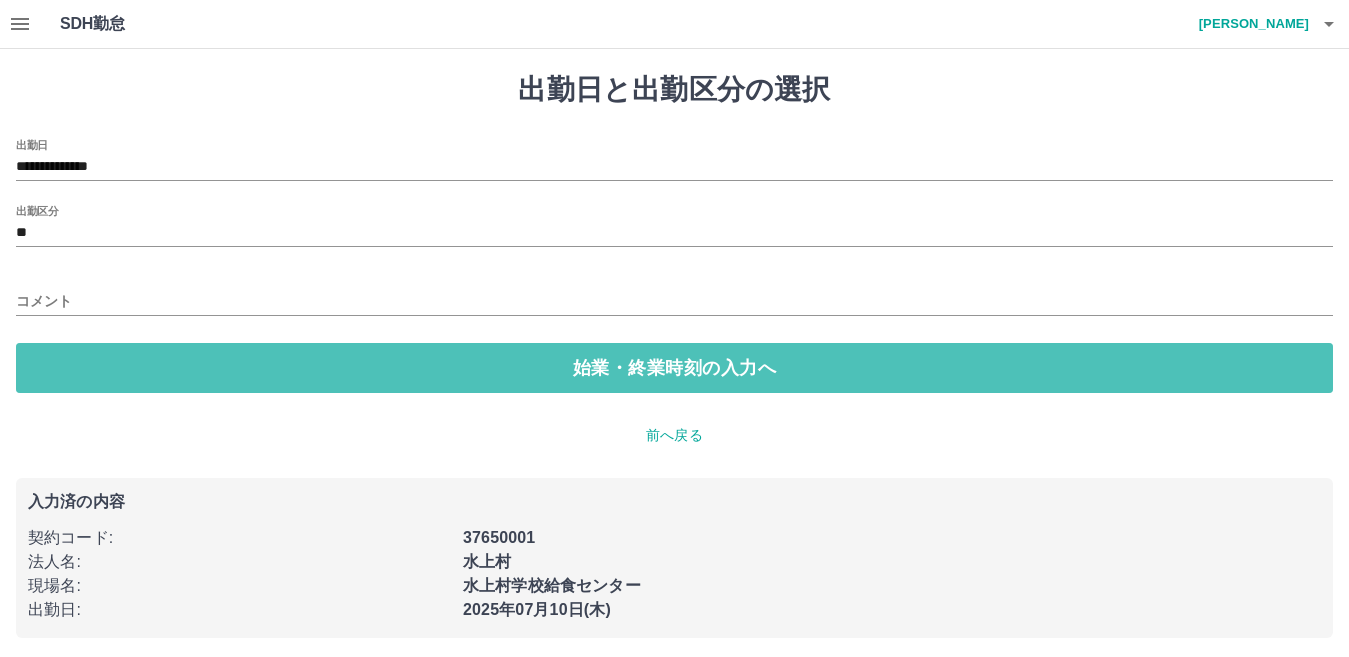 click on "始業・終業時刻の入力へ" at bounding box center [674, 368] 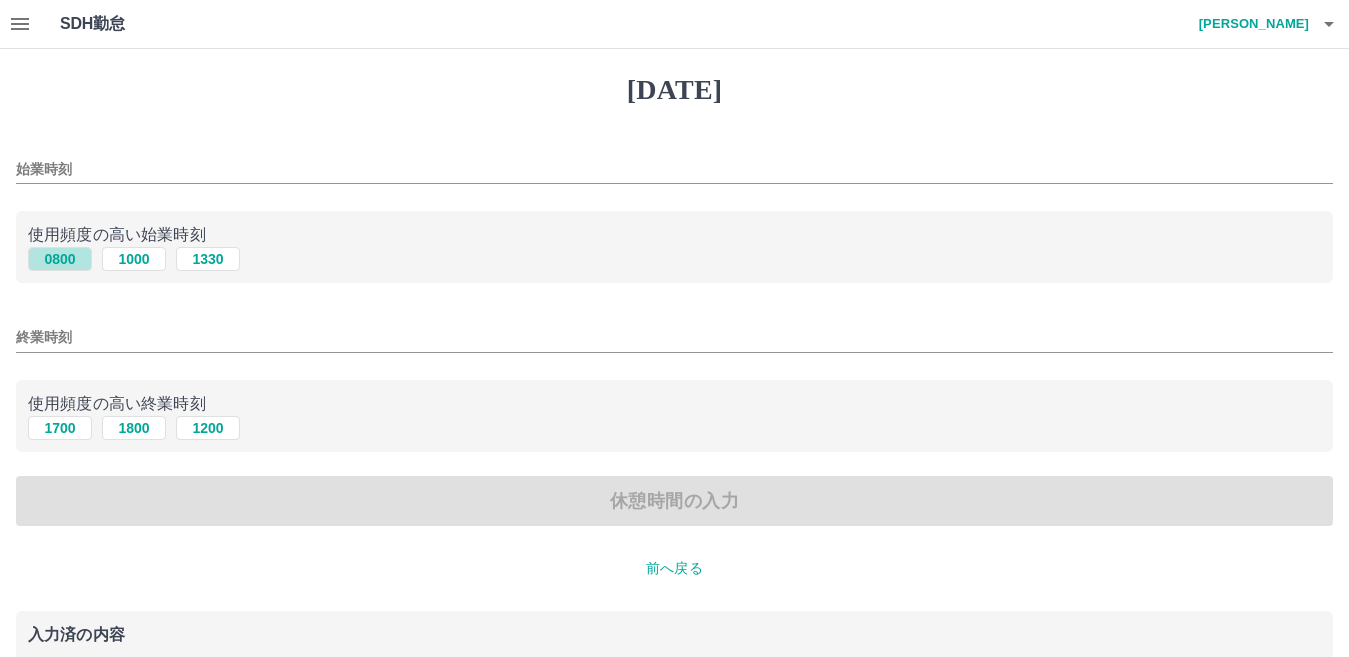 drag, startPoint x: 52, startPoint y: 255, endPoint x: 57, endPoint y: 306, distance: 51.24451 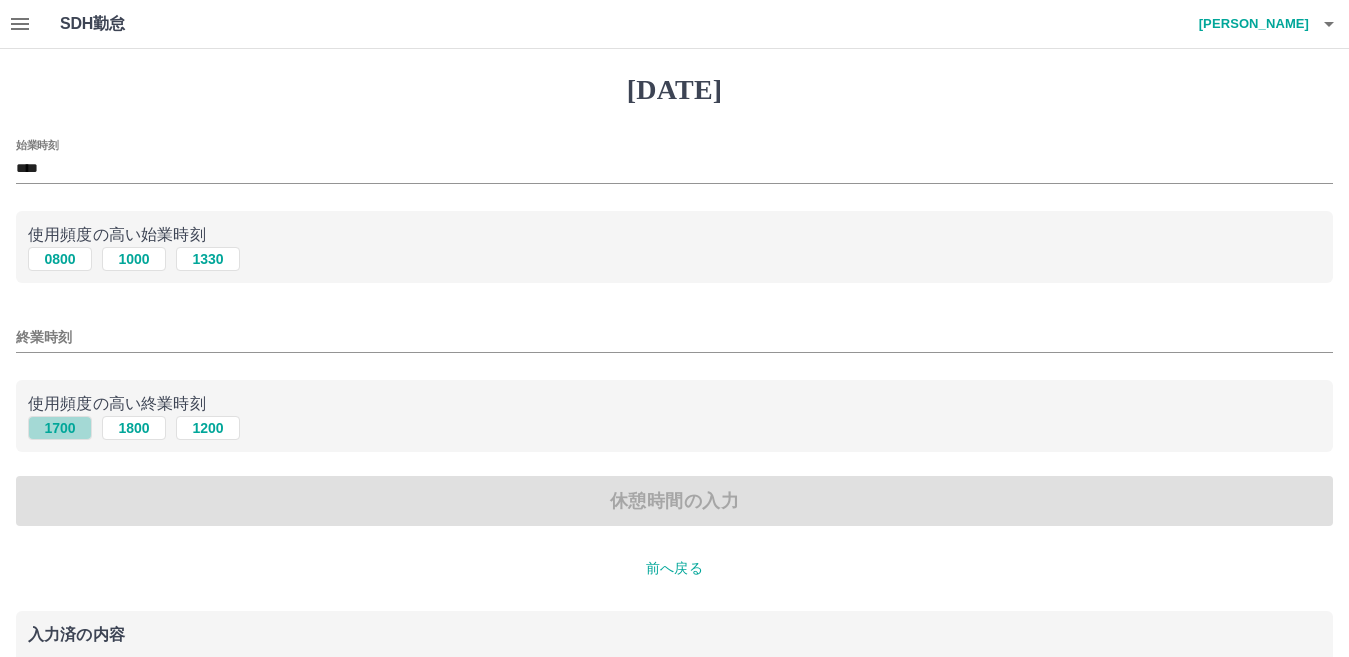 click on "1700" at bounding box center [60, 428] 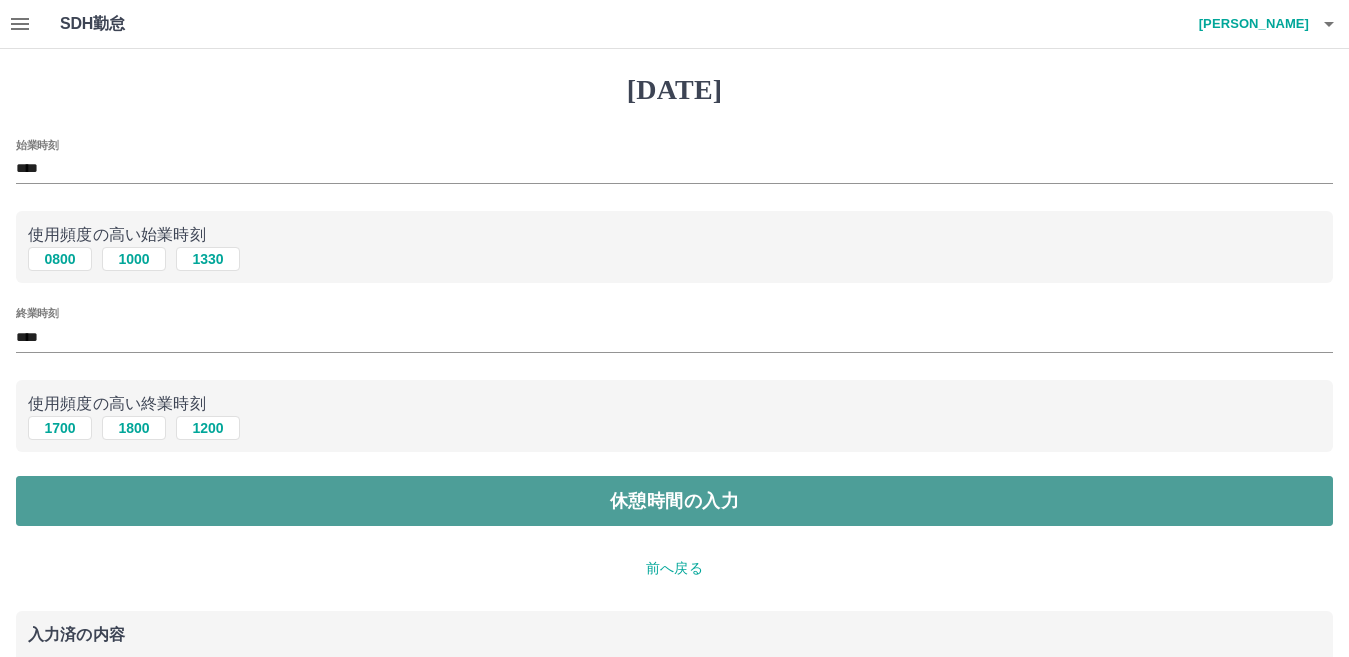 click on "休憩時間の入力" at bounding box center [674, 501] 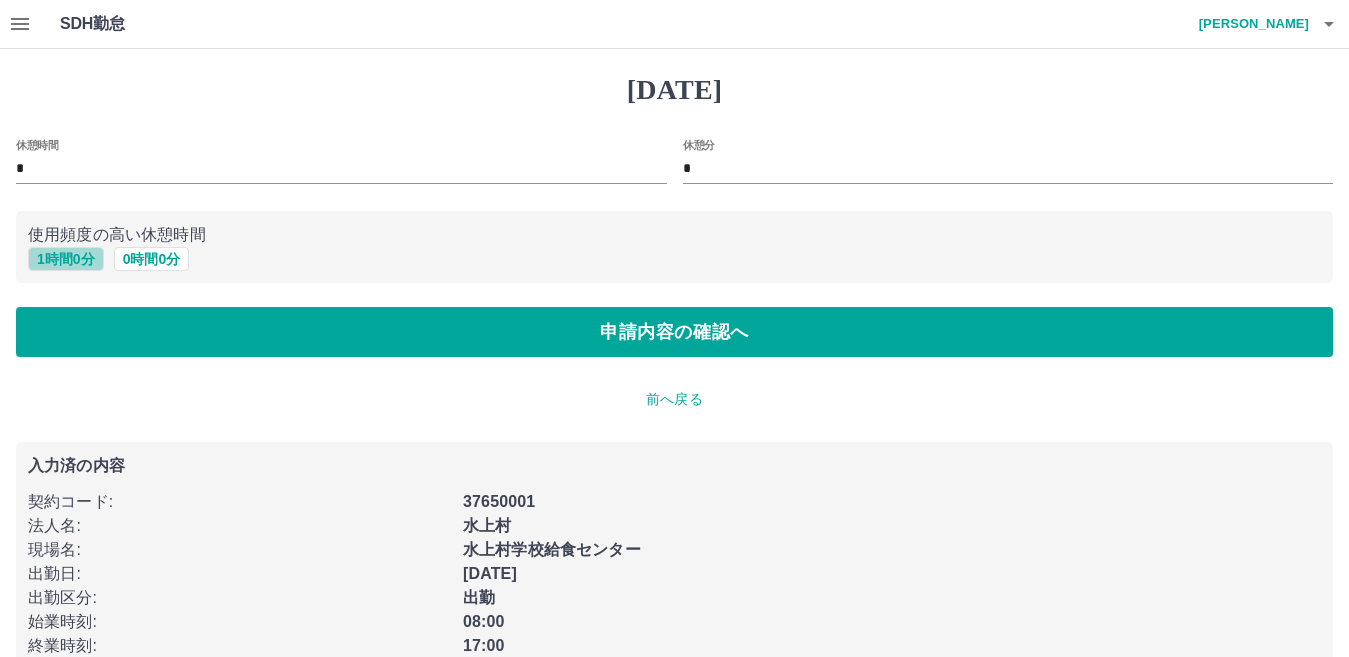 click on "1 時間 0 分" at bounding box center (66, 259) 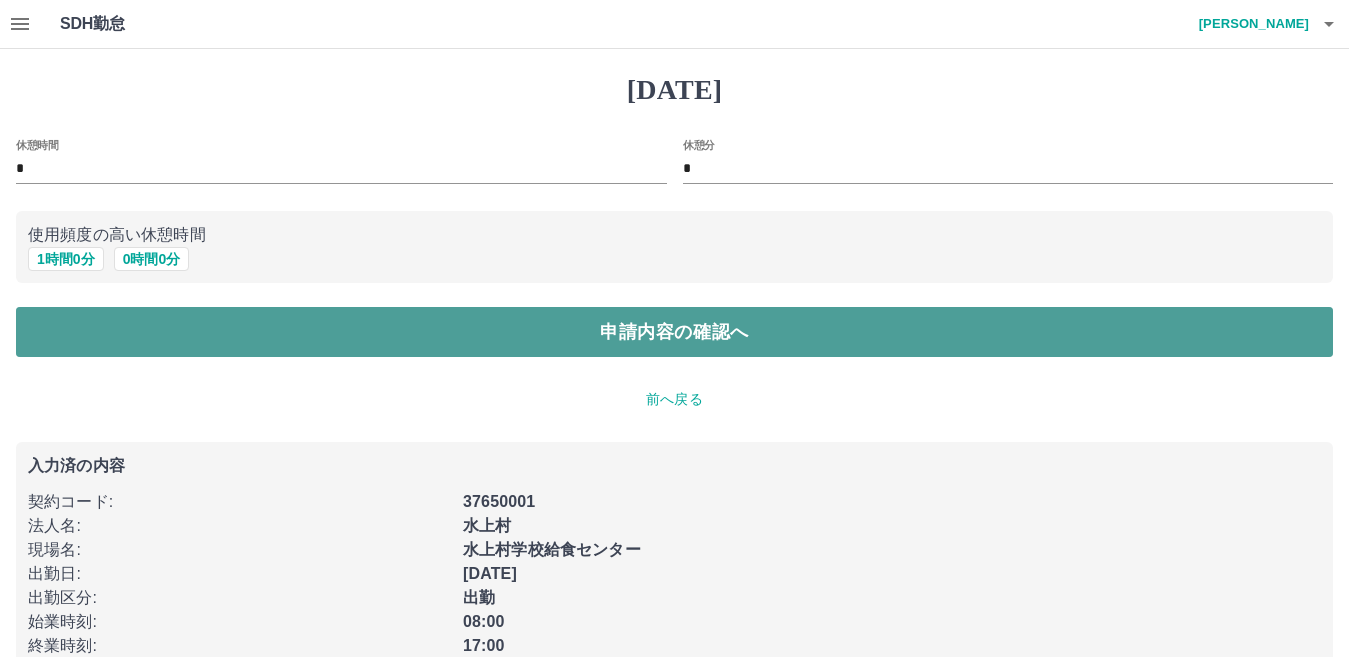 click on "申請内容の確認へ" at bounding box center [674, 332] 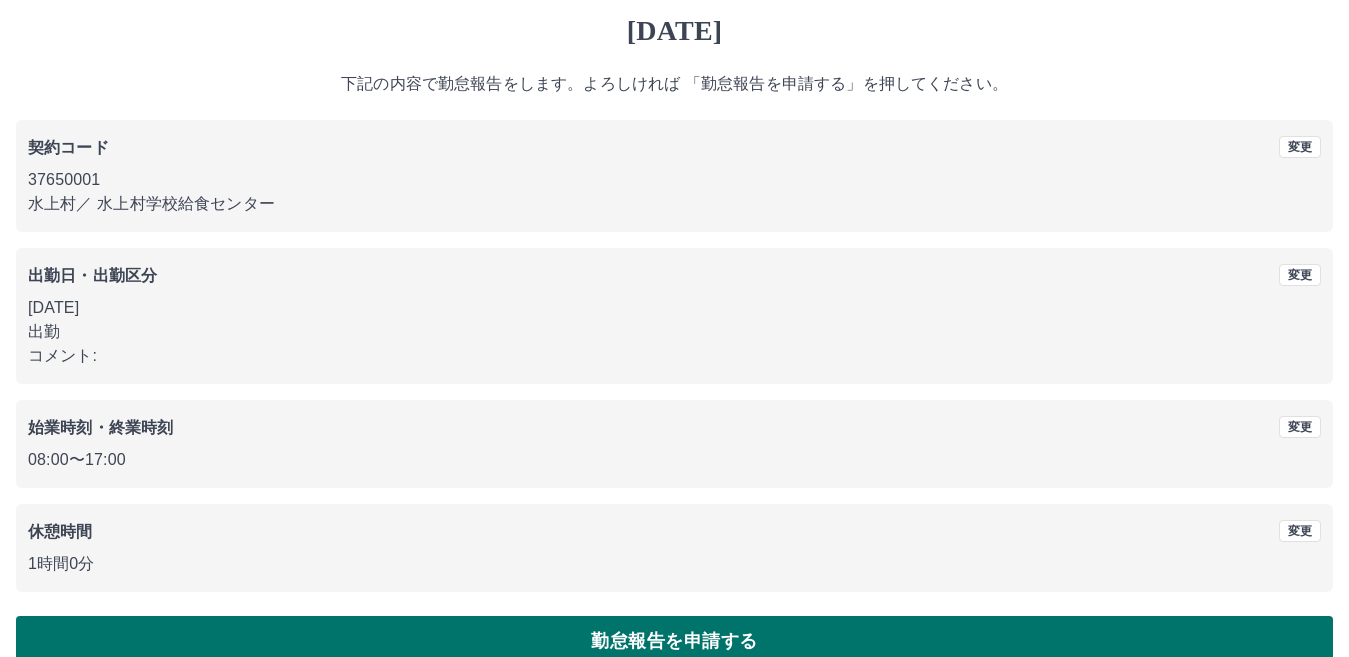 scroll, scrollTop: 92, scrollLeft: 0, axis: vertical 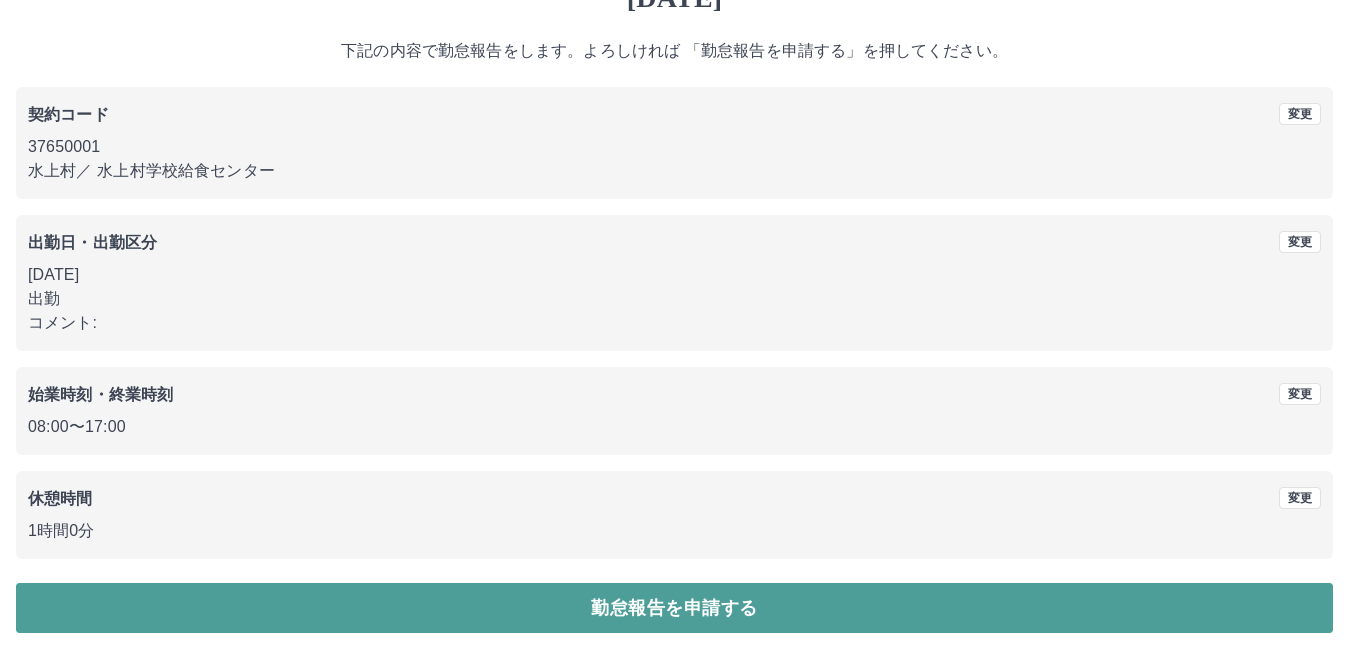 click on "勤怠報告を申請する" at bounding box center (674, 608) 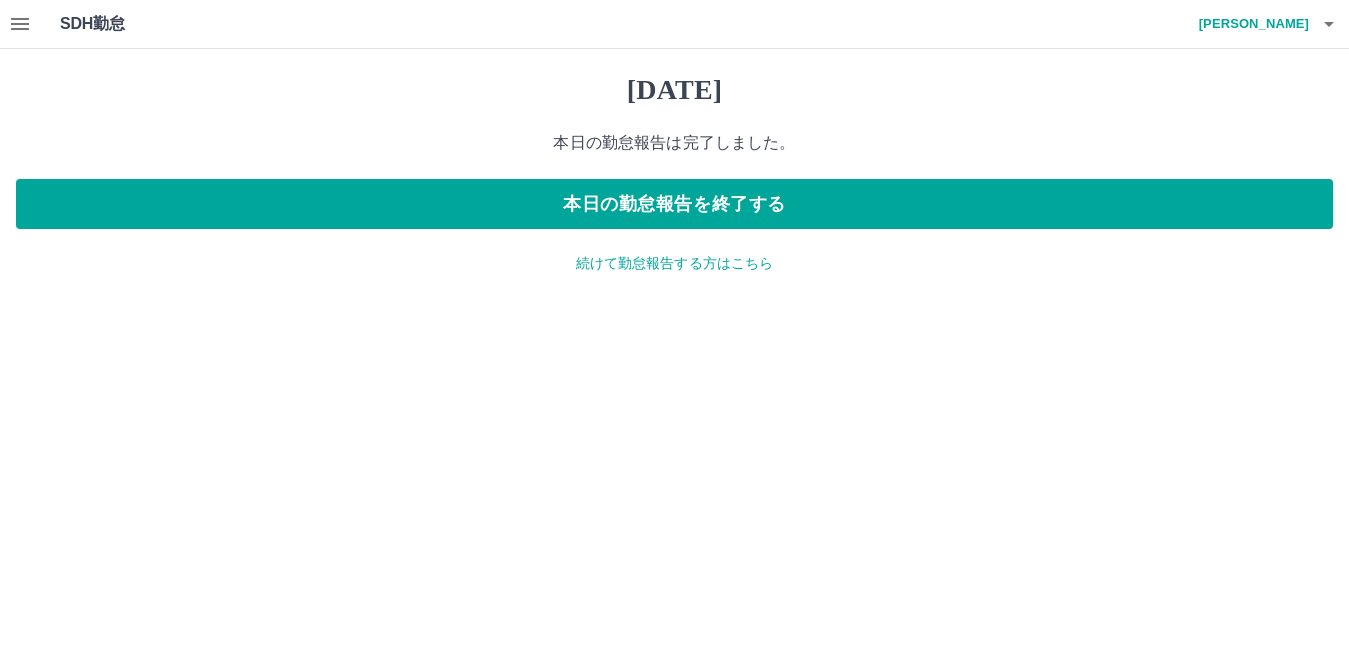 scroll, scrollTop: 0, scrollLeft: 0, axis: both 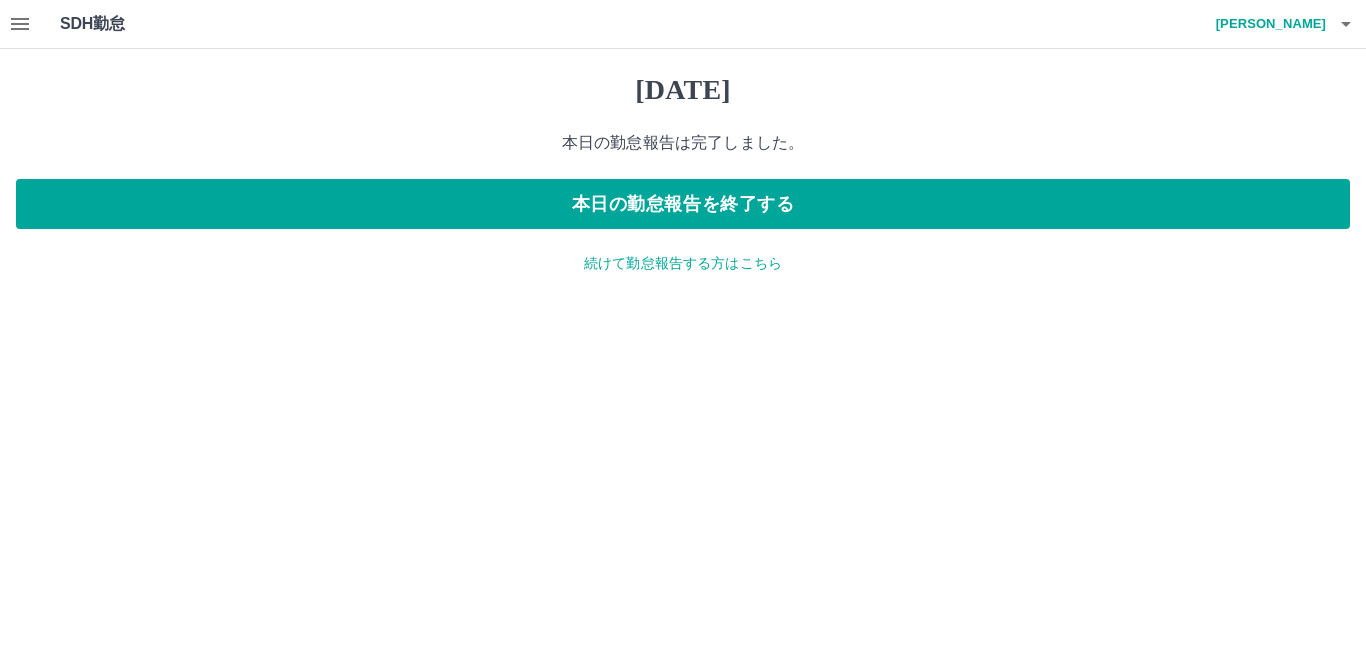 click on "続けて勤怠報告する方はこちら" at bounding box center (683, 263) 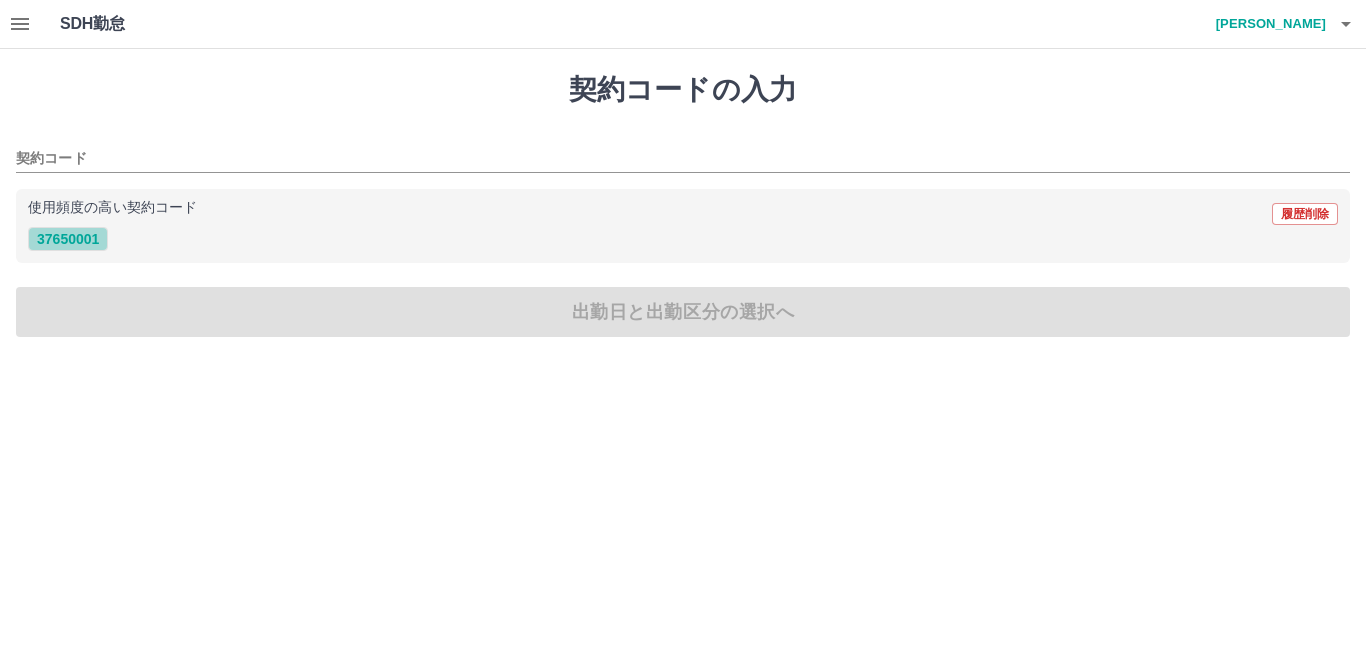 click on "37650001" at bounding box center (68, 239) 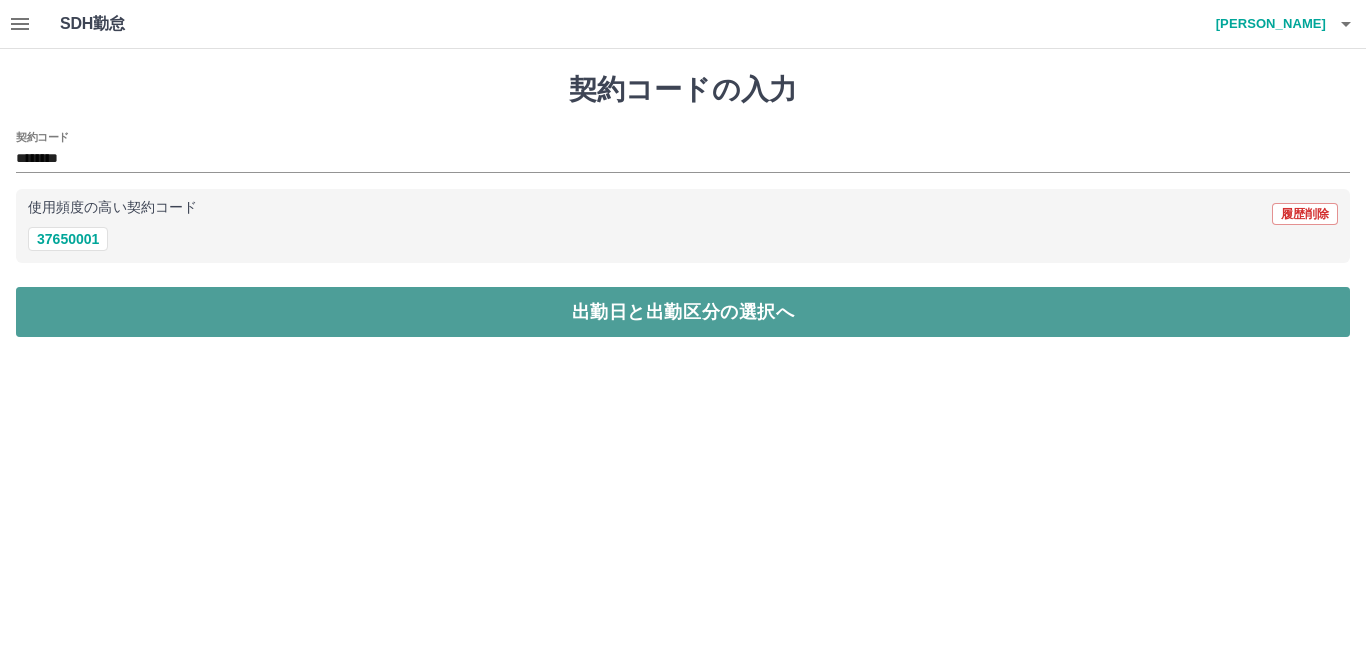 click on "出勤日と出勤区分の選択へ" at bounding box center (683, 312) 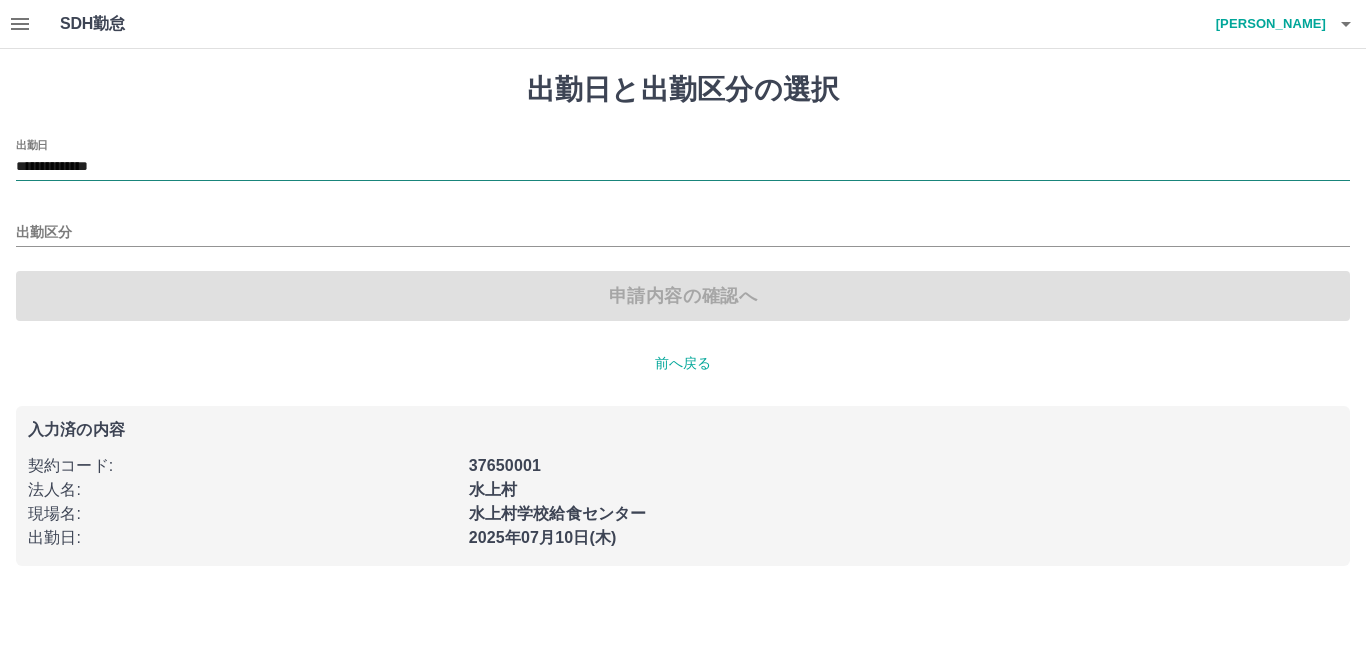 click on "**********" at bounding box center [683, 167] 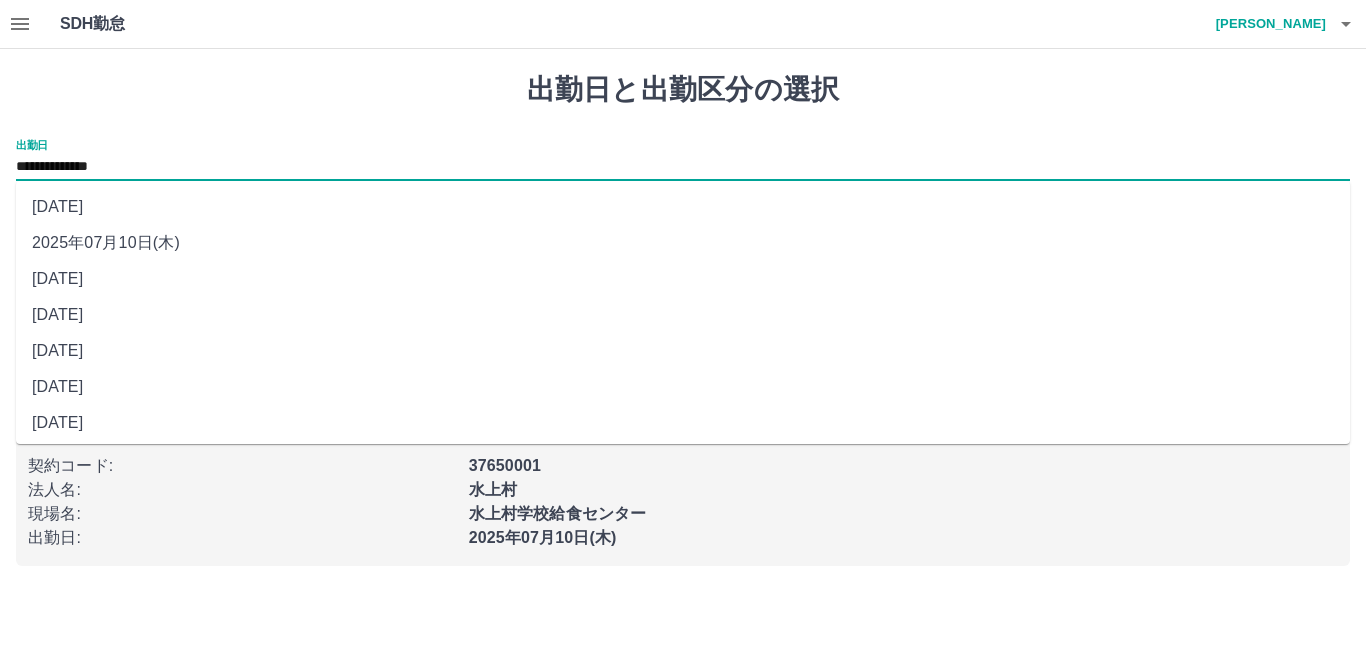 click on "[DATE]" at bounding box center (683, 279) 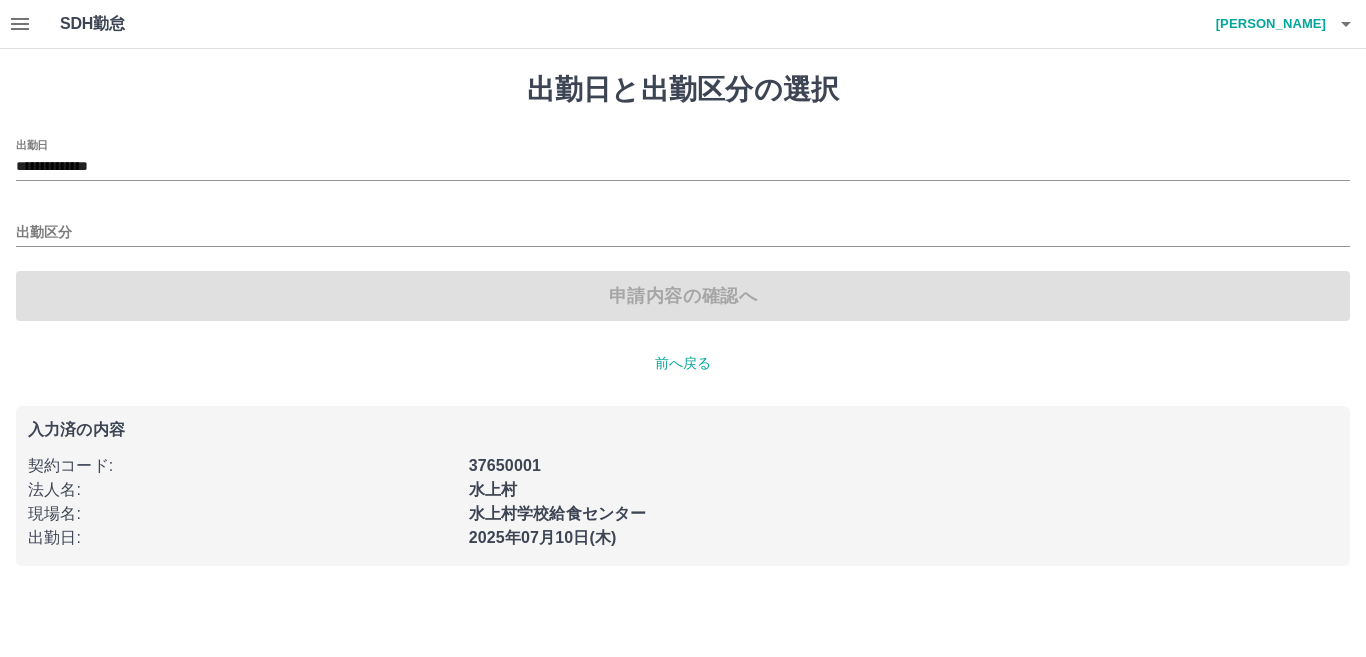 click on "**********" at bounding box center (683, 319) 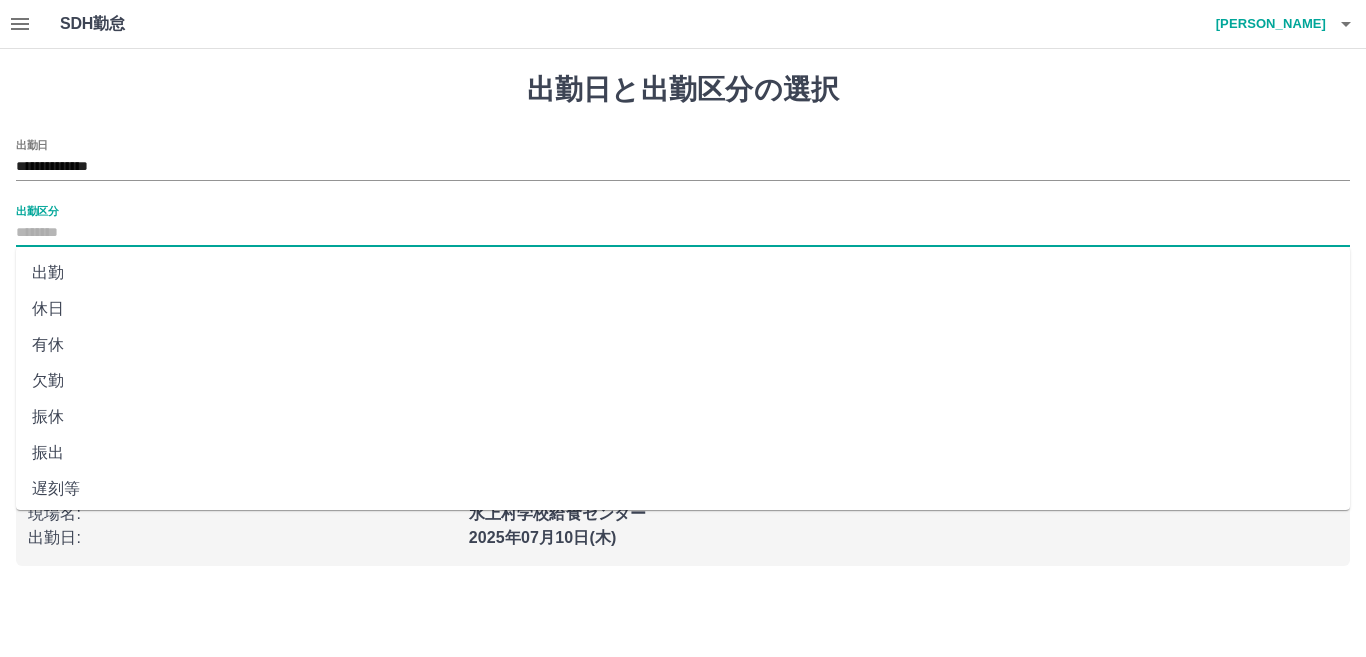 click on "出勤区分" at bounding box center [683, 233] 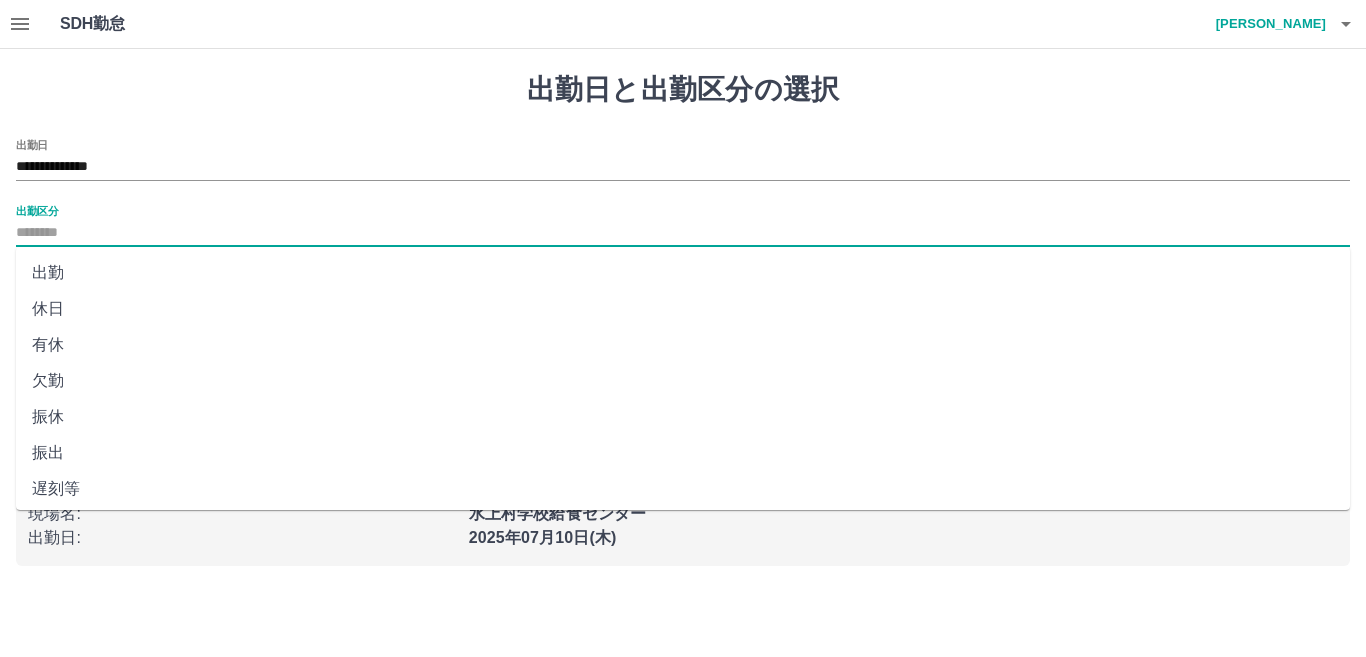 click on "出勤" at bounding box center (683, 273) 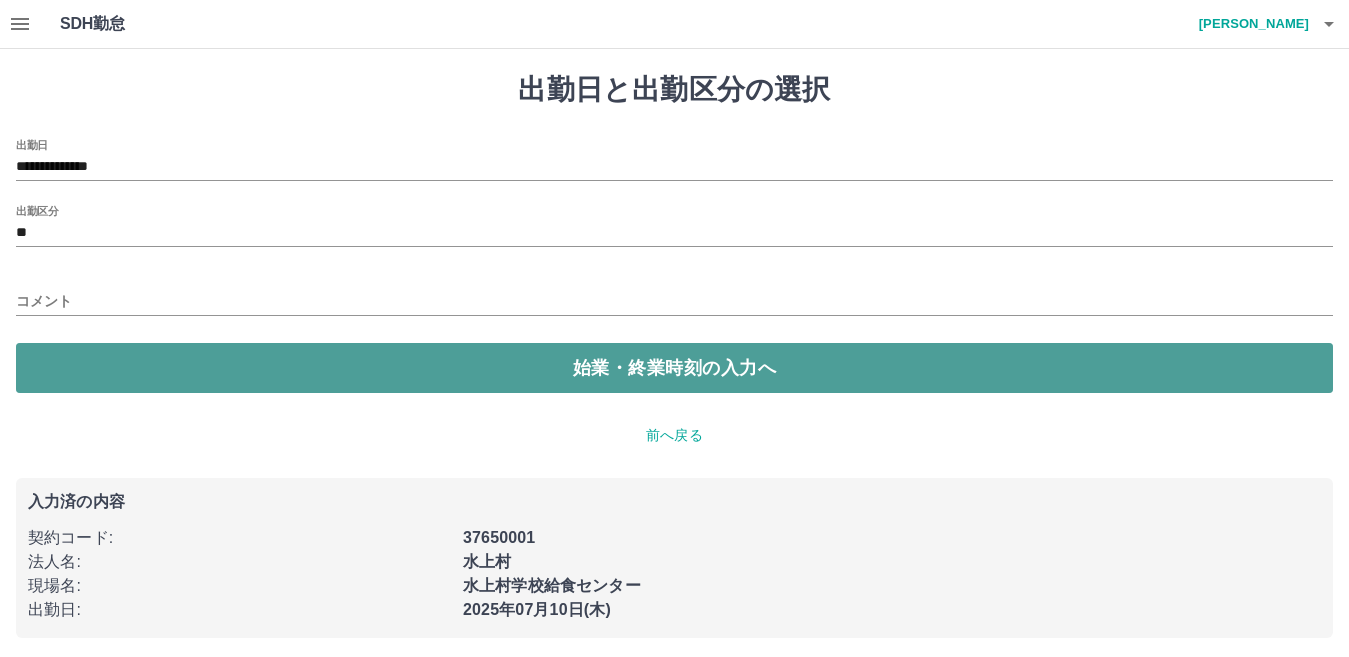 click on "始業・終業時刻の入力へ" at bounding box center (674, 368) 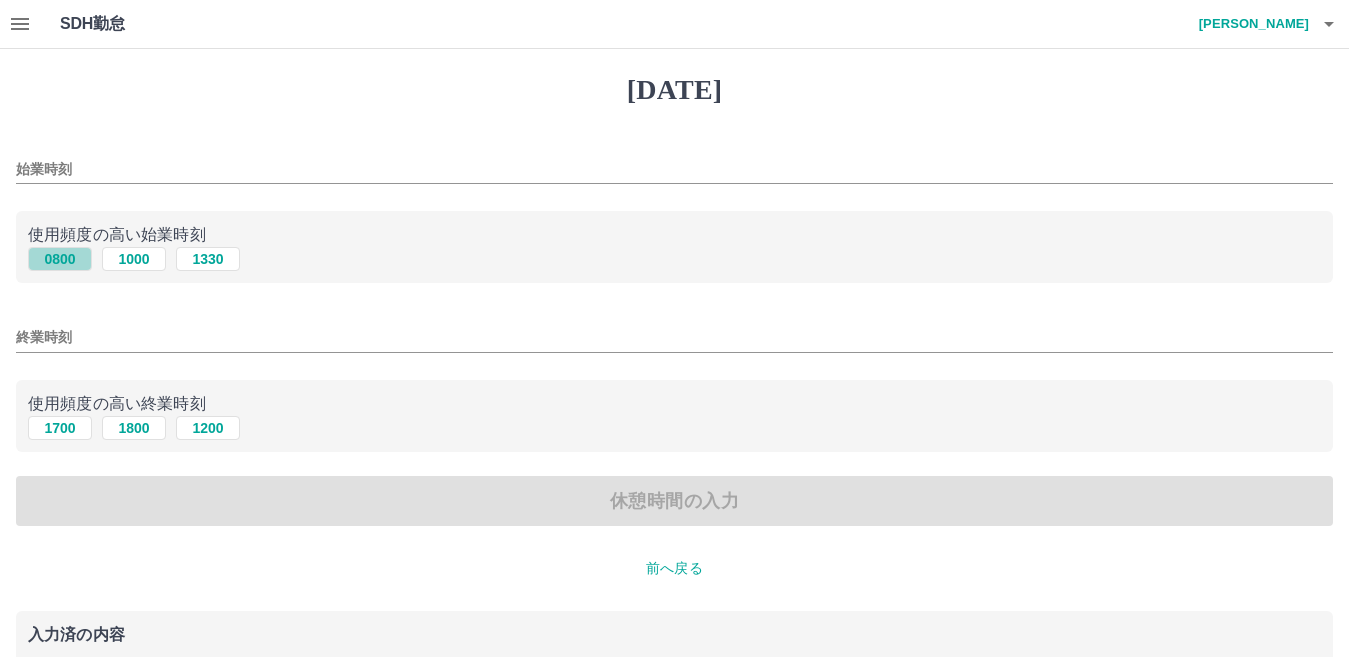 click on "0800" at bounding box center (60, 259) 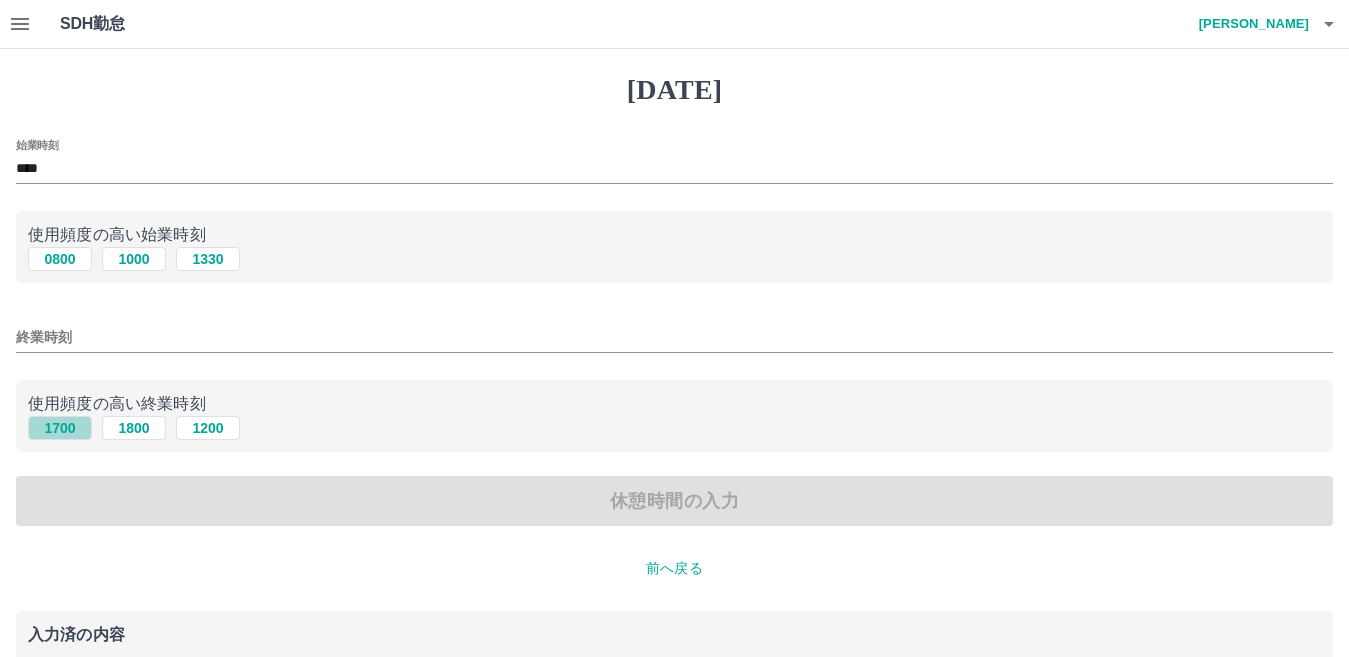 click on "1700" at bounding box center [60, 428] 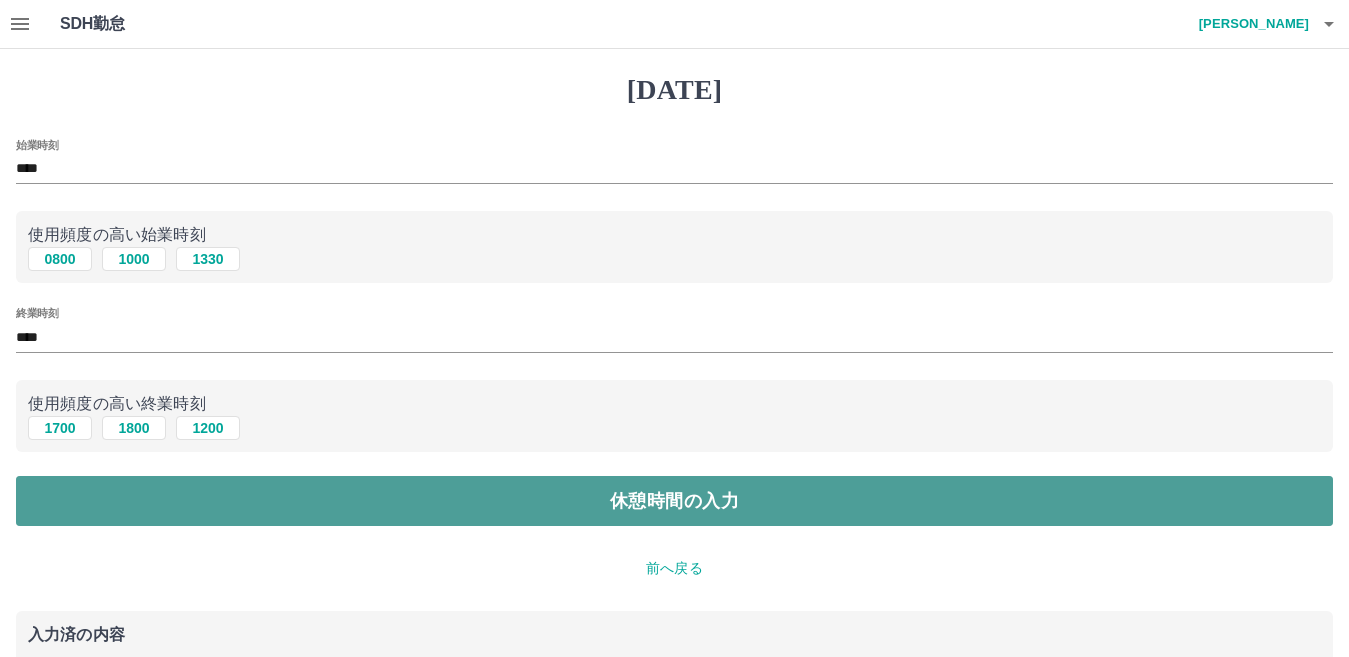 drag, startPoint x: 55, startPoint y: 496, endPoint x: 69, endPoint y: 481, distance: 20.518284 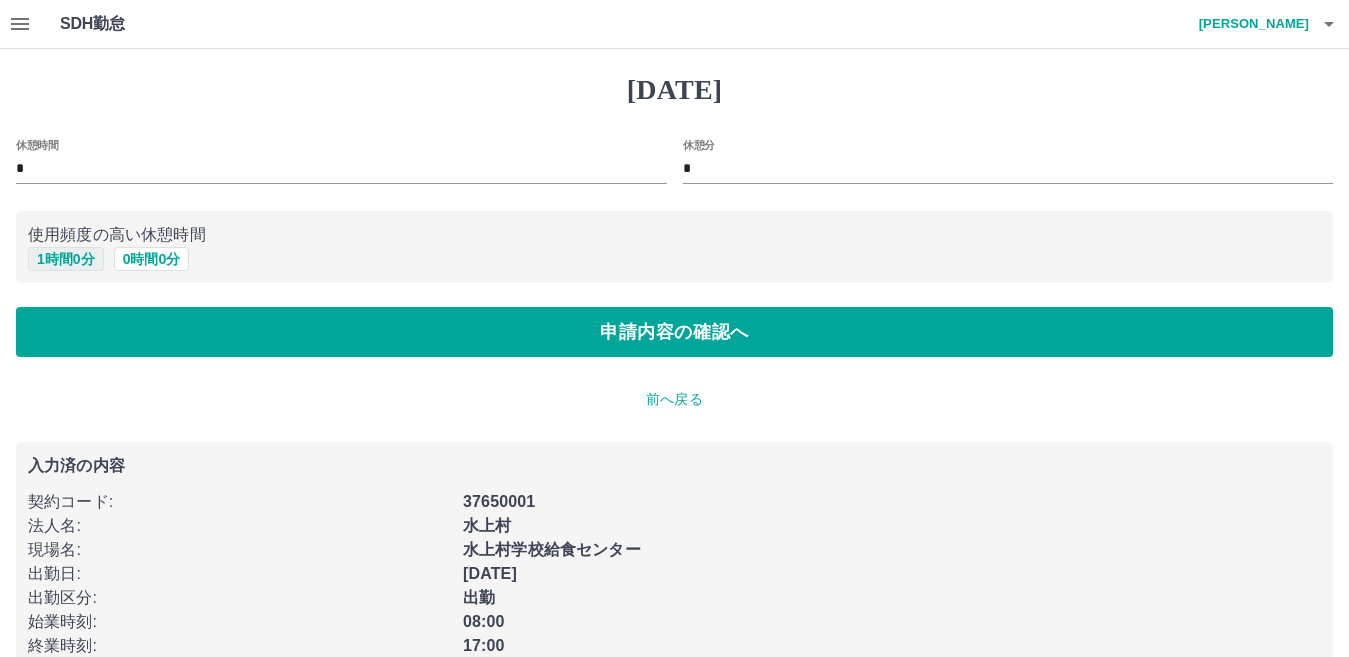 click on "1 時間 0 分" at bounding box center [66, 259] 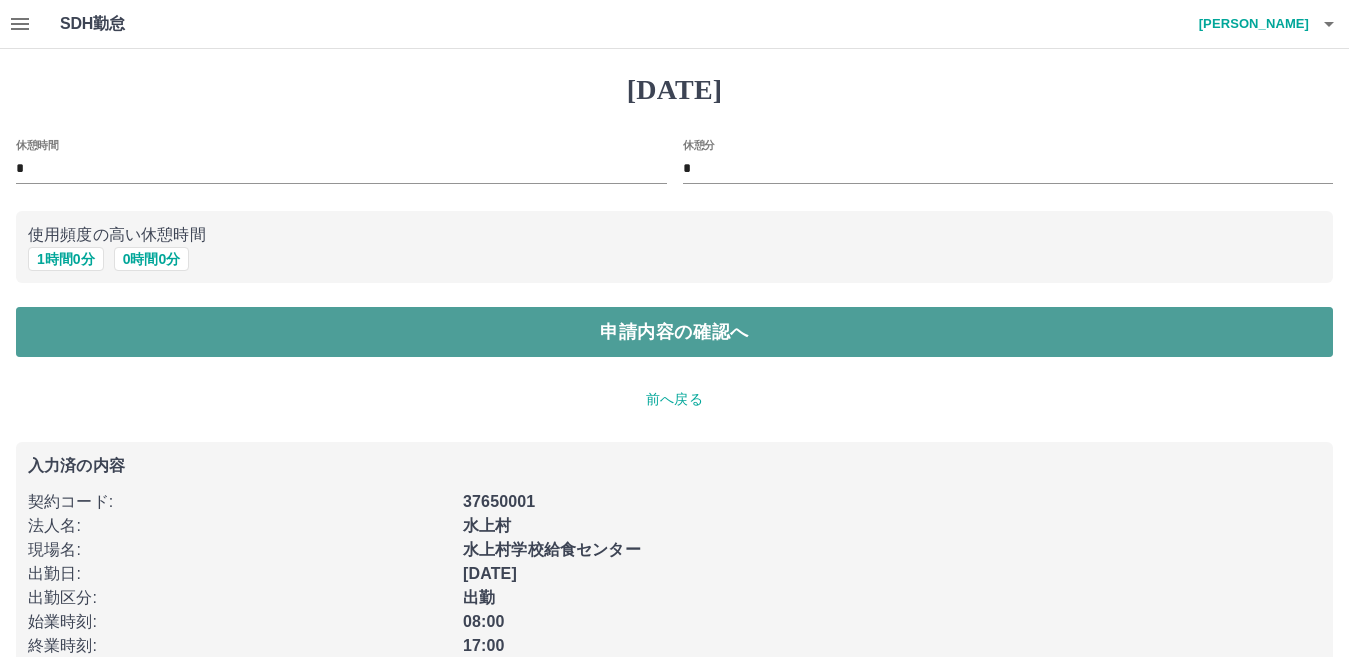 click on "申請内容の確認へ" at bounding box center [674, 332] 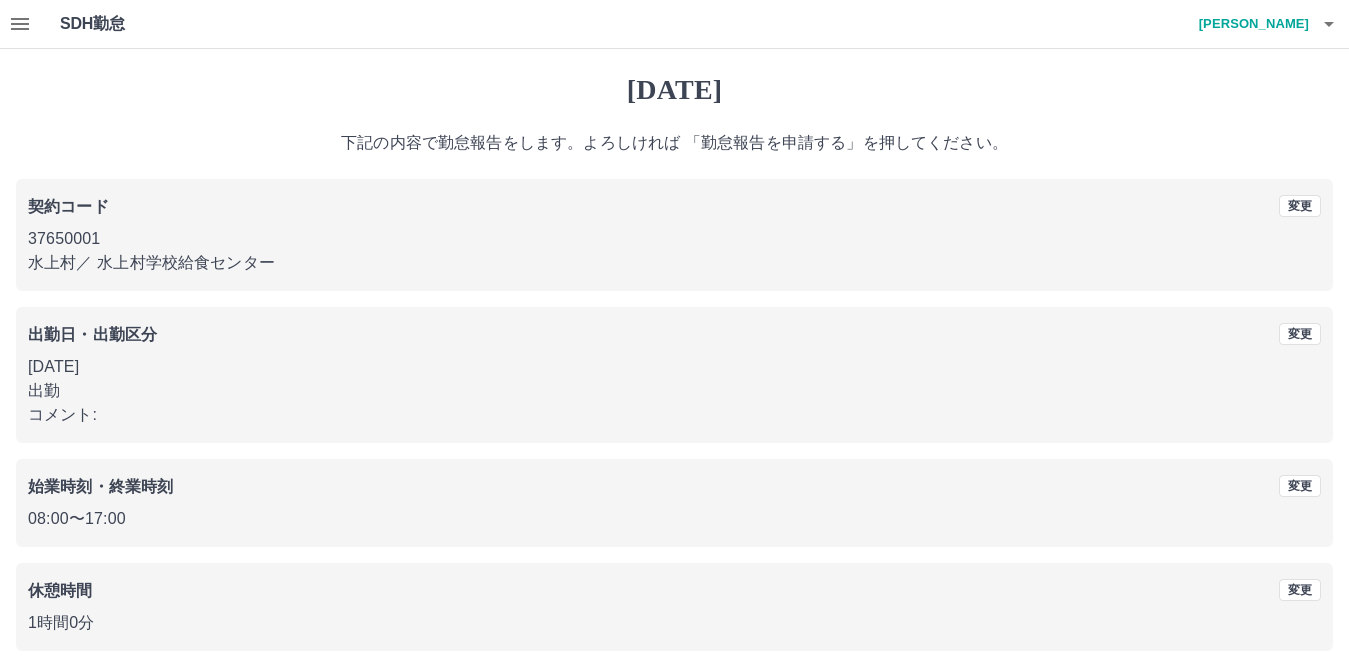 scroll, scrollTop: 92, scrollLeft: 0, axis: vertical 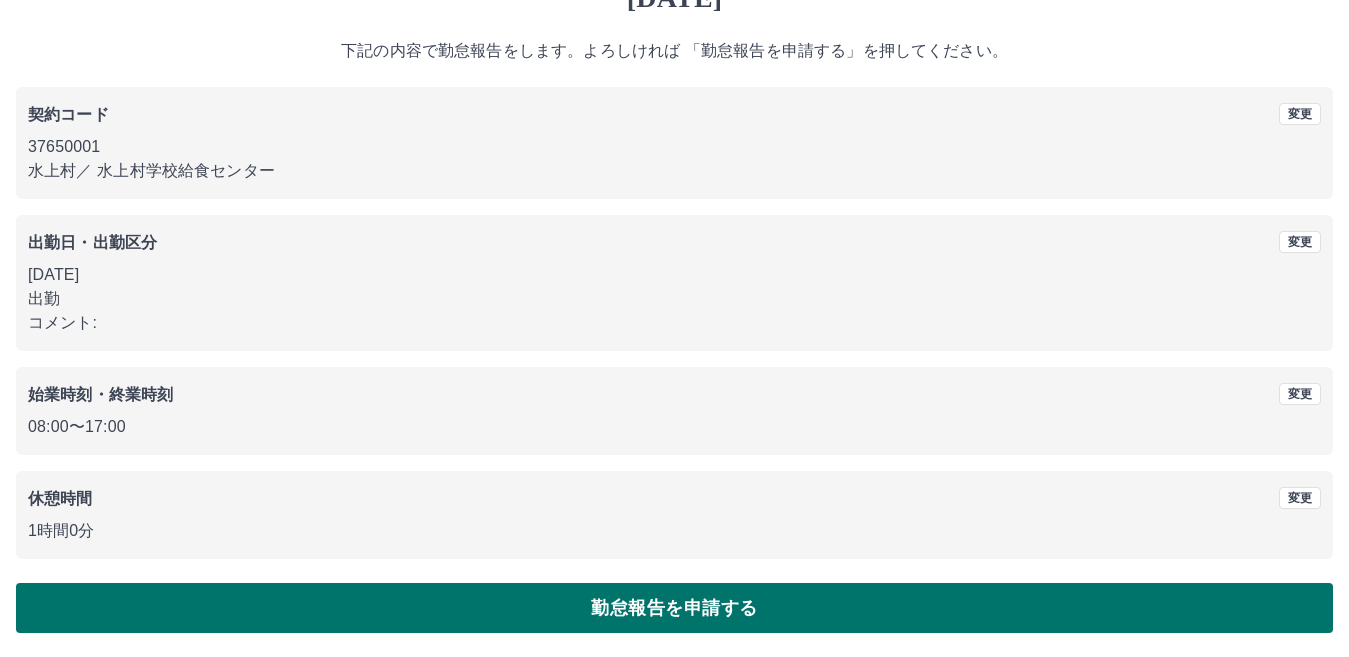 click on "勤怠報告を申請する" at bounding box center (674, 608) 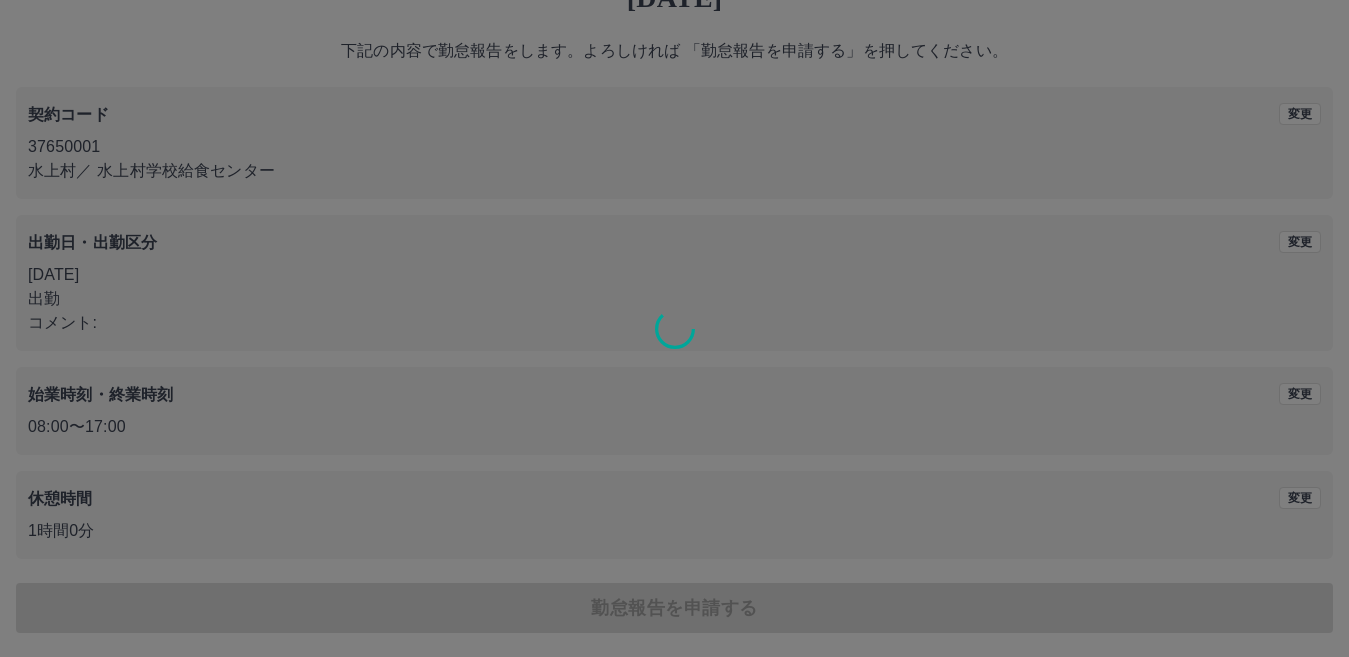 scroll, scrollTop: 0, scrollLeft: 0, axis: both 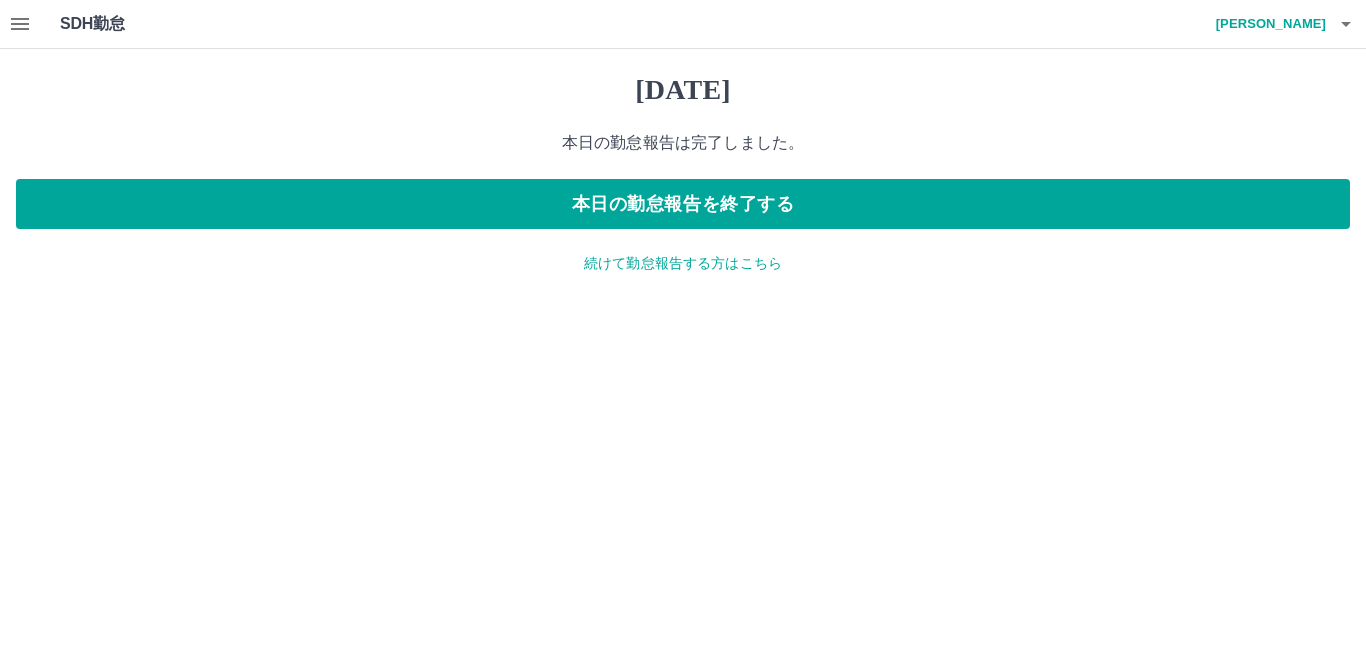 click on "続けて勤怠報告する方はこちら" at bounding box center [683, 263] 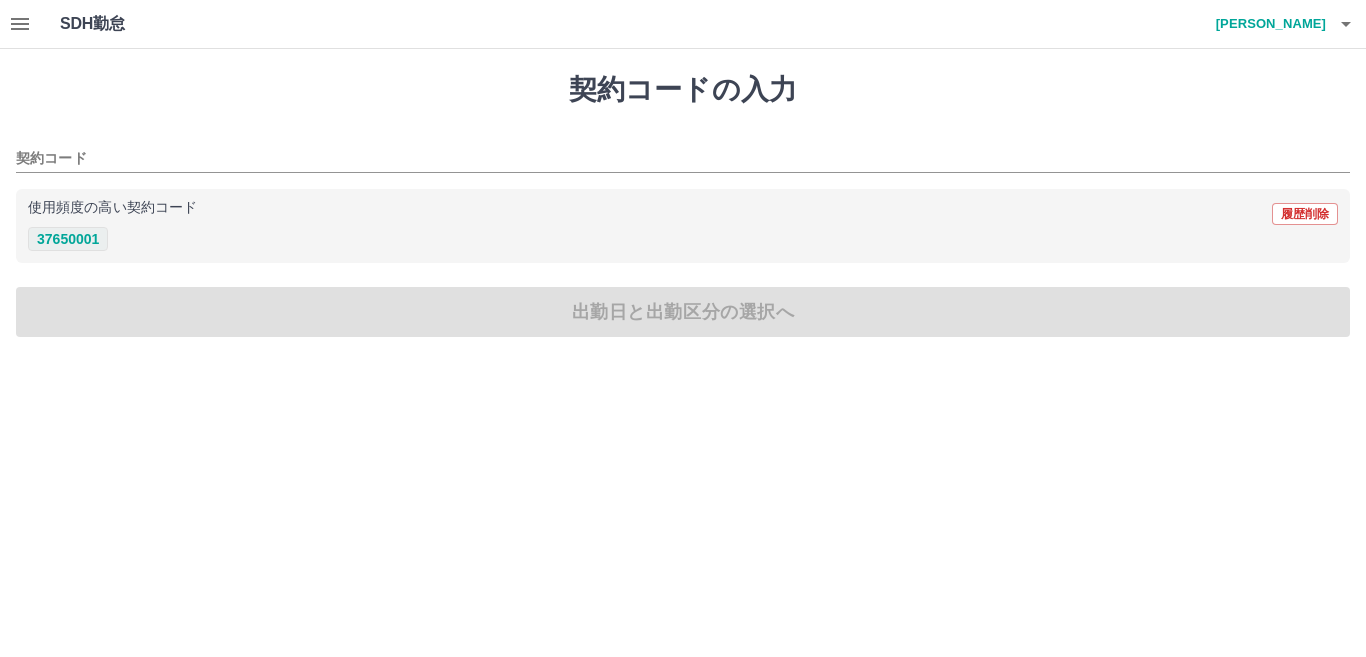 click on "37650001" at bounding box center [68, 239] 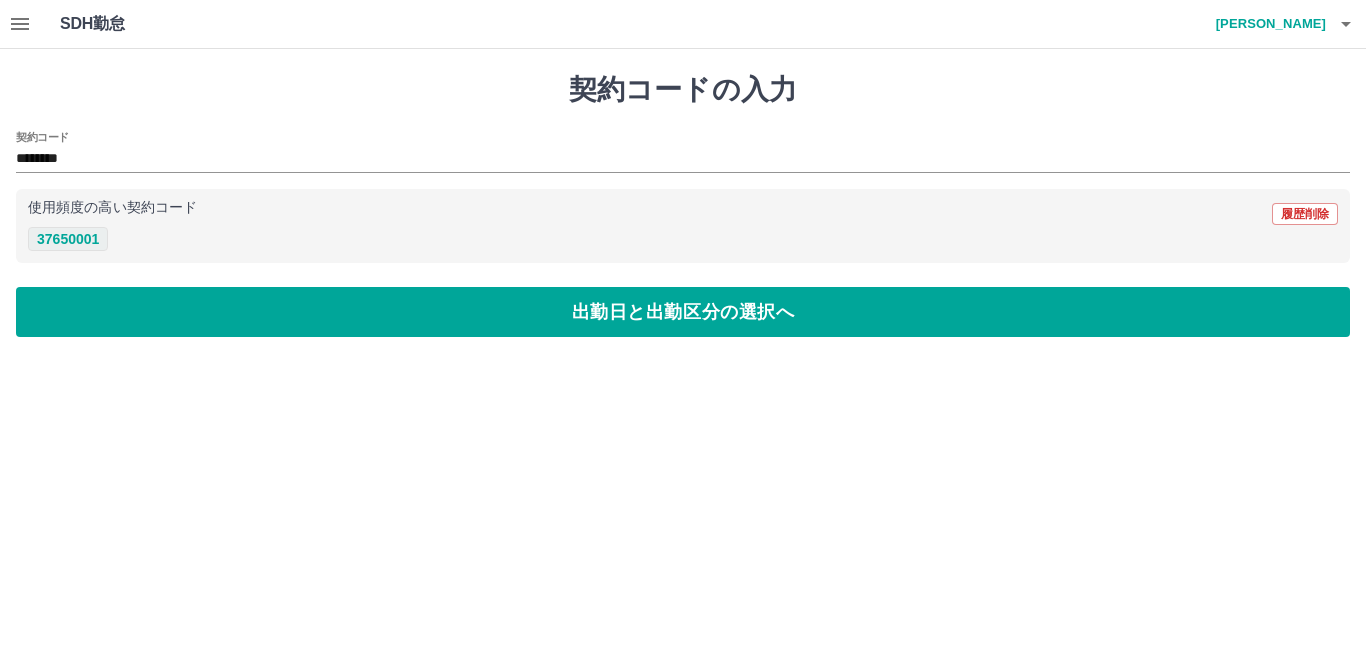 type on "********" 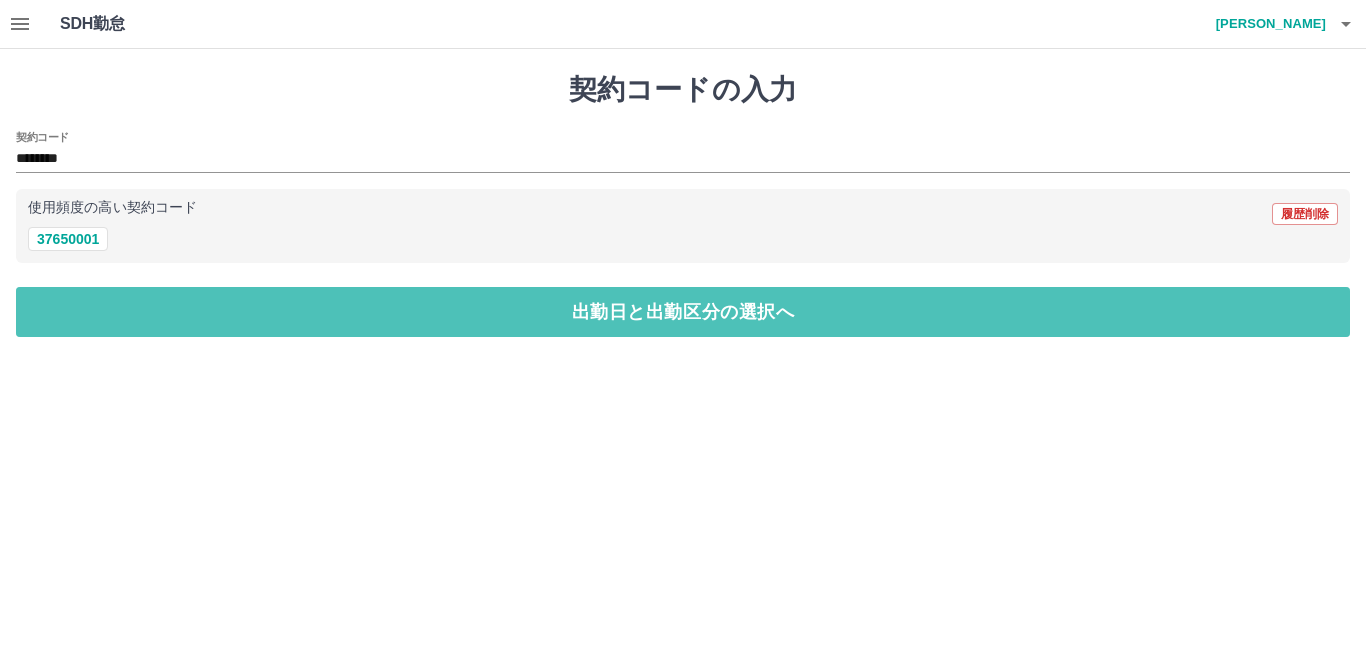 click on "出勤日と出勤区分の選択へ" at bounding box center [683, 312] 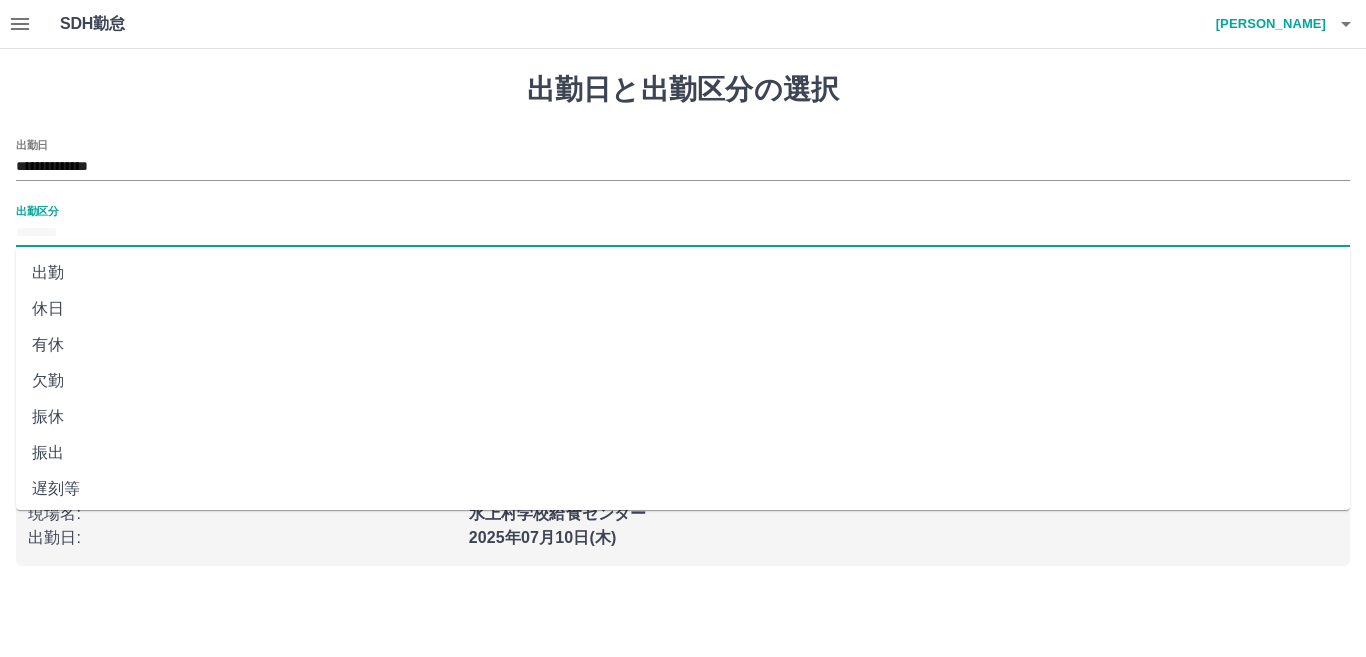 click on "出勤区分" at bounding box center [683, 233] 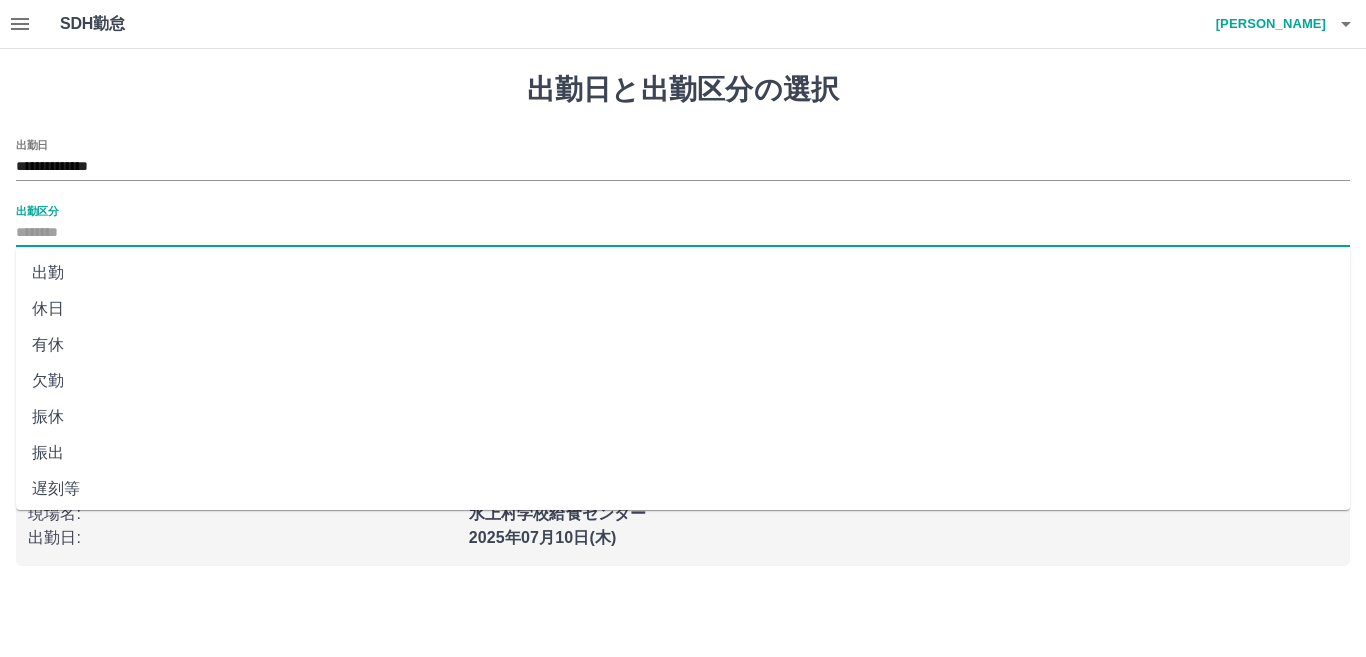 drag, startPoint x: 58, startPoint y: 273, endPoint x: 61, endPoint y: 323, distance: 50.08992 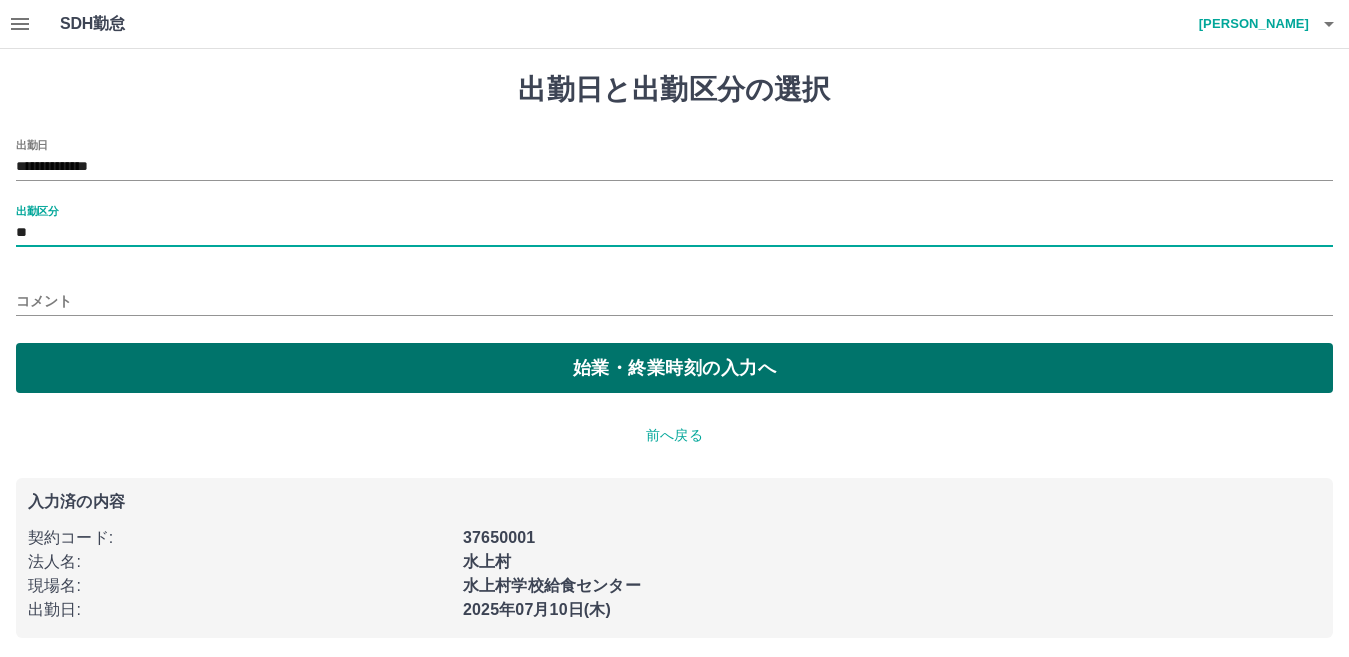 click on "始業・終業時刻の入力へ" at bounding box center [674, 368] 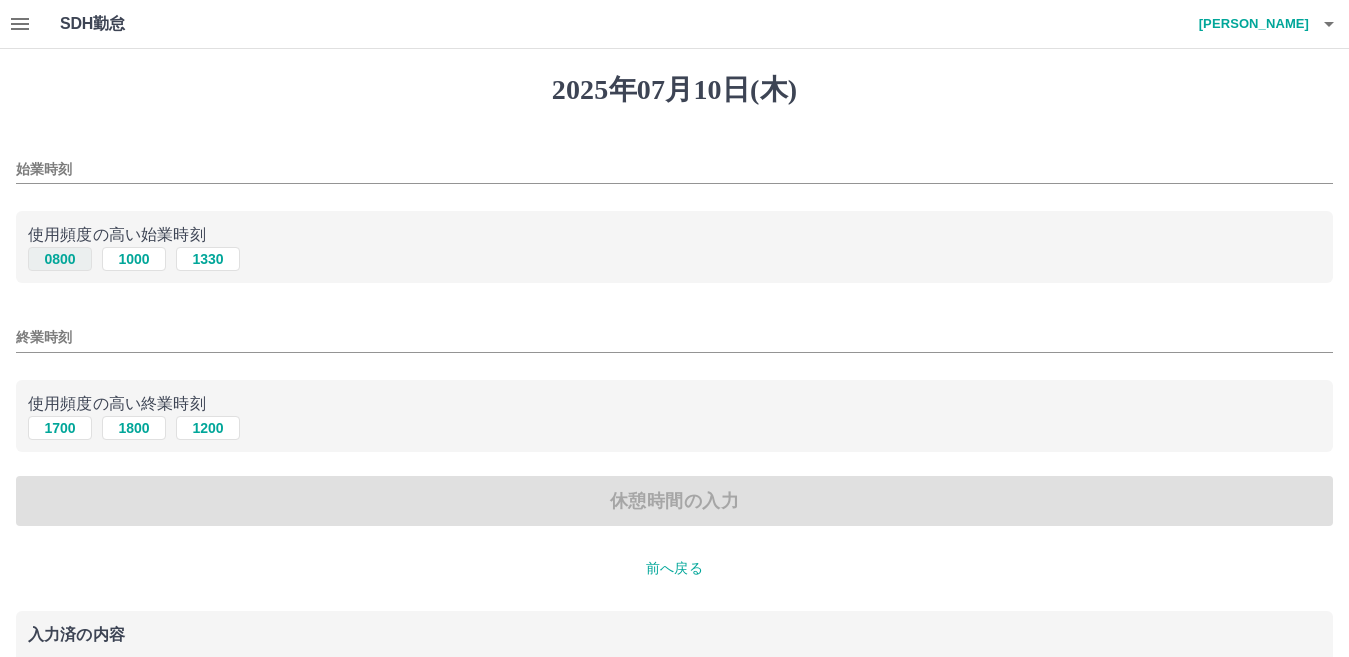 click on "0800" at bounding box center (60, 259) 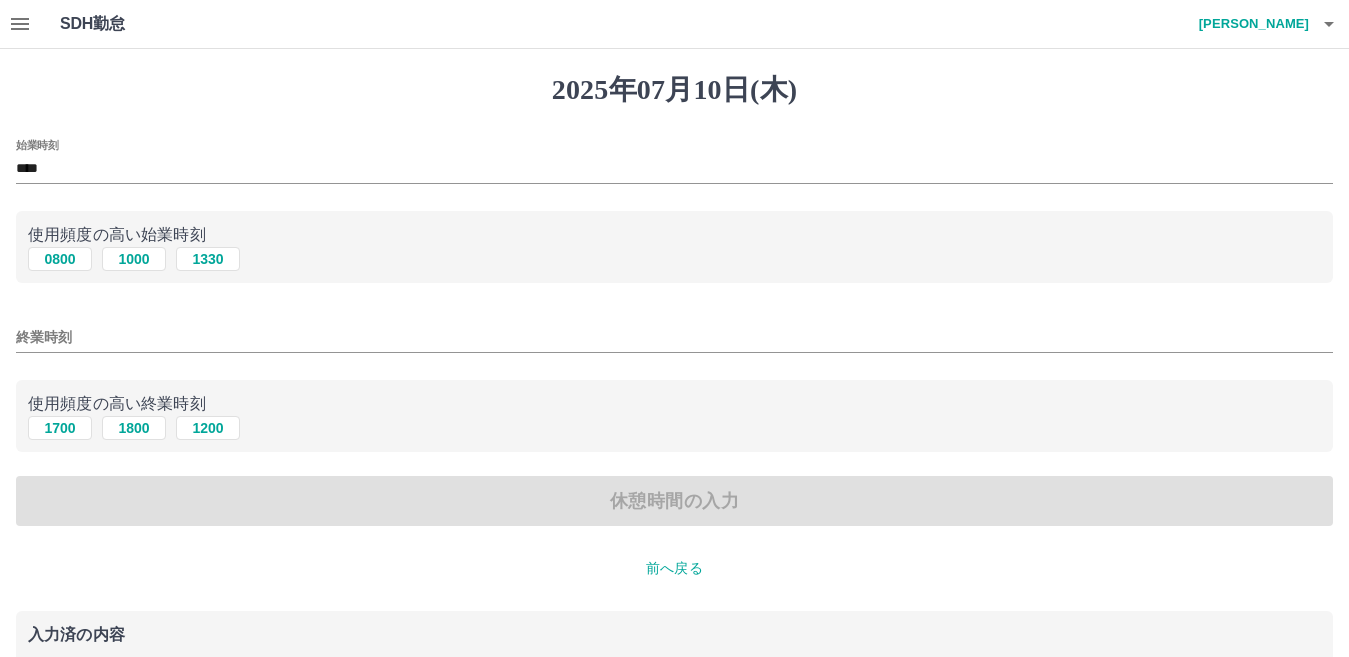drag, startPoint x: 49, startPoint y: 425, endPoint x: 53, endPoint y: 465, distance: 40.1995 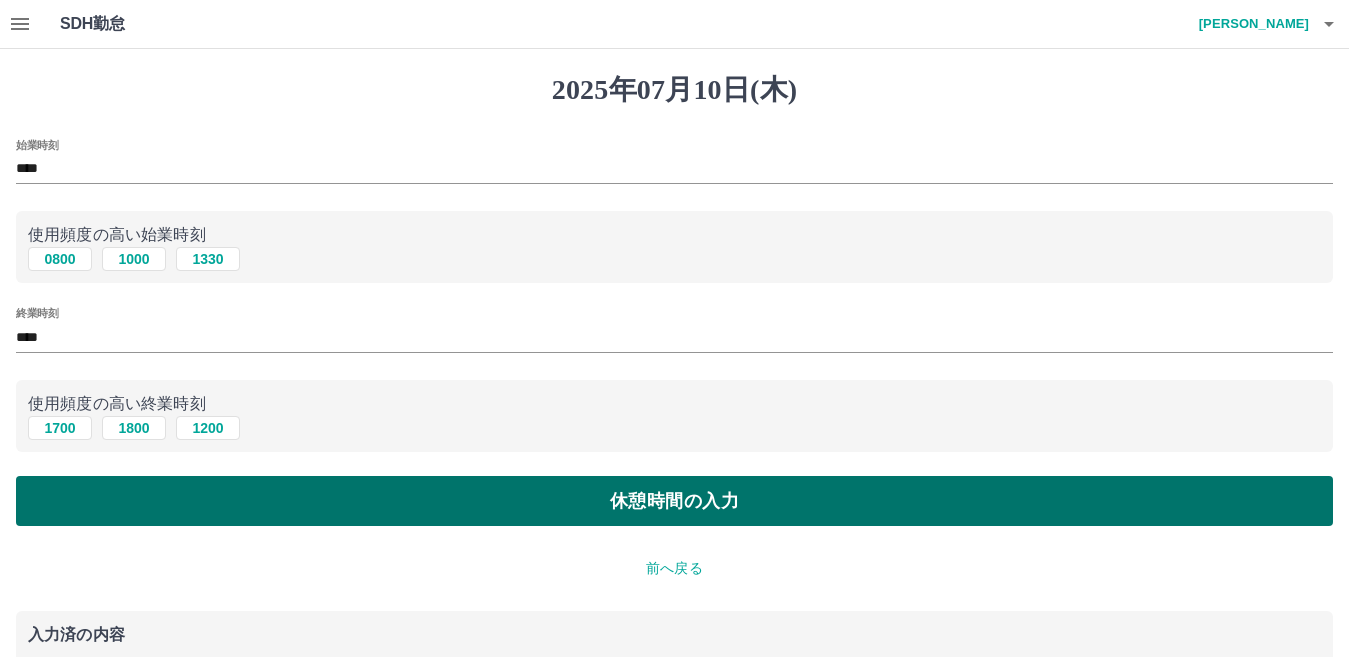 click on "休憩時間の入力" at bounding box center (674, 501) 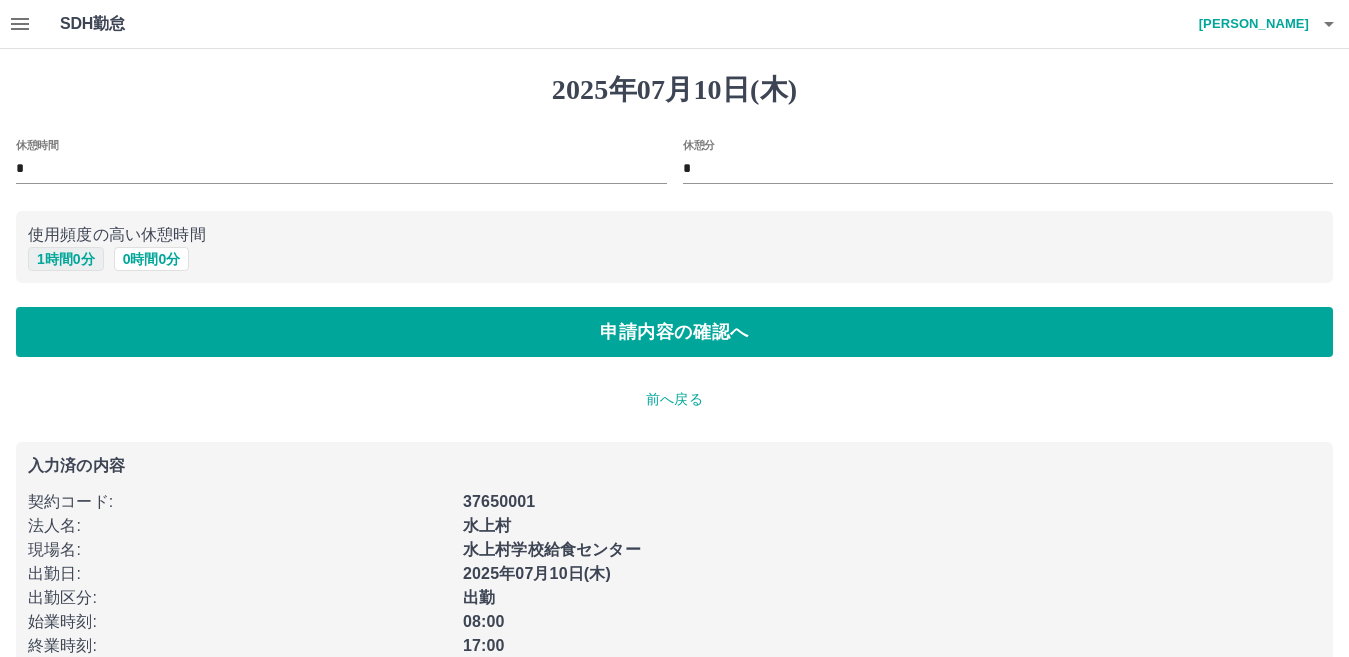 click on "1 時間 0 分" at bounding box center [66, 259] 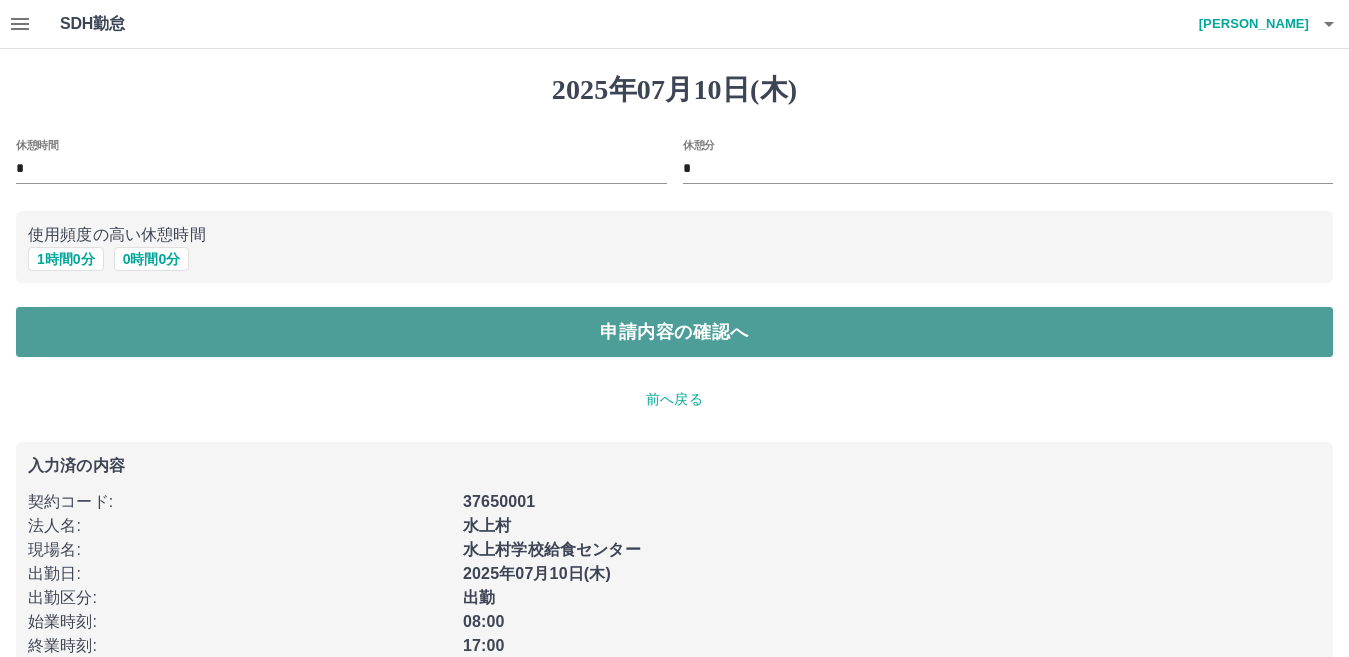 click on "申請内容の確認へ" at bounding box center (674, 332) 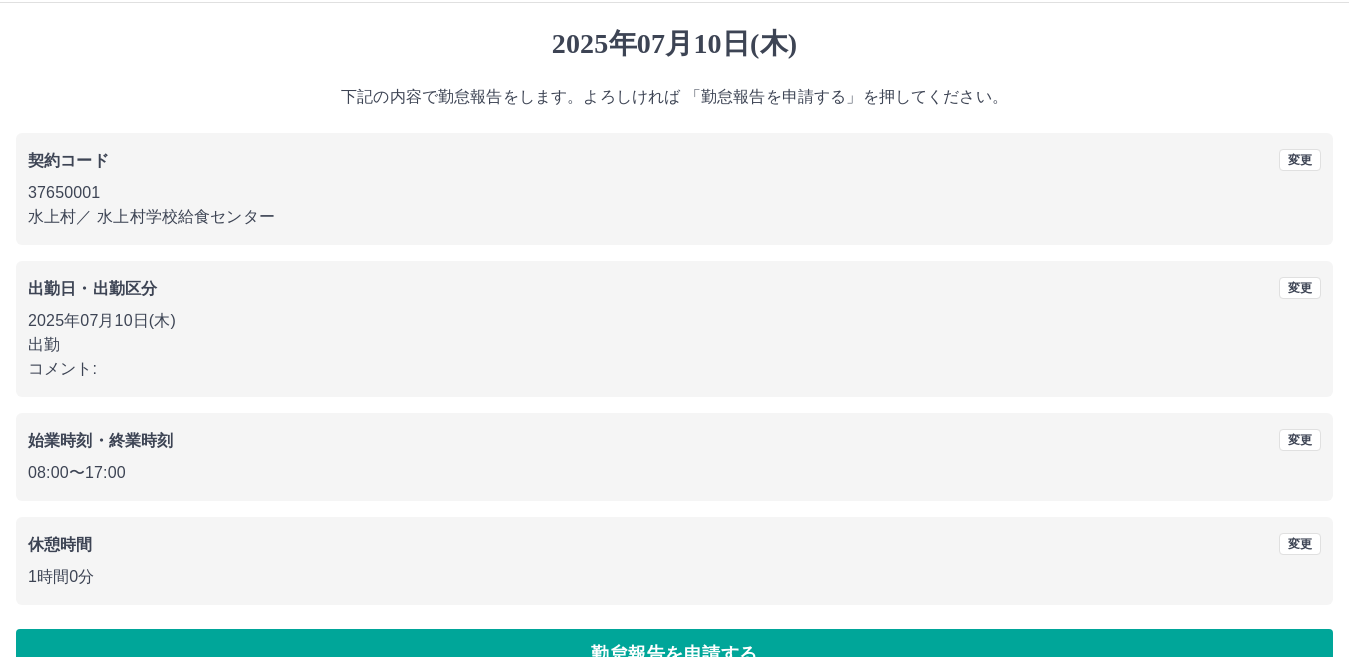scroll, scrollTop: 92, scrollLeft: 0, axis: vertical 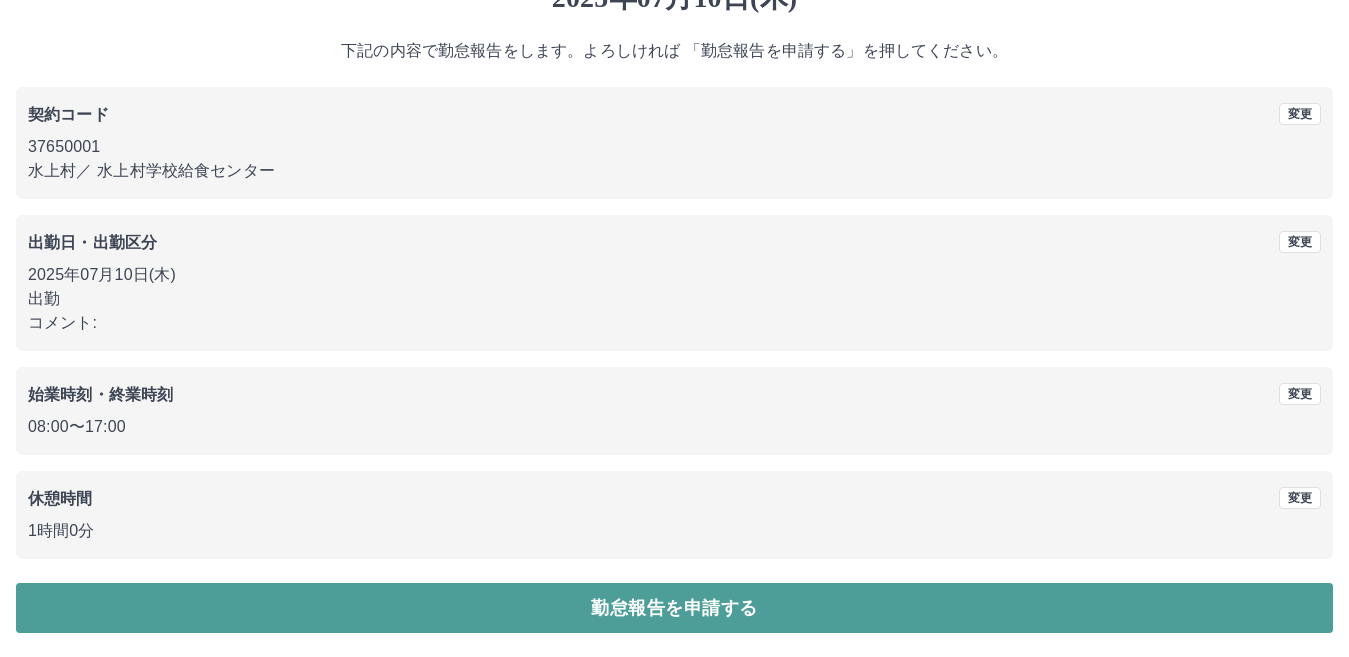 click on "勤怠報告を申請する" at bounding box center (674, 608) 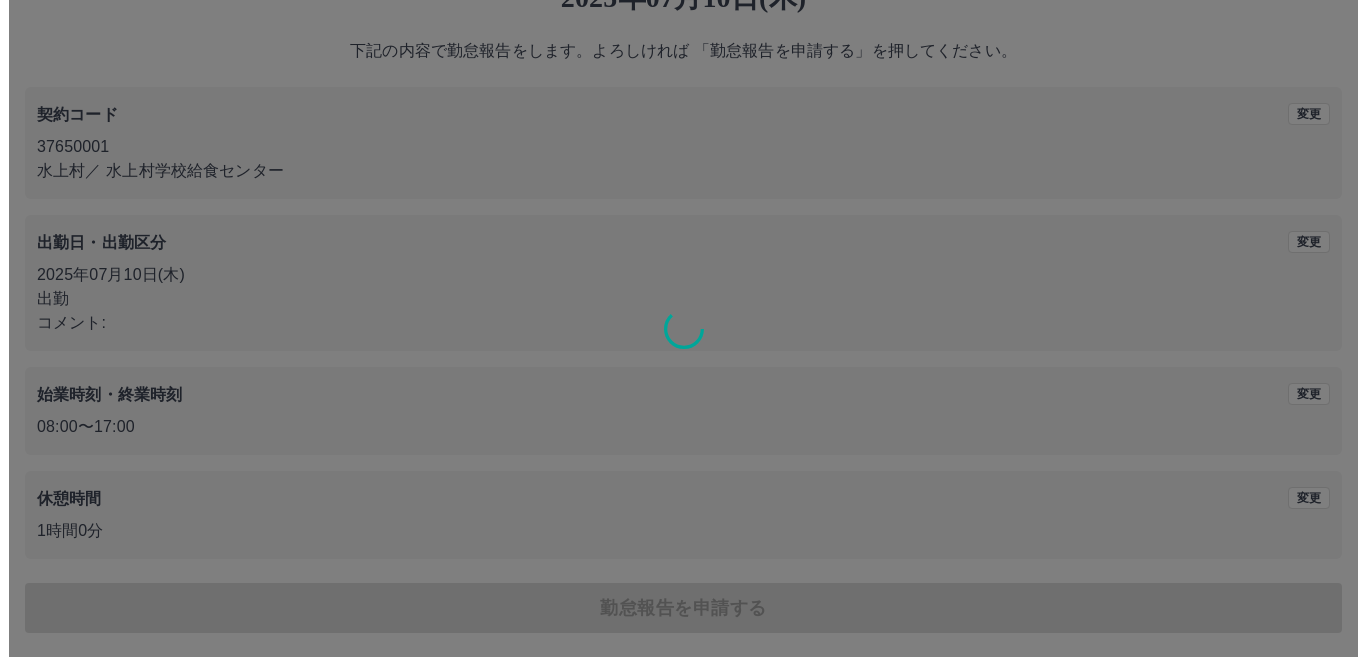 scroll, scrollTop: 0, scrollLeft: 0, axis: both 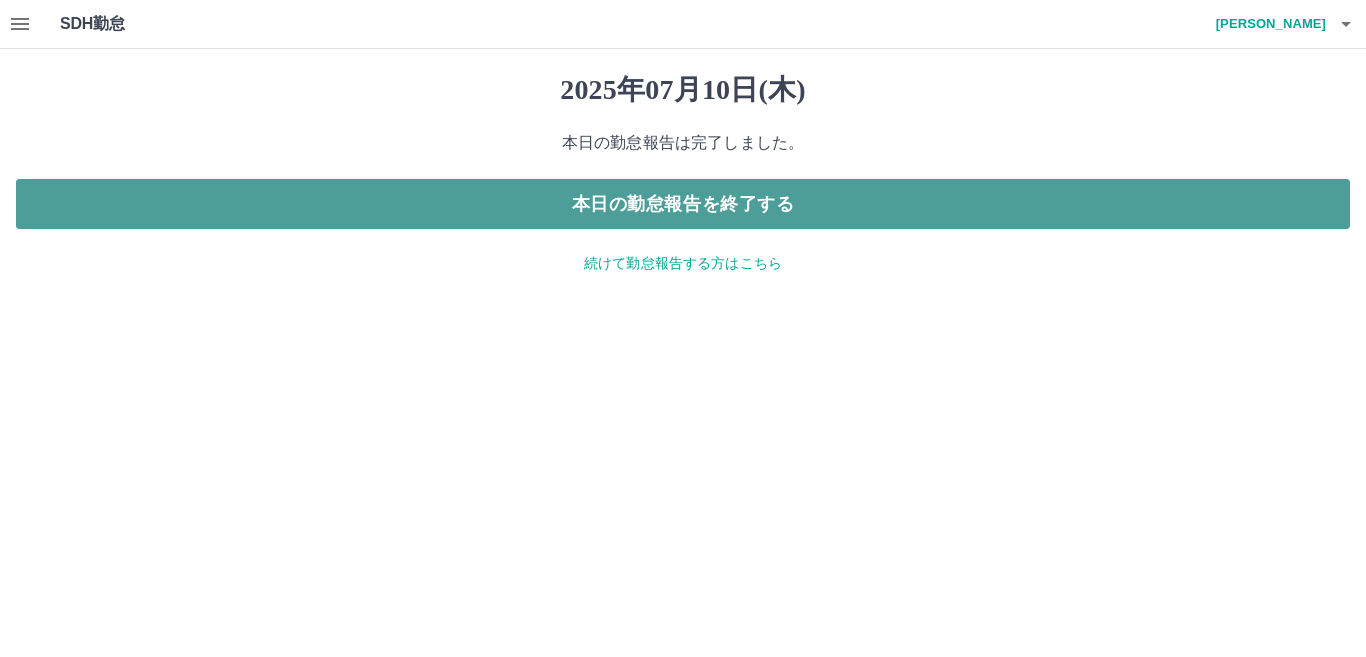 click on "本日の勤怠報告を終了する" at bounding box center (683, 204) 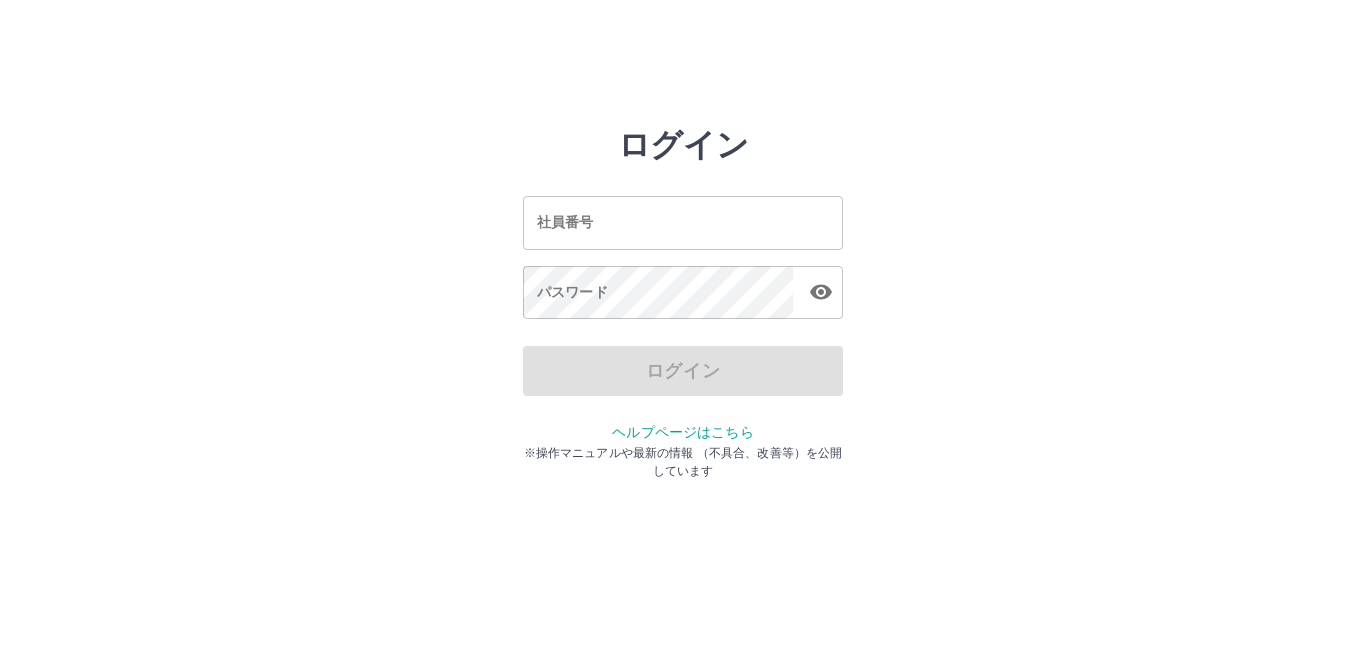 scroll, scrollTop: 0, scrollLeft: 0, axis: both 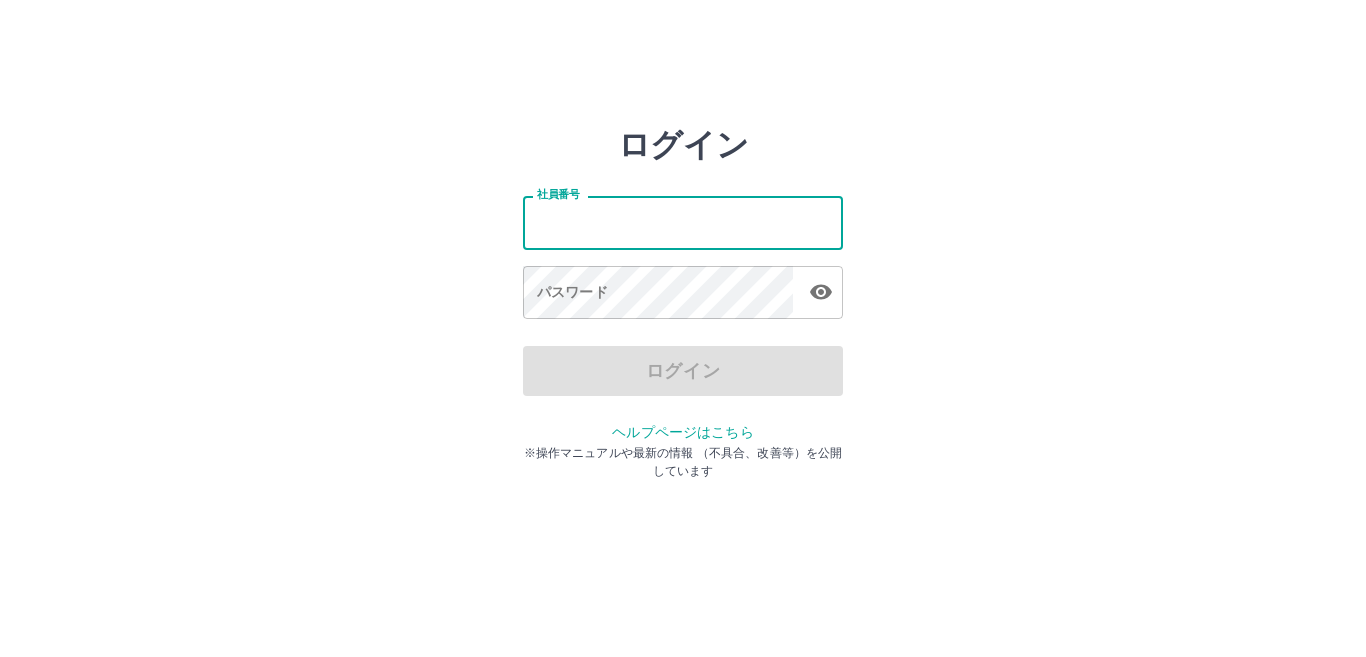 click on "社員番号" at bounding box center (683, 222) 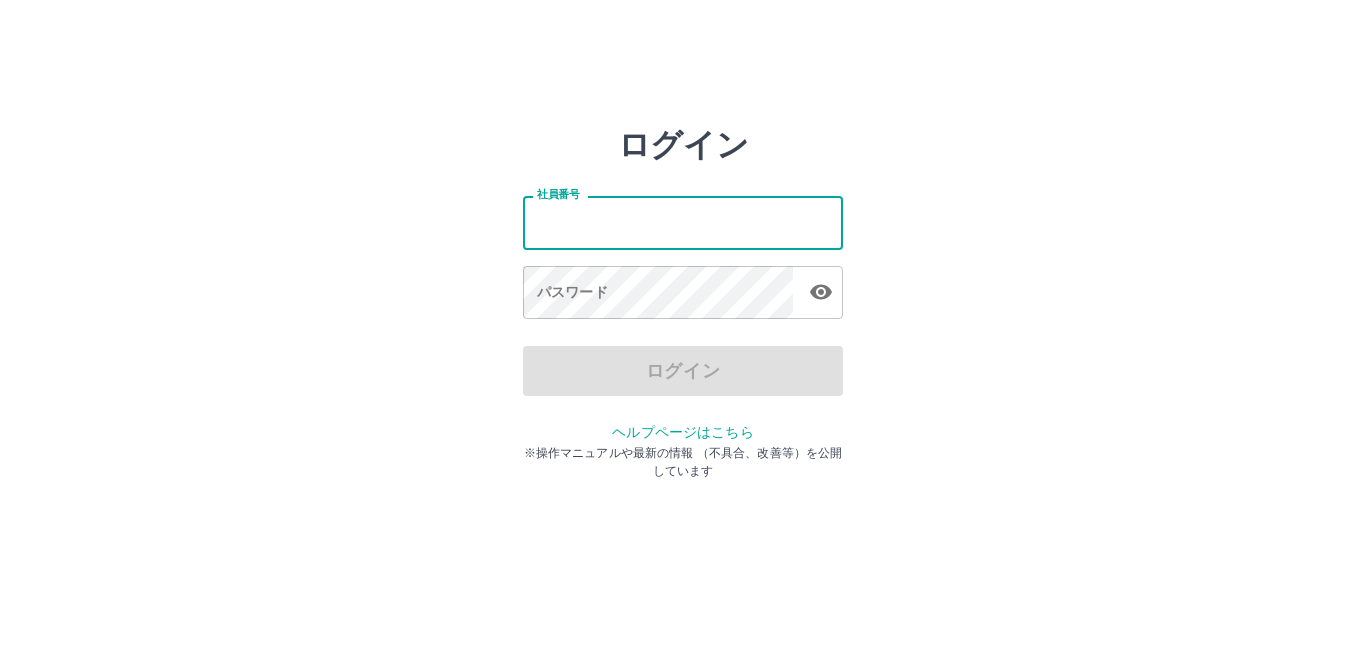 type on "*******" 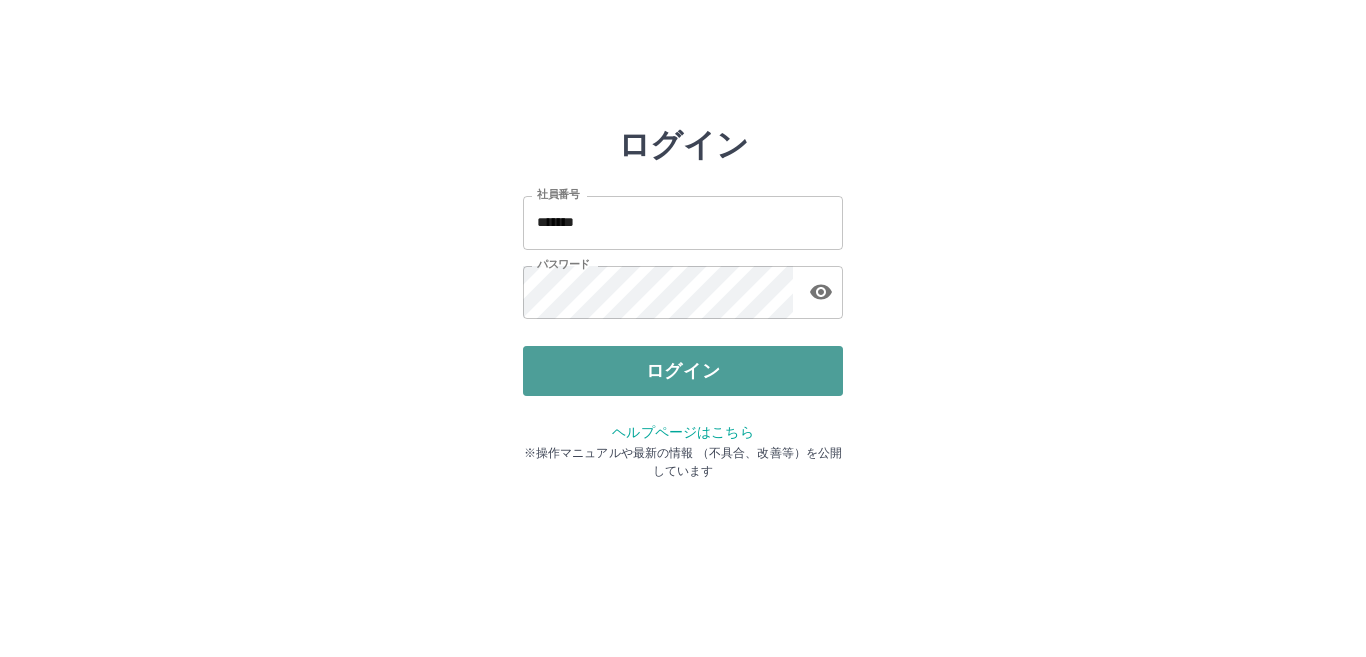 click on "ログイン" at bounding box center (683, 371) 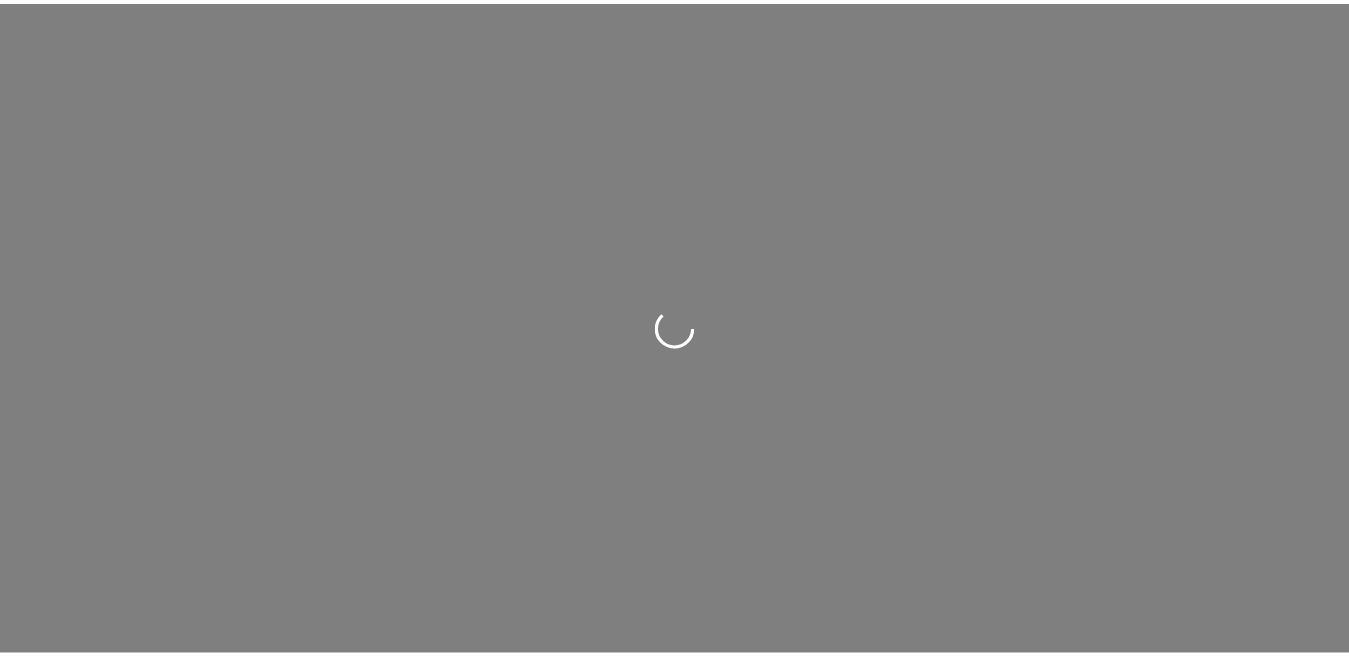 scroll, scrollTop: 0, scrollLeft: 0, axis: both 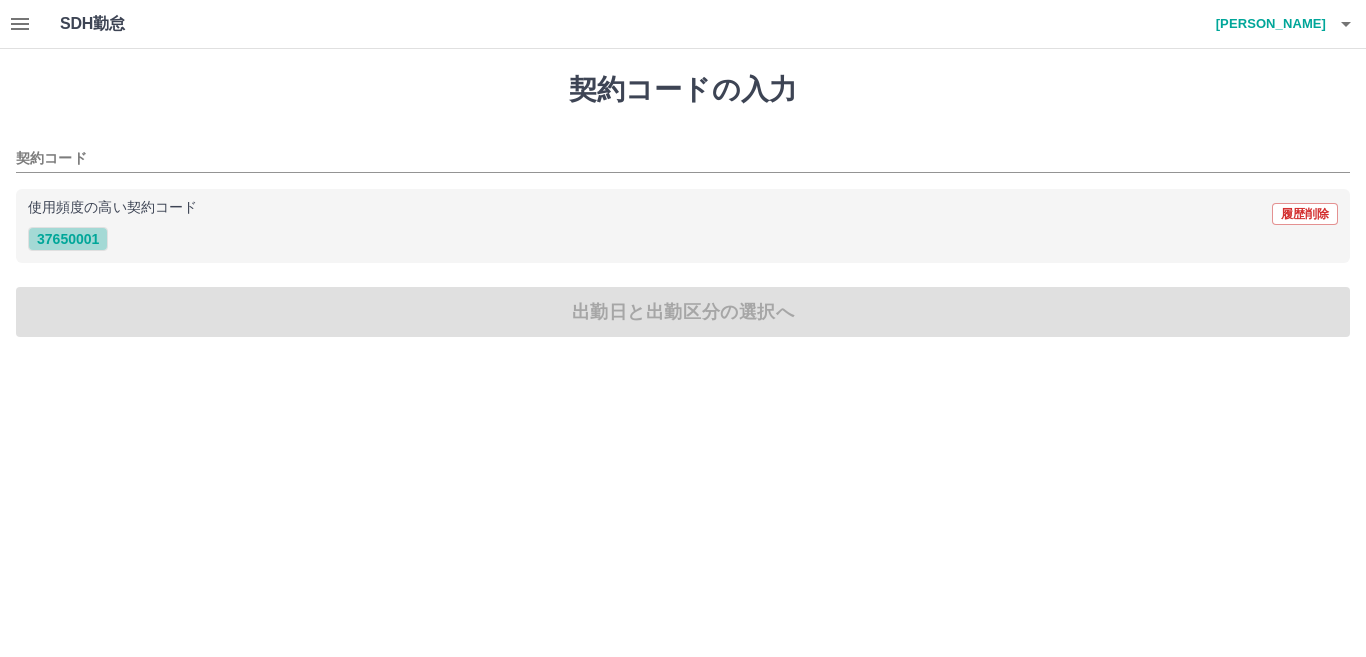 click on "37650001" at bounding box center (68, 239) 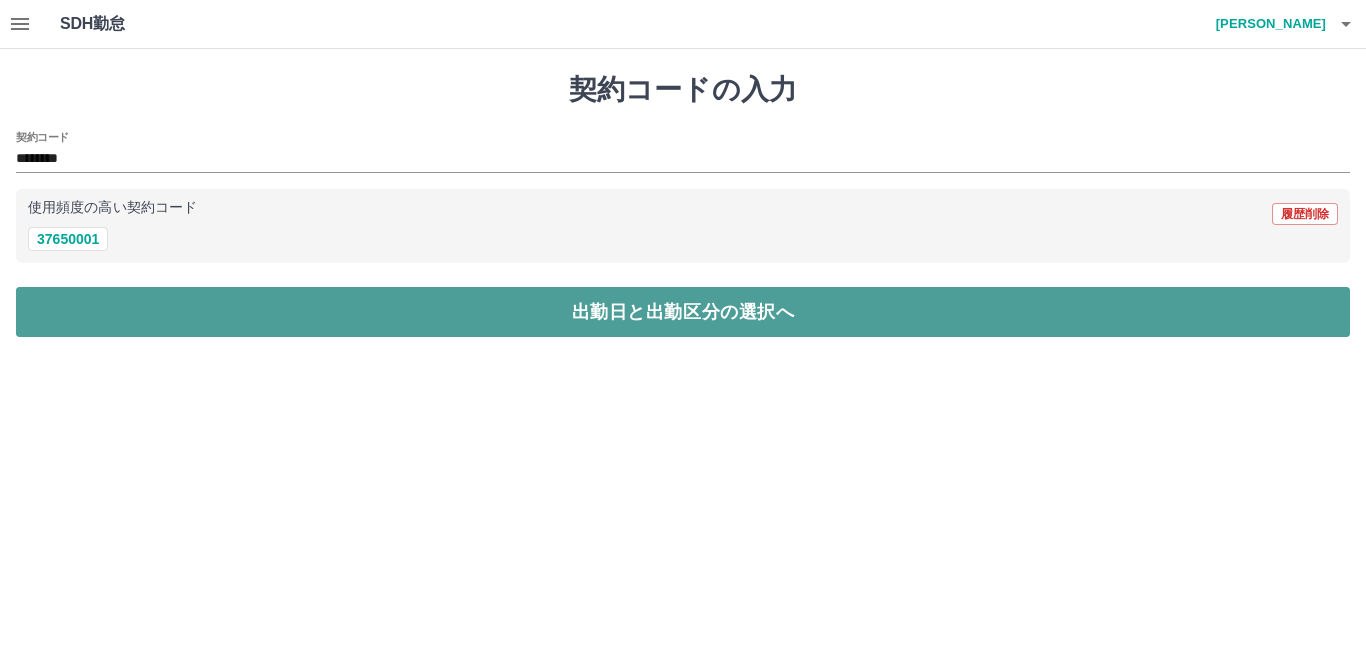 click on "出勤日と出勤区分の選択へ" at bounding box center (683, 312) 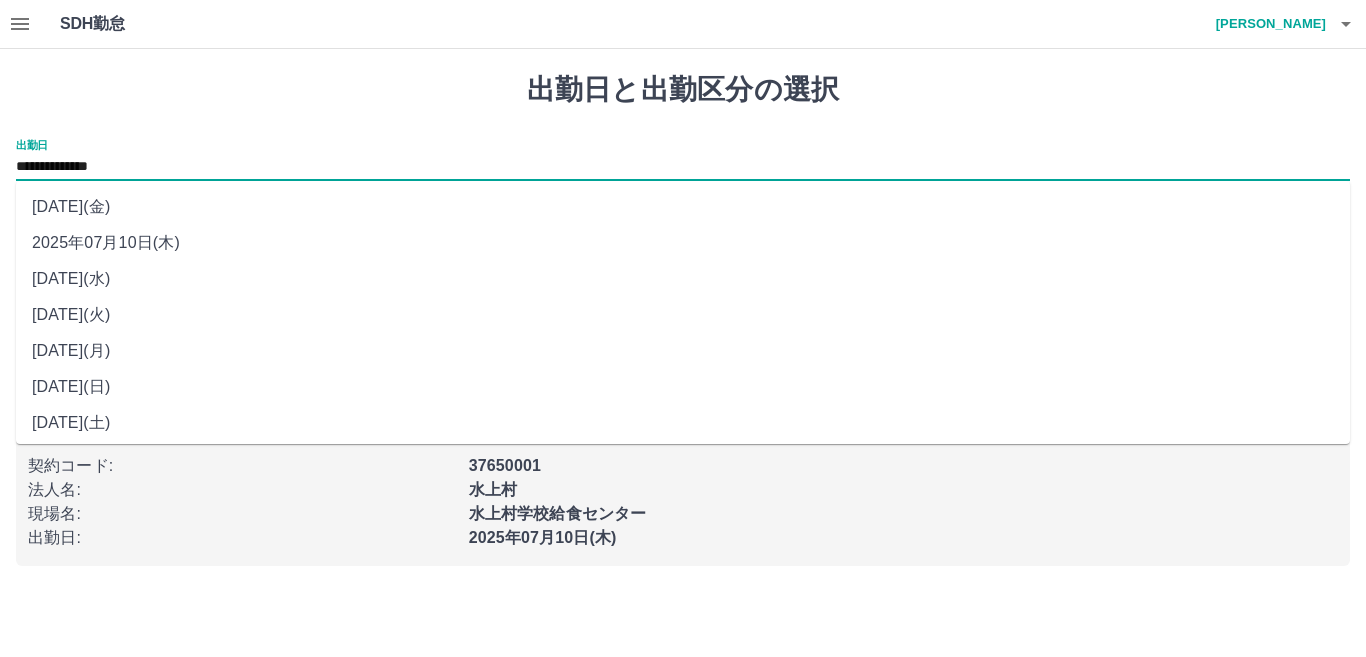 click on "**********" at bounding box center [683, 167] 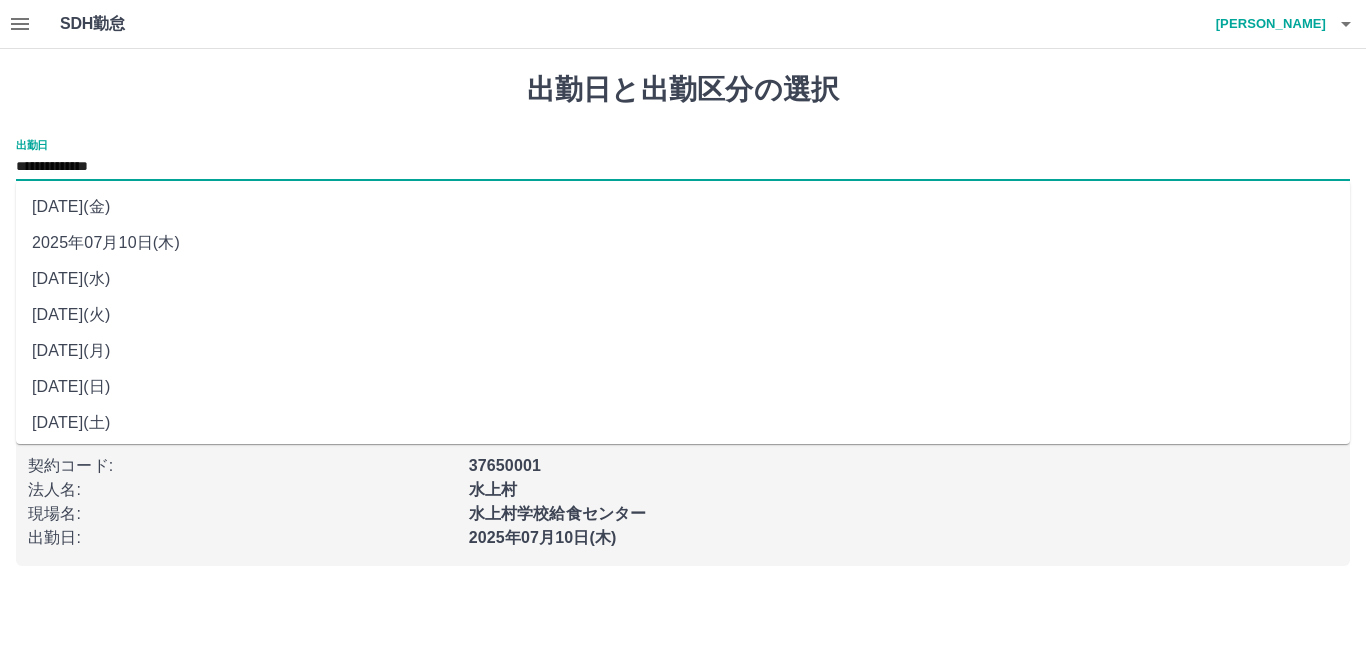 click on "2025年07月07日(月)" at bounding box center [683, 351] 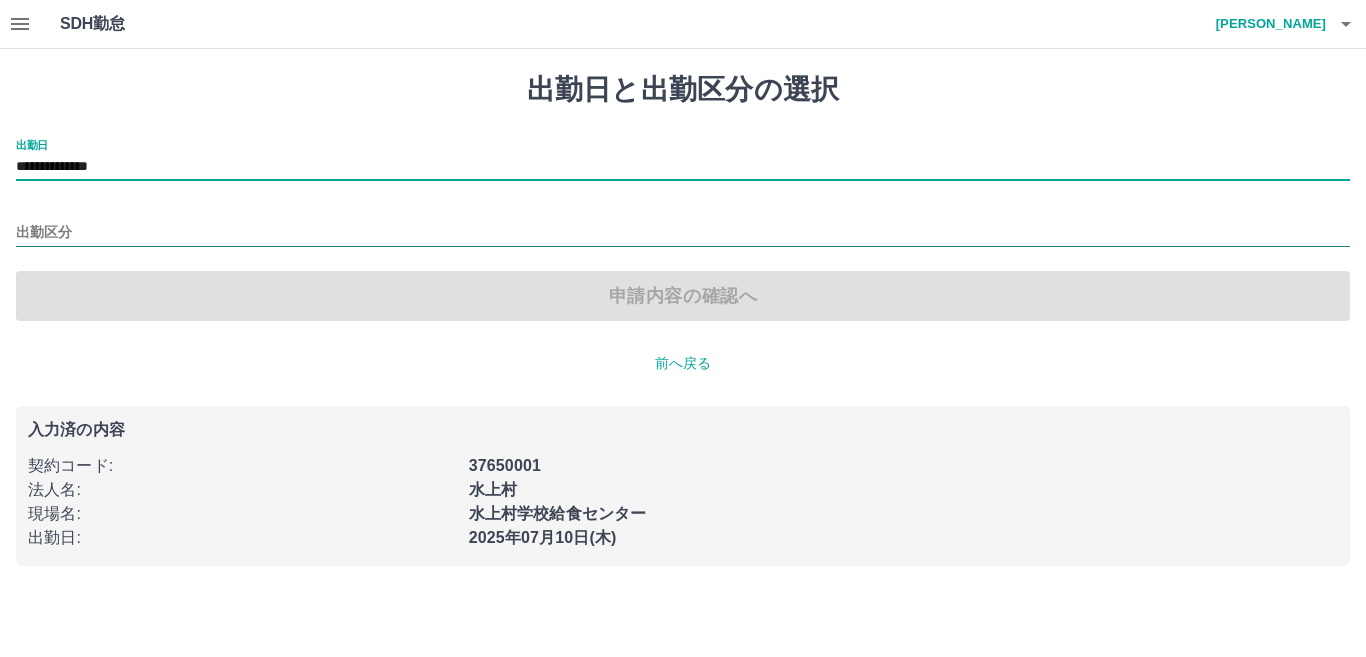 click on "出勤区分" at bounding box center (683, 233) 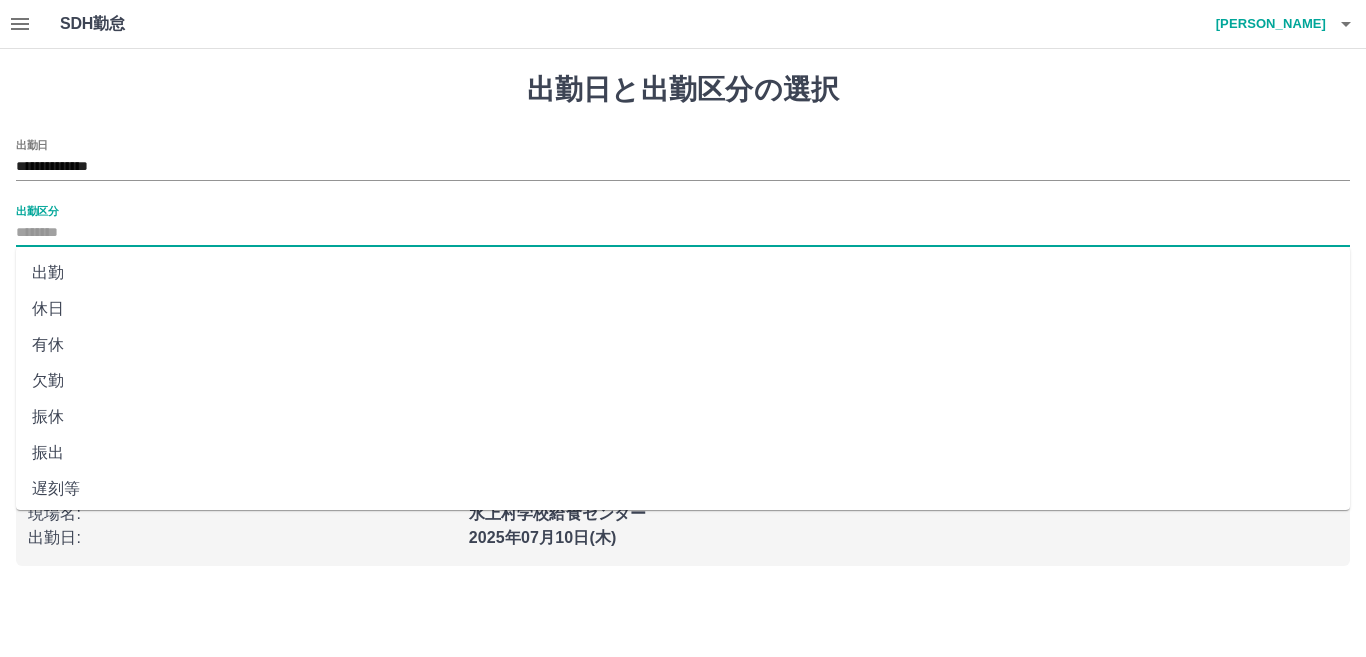 click on "出勤" at bounding box center [683, 273] 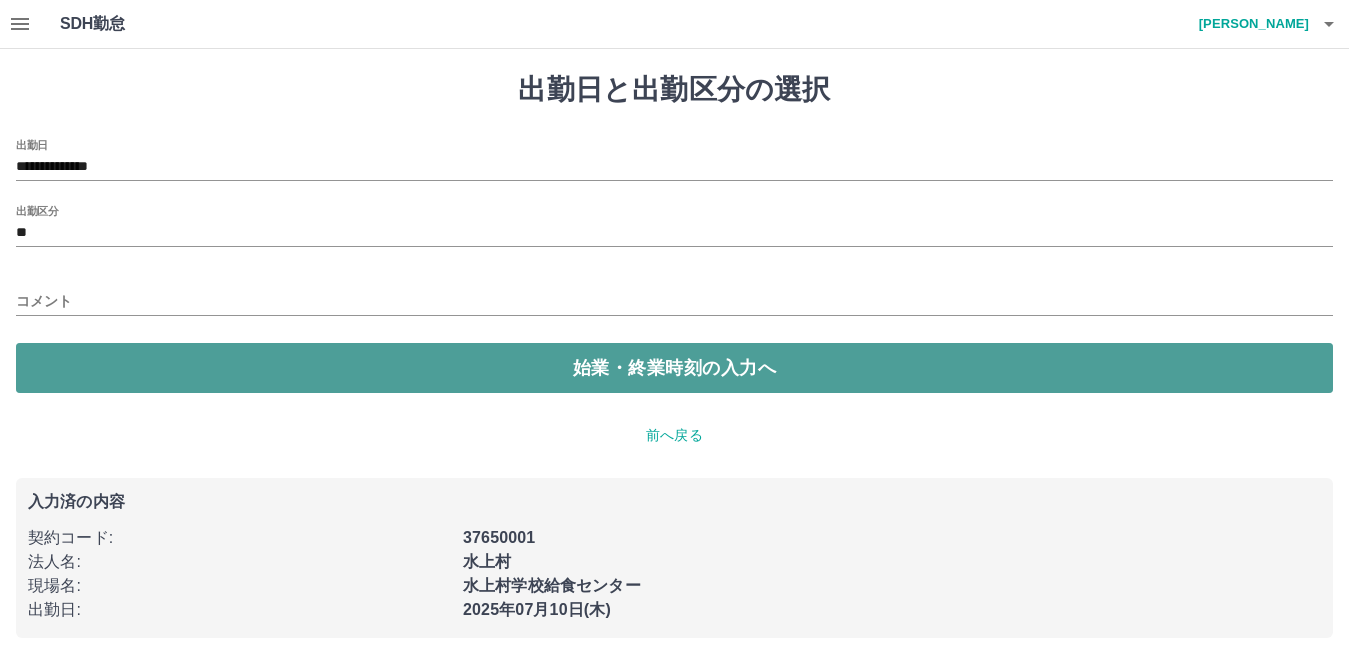click on "始業・終業時刻の入力へ" at bounding box center (674, 368) 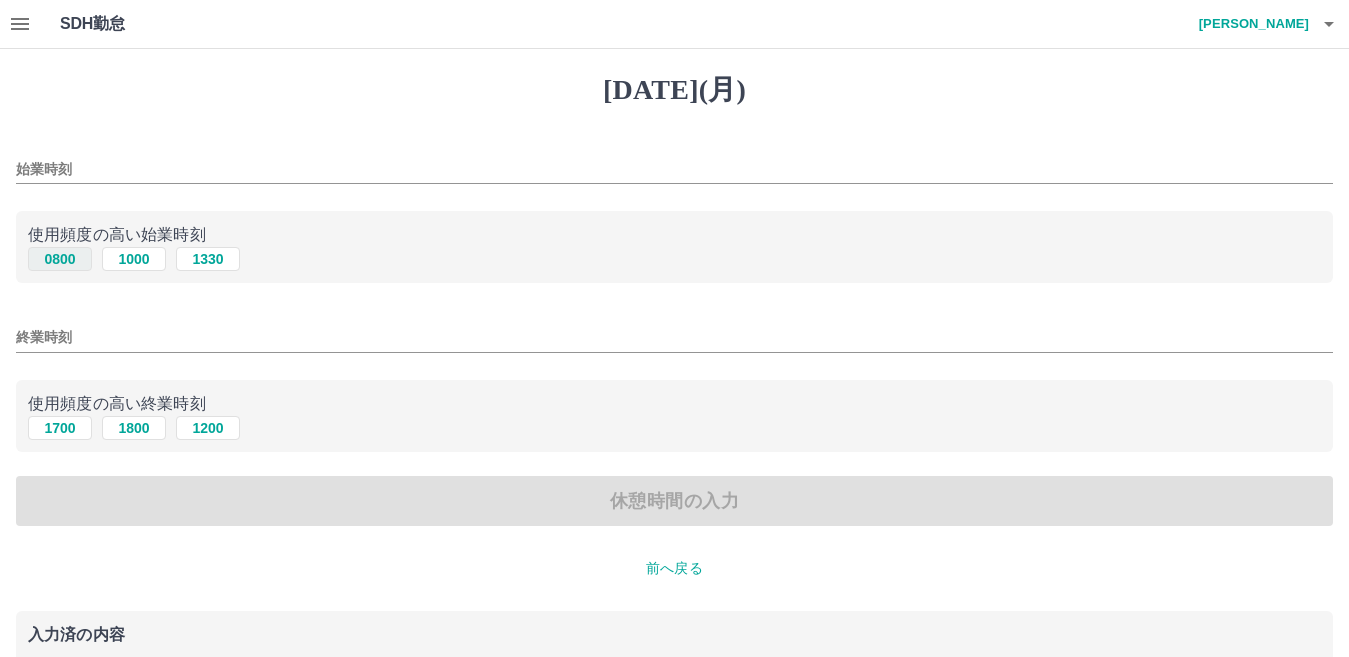 click on "0800" at bounding box center (60, 259) 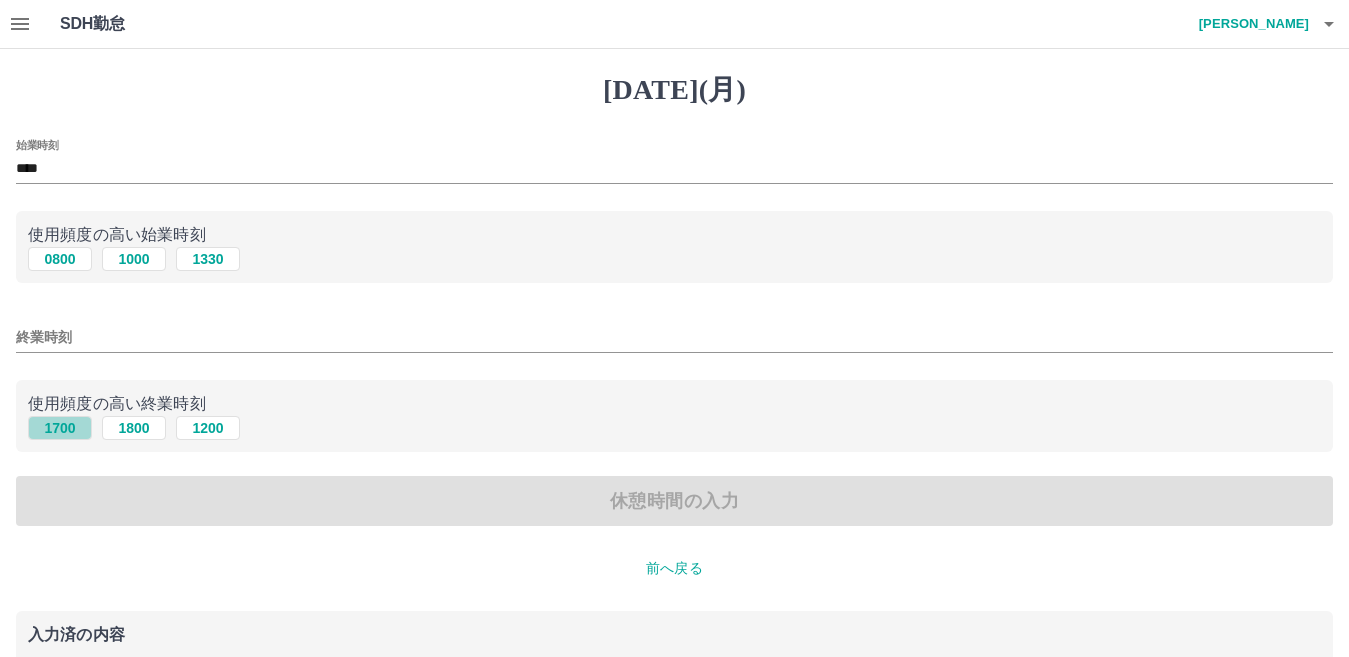 click on "1700" at bounding box center (60, 428) 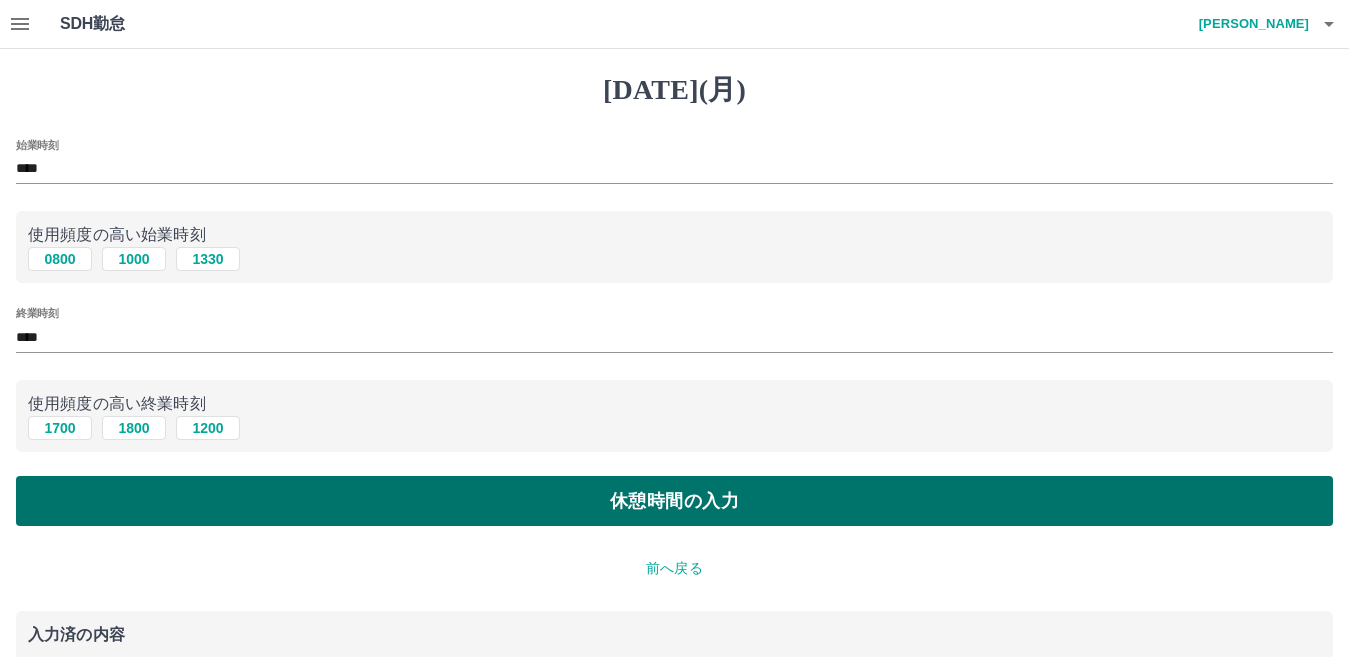 click on "休憩時間の入力" at bounding box center (674, 501) 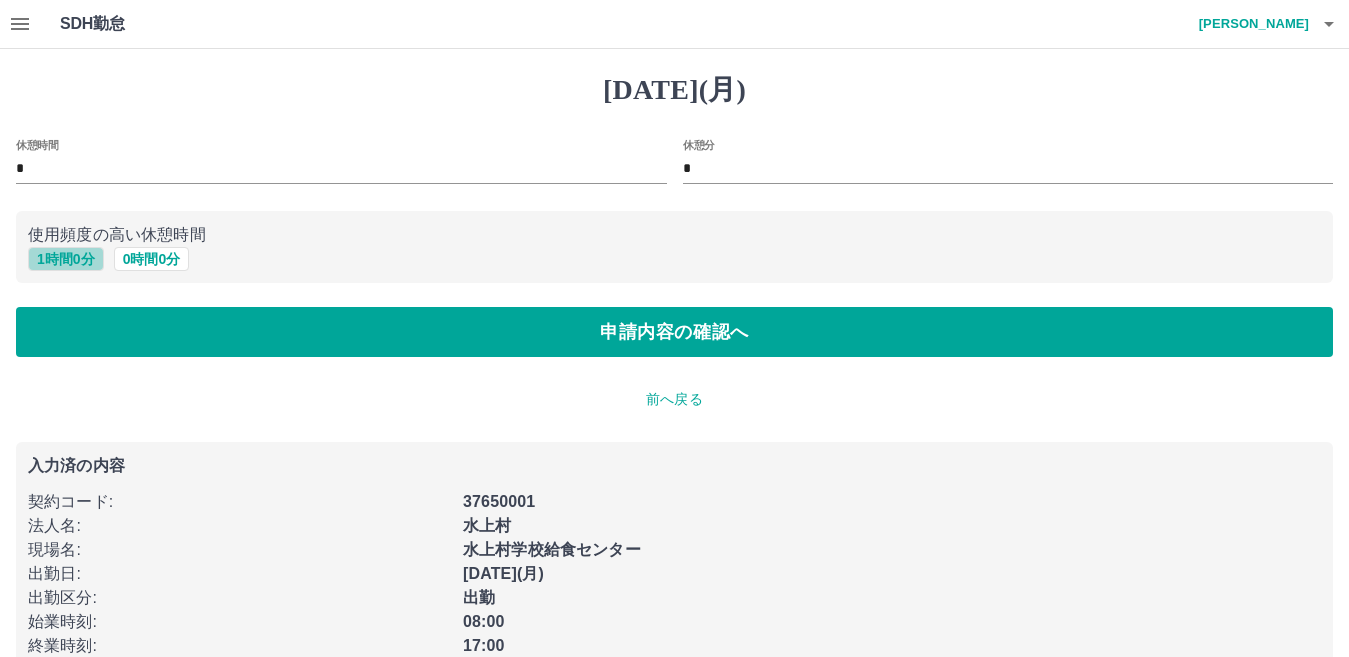 drag, startPoint x: 62, startPoint y: 258, endPoint x: 74, endPoint y: 306, distance: 49.47727 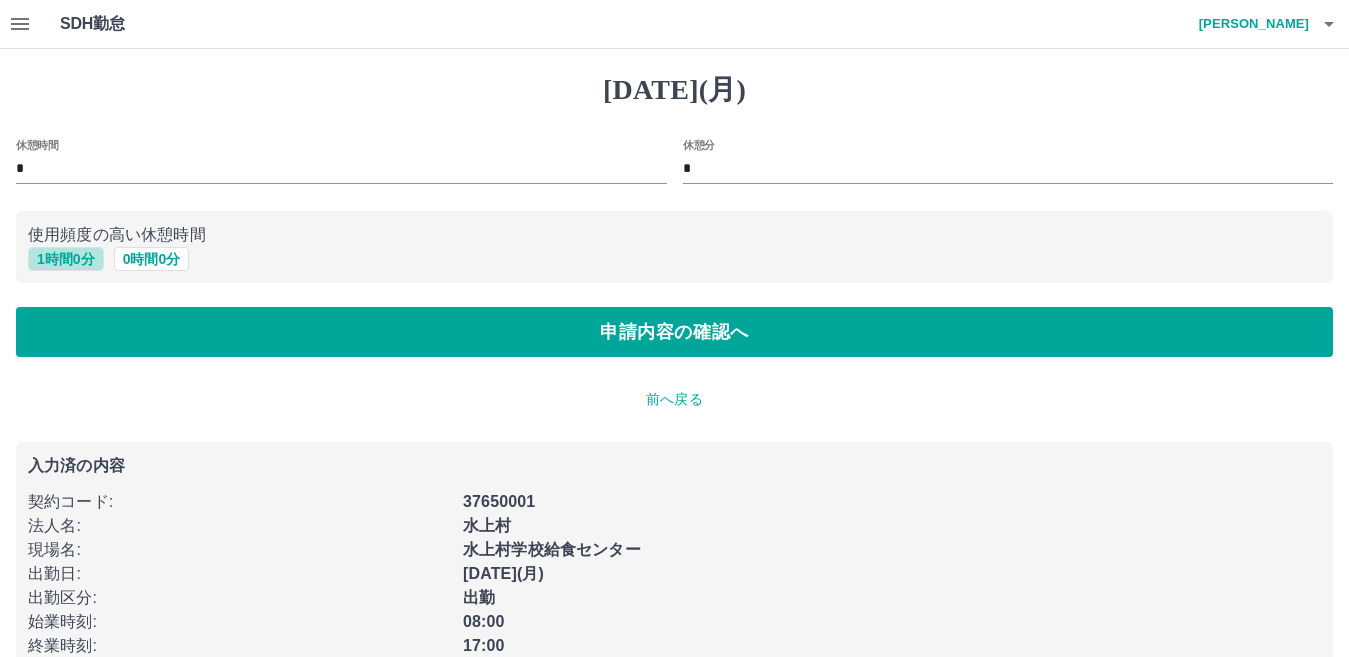 click on "1 時間 0 分" at bounding box center [66, 259] 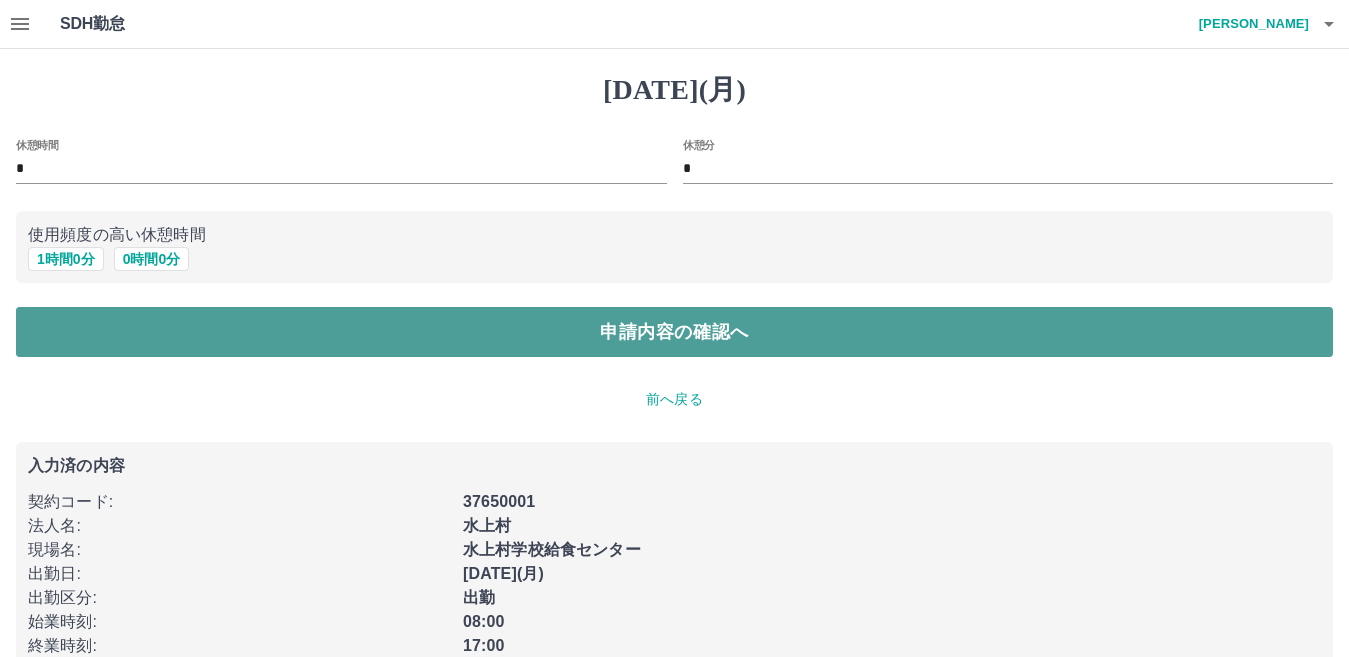 click on "申請内容の確認へ" at bounding box center [674, 332] 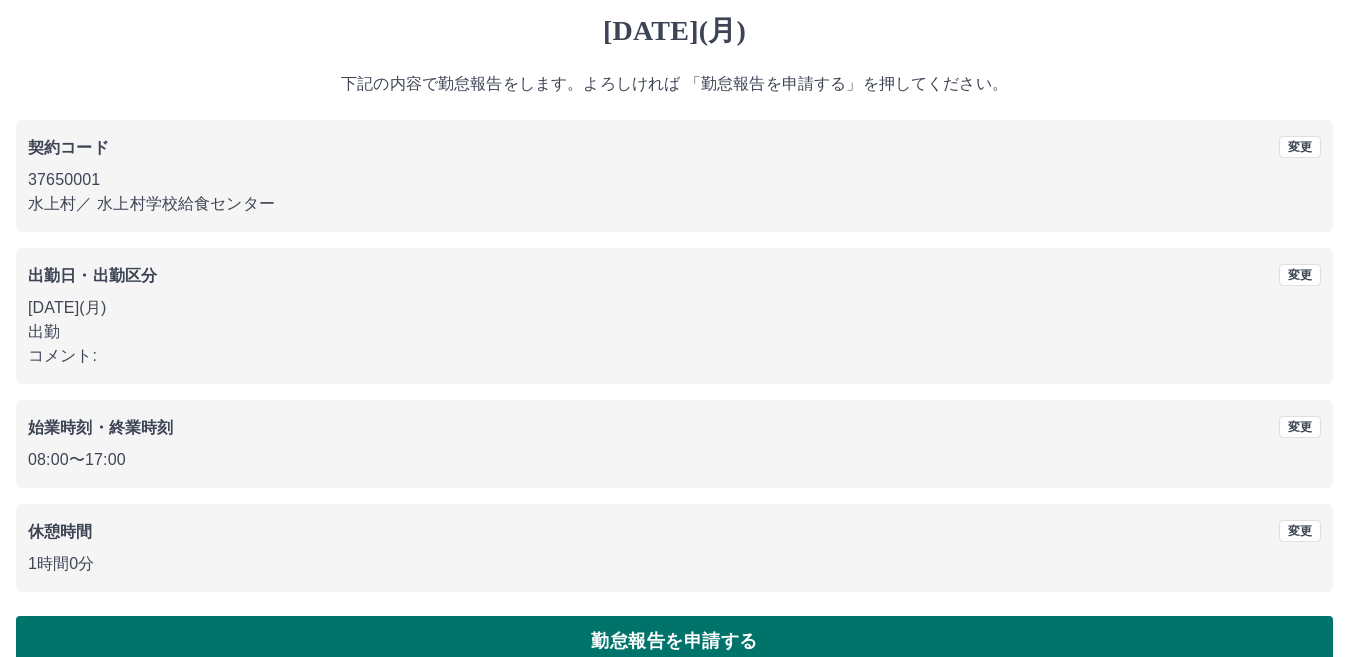 scroll, scrollTop: 92, scrollLeft: 0, axis: vertical 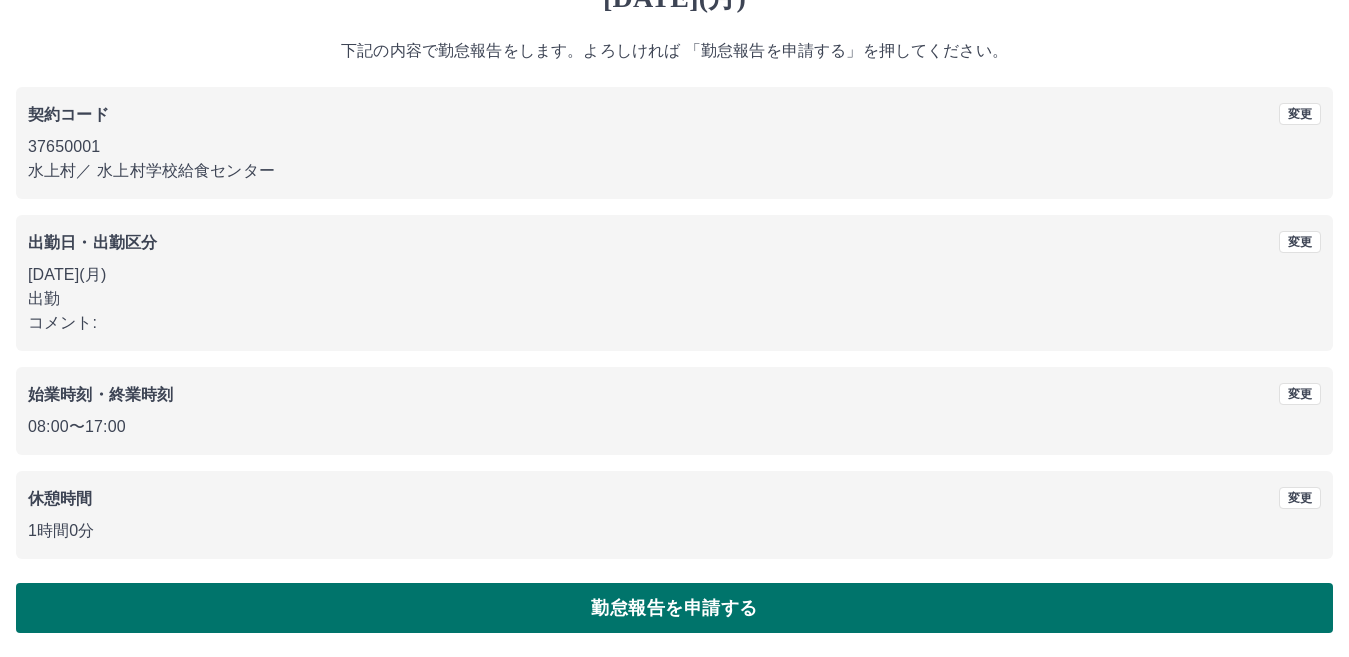 click on "勤怠報告を申請する" at bounding box center (674, 608) 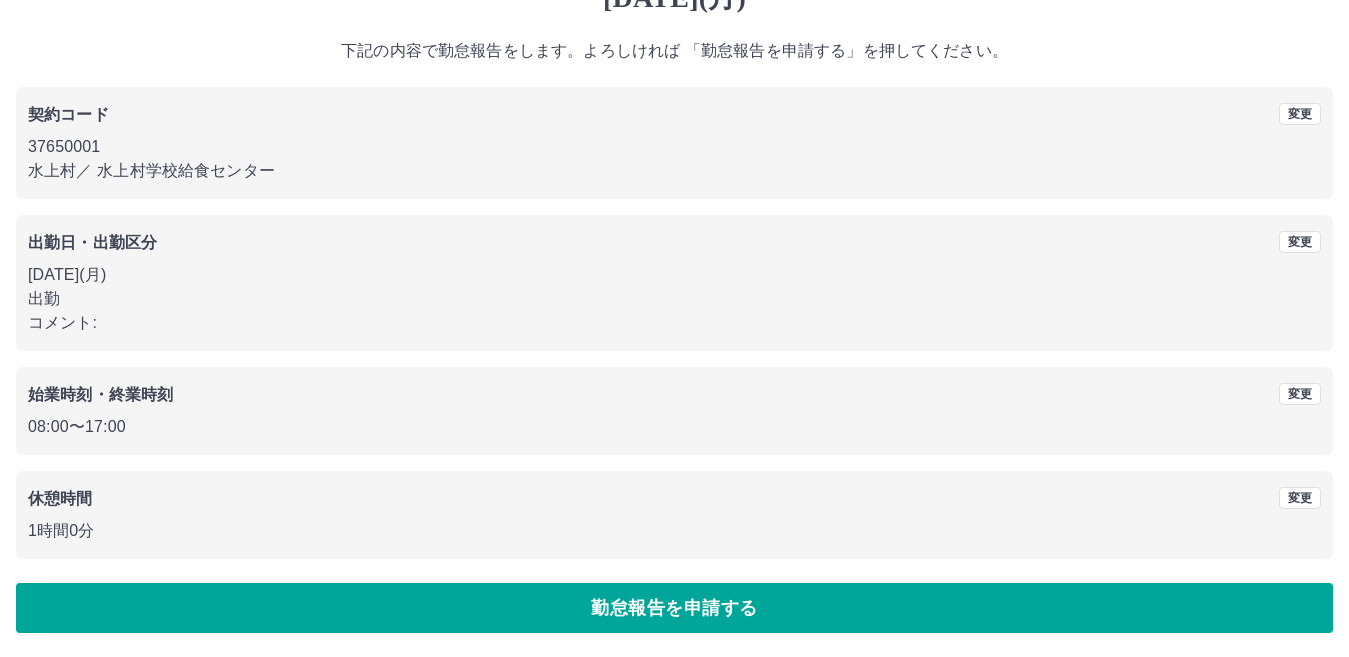 scroll, scrollTop: 0, scrollLeft: 0, axis: both 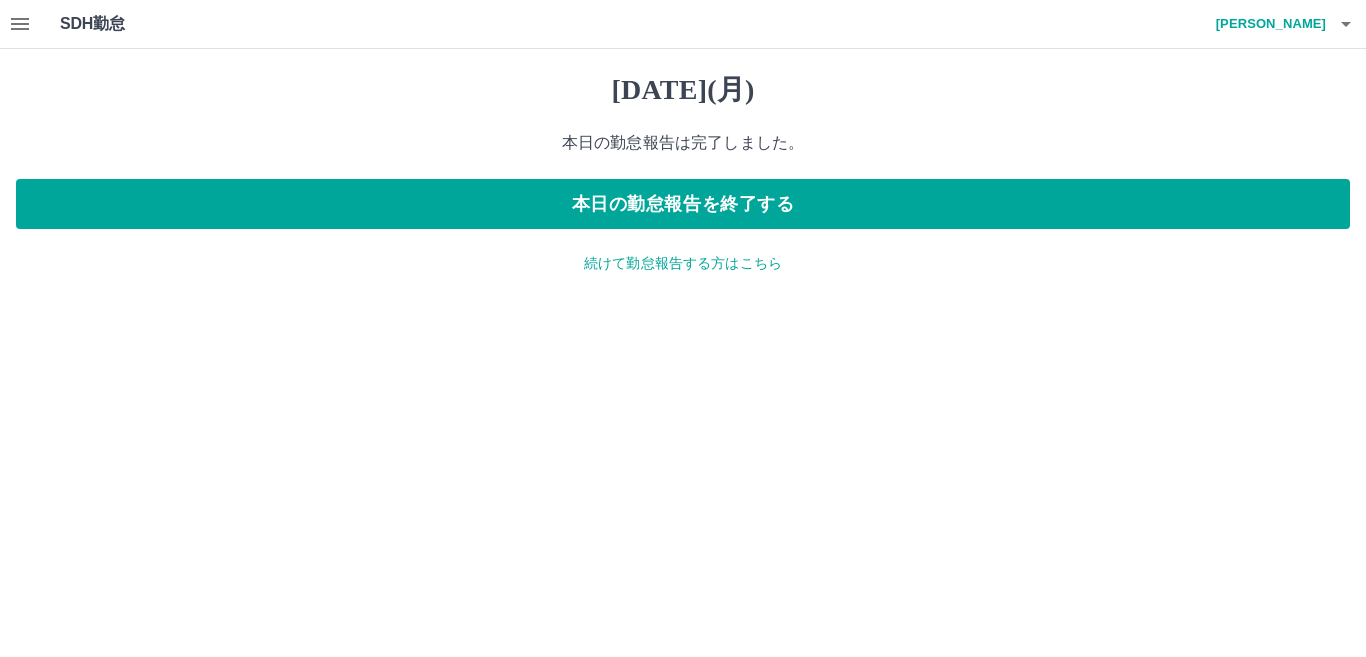 click on "続けて勤怠報告する方はこちら" at bounding box center [683, 263] 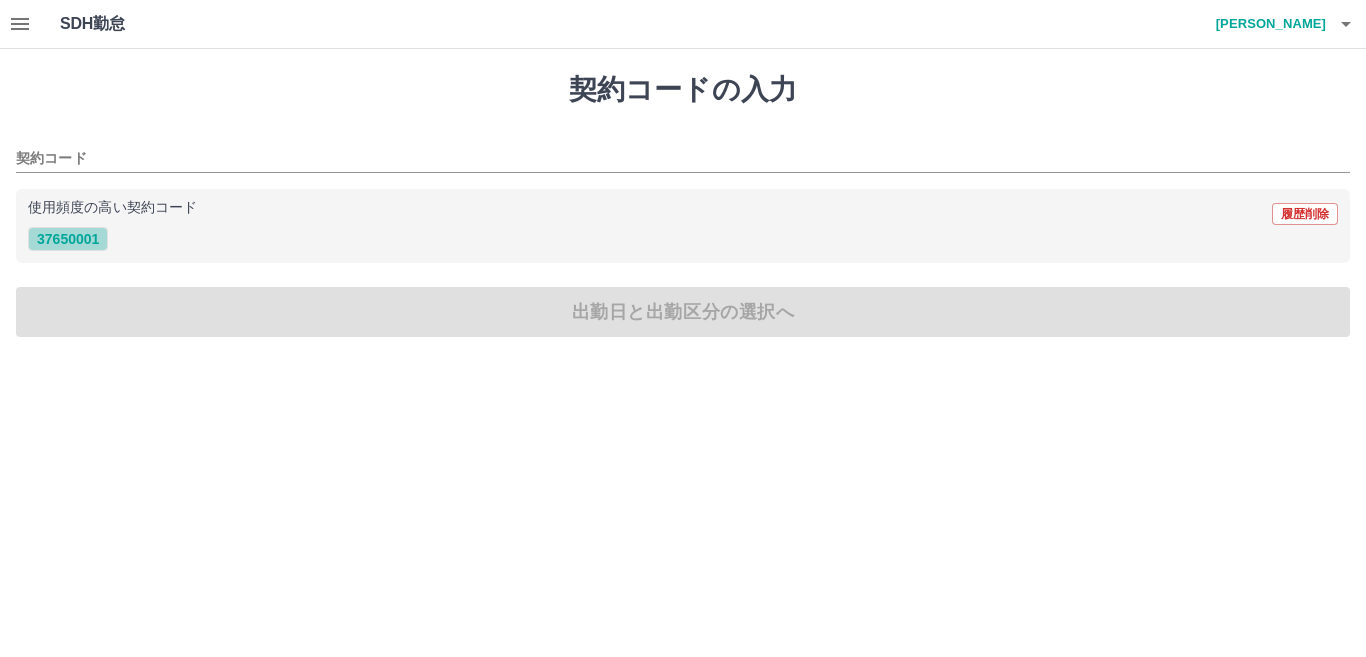click on "37650001" at bounding box center (68, 239) 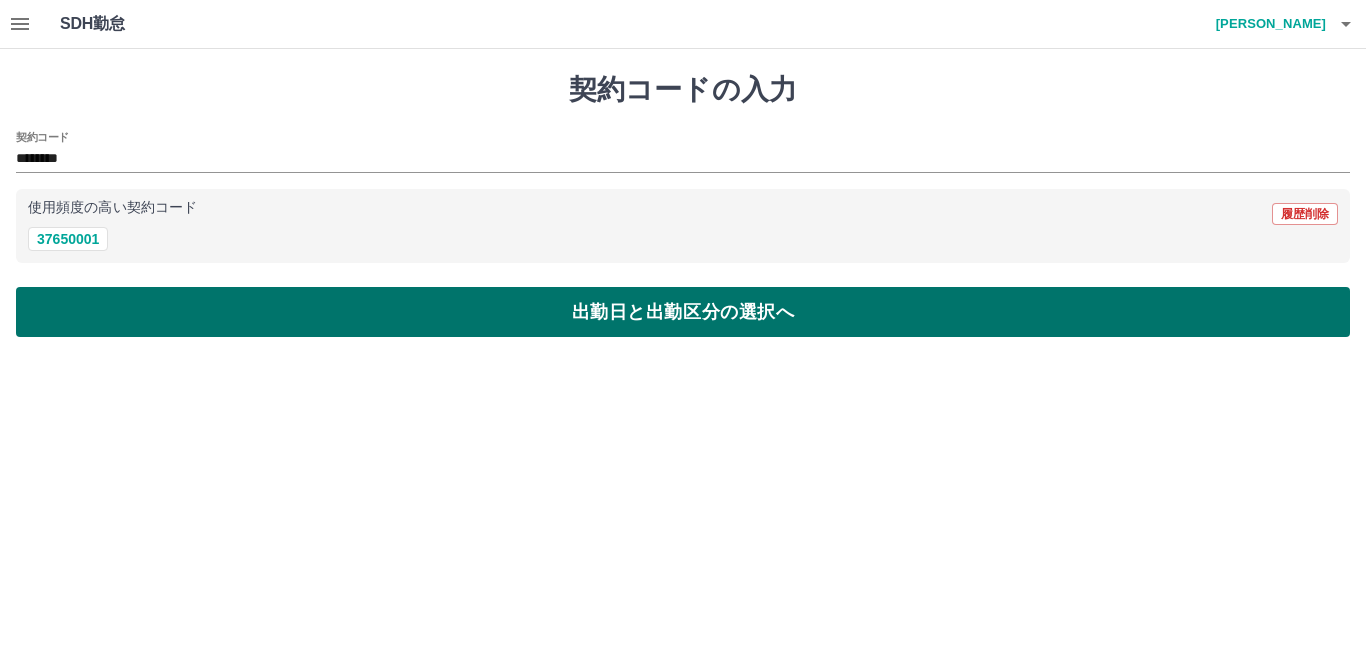 click on "出勤日と出勤区分の選択へ" at bounding box center (683, 312) 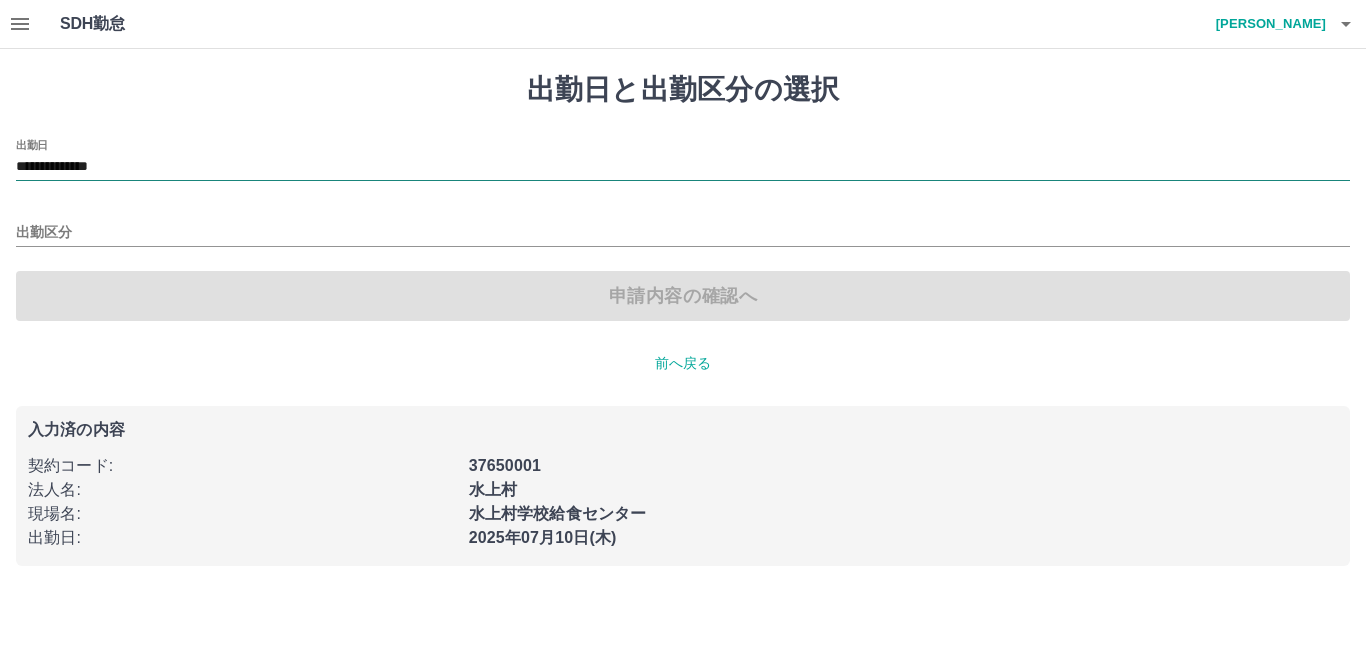 click on "**********" at bounding box center [683, 167] 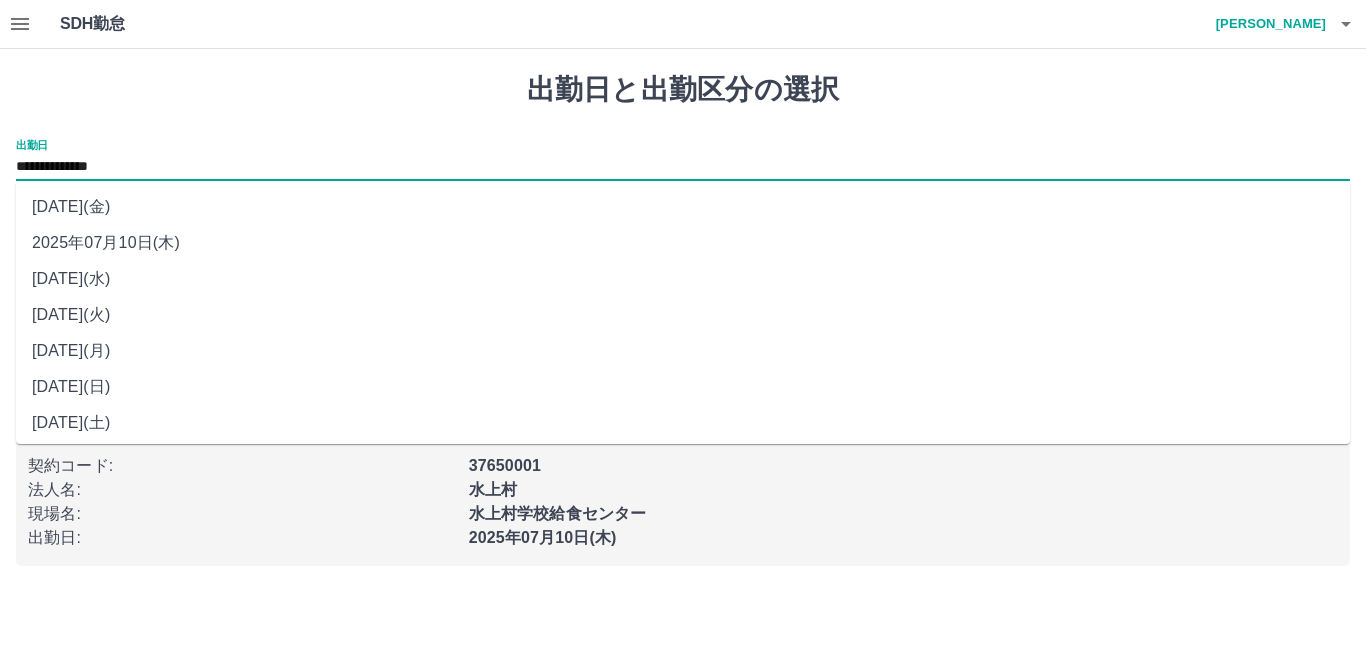 click on "2025年07月08日(火)" at bounding box center [683, 315] 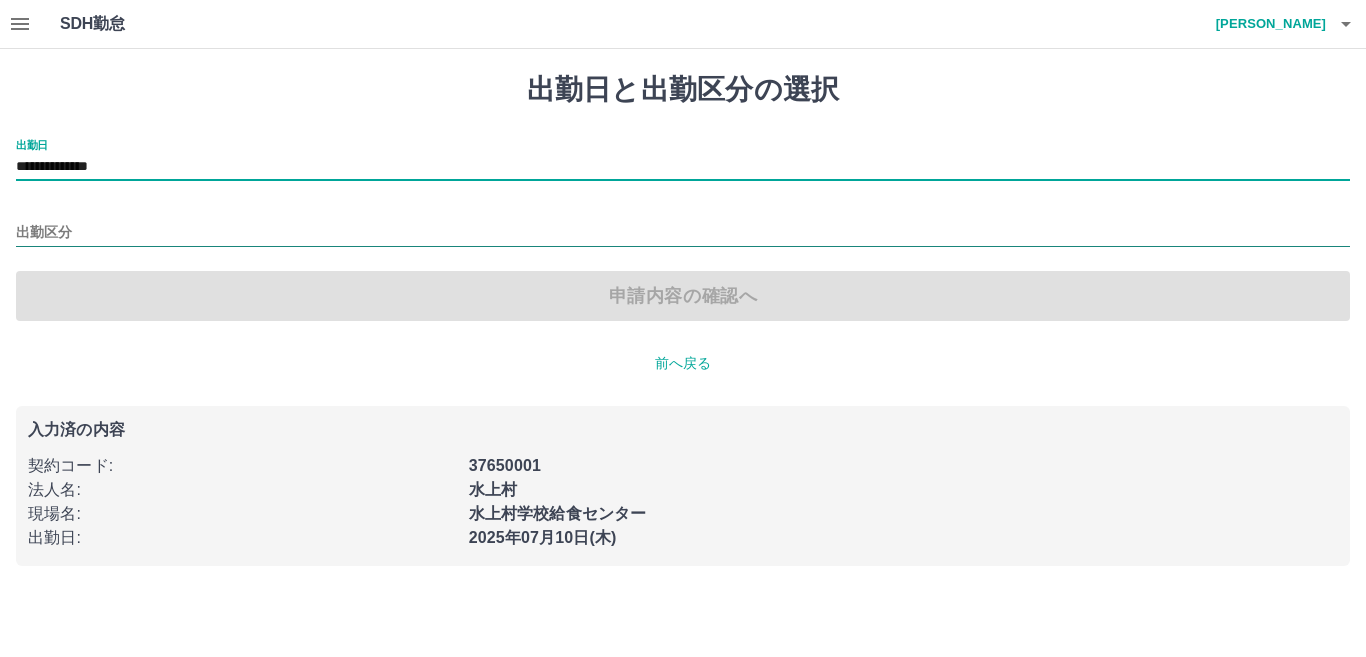click on "出勤区分" at bounding box center [683, 233] 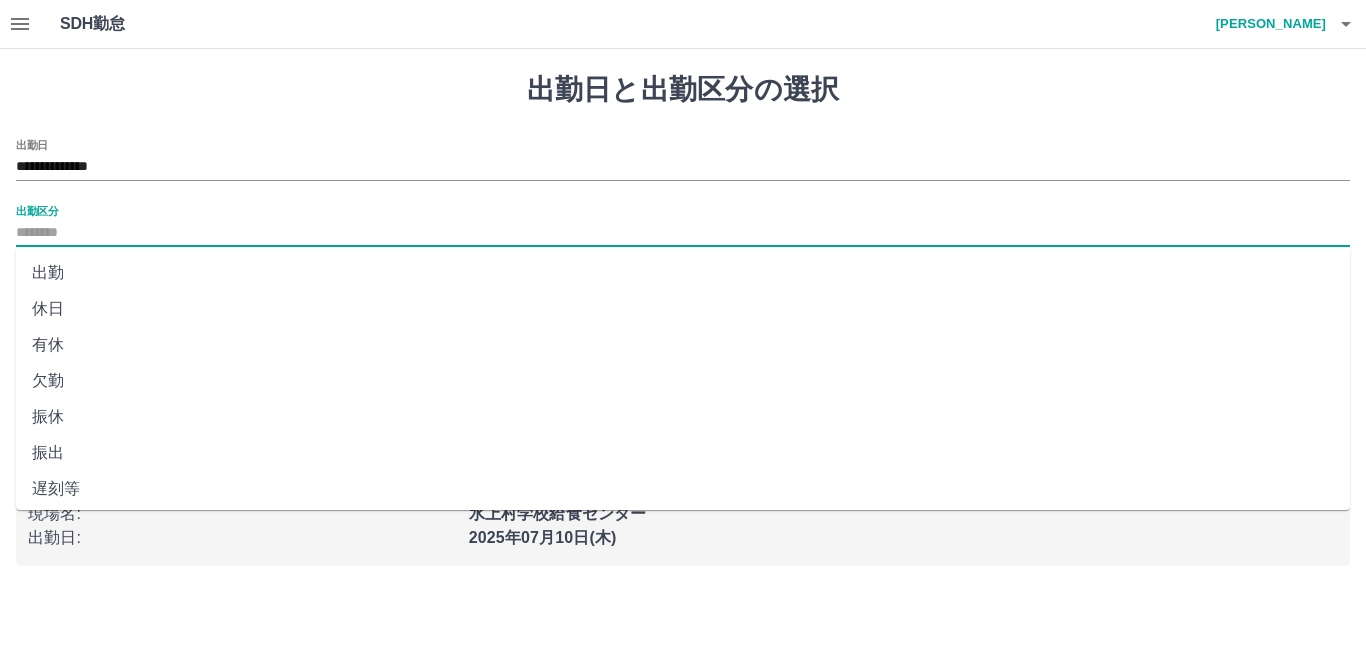 click on "出勤" at bounding box center [683, 273] 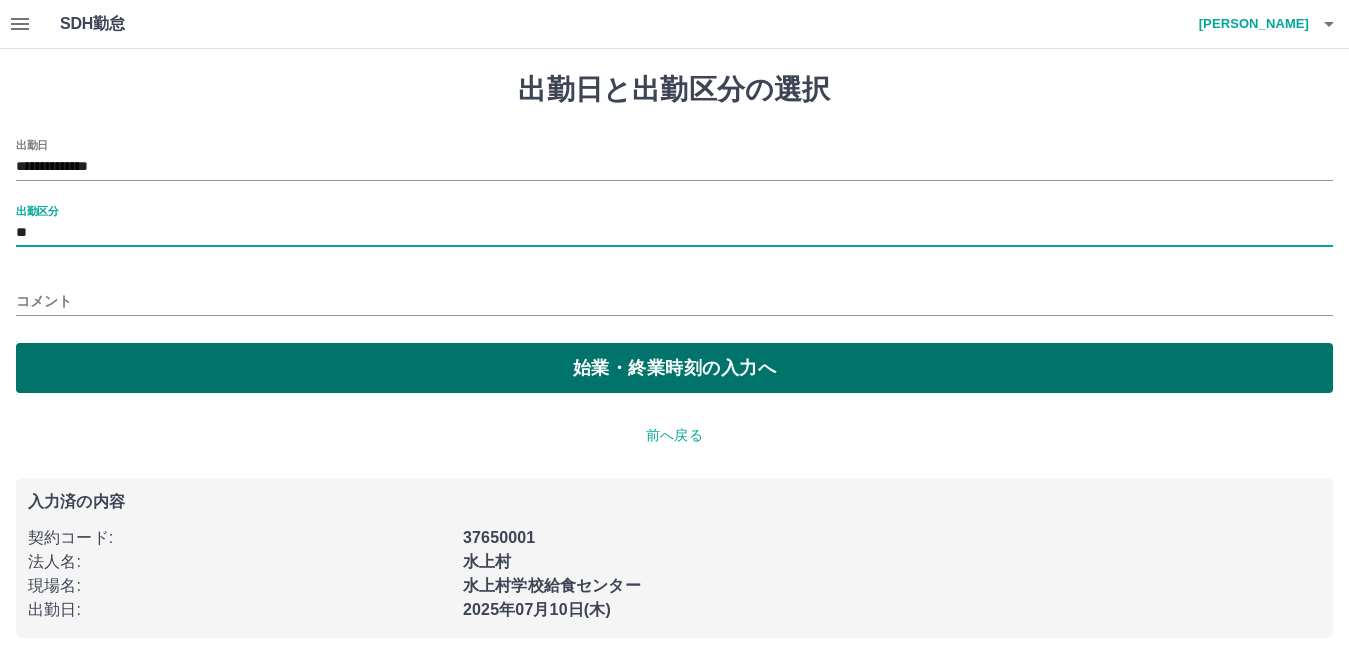click on "始業・終業時刻の入力へ" at bounding box center [674, 368] 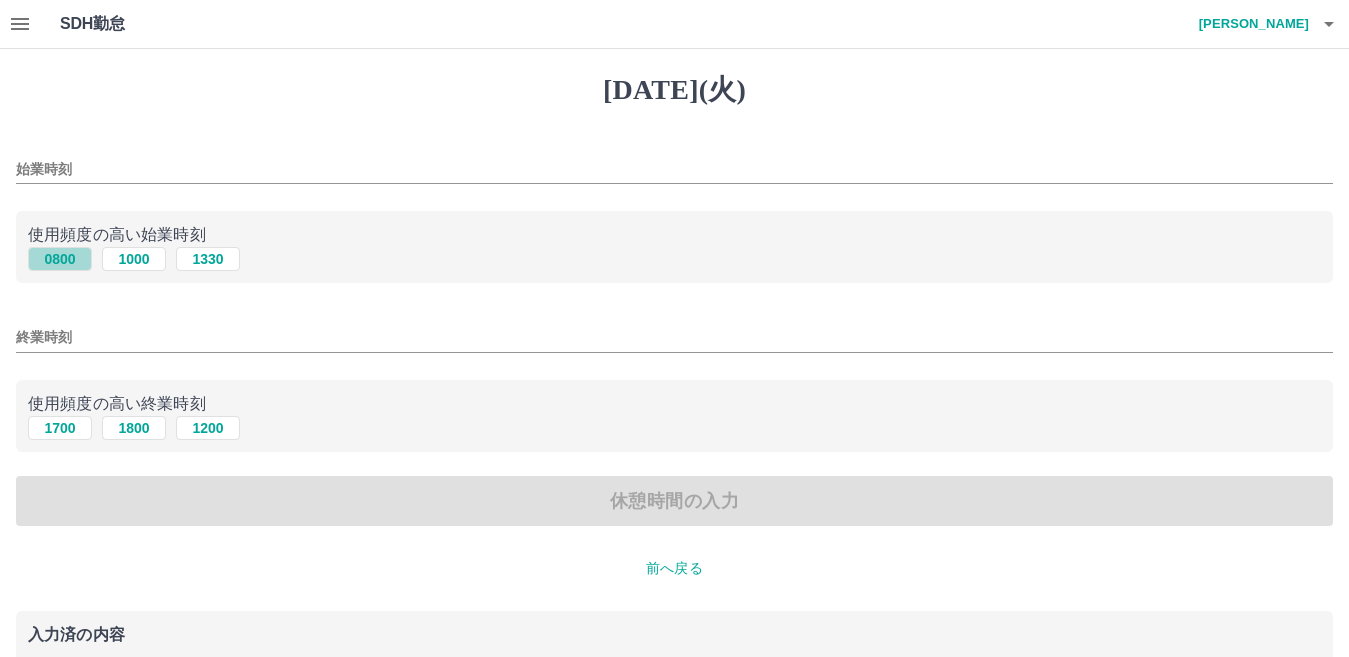 click on "0800" at bounding box center [60, 259] 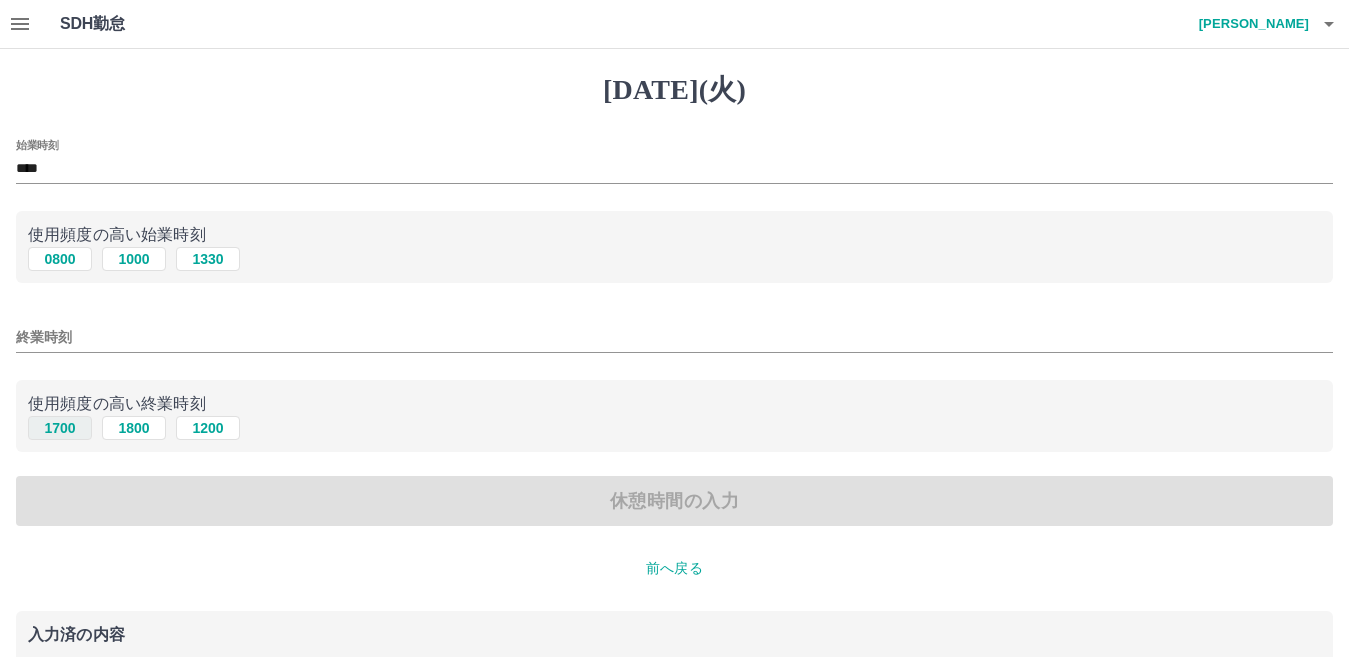 click on "1700" at bounding box center (60, 428) 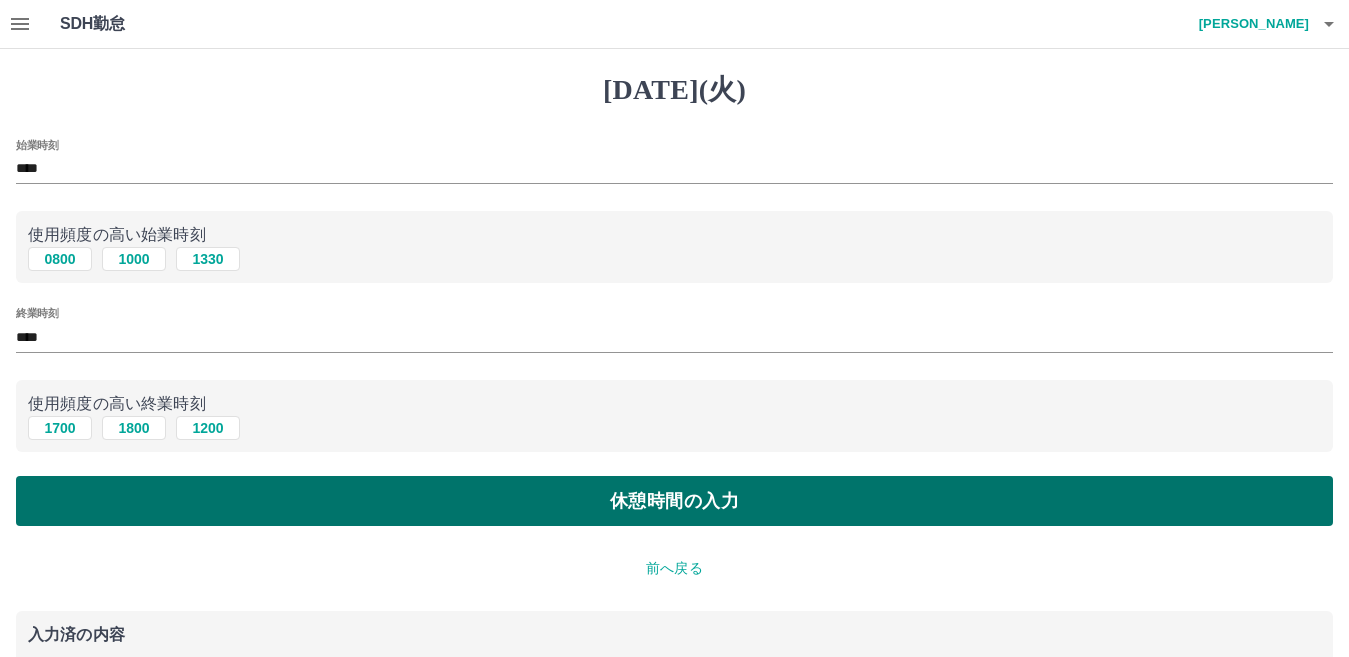 click on "休憩時間の入力" at bounding box center (674, 501) 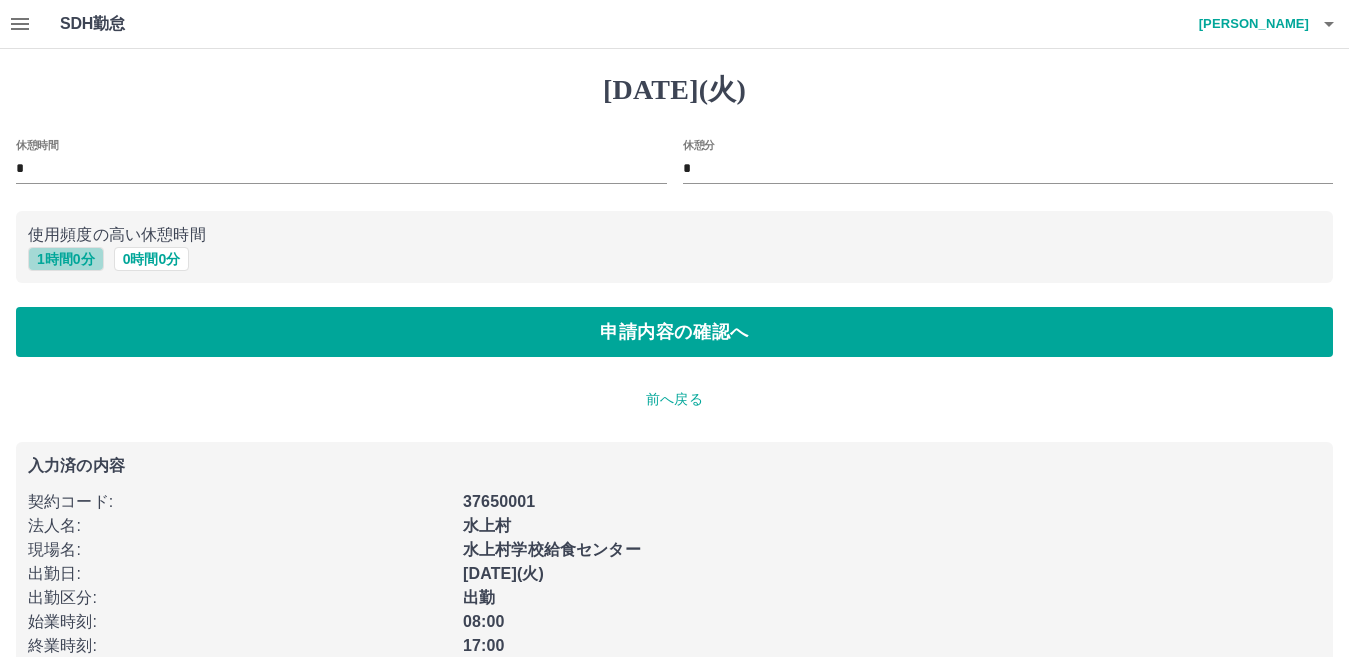 click on "1 時間 0 分" at bounding box center (66, 259) 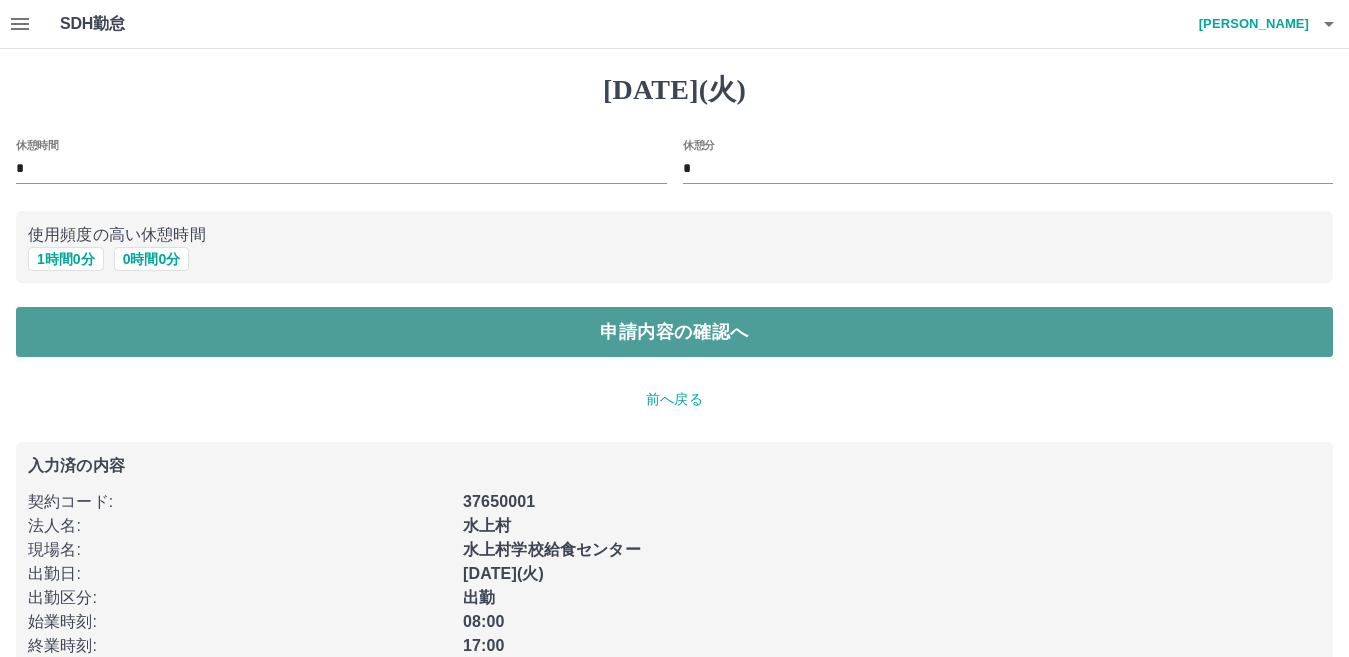 click on "申請内容の確認へ" at bounding box center [674, 332] 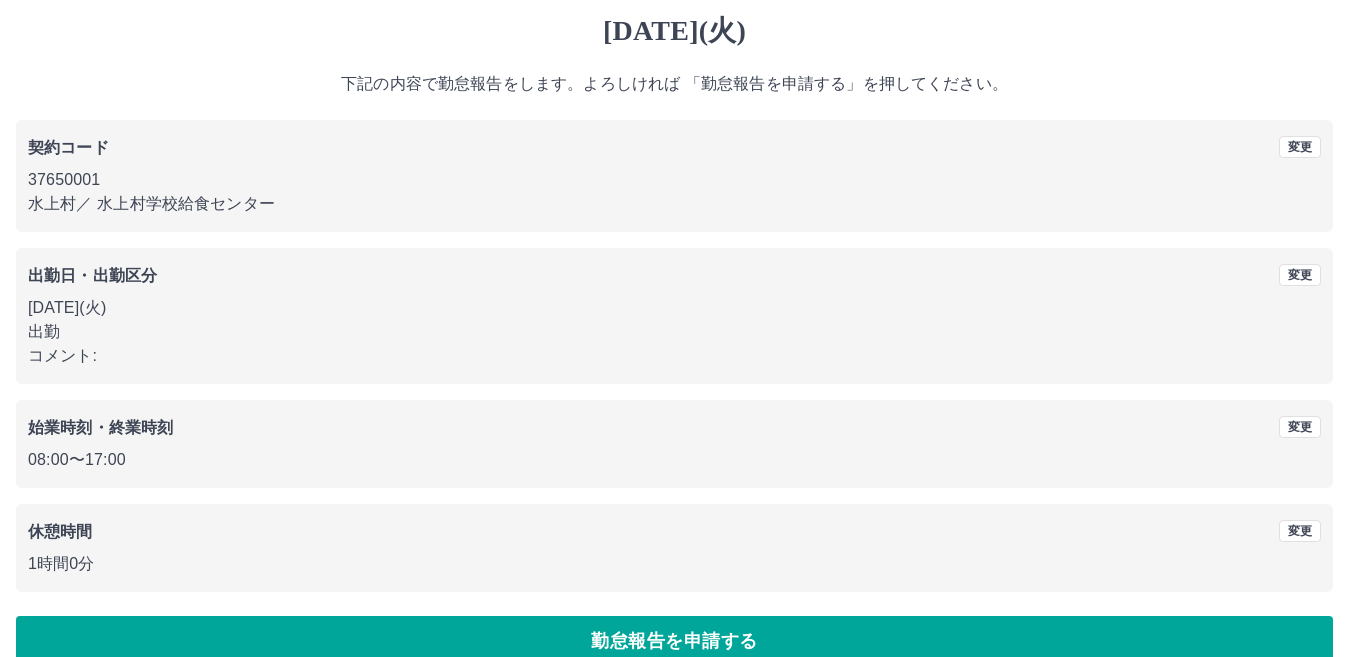 scroll, scrollTop: 92, scrollLeft: 0, axis: vertical 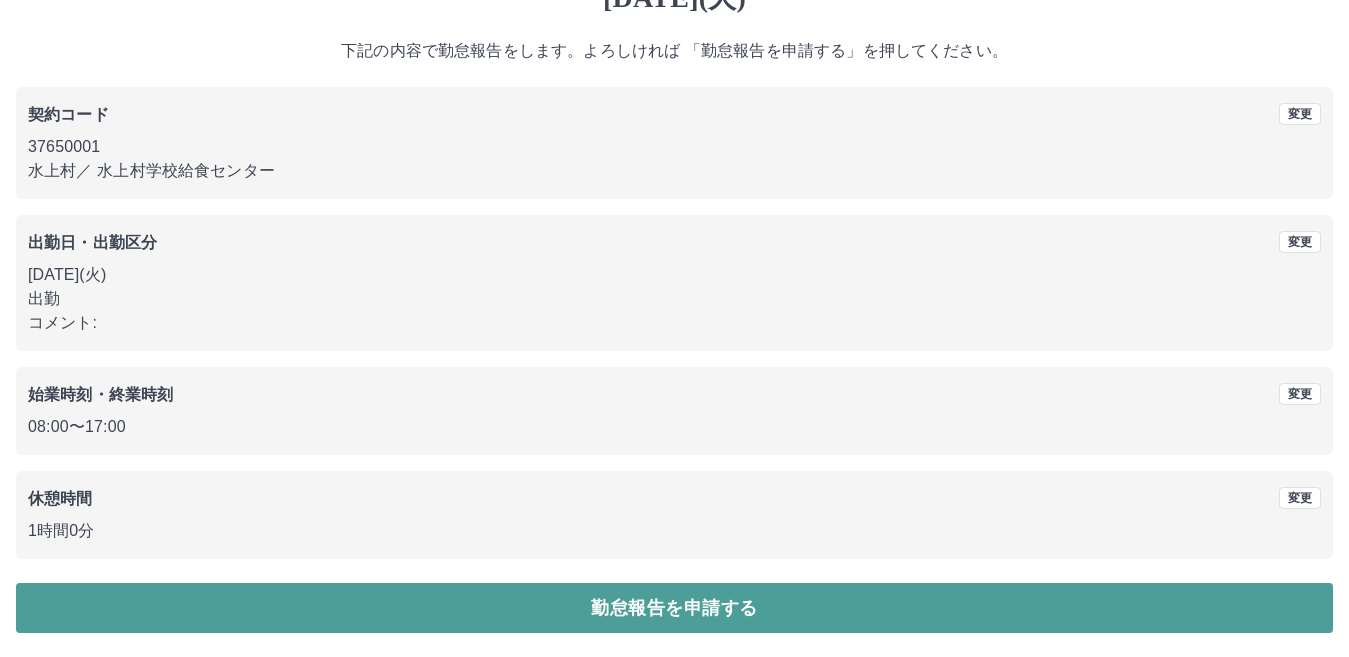 click on "勤怠報告を申請する" at bounding box center (674, 608) 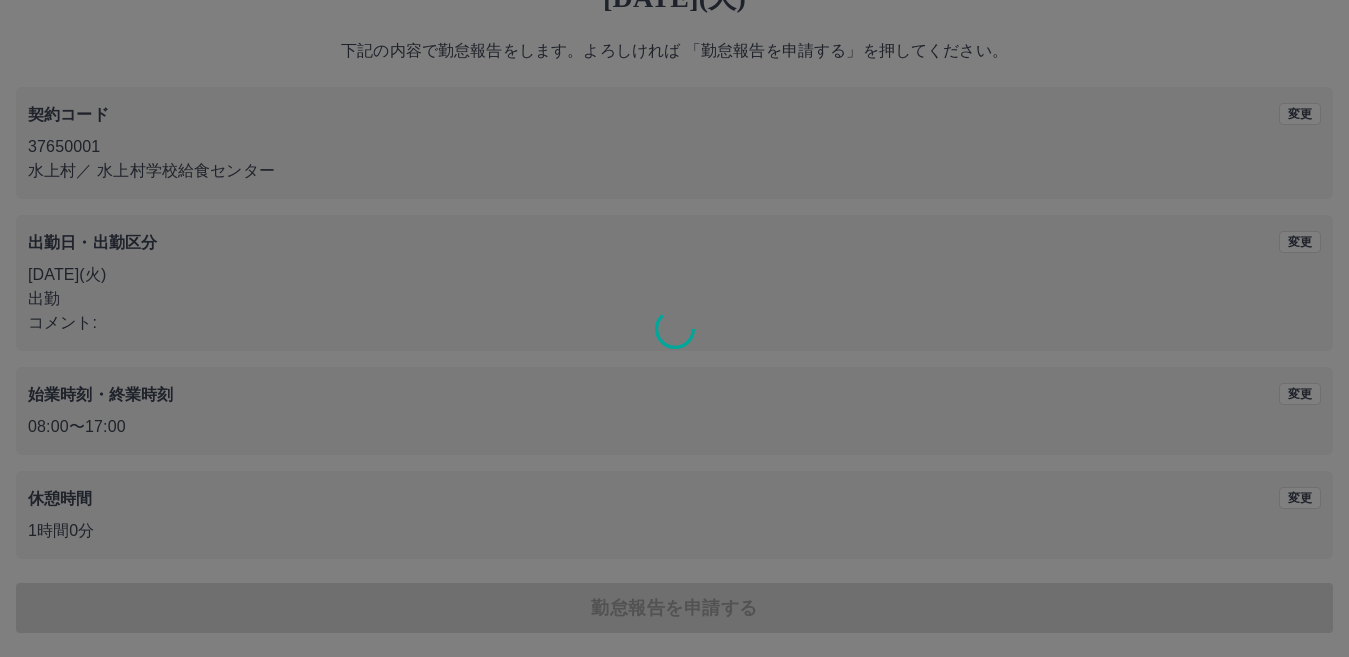 scroll, scrollTop: 0, scrollLeft: 0, axis: both 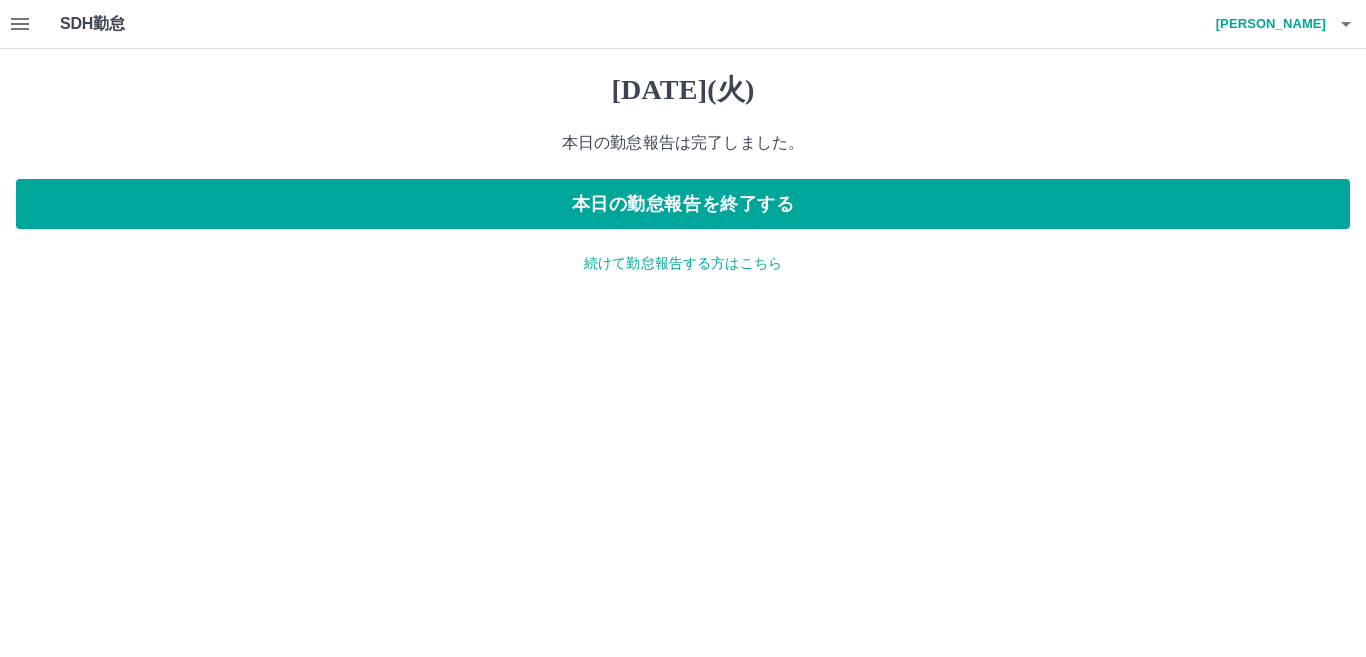 click on "続けて勤怠報告する方はこちら" at bounding box center (683, 263) 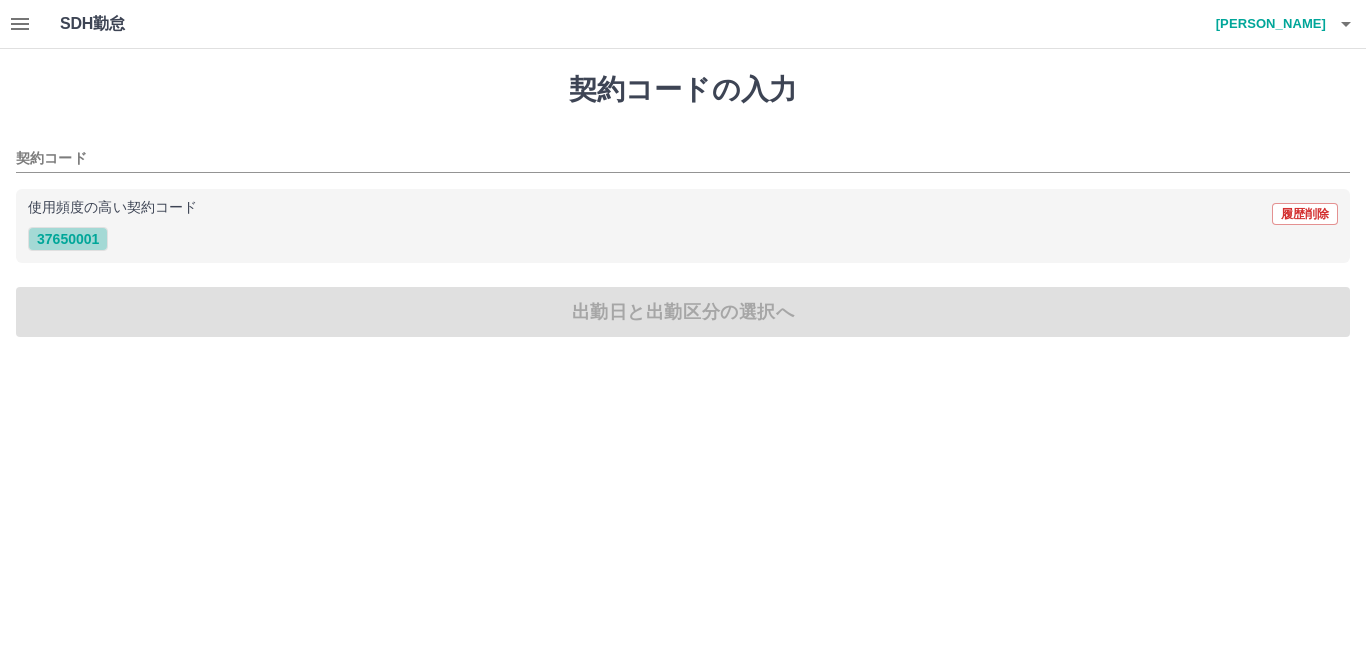 click on "37650001" at bounding box center (68, 239) 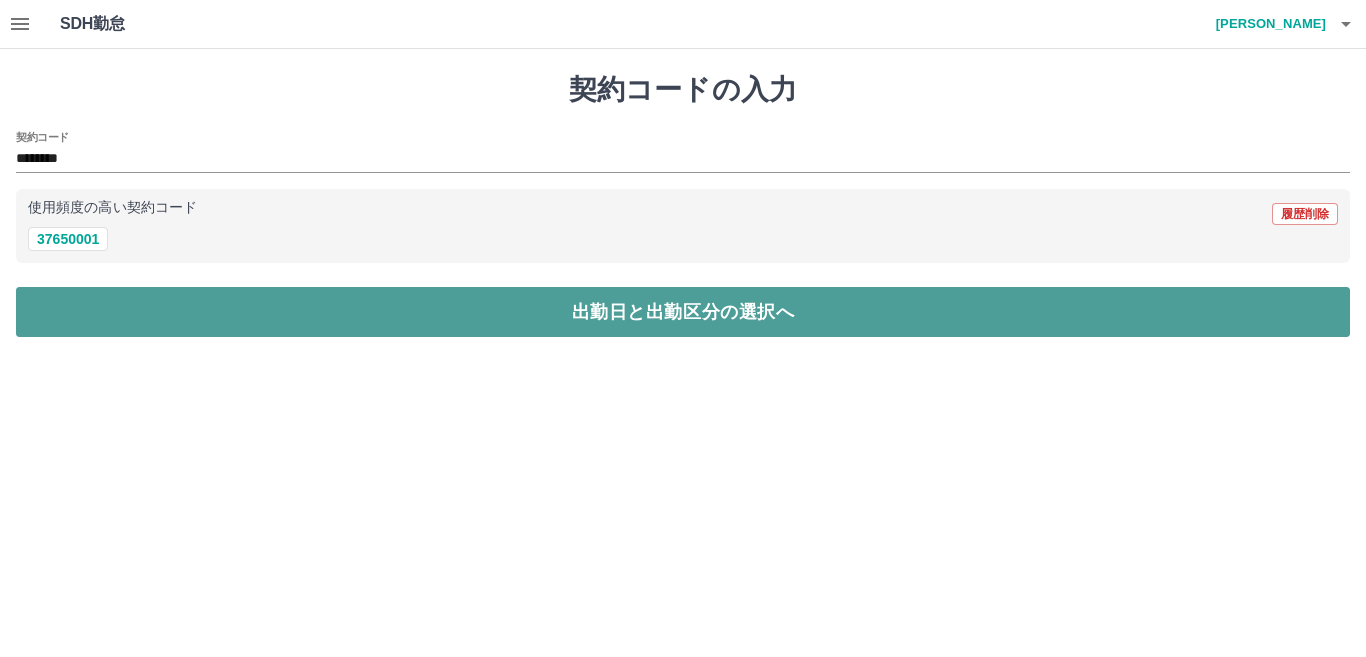 click on "出勤日と出勤区分の選択へ" at bounding box center (683, 312) 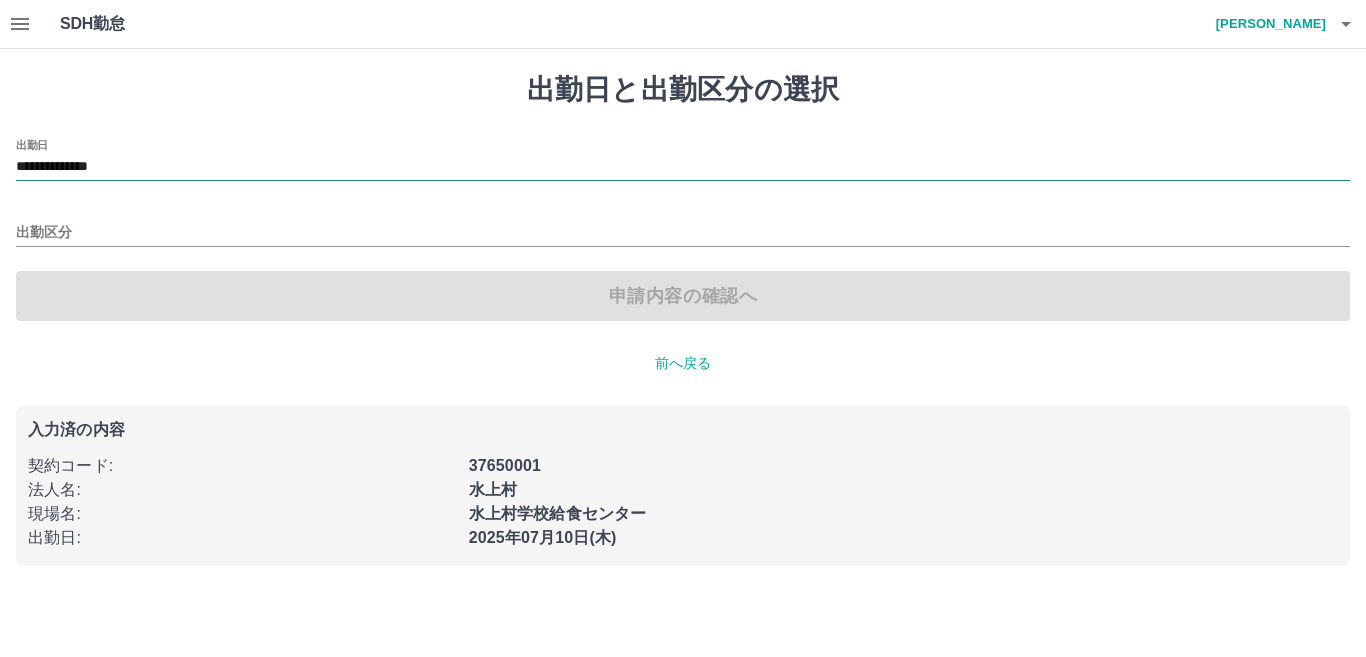click on "**********" at bounding box center [683, 167] 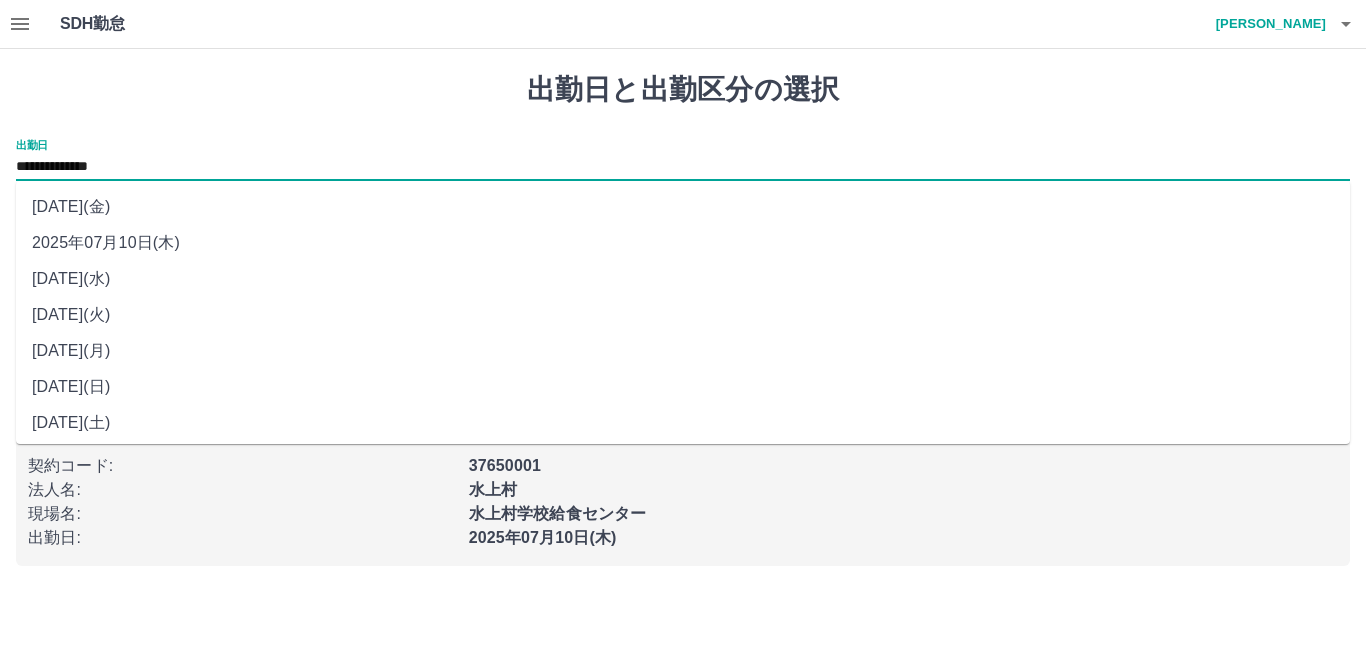 click on "2025年07月09日(水)" at bounding box center [683, 279] 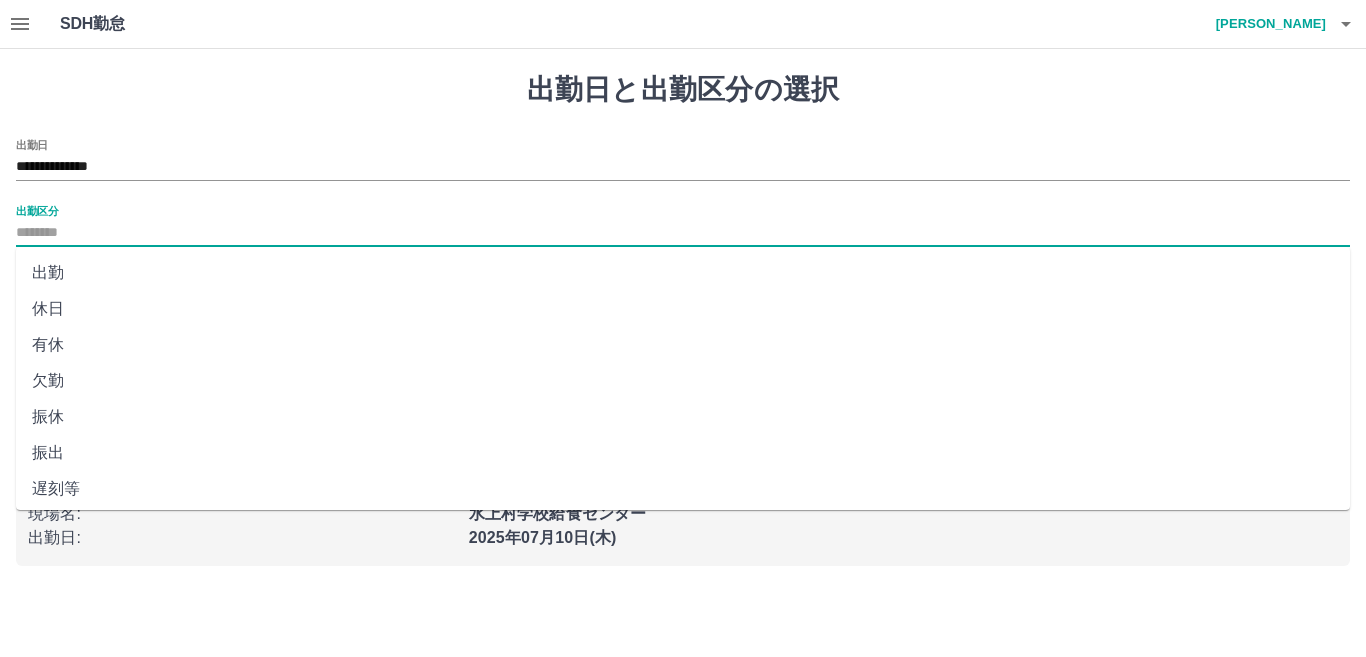 click on "出勤区分" at bounding box center [683, 233] 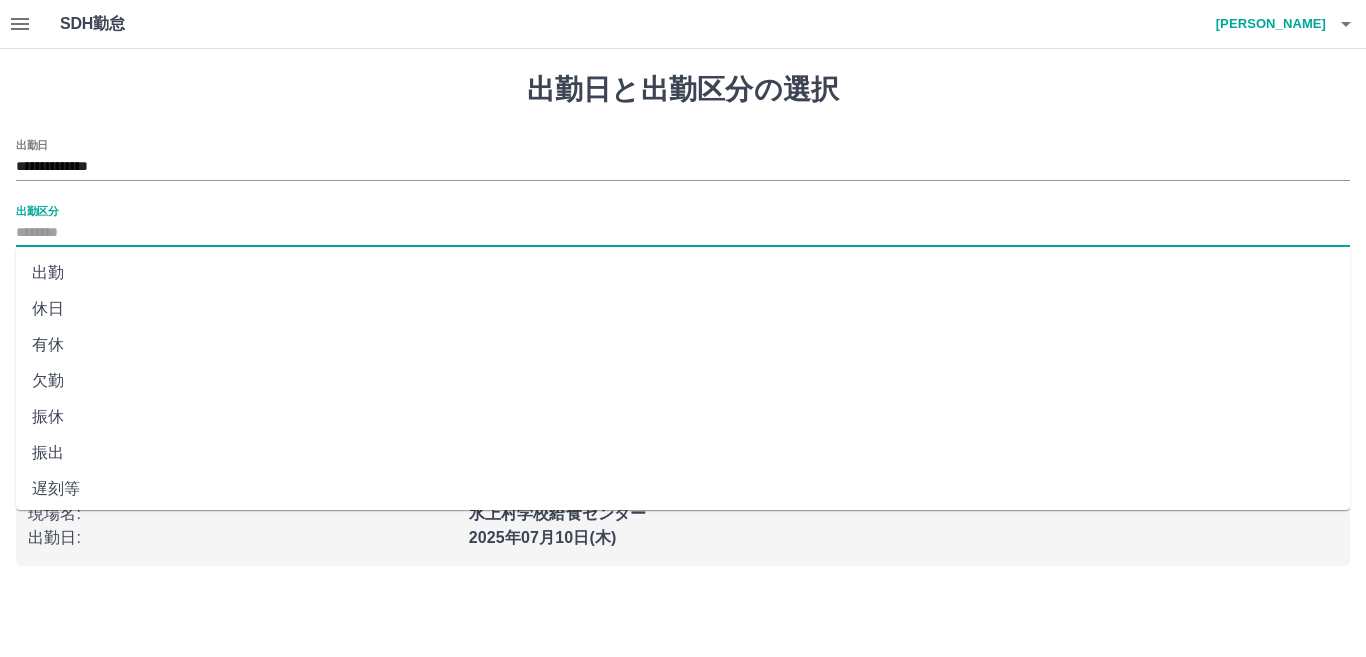 click on "出勤" at bounding box center (683, 273) 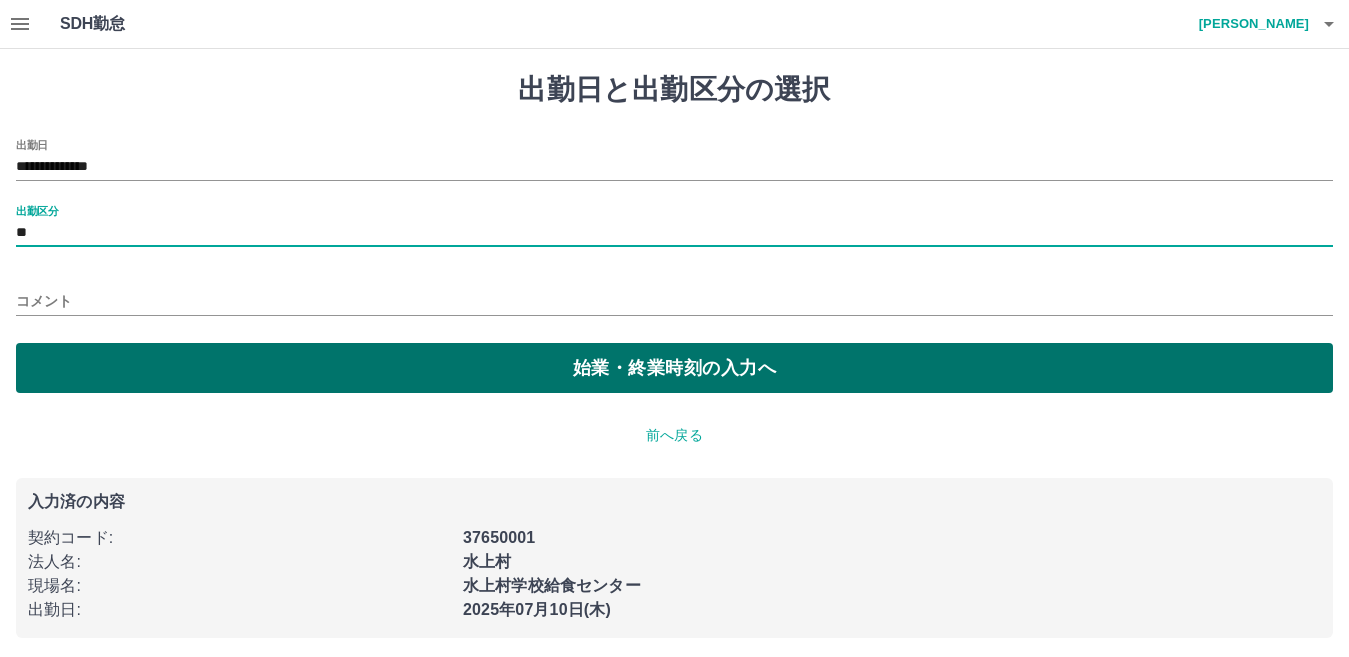 click on "始業・終業時刻の入力へ" at bounding box center [674, 368] 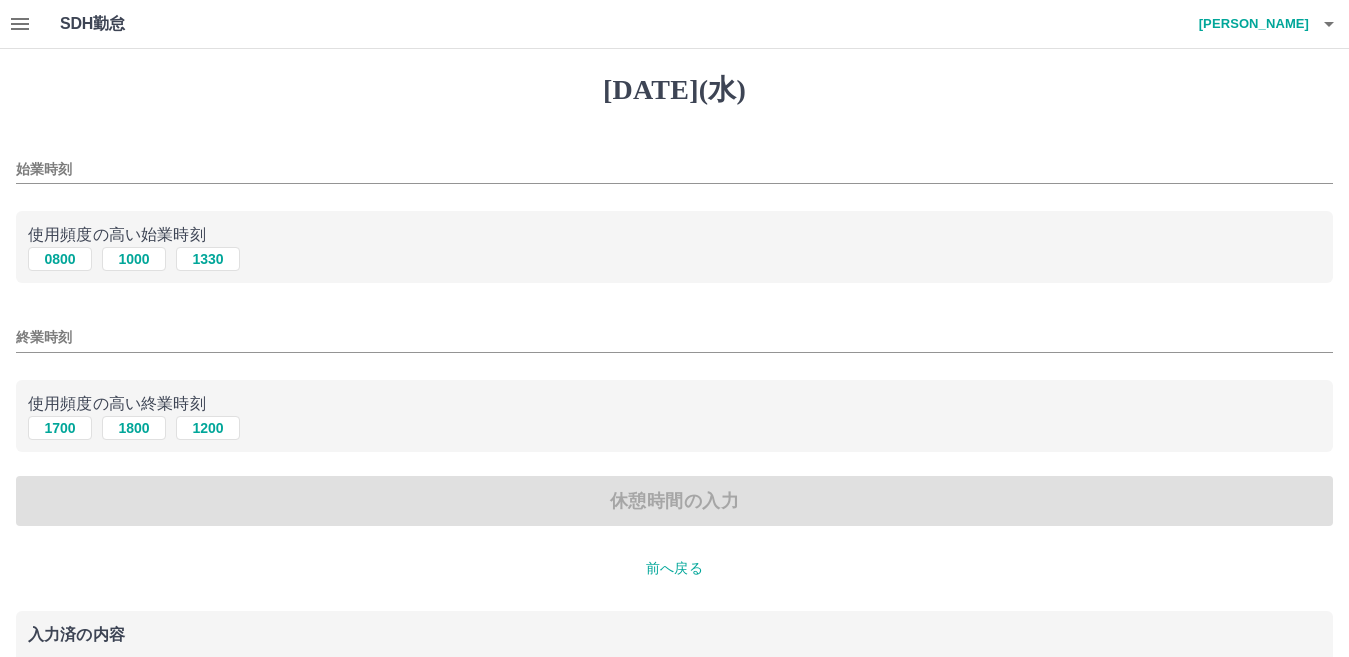 drag, startPoint x: 66, startPoint y: 252, endPoint x: 74, endPoint y: 335, distance: 83.38465 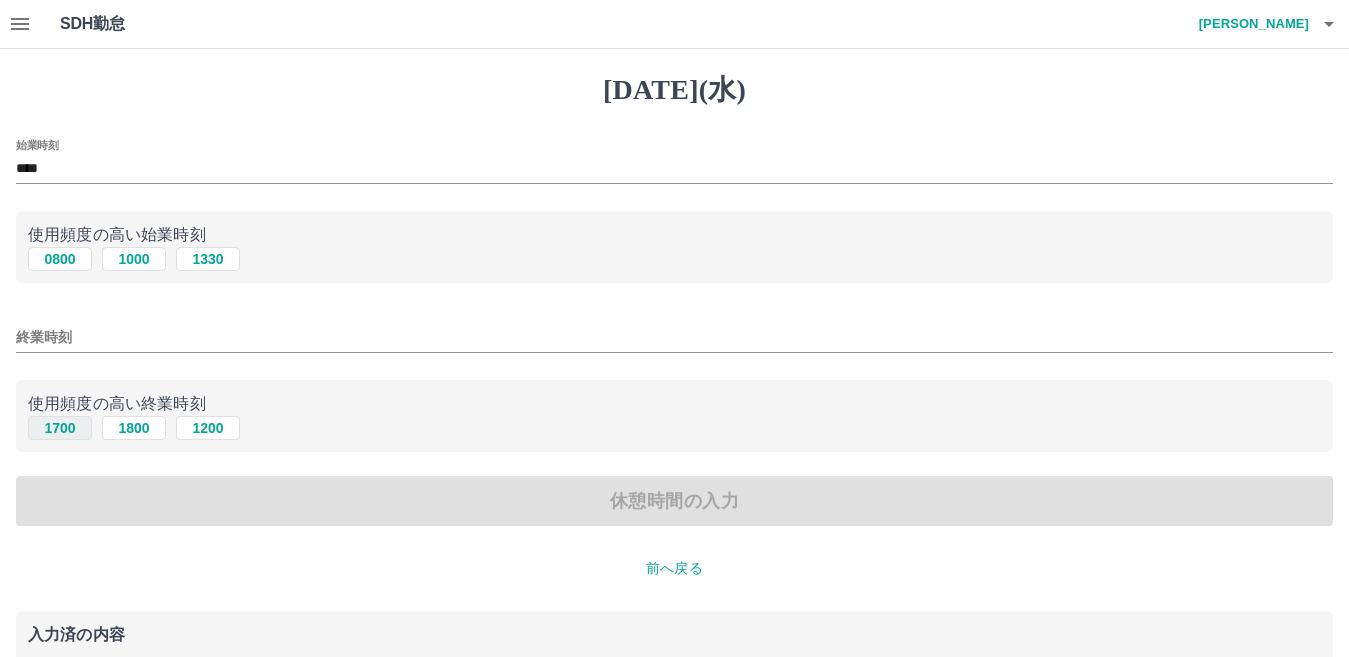 click on "1700" at bounding box center (60, 428) 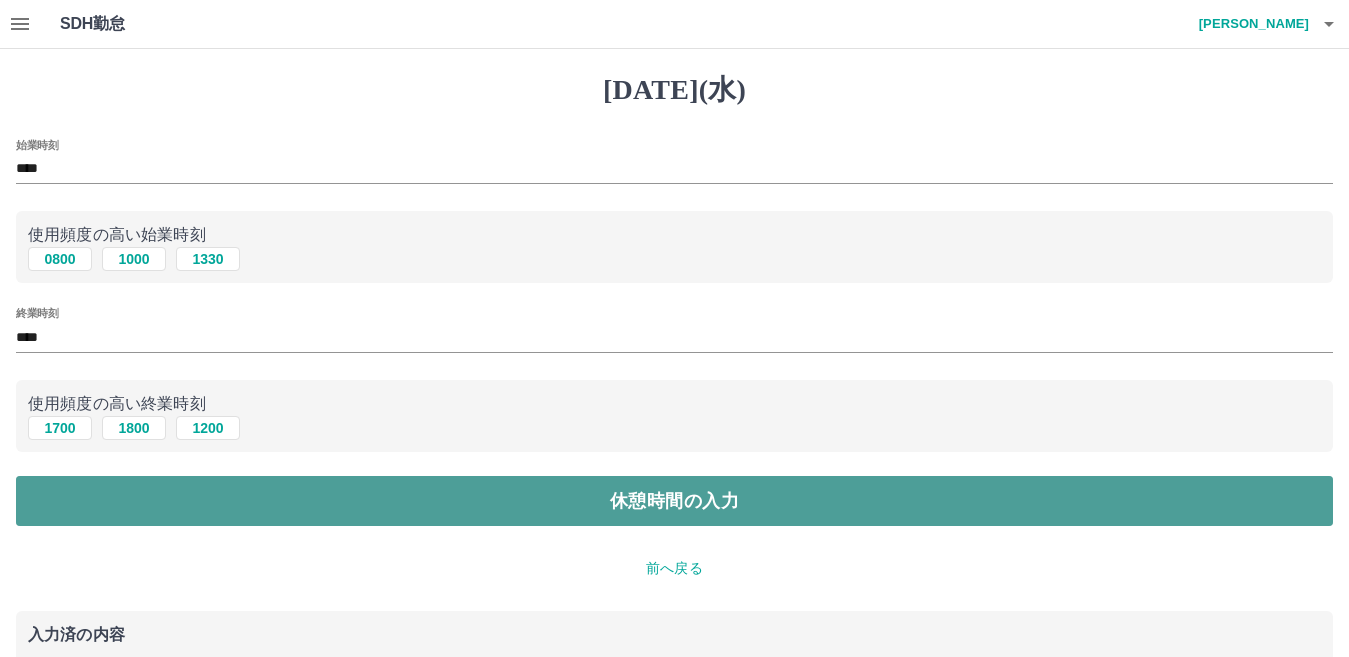 click on "休憩時間の入力" at bounding box center (674, 501) 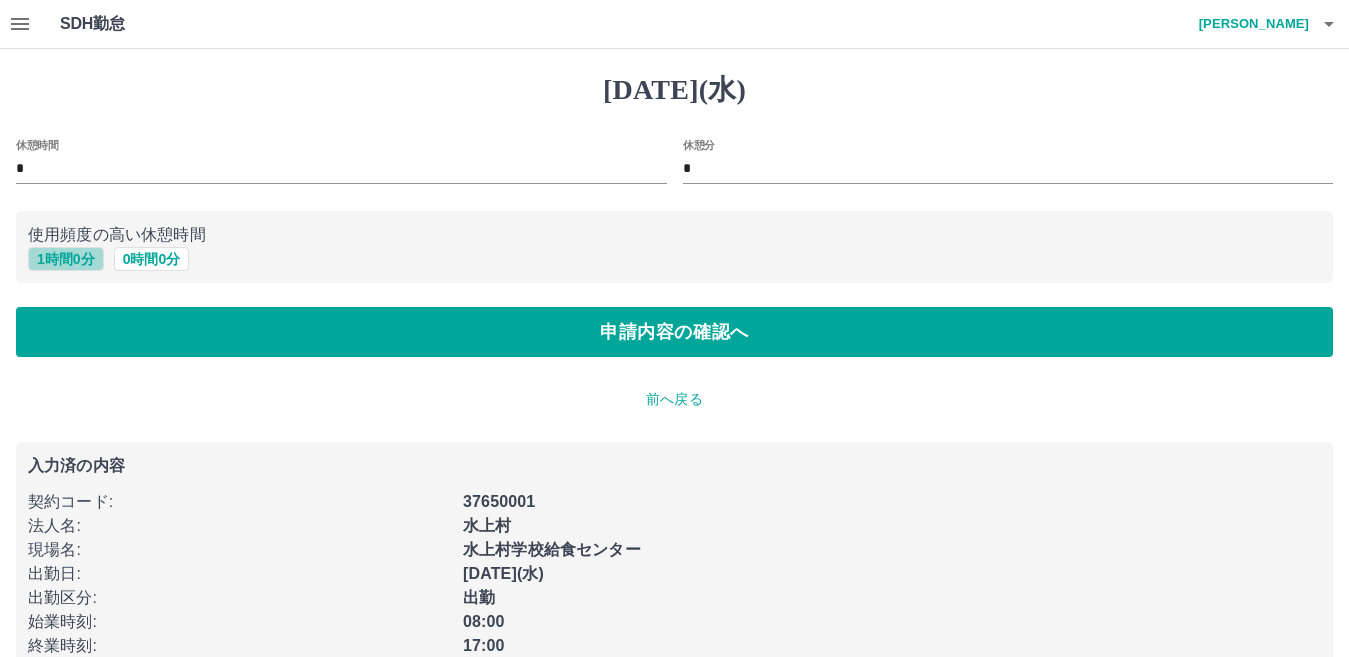 click on "1 時間 0 分" at bounding box center [66, 259] 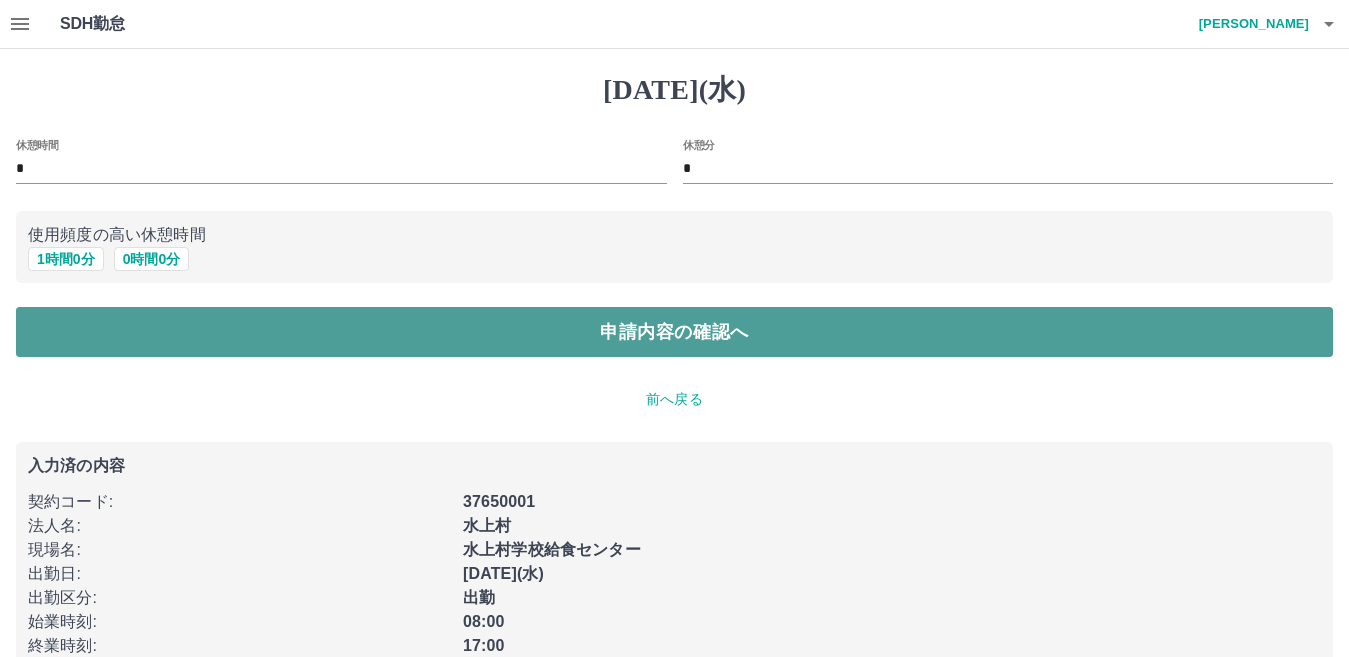 click on "申請内容の確認へ" at bounding box center [674, 332] 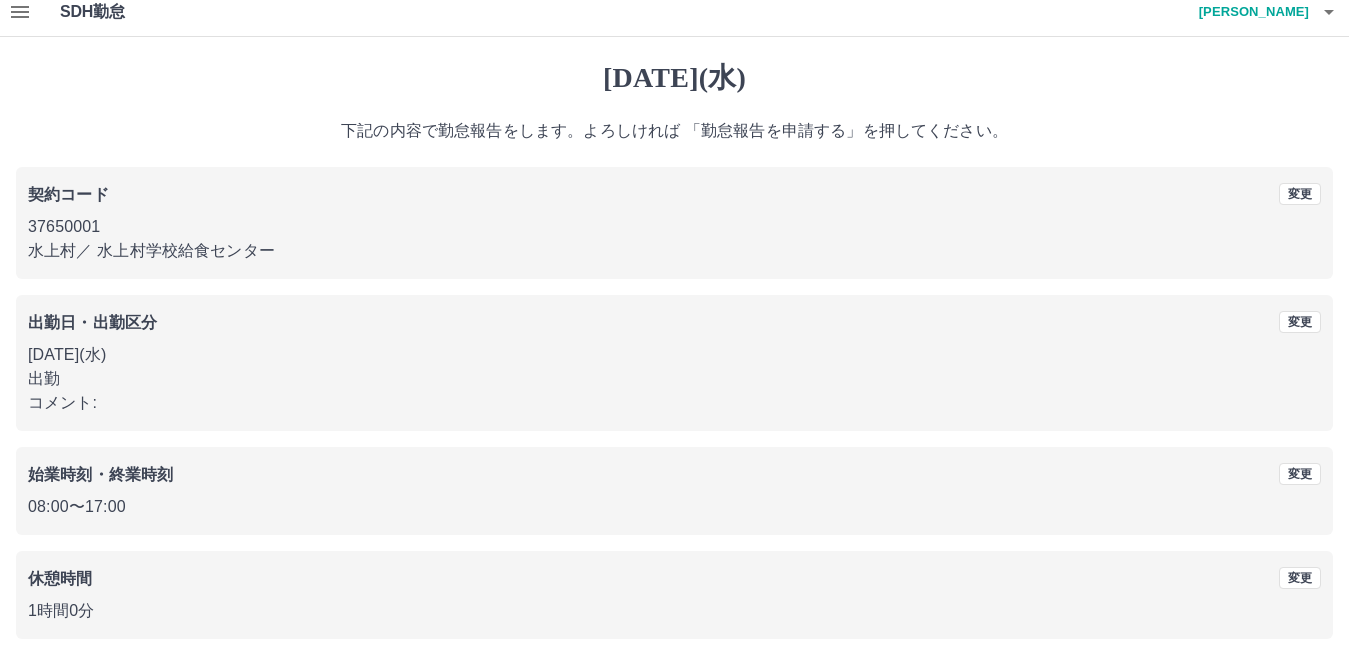 scroll, scrollTop: 92, scrollLeft: 0, axis: vertical 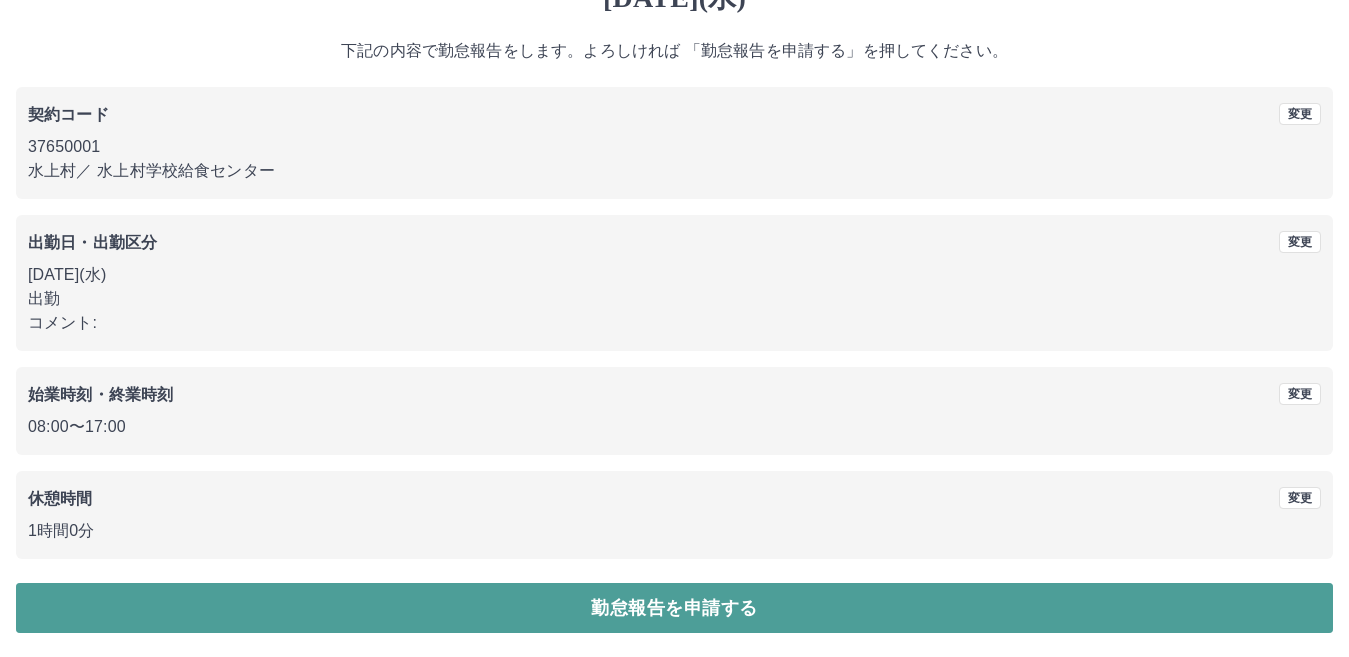 click on "勤怠報告を申請する" at bounding box center (674, 608) 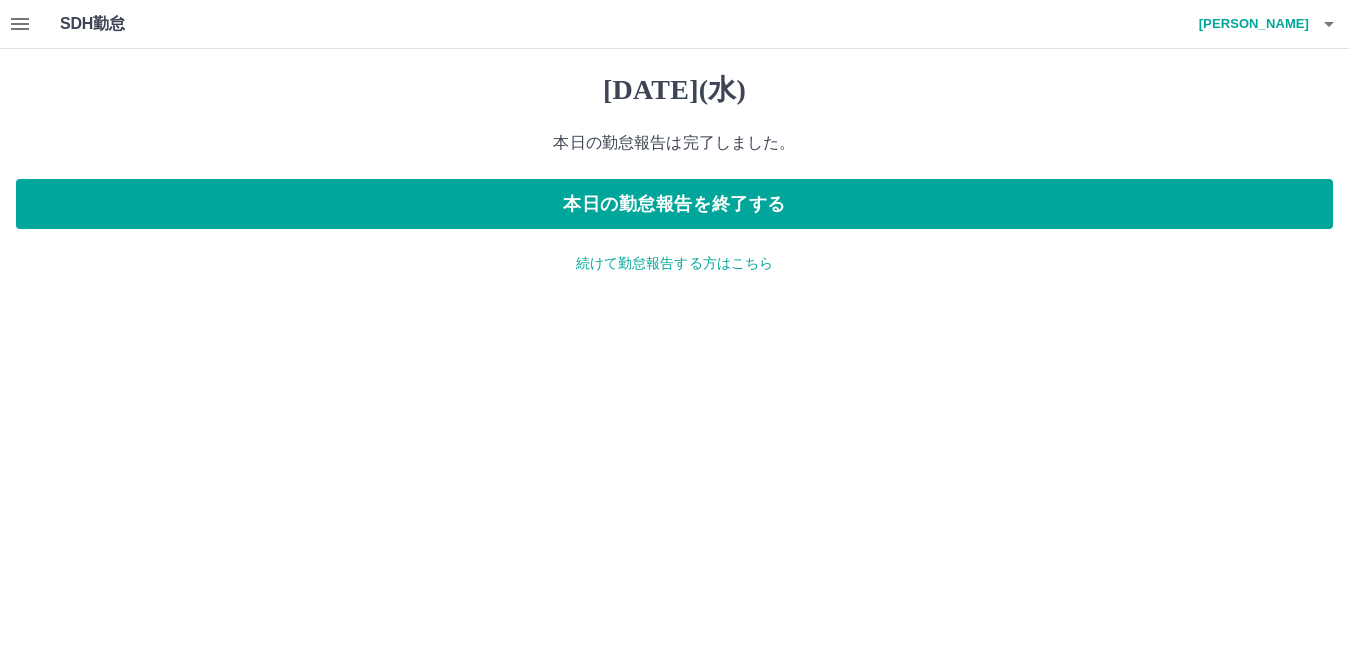 scroll, scrollTop: 0, scrollLeft: 0, axis: both 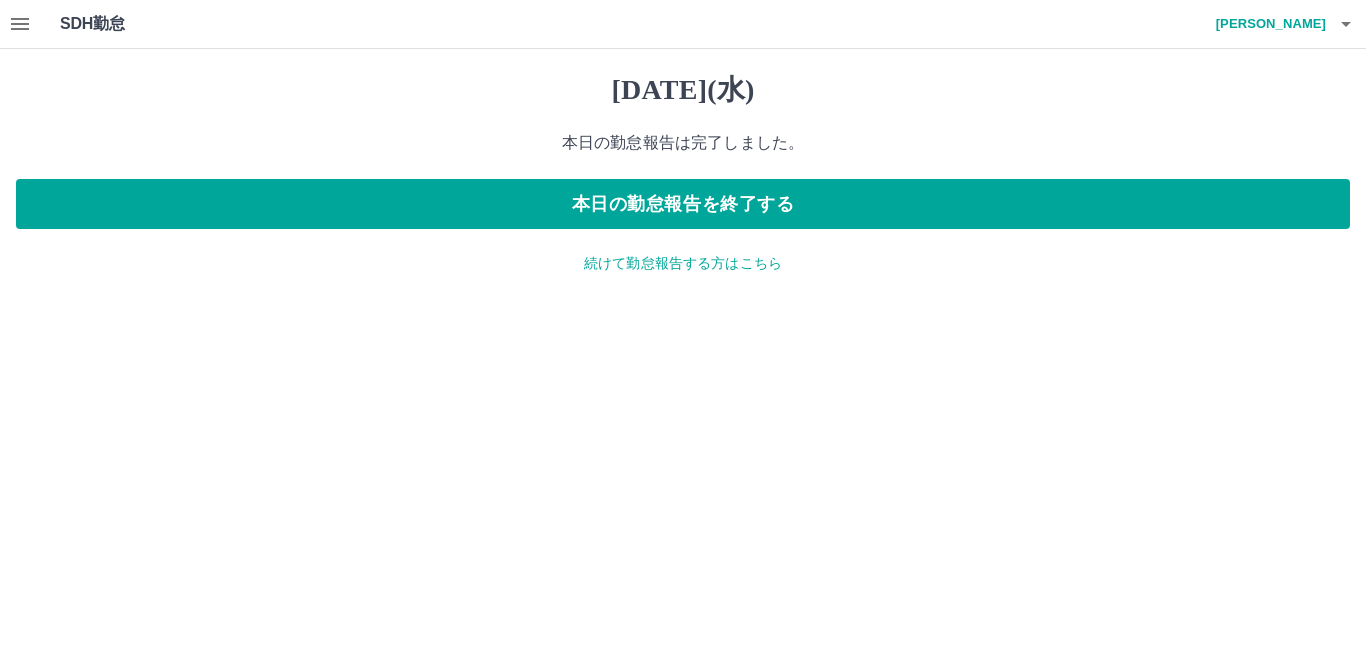 click on "続けて勤怠報告する方はこちら" at bounding box center (683, 263) 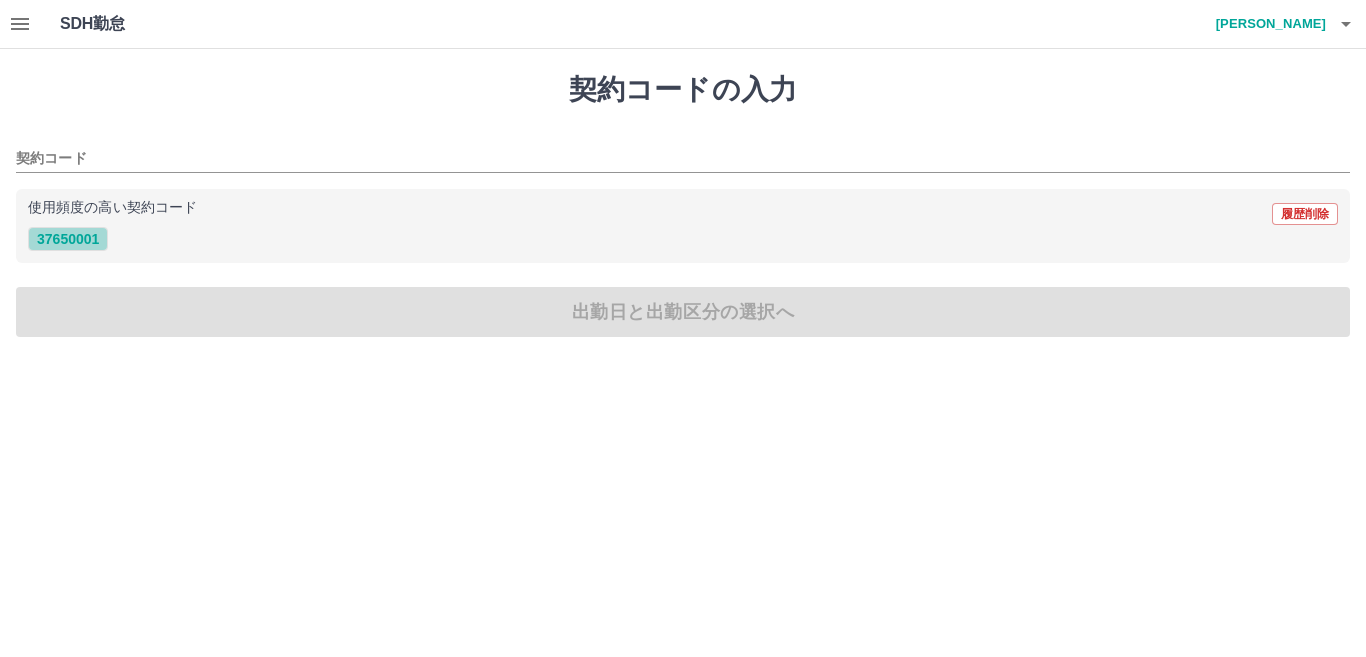 click on "37650001" at bounding box center (68, 239) 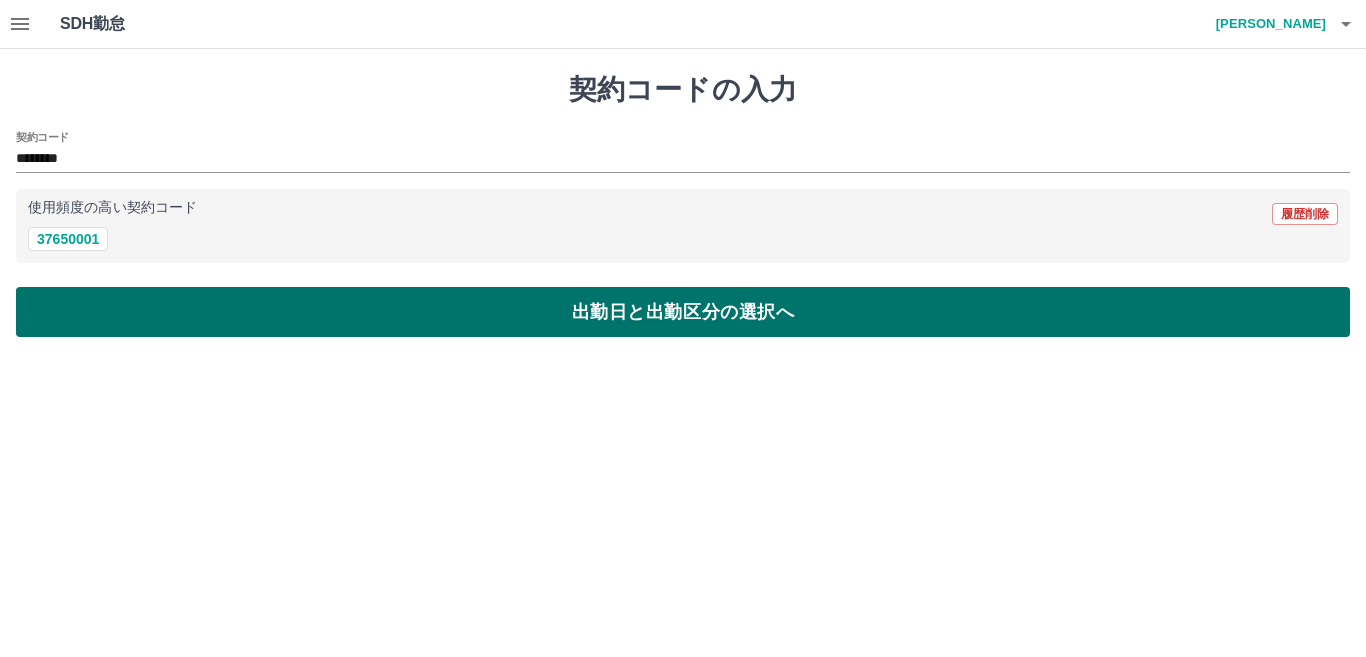 click on "出勤日と出勤区分の選択へ" at bounding box center [683, 312] 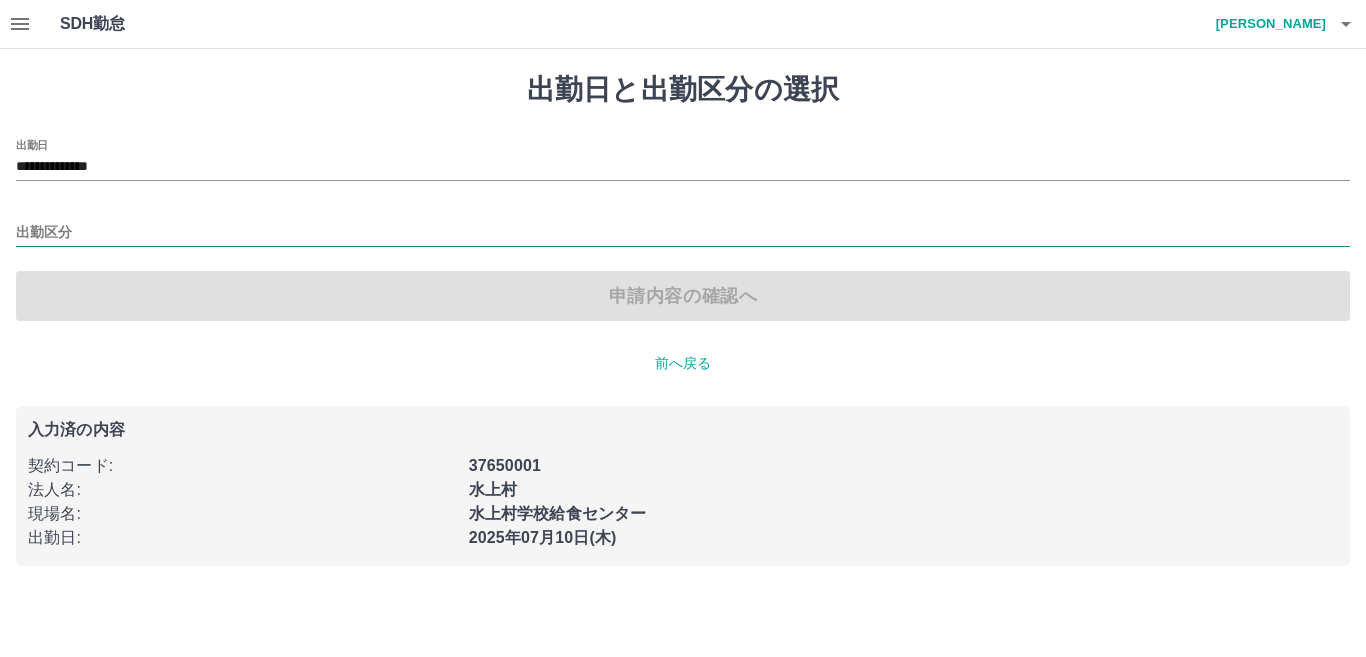click on "出勤区分" at bounding box center [683, 233] 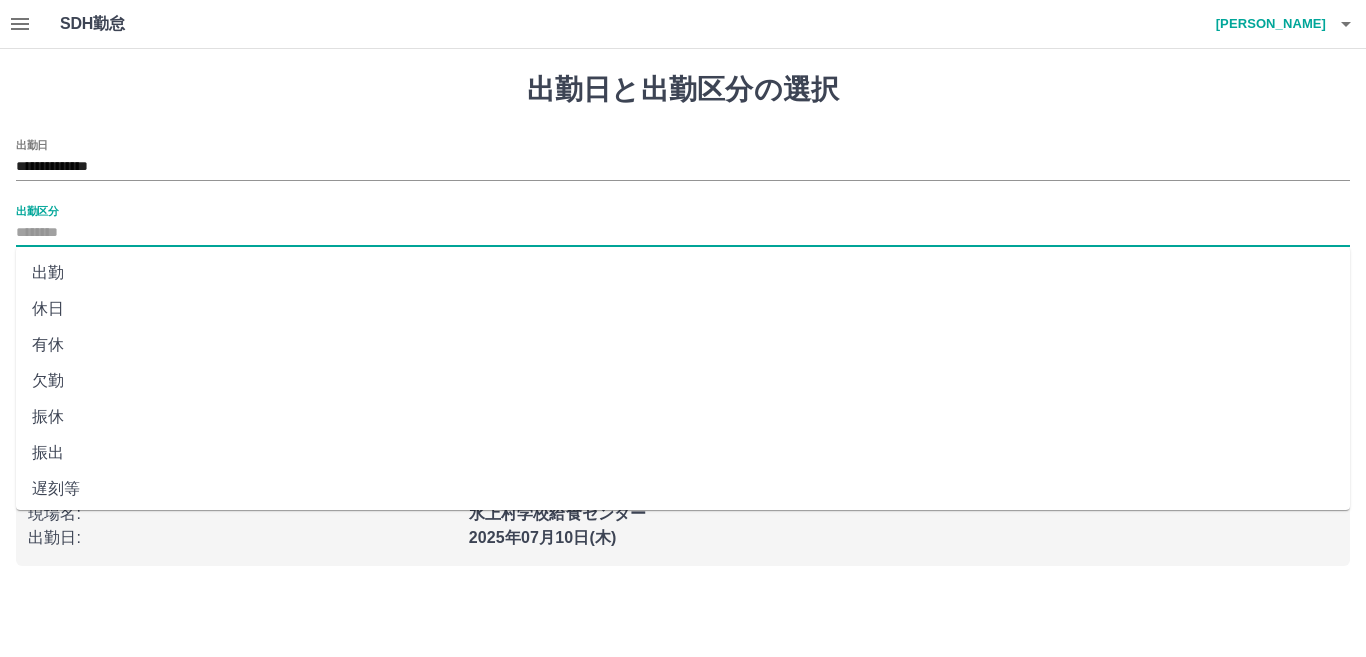 click on "出勤" at bounding box center [683, 273] 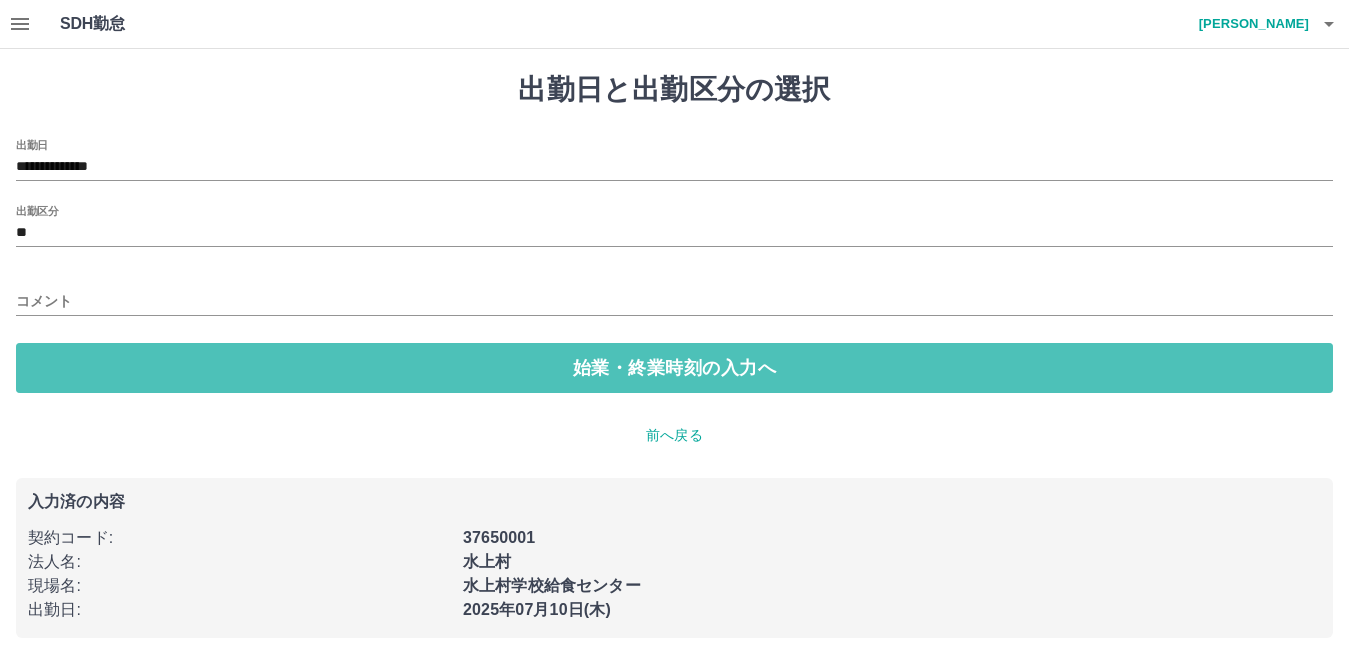click on "始業・終業時刻の入力へ" at bounding box center [674, 368] 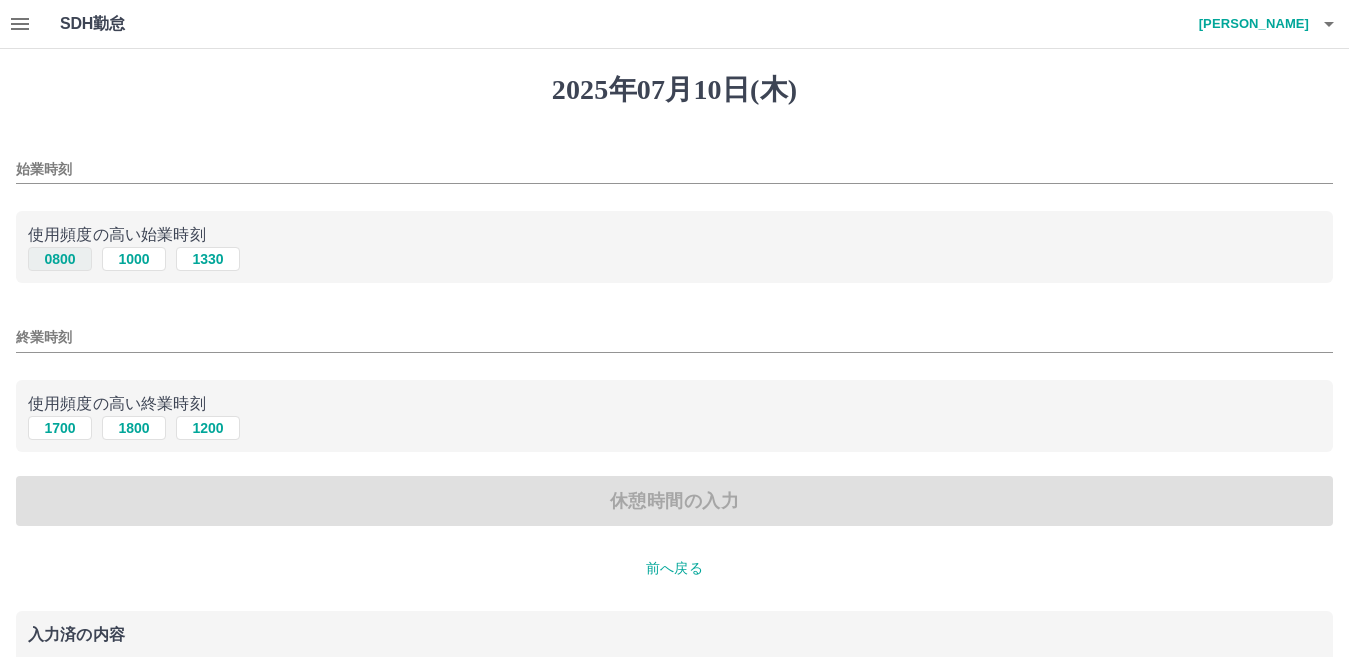 click on "0800" at bounding box center (60, 259) 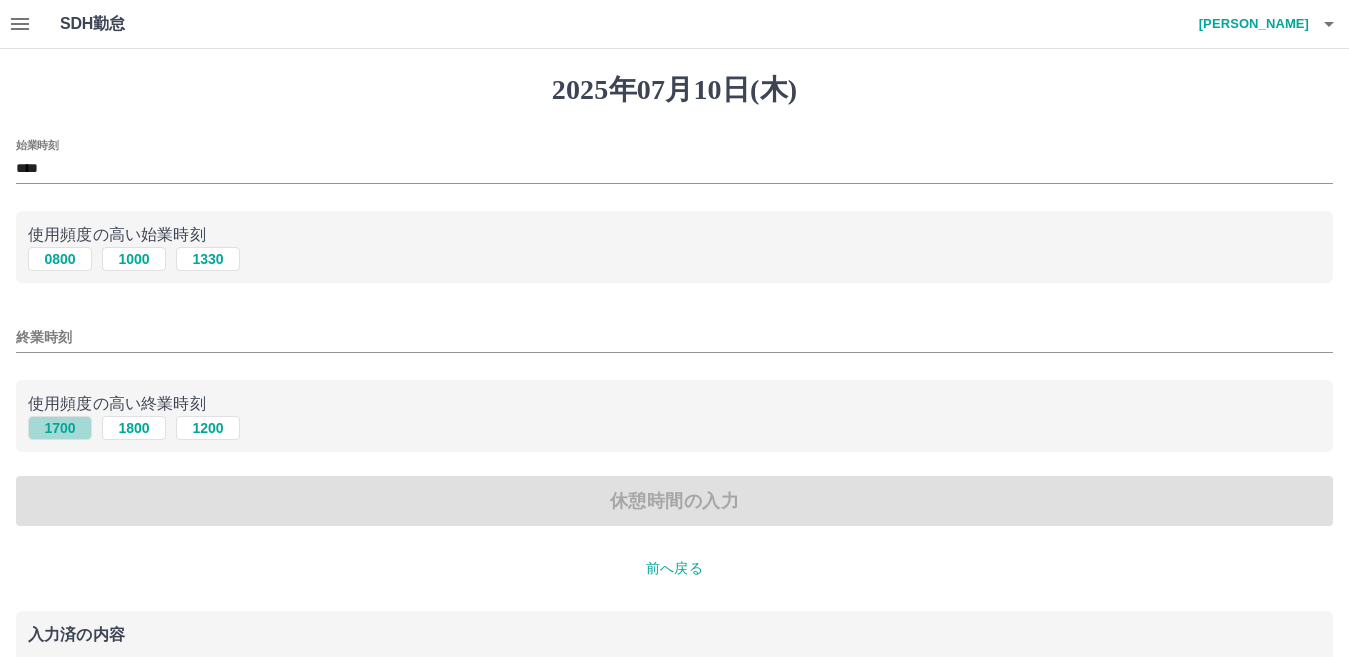 click on "1700" at bounding box center [60, 428] 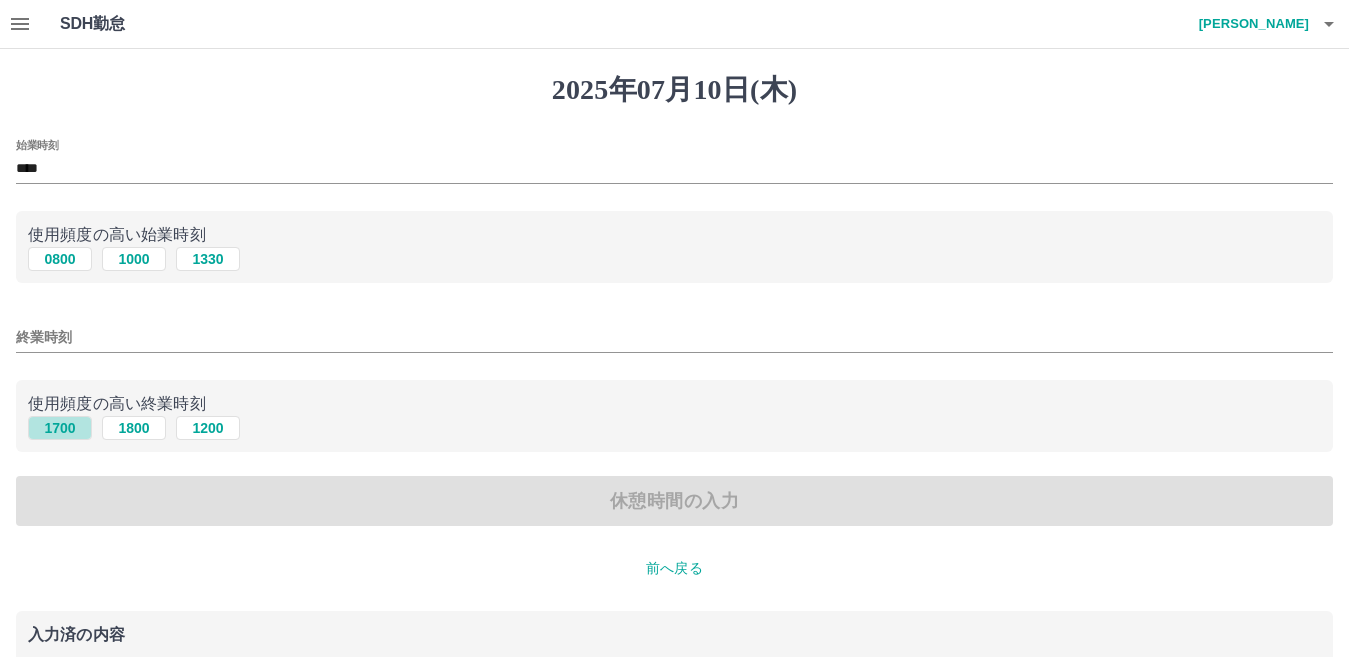 type on "****" 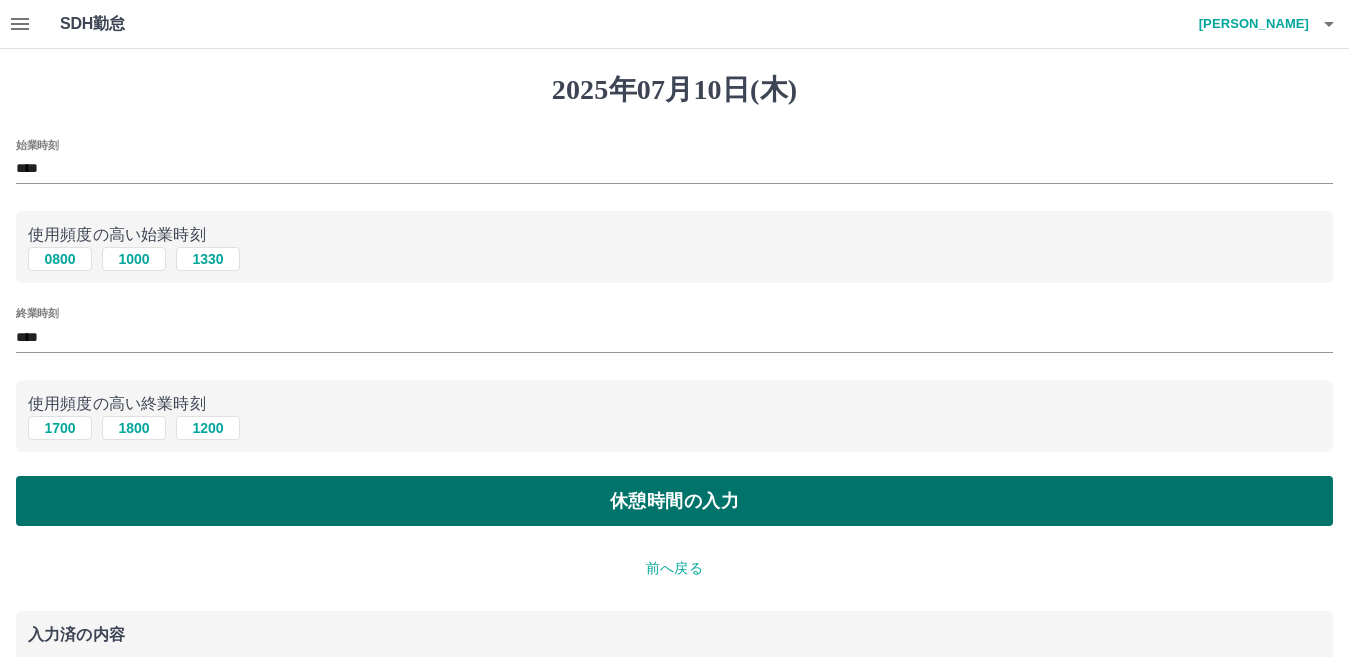 click on "休憩時間の入力" at bounding box center (674, 501) 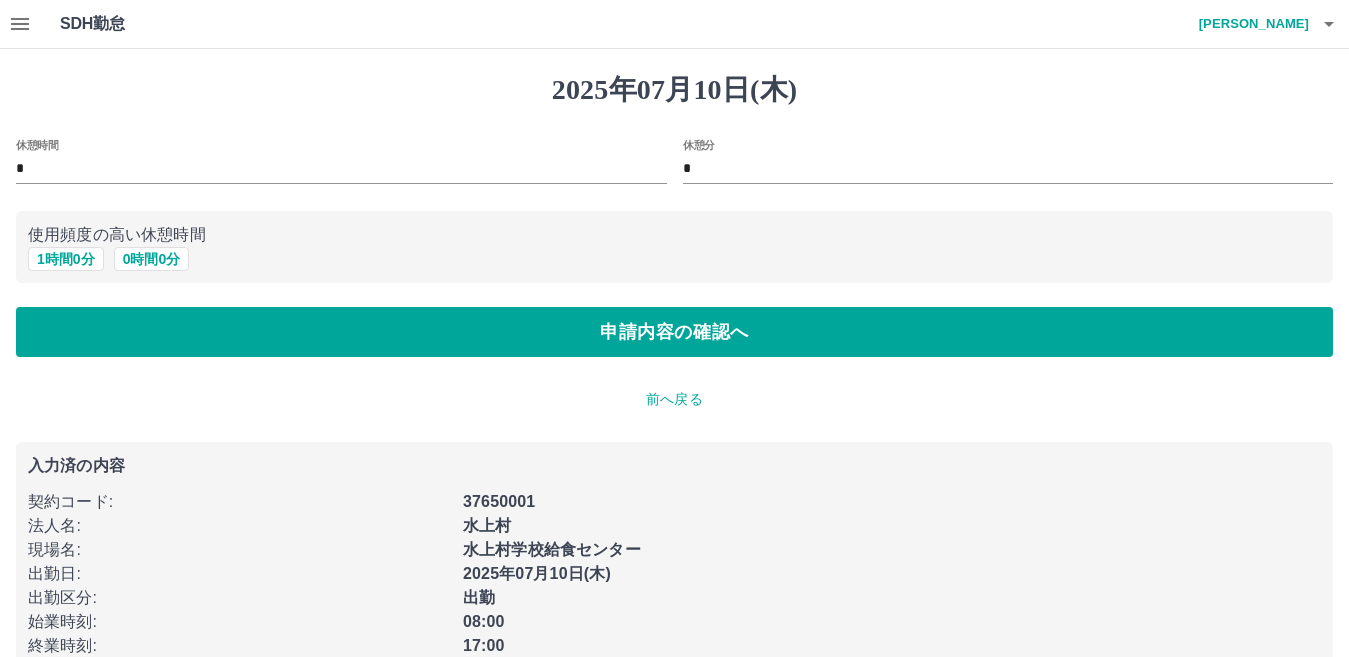 drag, startPoint x: 87, startPoint y: 257, endPoint x: 89, endPoint y: 284, distance: 27.073973 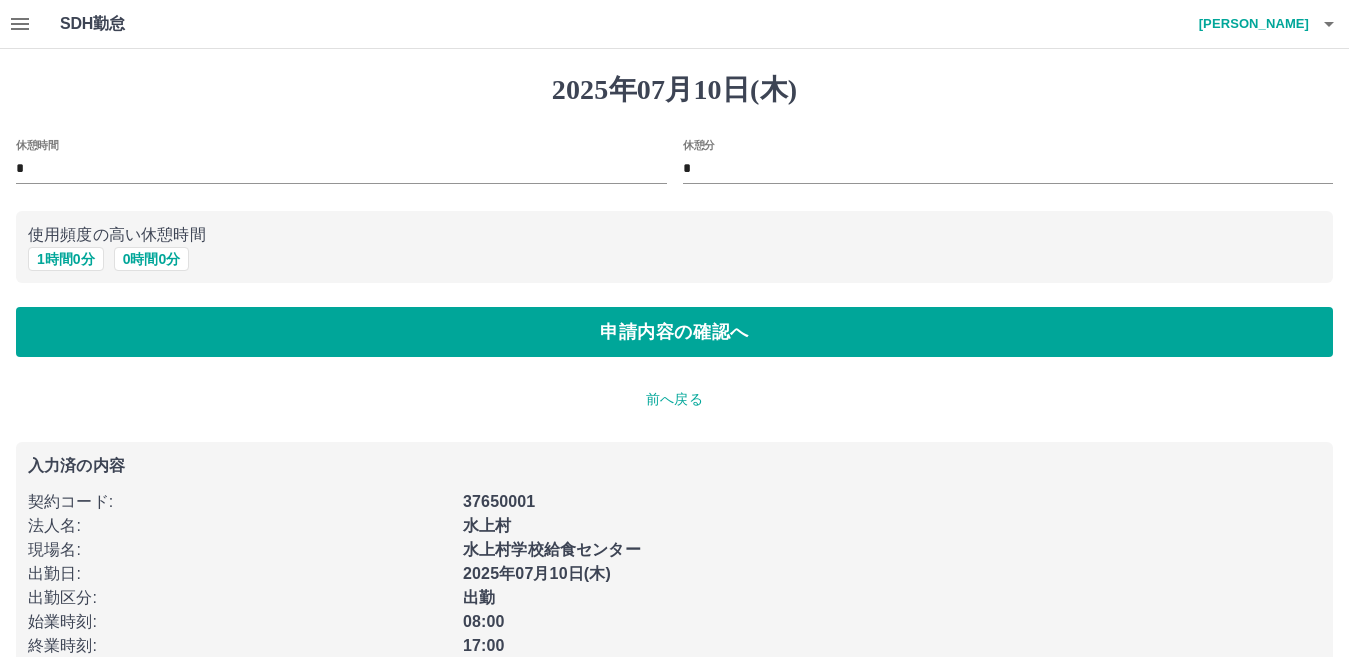 click on "1 時間 0 分" at bounding box center (66, 259) 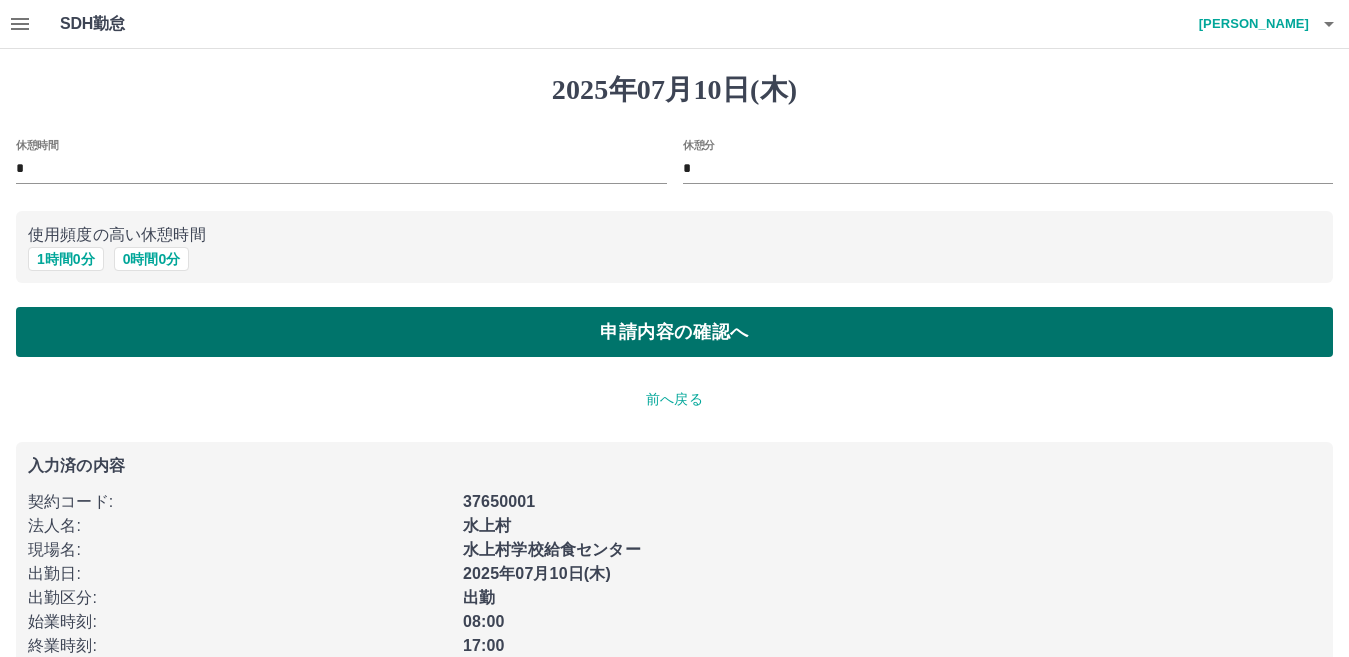 click on "申請内容の確認へ" at bounding box center (674, 332) 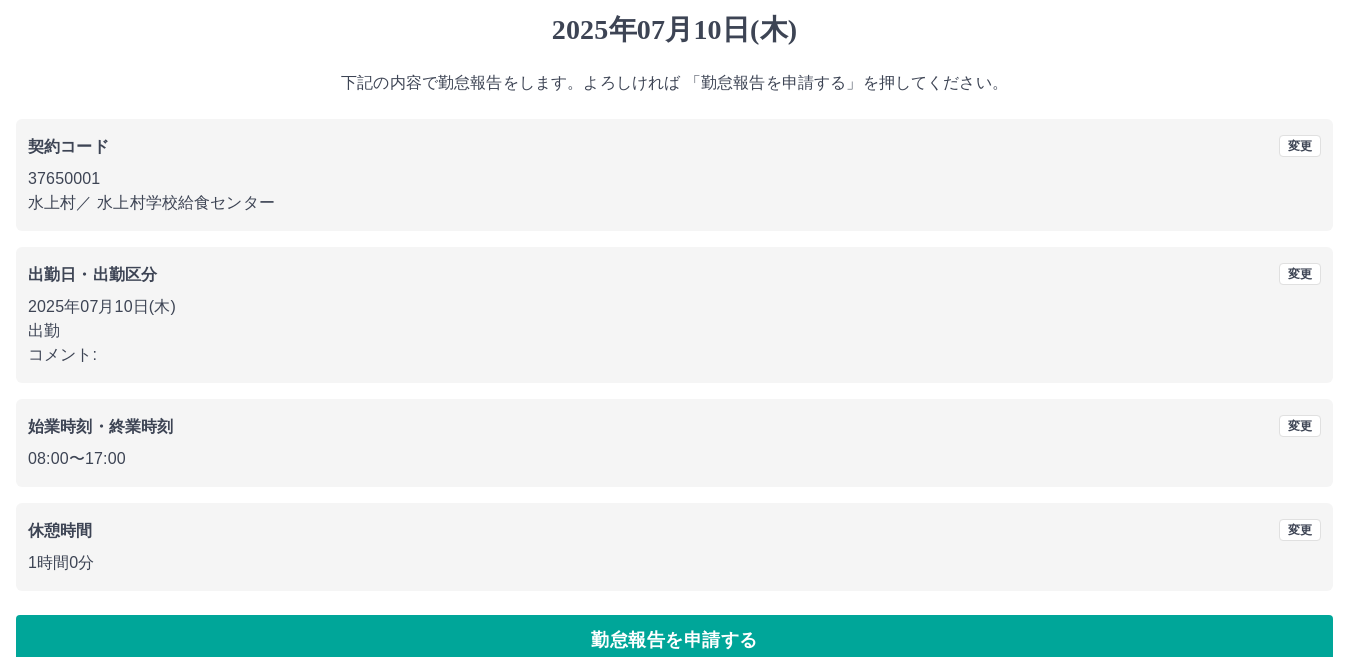 scroll, scrollTop: 92, scrollLeft: 0, axis: vertical 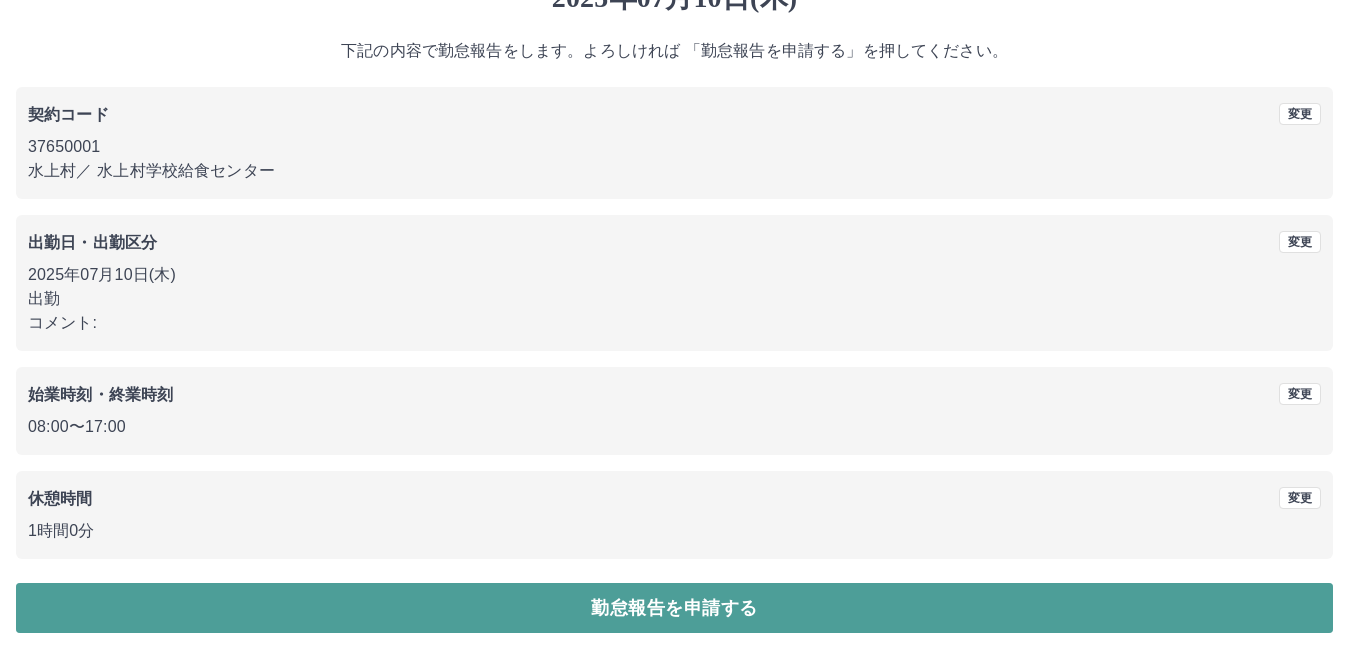 click on "勤怠報告を申請する" at bounding box center (674, 608) 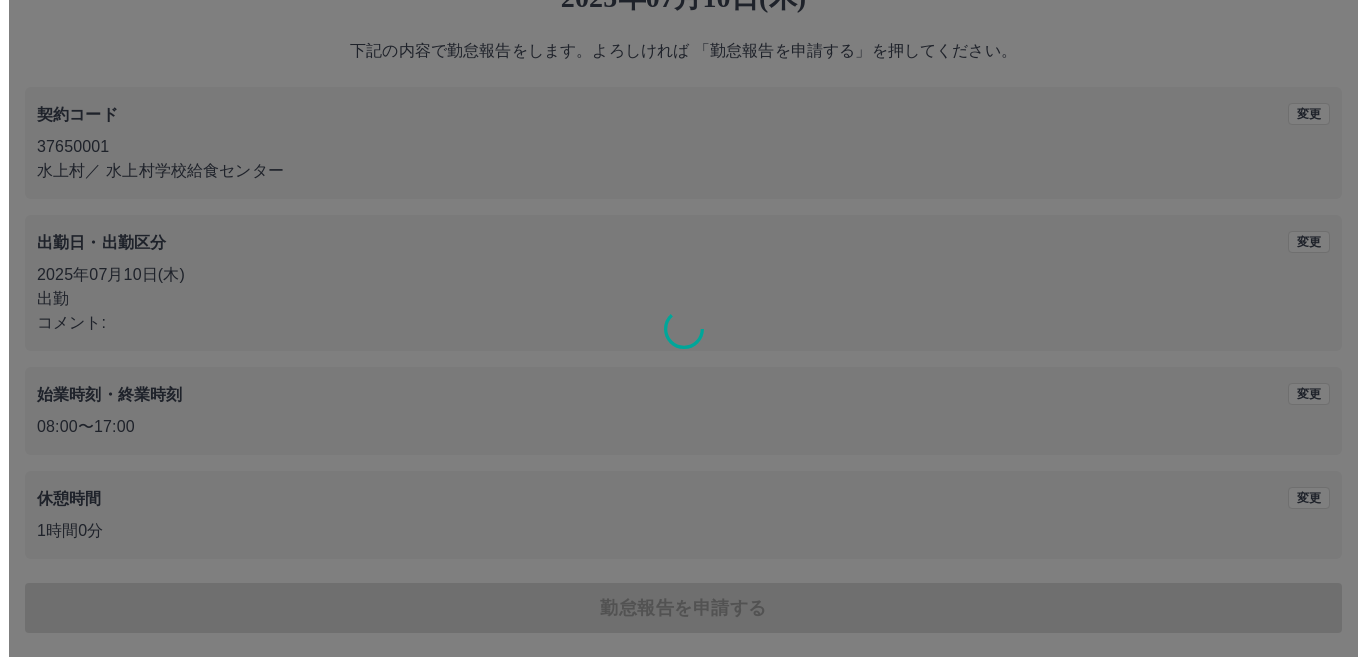 scroll, scrollTop: 0, scrollLeft: 0, axis: both 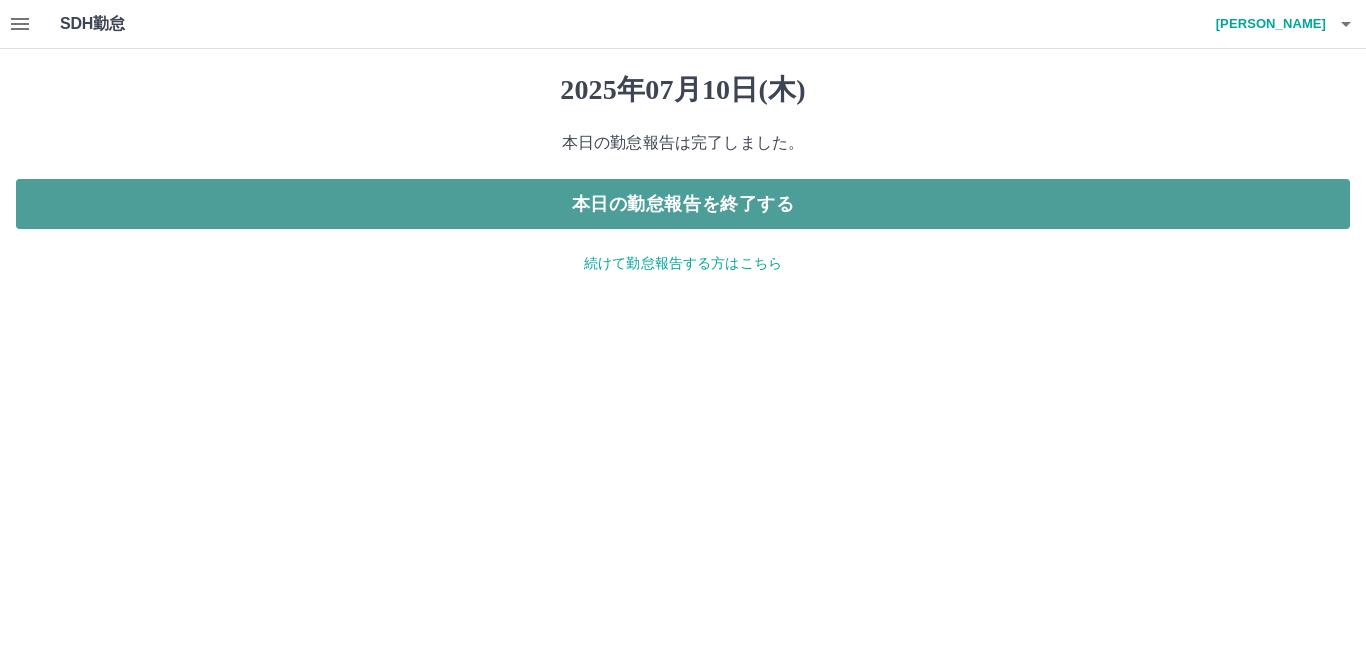 click on "本日の勤怠報告を終了する" at bounding box center (683, 204) 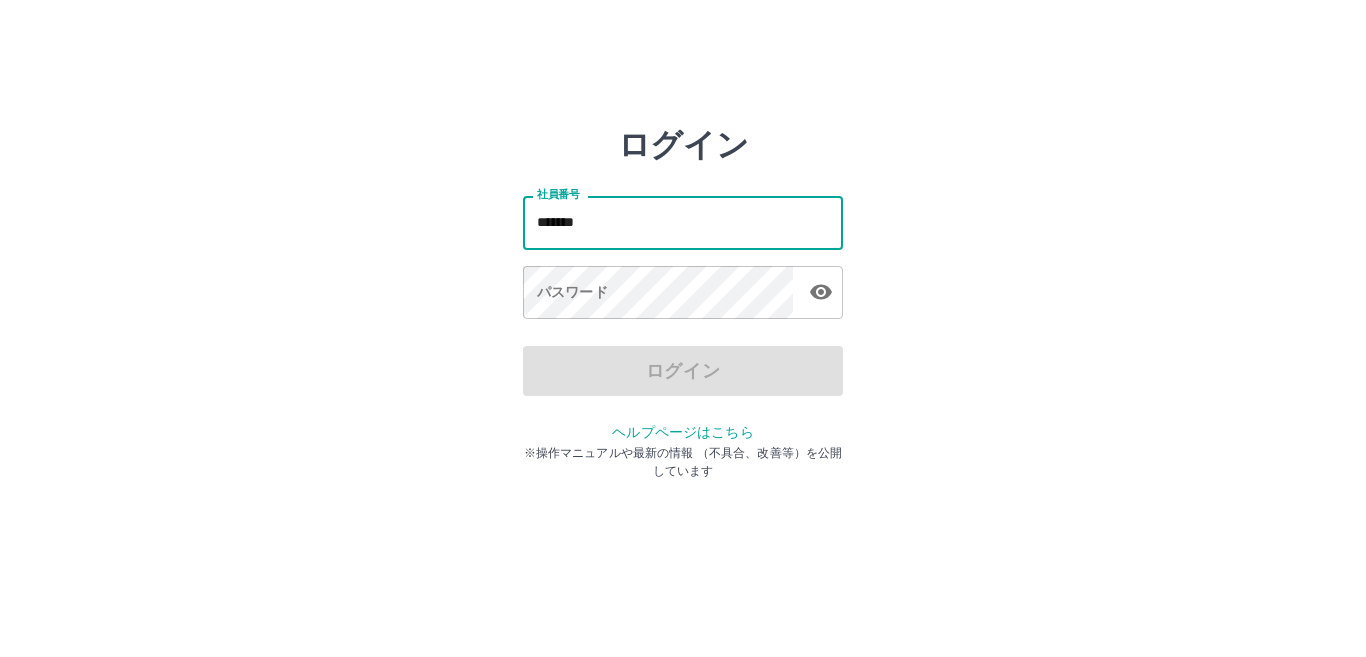 scroll, scrollTop: 0, scrollLeft: 0, axis: both 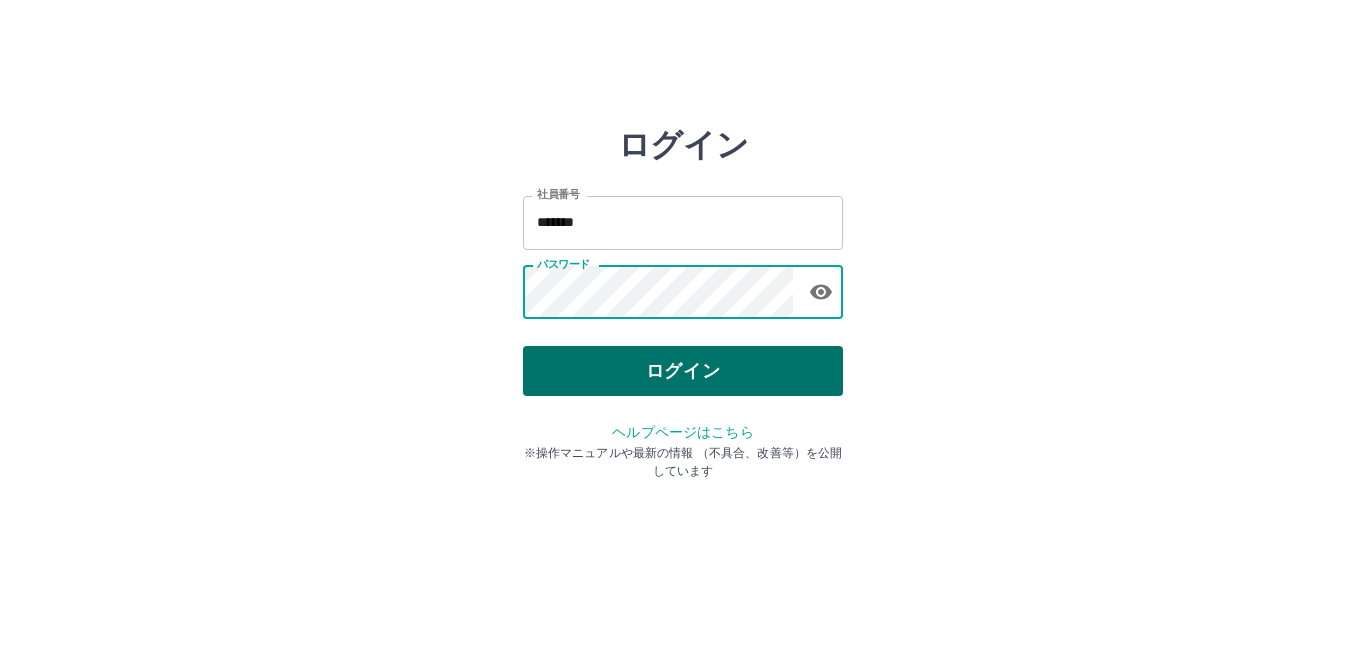 click on "ログイン" at bounding box center (683, 371) 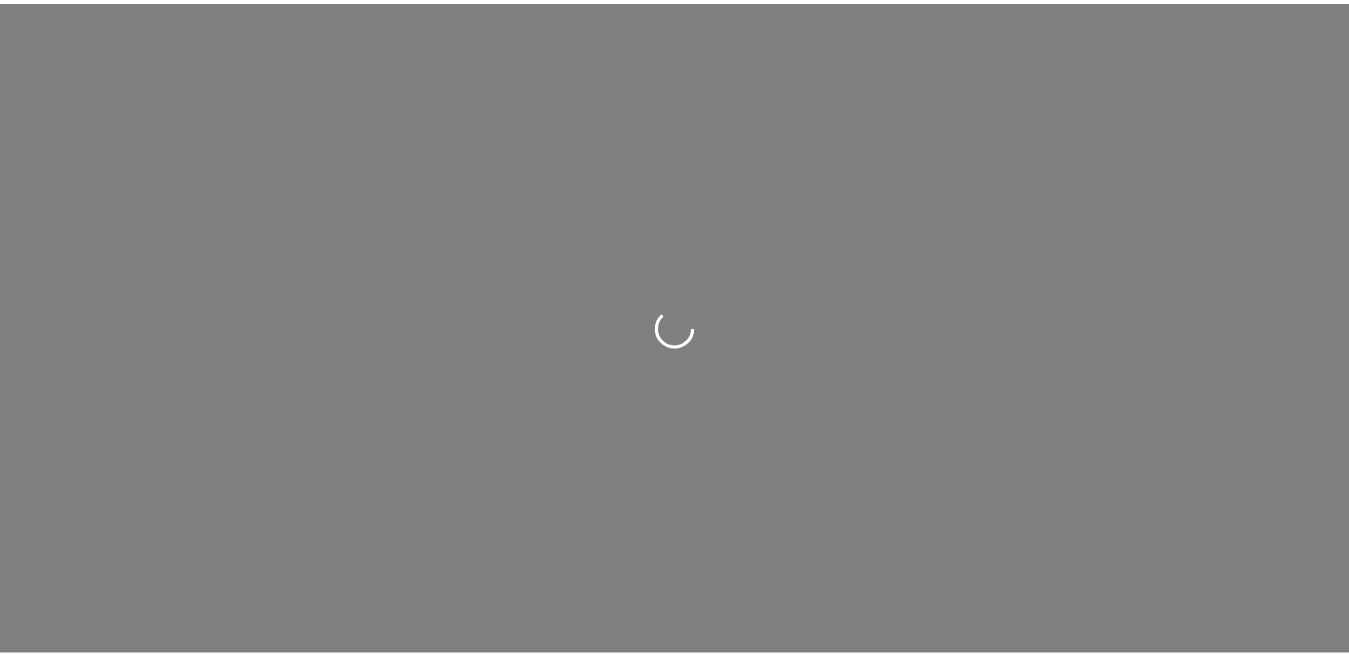 scroll, scrollTop: 0, scrollLeft: 0, axis: both 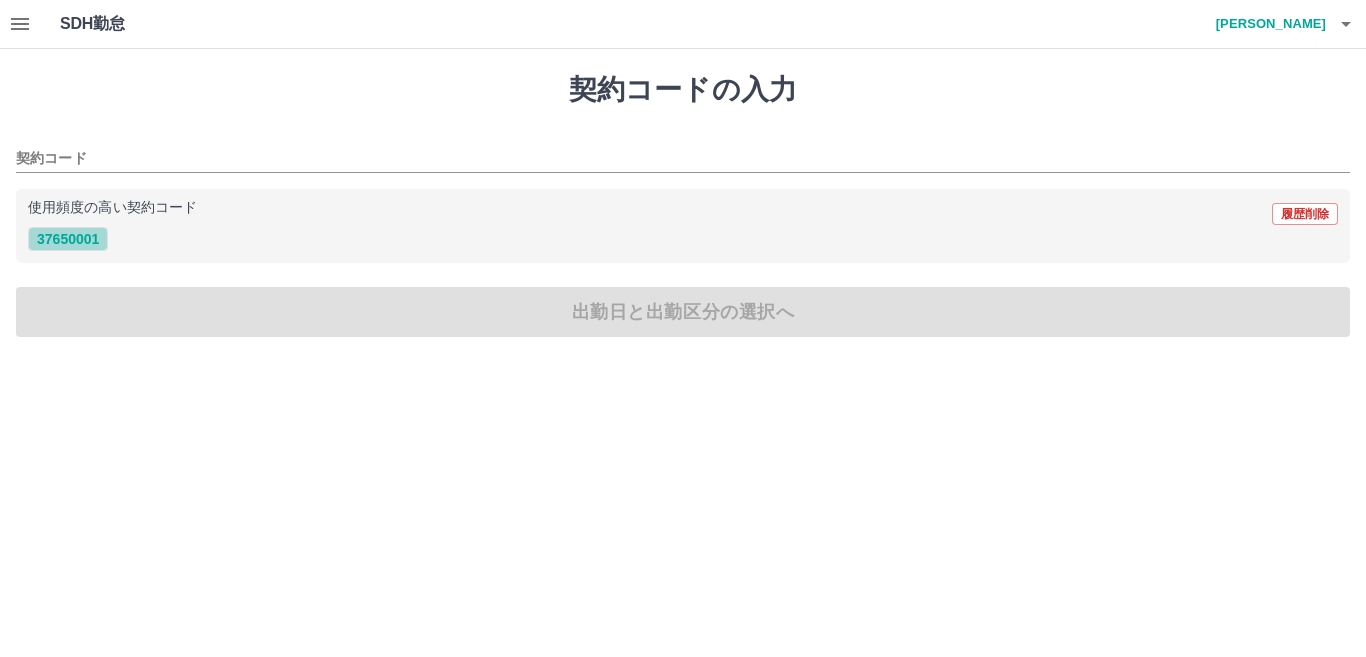 click on "37650001" at bounding box center [68, 239] 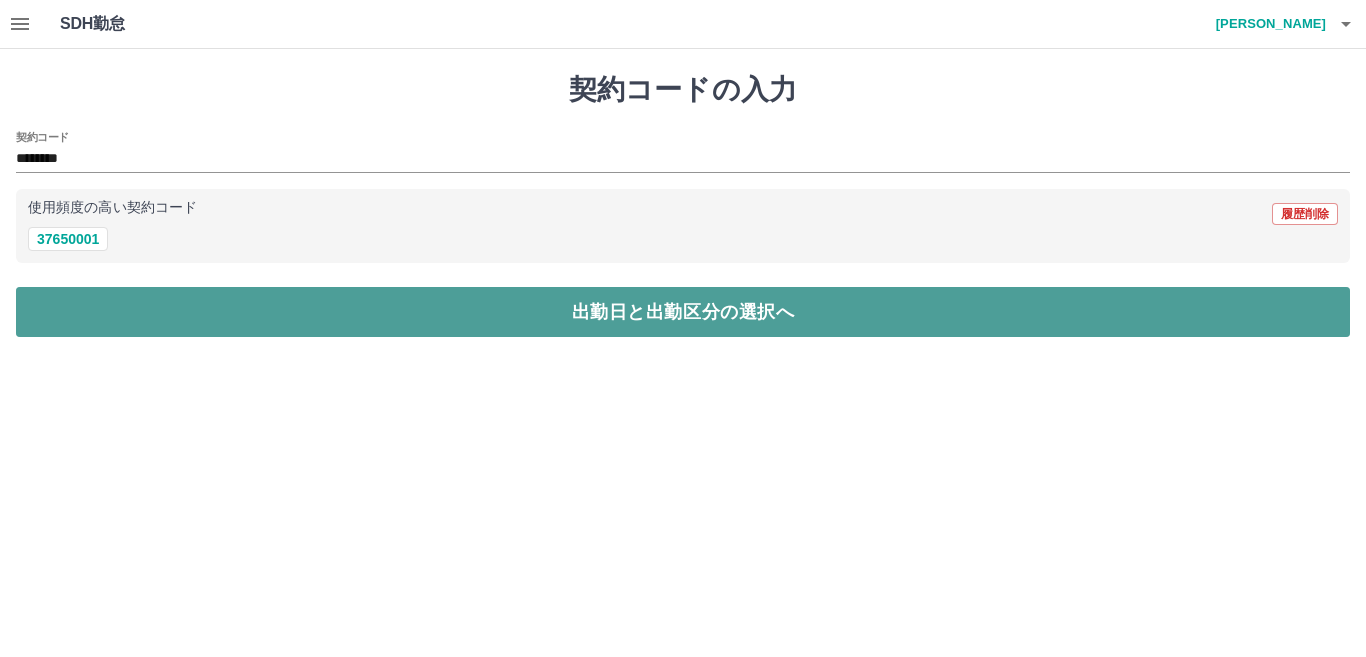 click on "出勤日と出勤区分の選択へ" at bounding box center (683, 312) 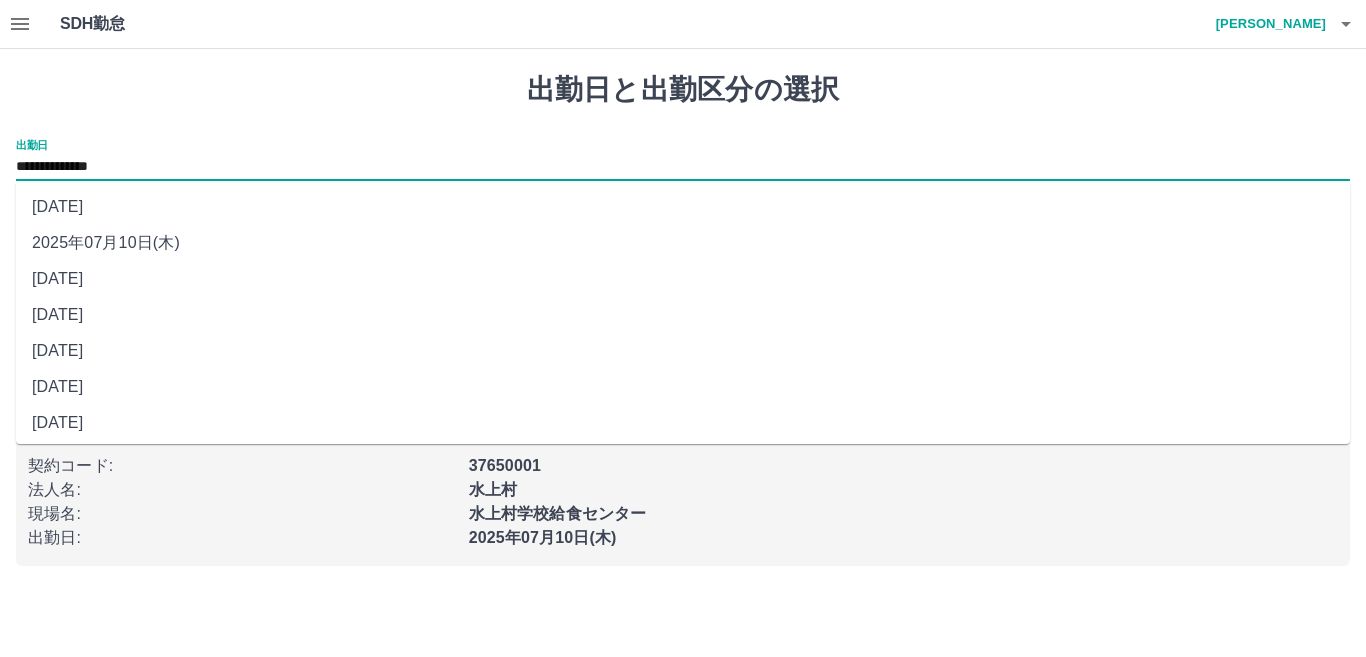 click on "**********" at bounding box center [683, 167] 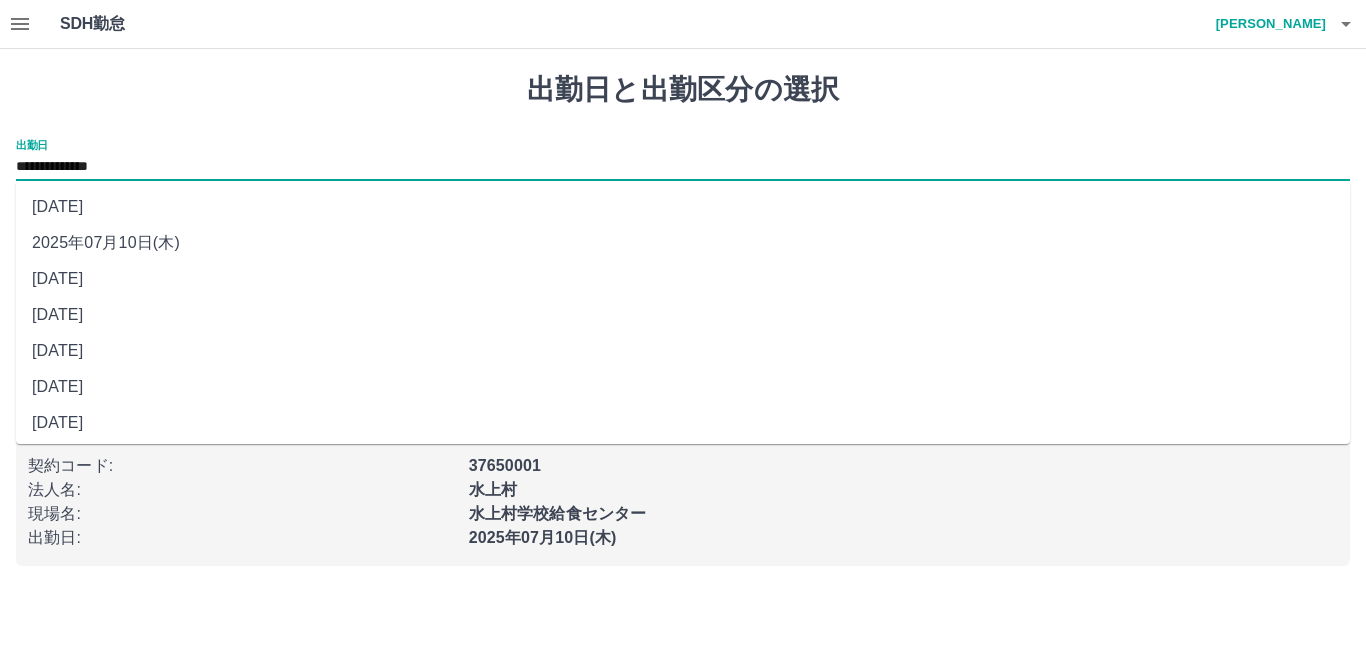 click on "[DATE]" at bounding box center [683, 351] 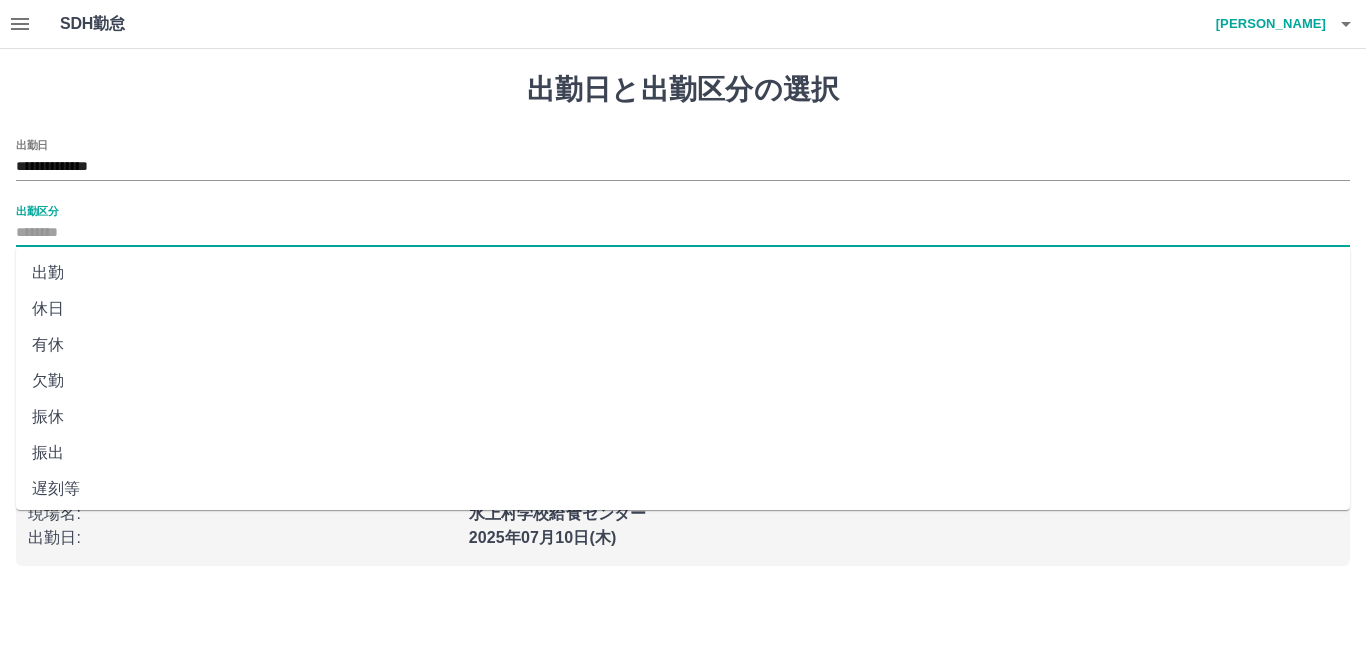click on "出勤区分" at bounding box center (683, 233) 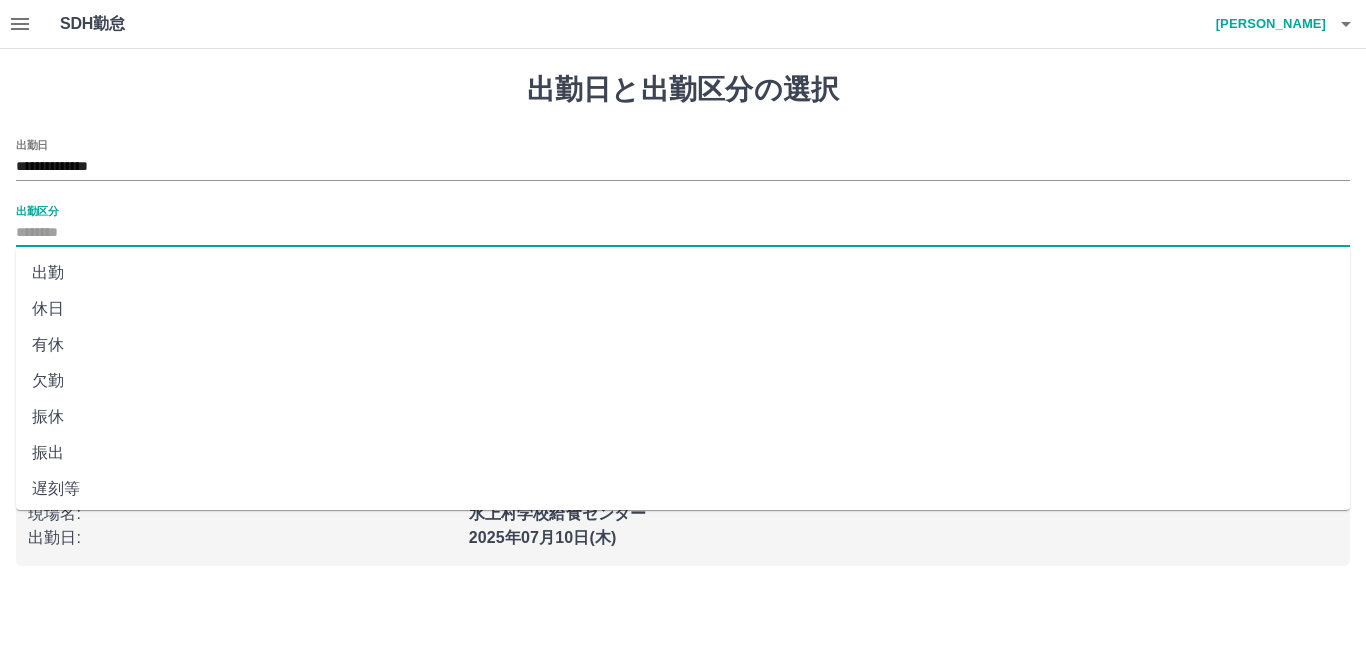 click on "出勤" at bounding box center [683, 273] 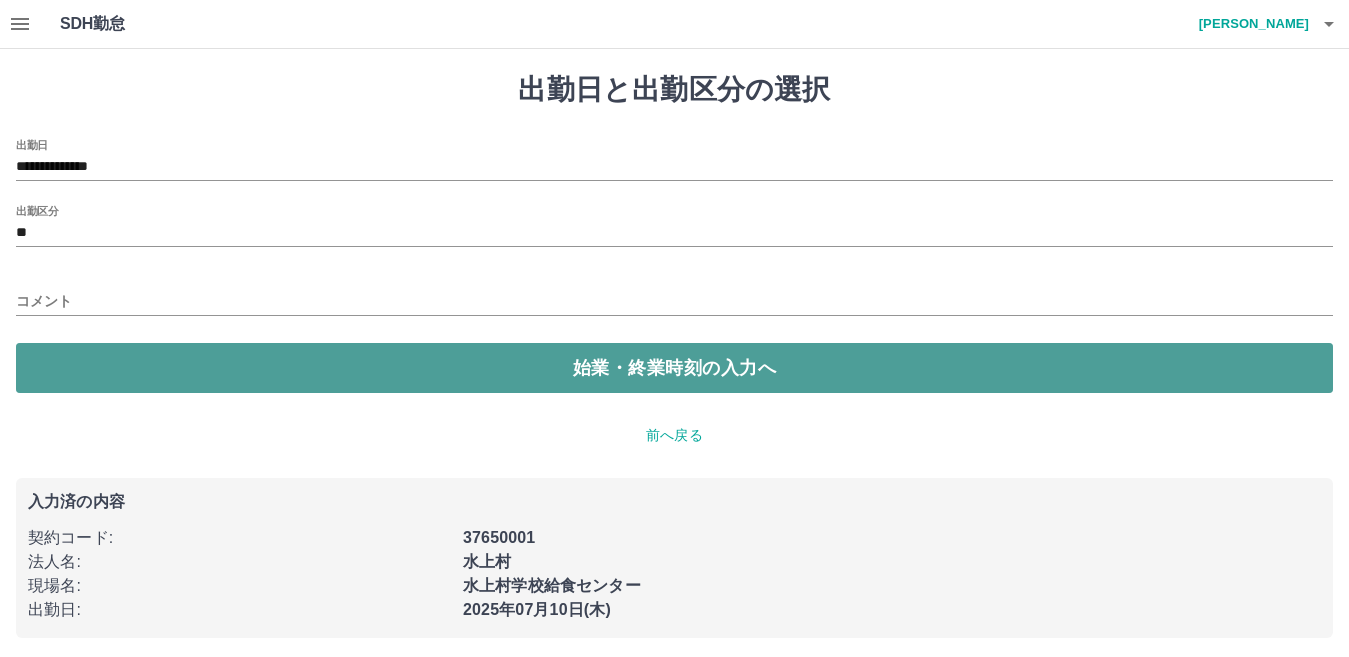 click on "始業・終業時刻の入力へ" at bounding box center (674, 368) 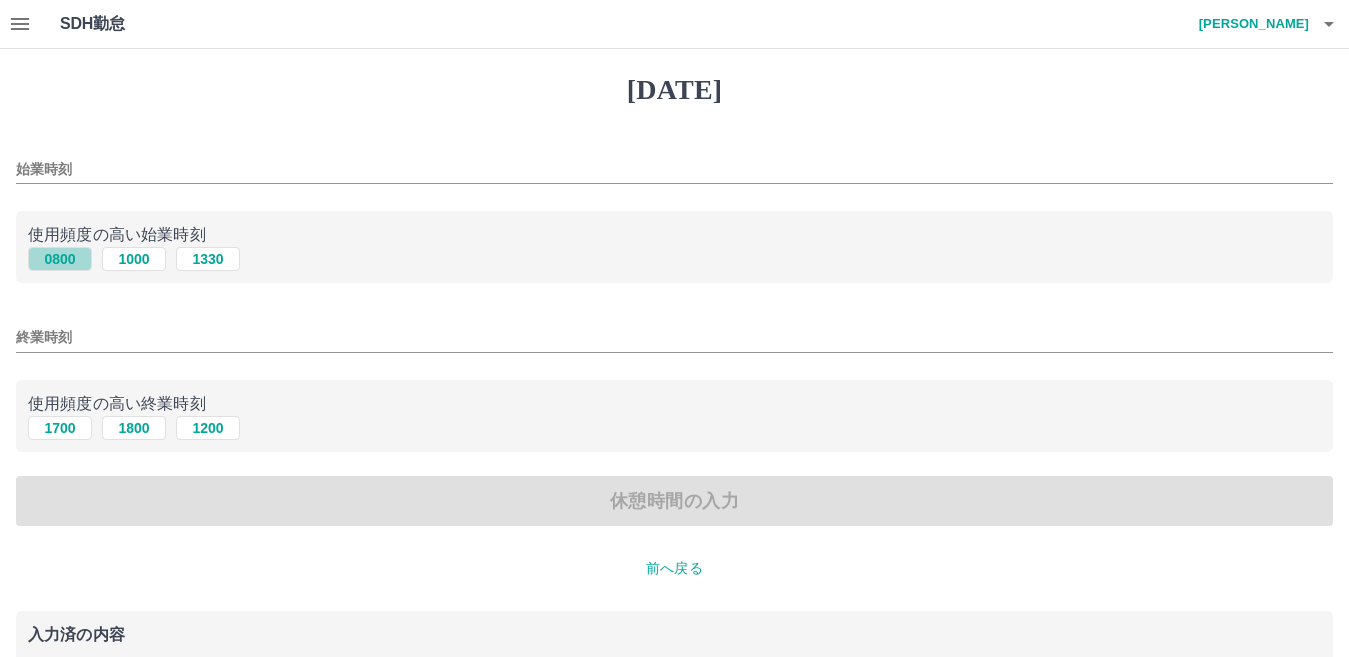 click on "0800" at bounding box center (60, 259) 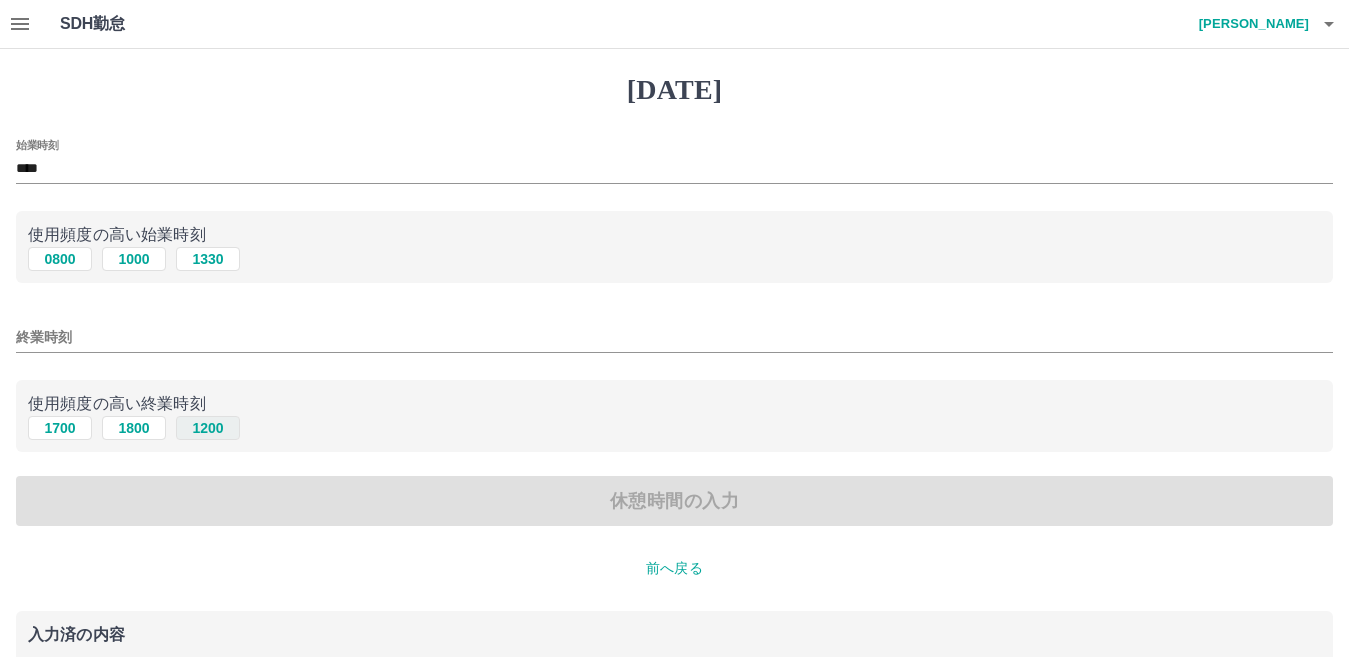 click on "1200" at bounding box center (208, 428) 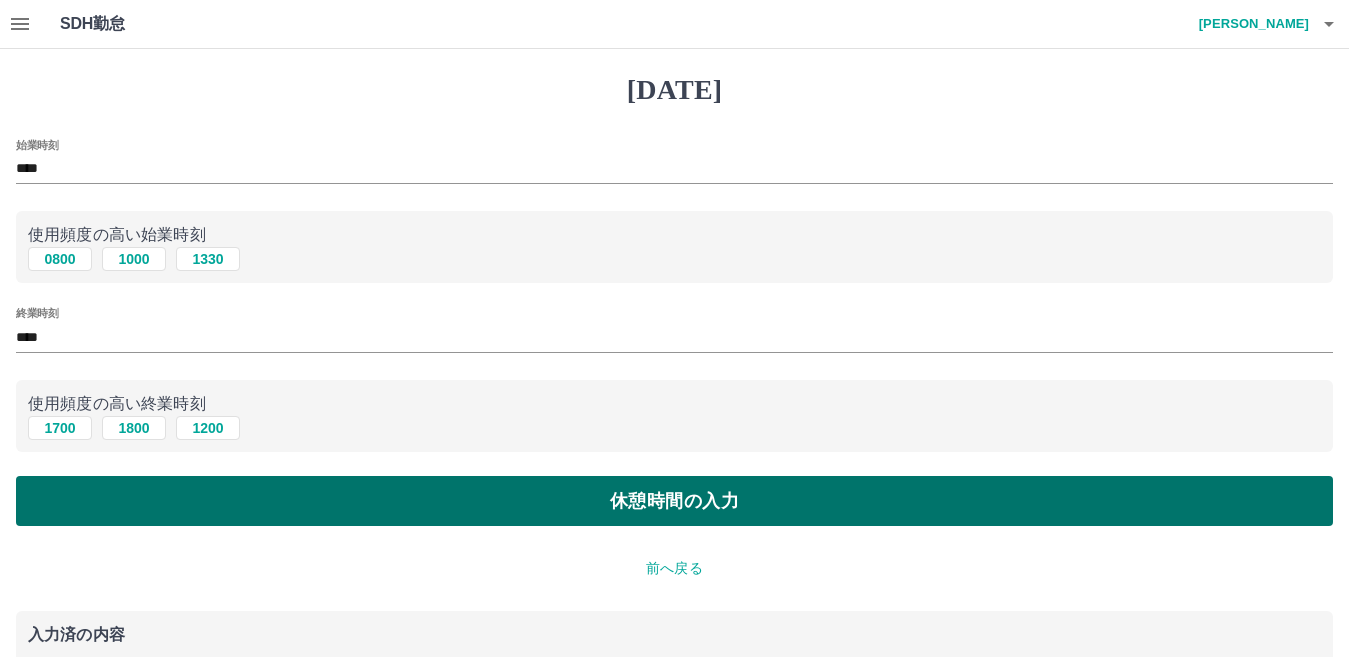 click on "休憩時間の入力" at bounding box center [674, 501] 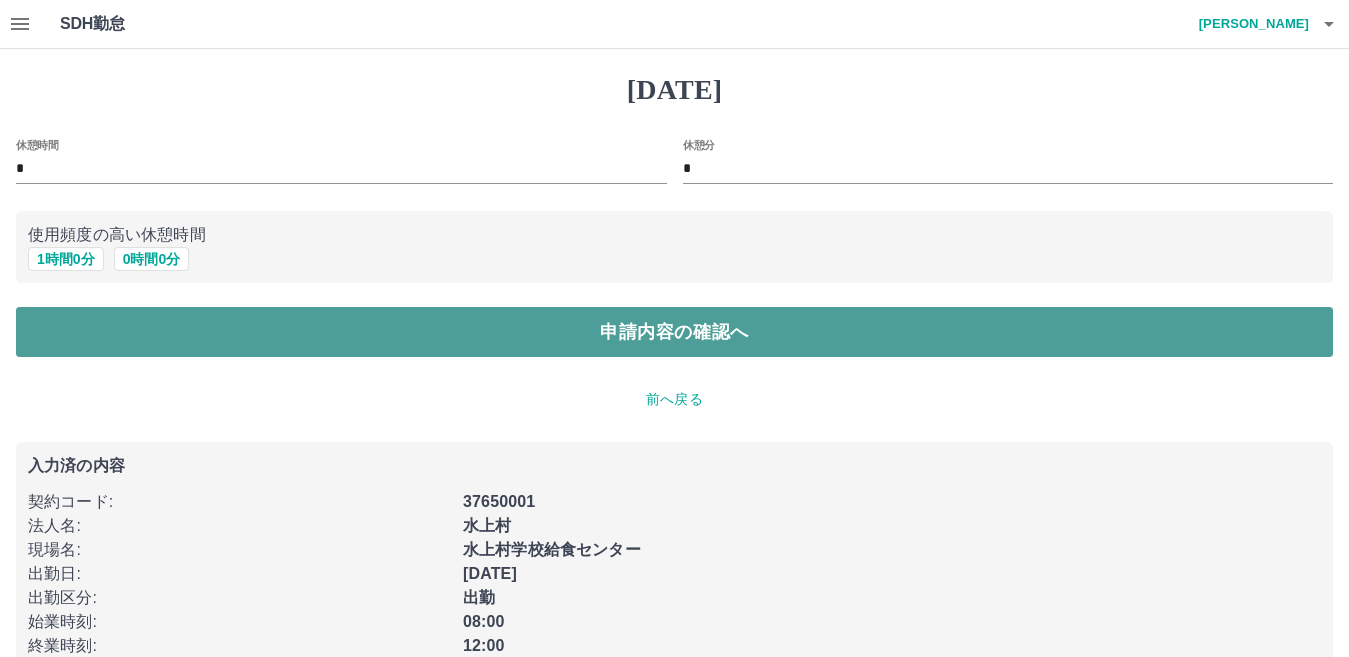 click on "申請内容の確認へ" at bounding box center (674, 332) 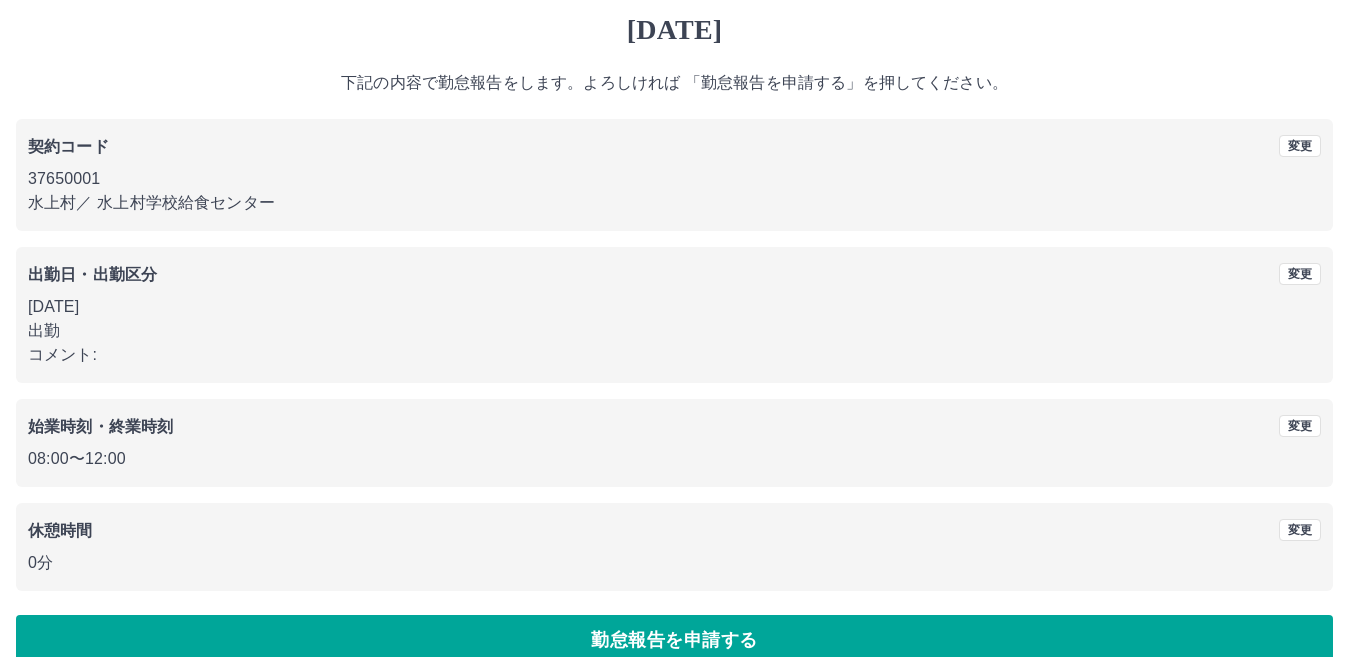 scroll, scrollTop: 92, scrollLeft: 0, axis: vertical 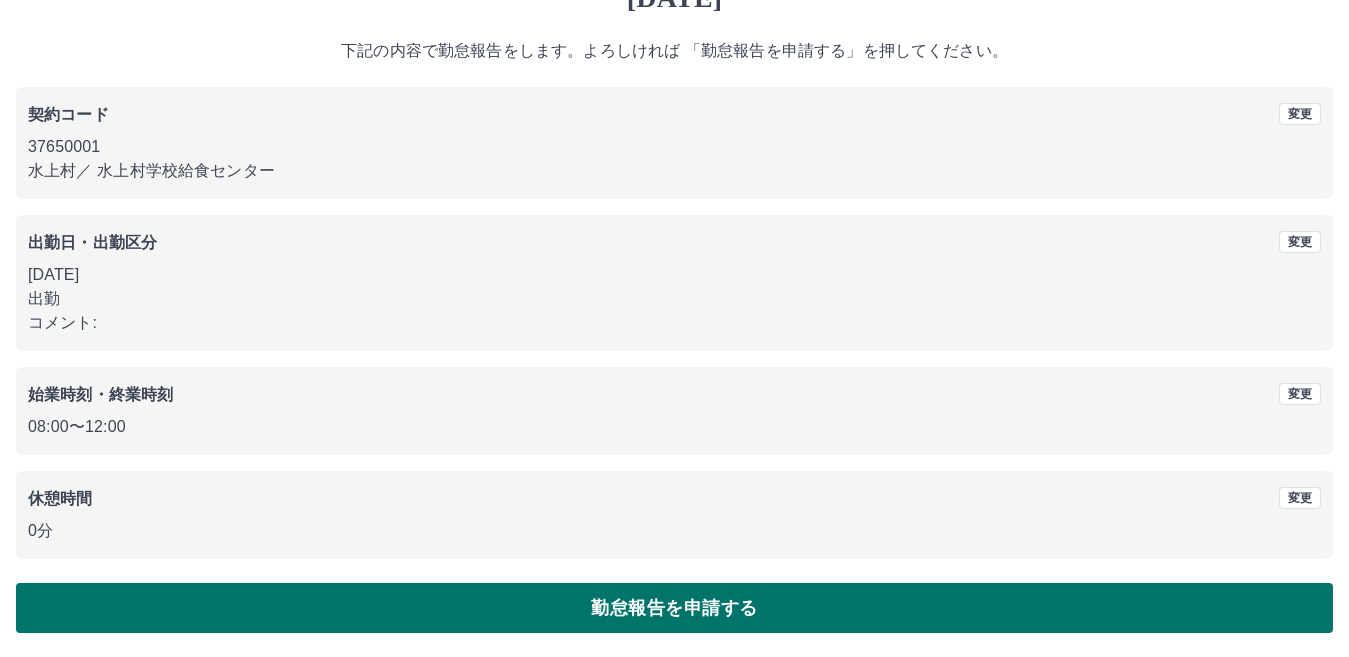 click on "勤怠報告を申請する" at bounding box center [674, 608] 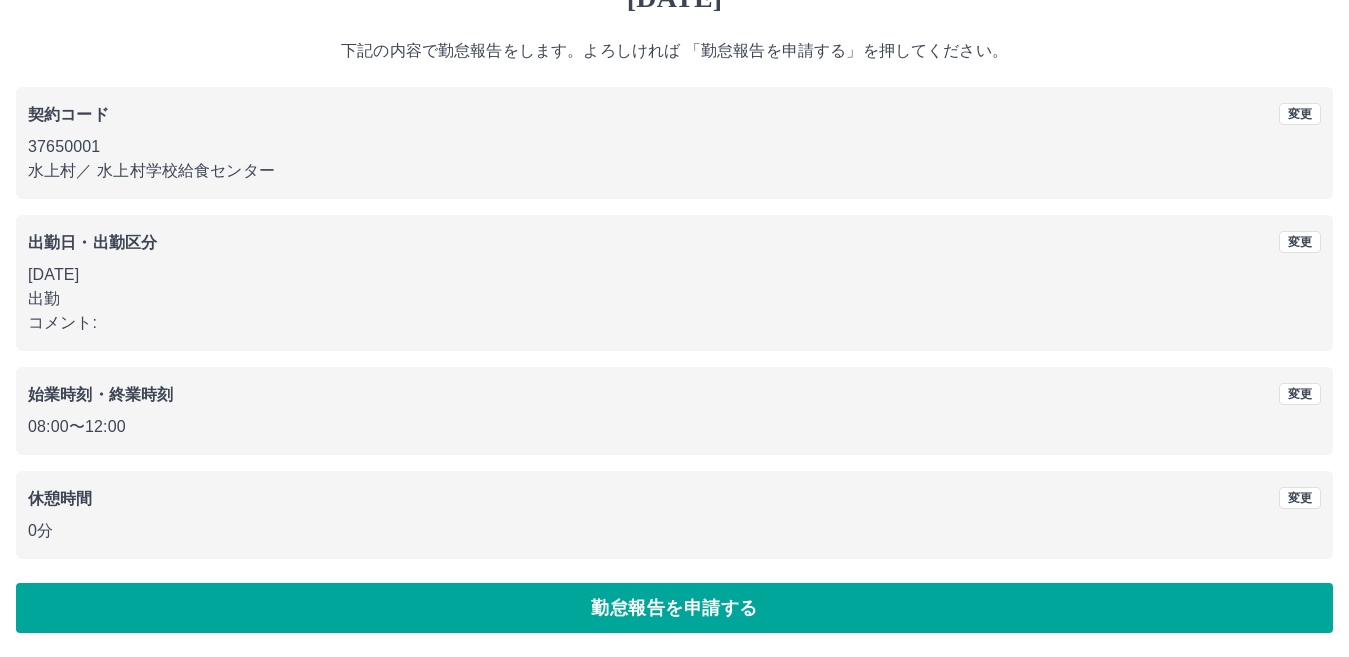 scroll, scrollTop: 0, scrollLeft: 0, axis: both 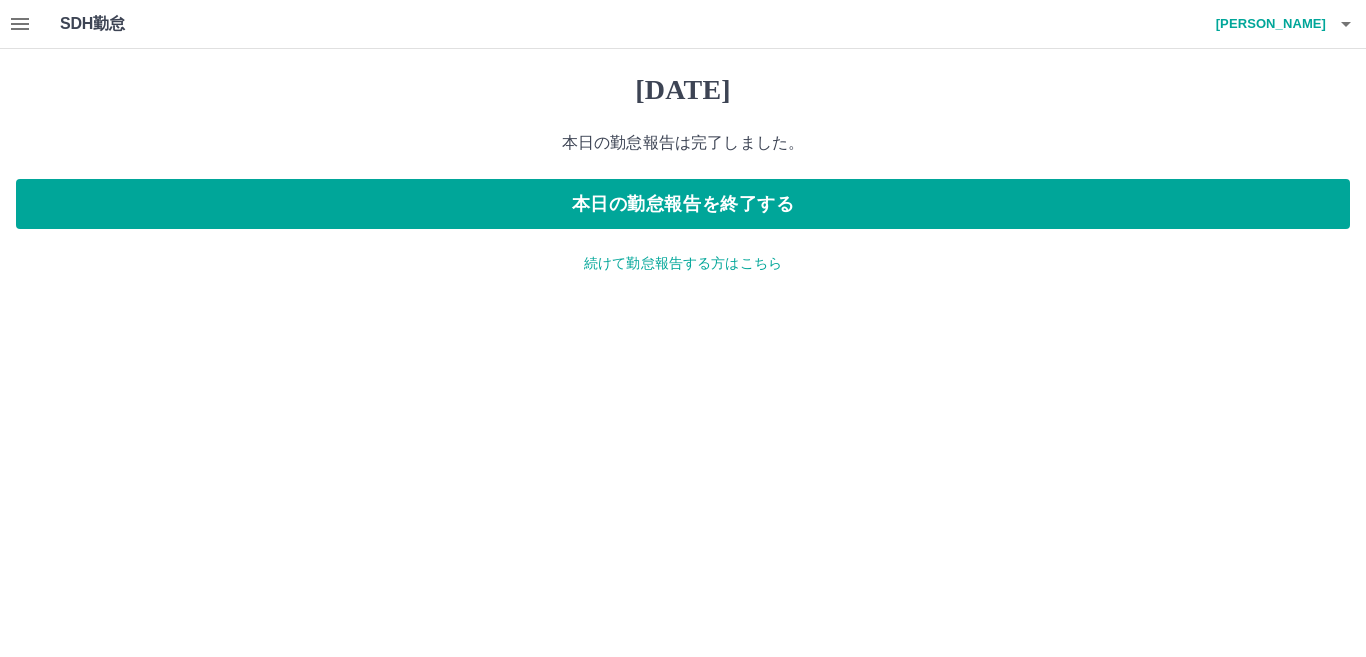 click on "[DATE] 本日の勤怠報告は完了しました。 本日の勤怠報告を終了する 続けて勤怠報告する方はこちら" at bounding box center [683, 173] 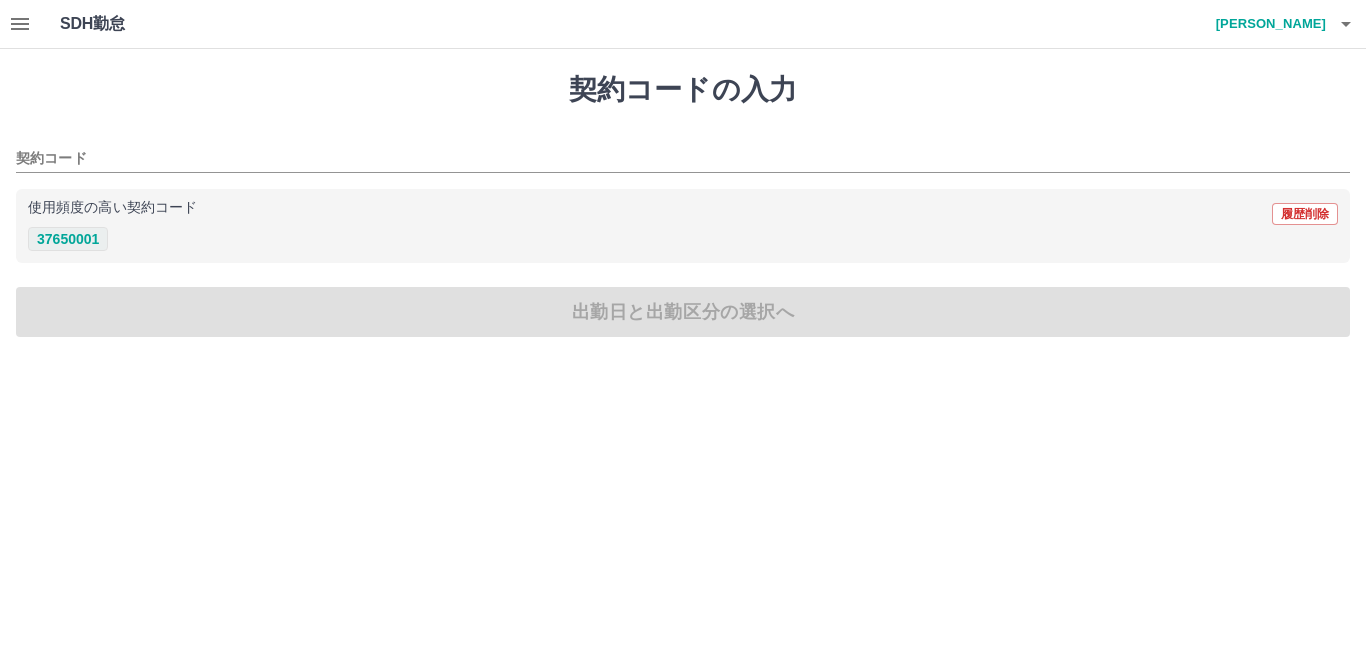 click on "37650001" at bounding box center [68, 239] 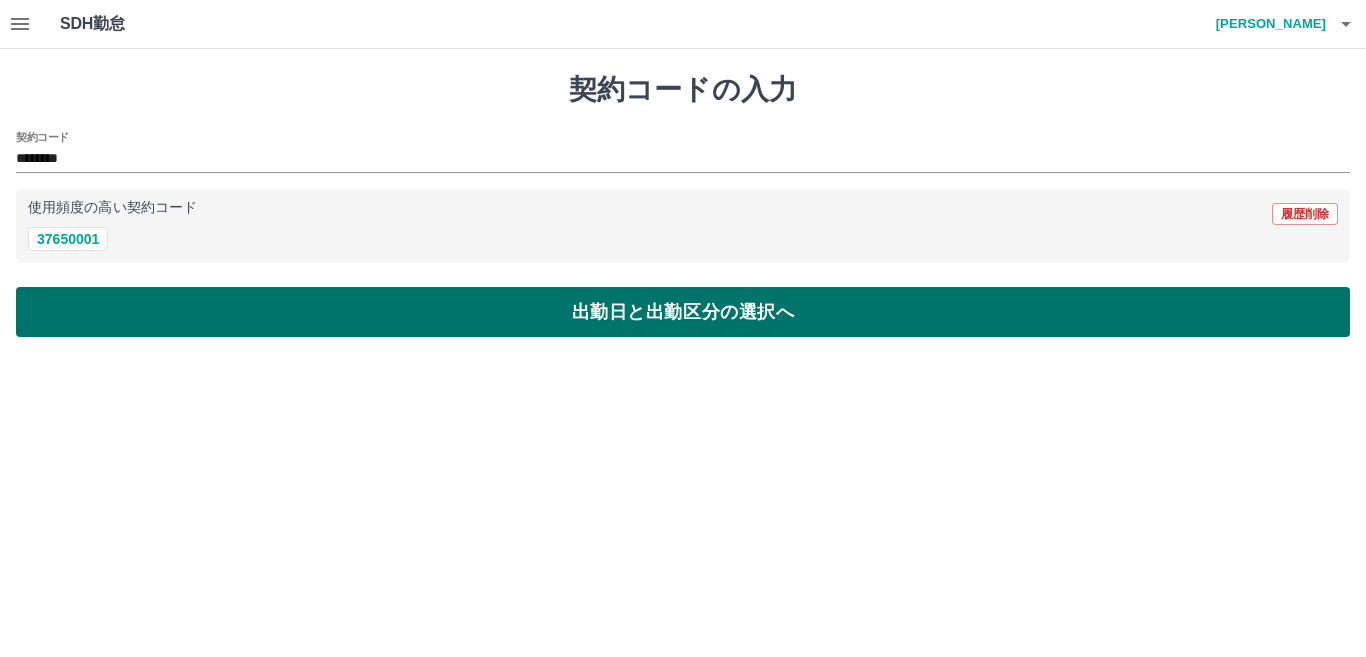 click on "出勤日と出勤区分の選択へ" at bounding box center (683, 312) 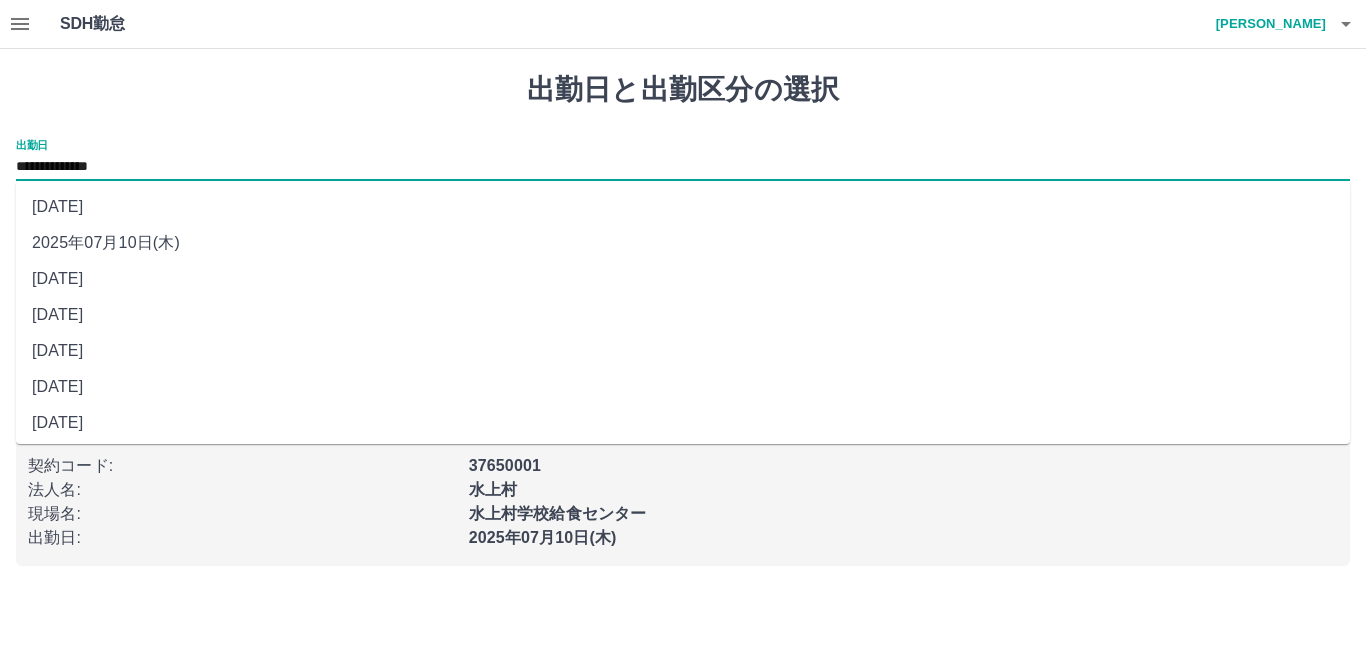 click on "**********" at bounding box center (683, 167) 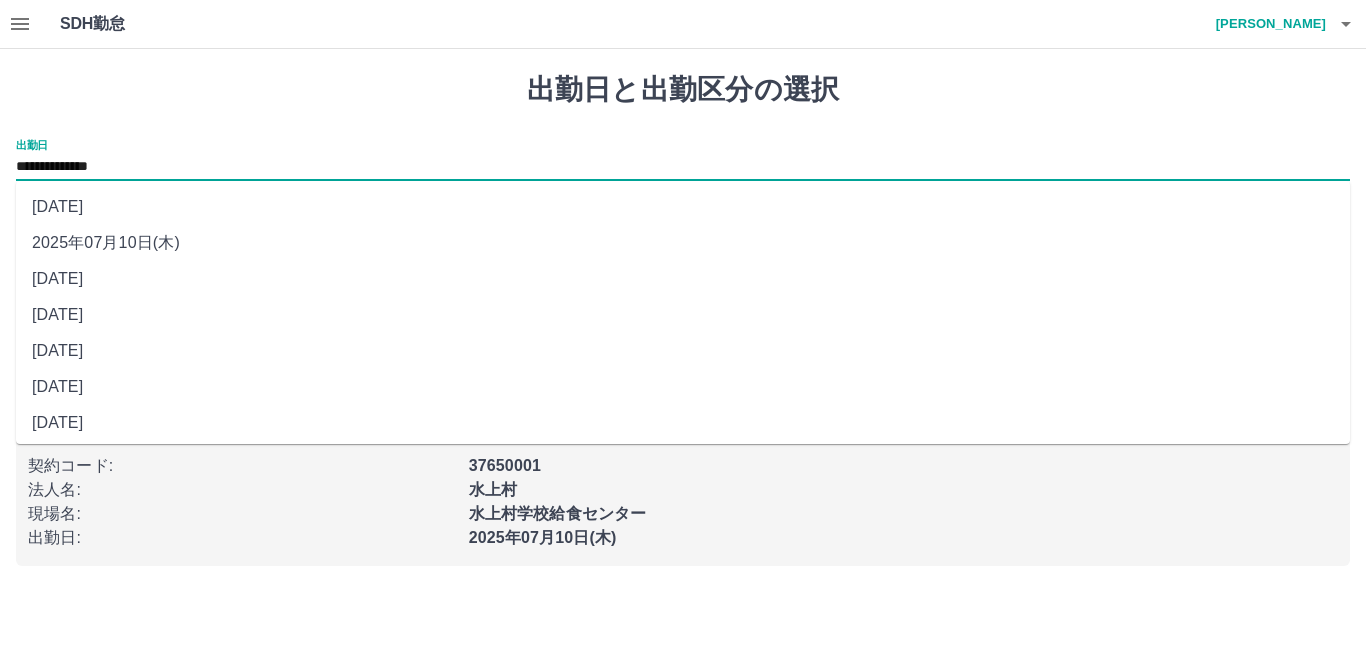 click on "[DATE]" at bounding box center (683, 315) 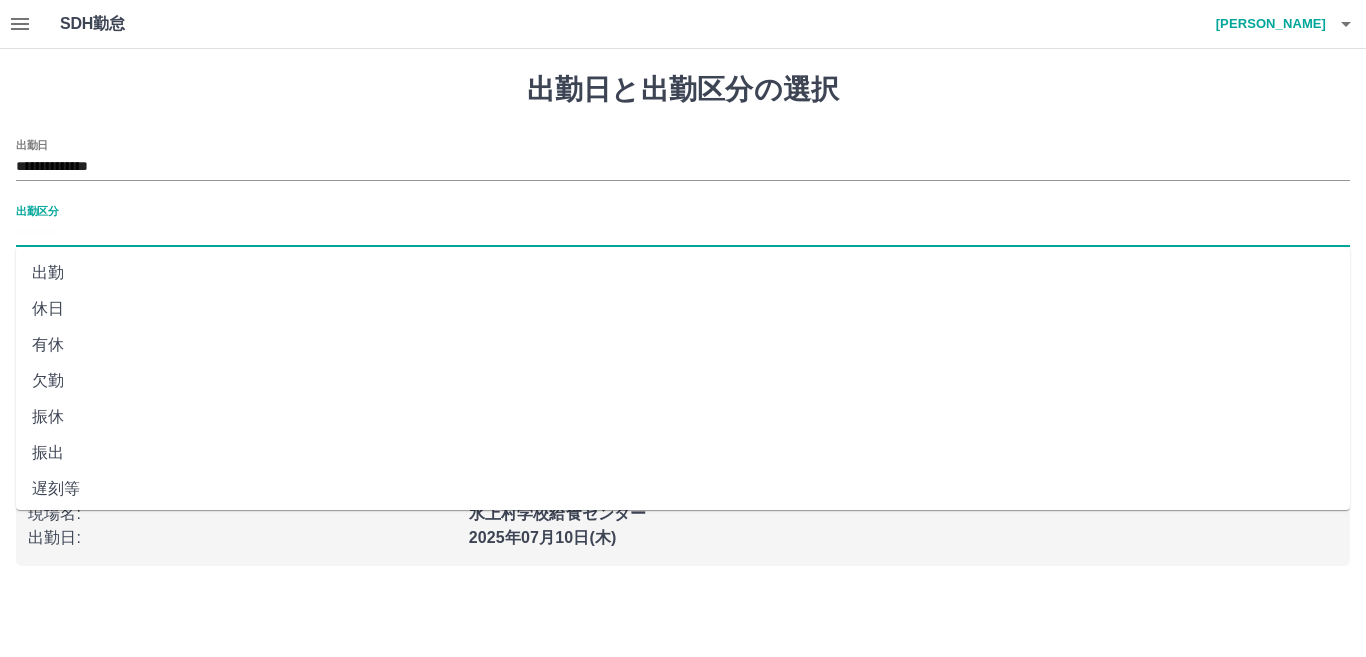 click on "出勤区分" at bounding box center (683, 233) 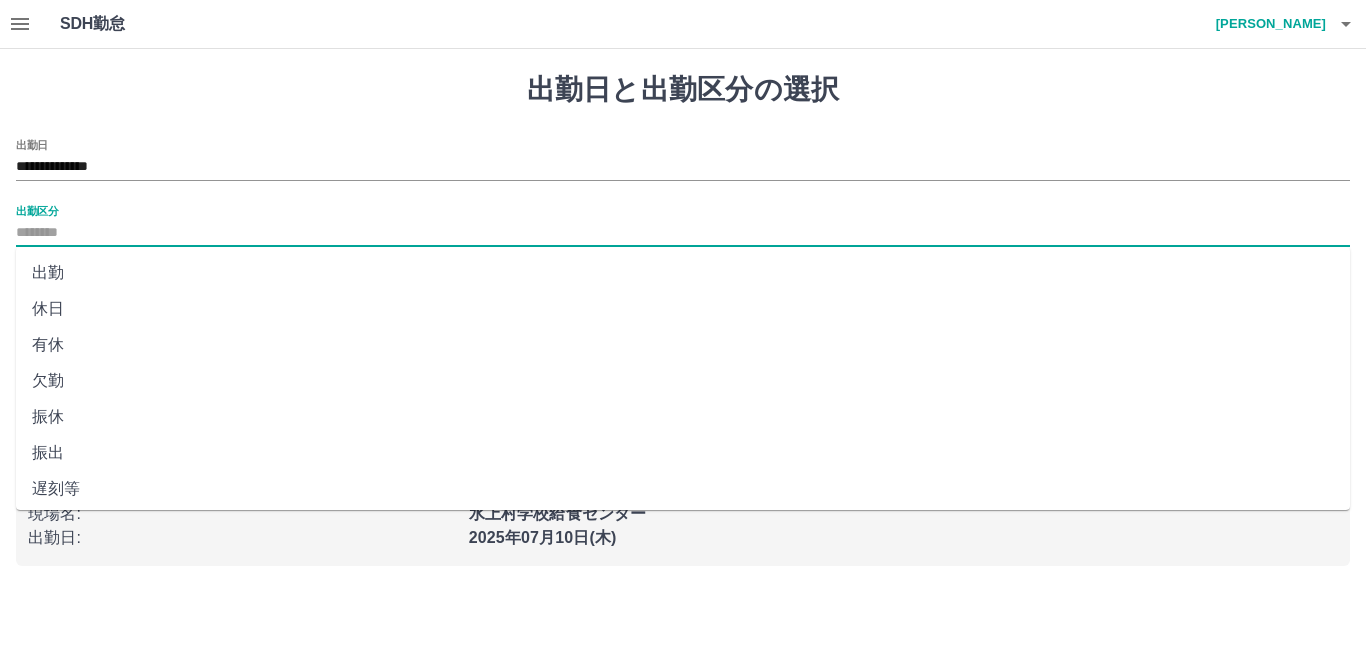 click on "出勤" at bounding box center (683, 273) 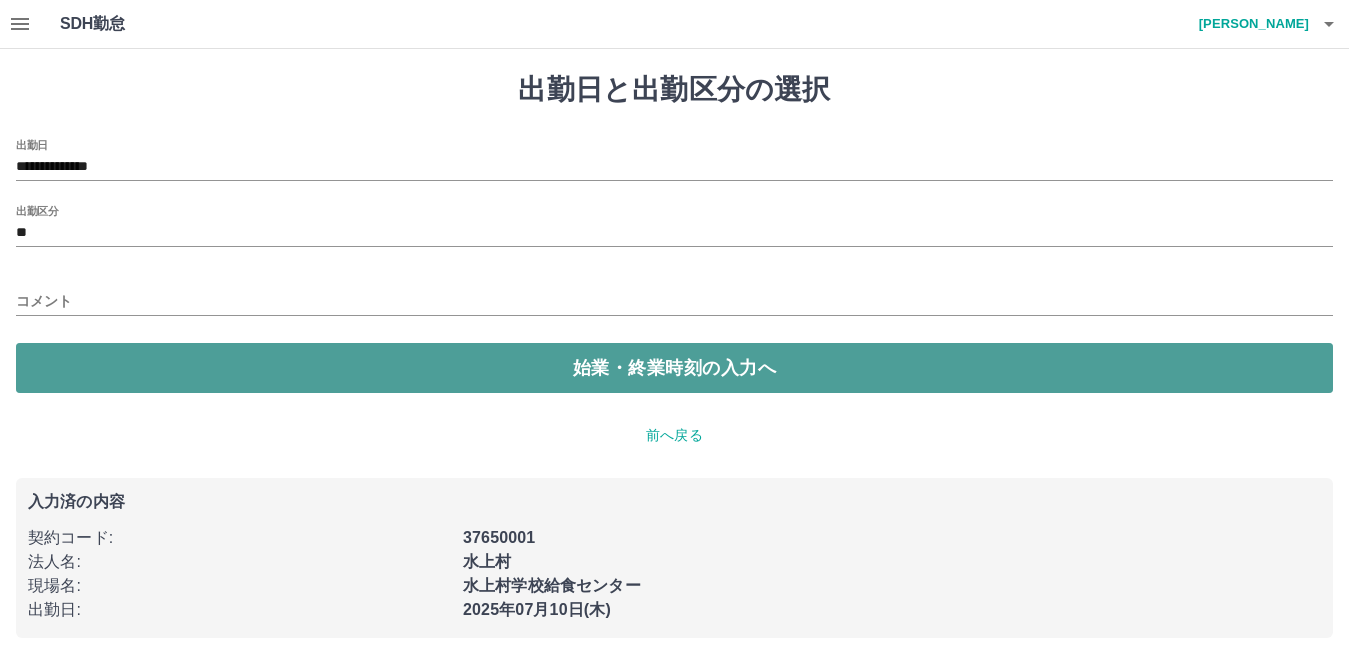 click on "始業・終業時刻の入力へ" at bounding box center (674, 368) 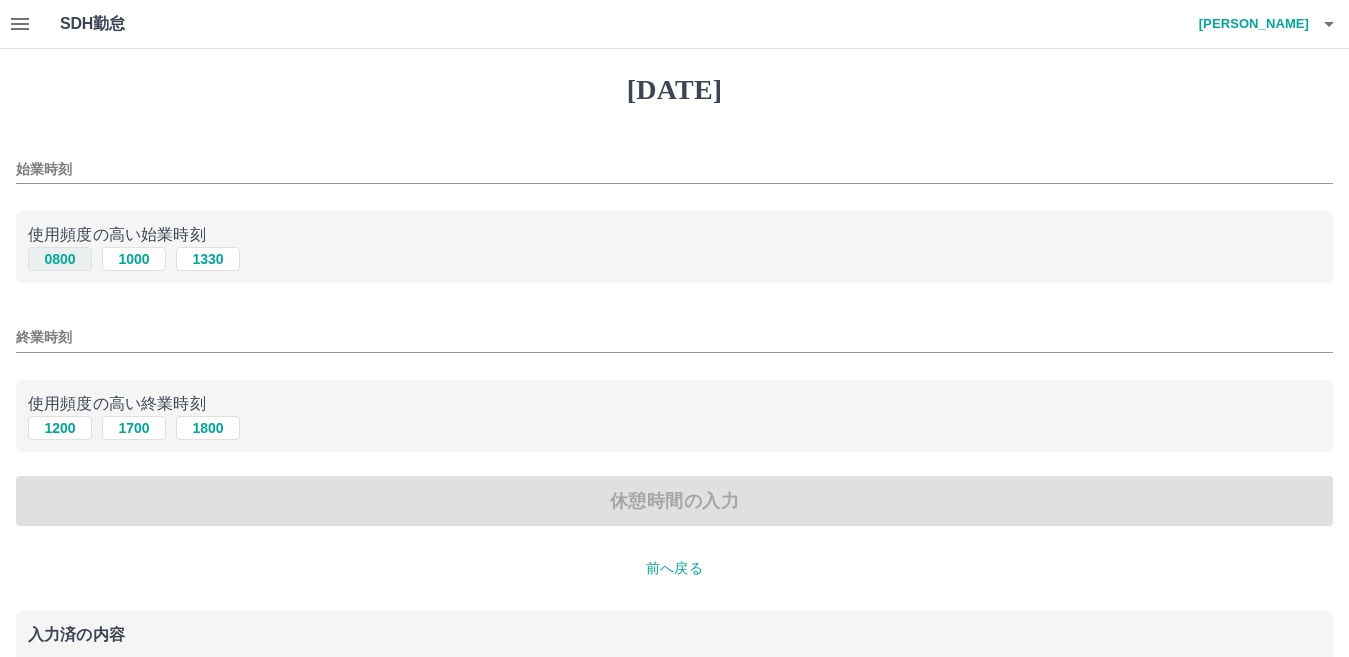 click on "0800" at bounding box center [60, 259] 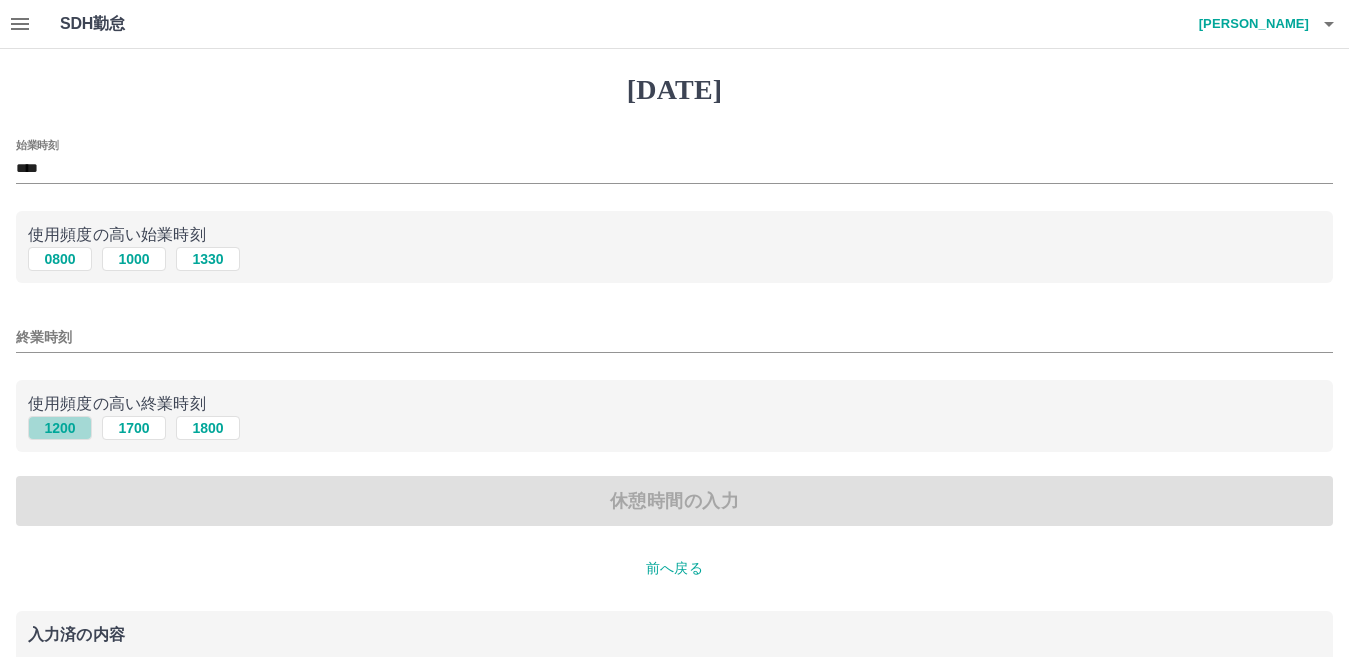 click on "1200" at bounding box center [60, 428] 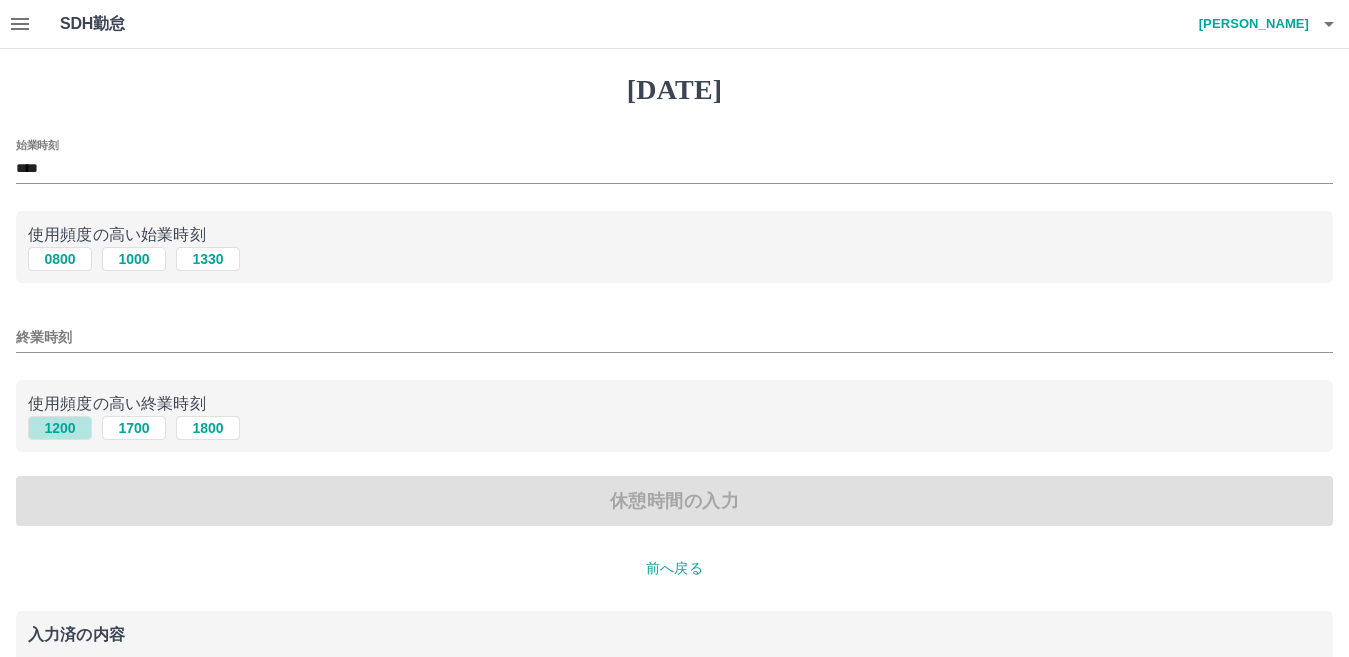 type on "****" 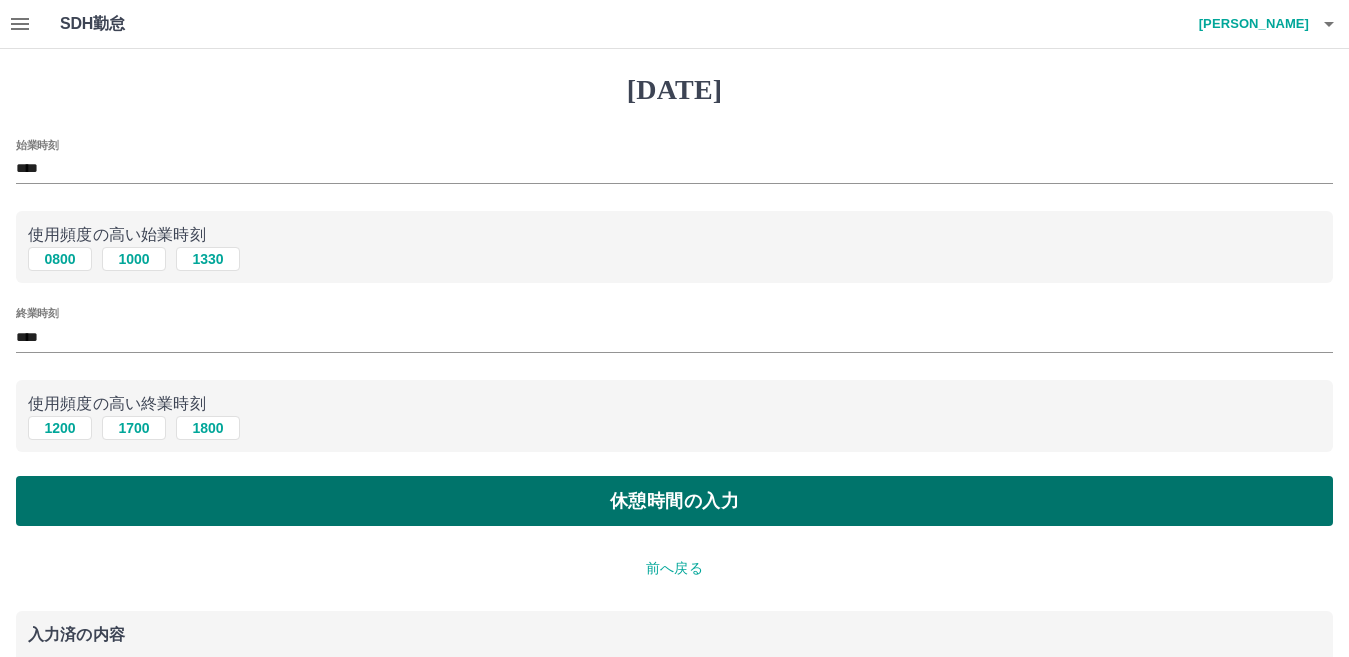 click on "休憩時間の入力" at bounding box center [674, 501] 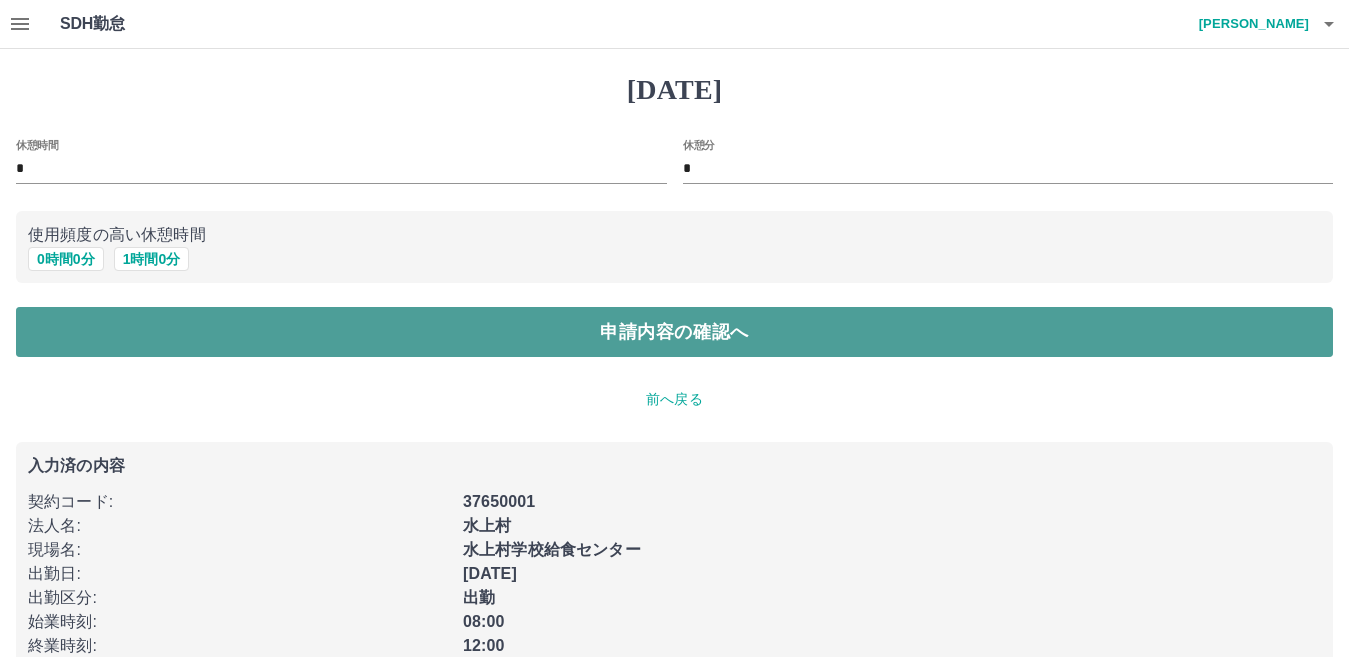 click on "申請内容の確認へ" at bounding box center (674, 332) 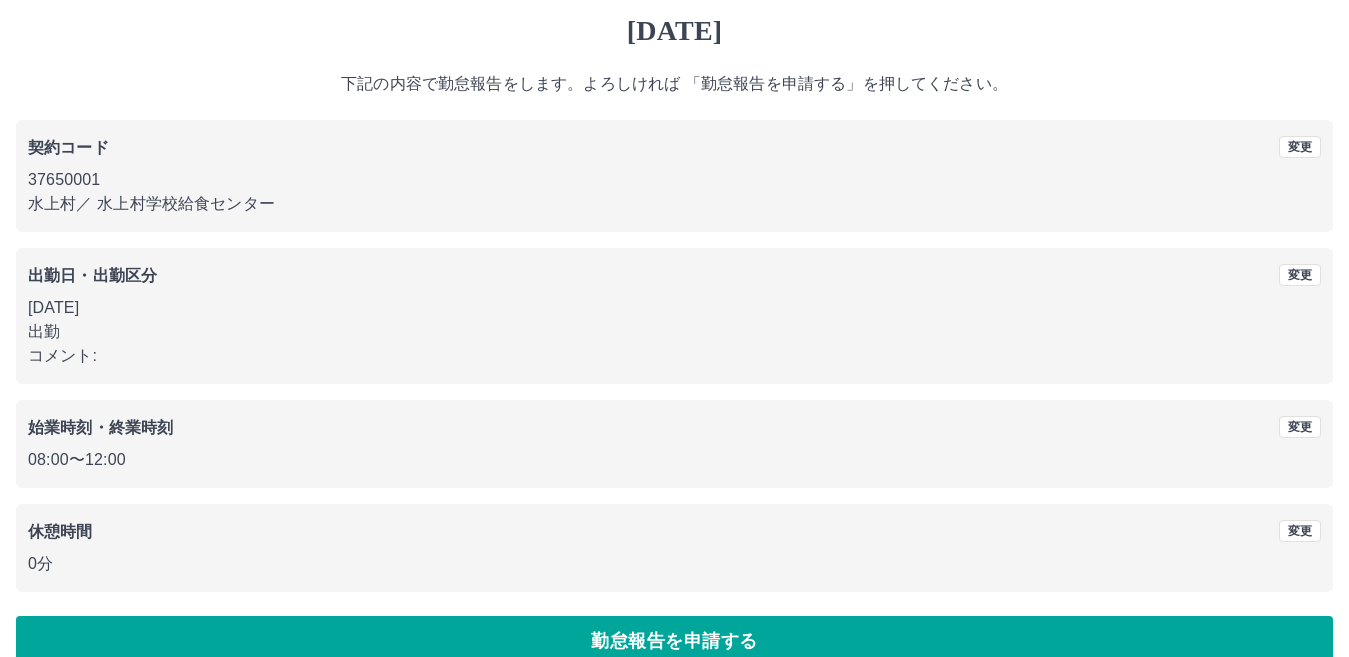 scroll, scrollTop: 92, scrollLeft: 0, axis: vertical 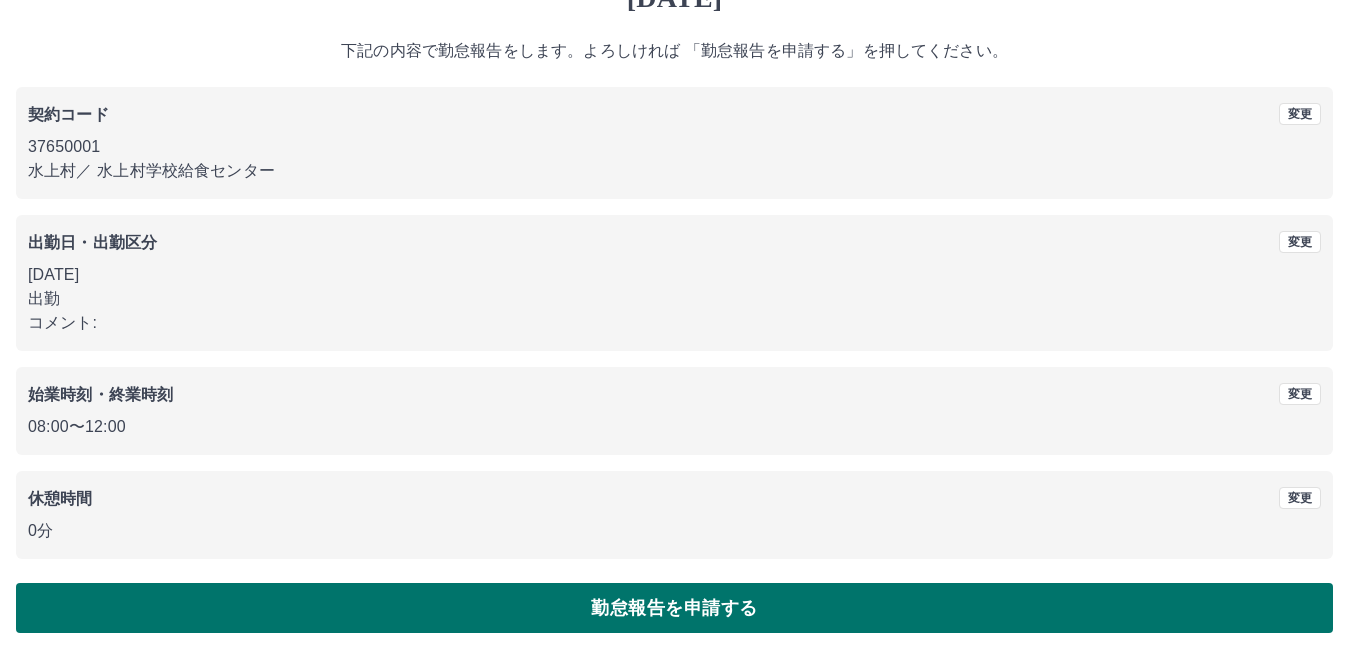 click on "勤怠報告を申請する" at bounding box center (674, 608) 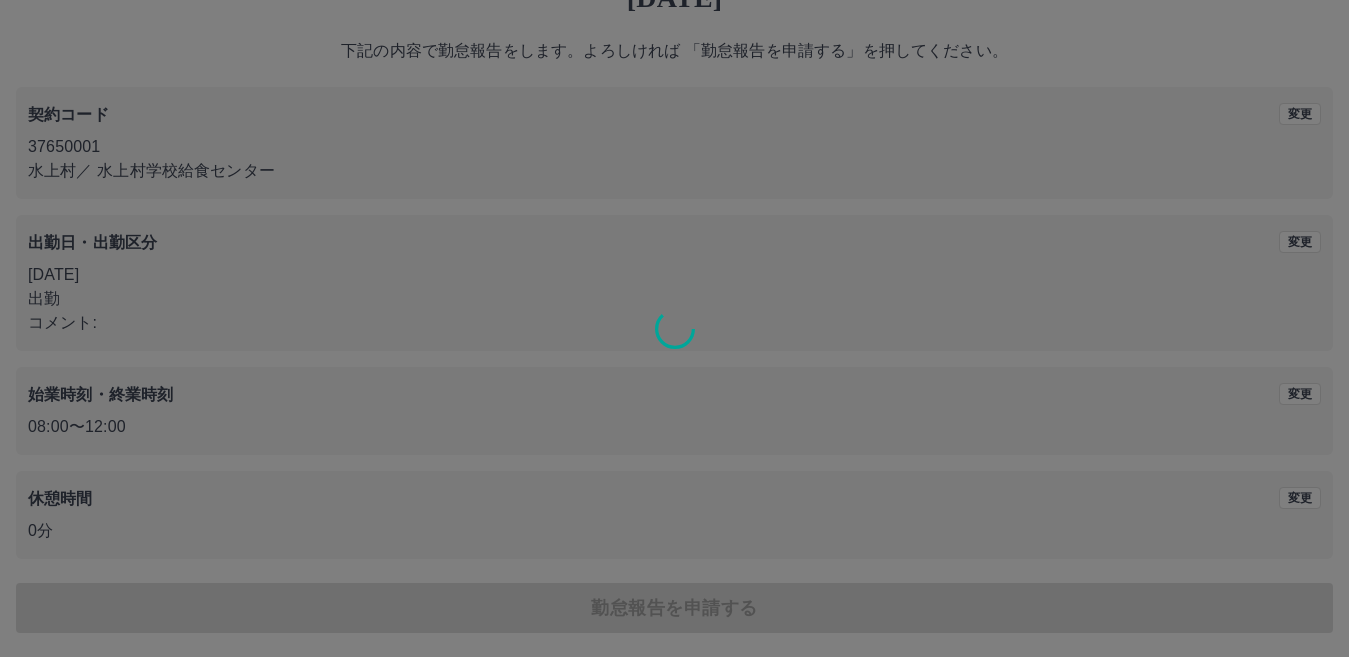 scroll, scrollTop: 0, scrollLeft: 0, axis: both 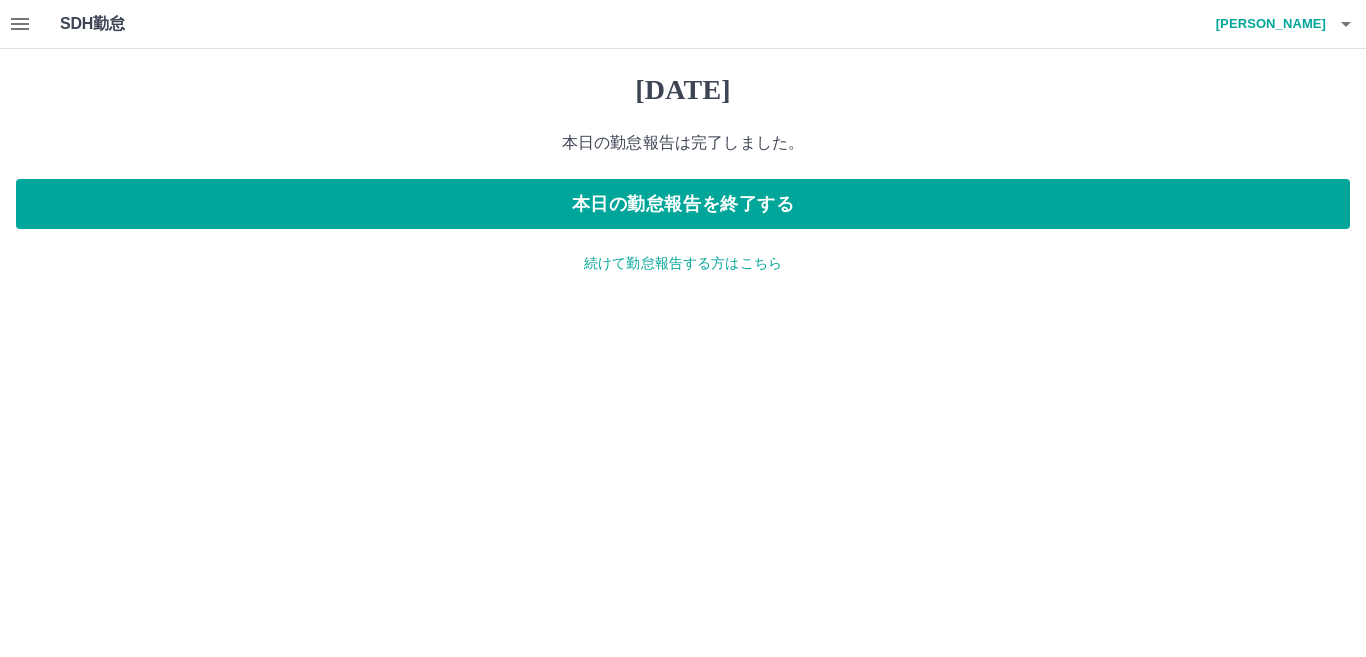 click on "続けて勤怠報告する方はこちら" at bounding box center [683, 263] 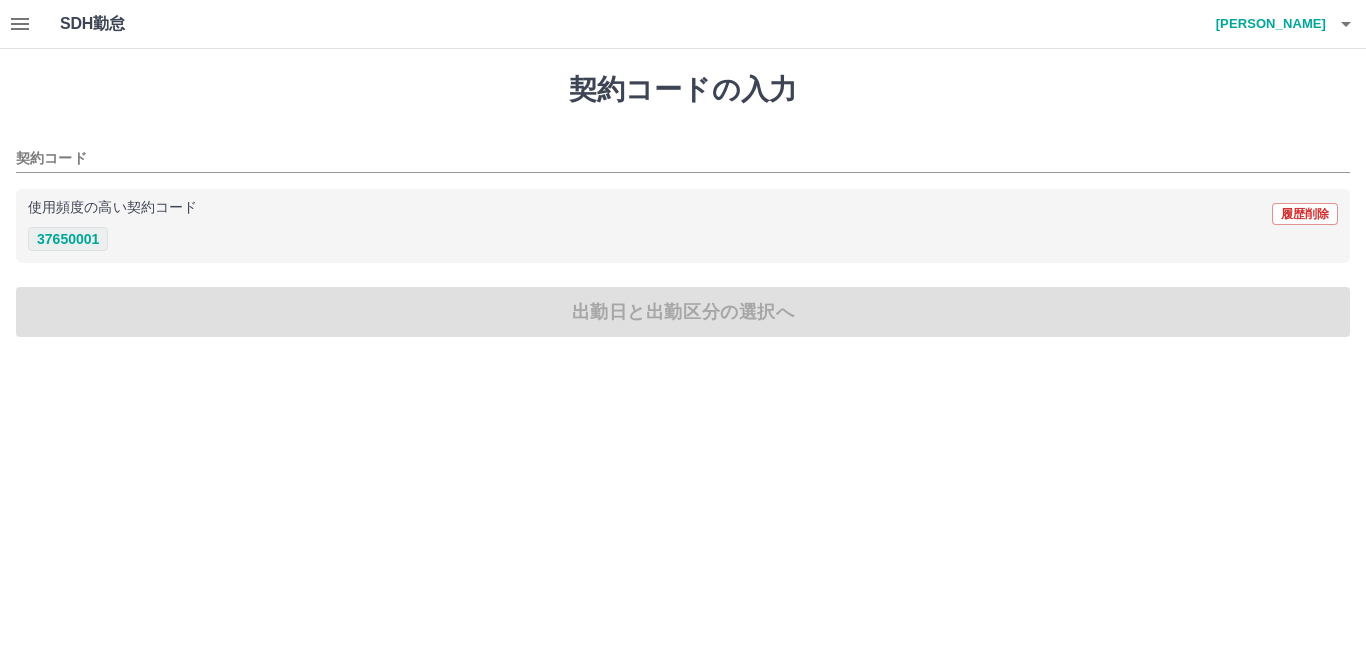 click on "37650001" at bounding box center [68, 239] 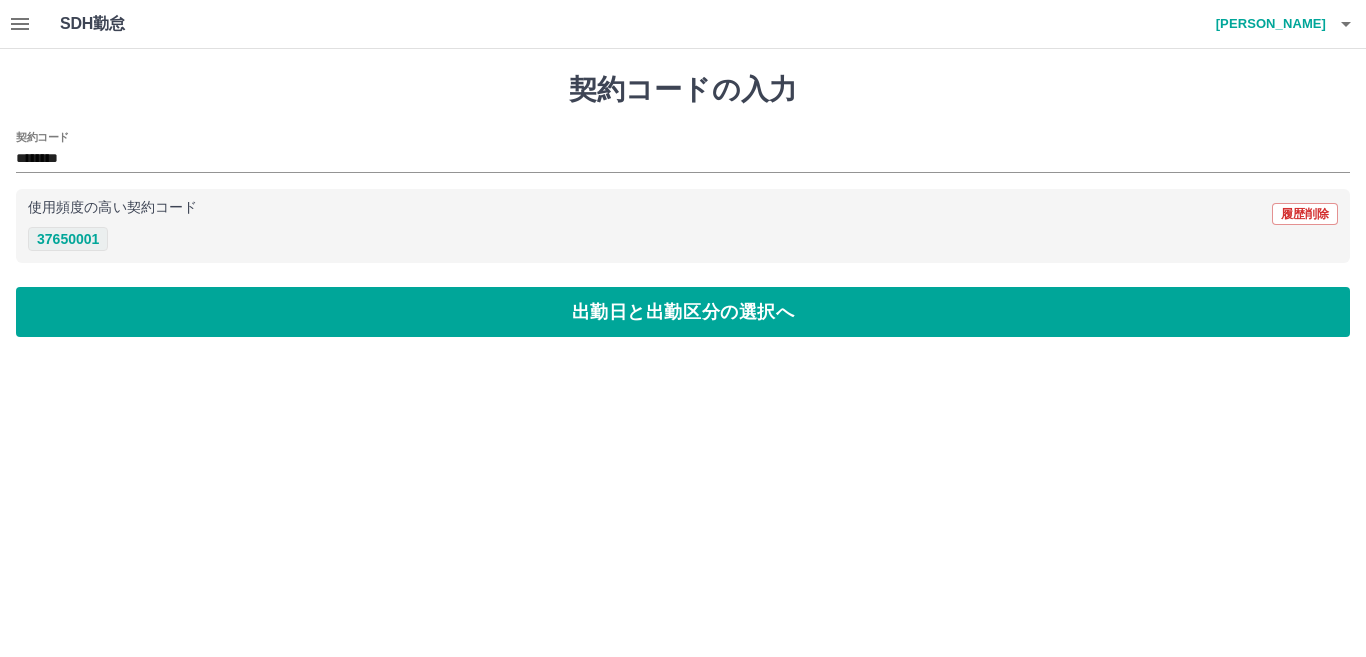 type on "********" 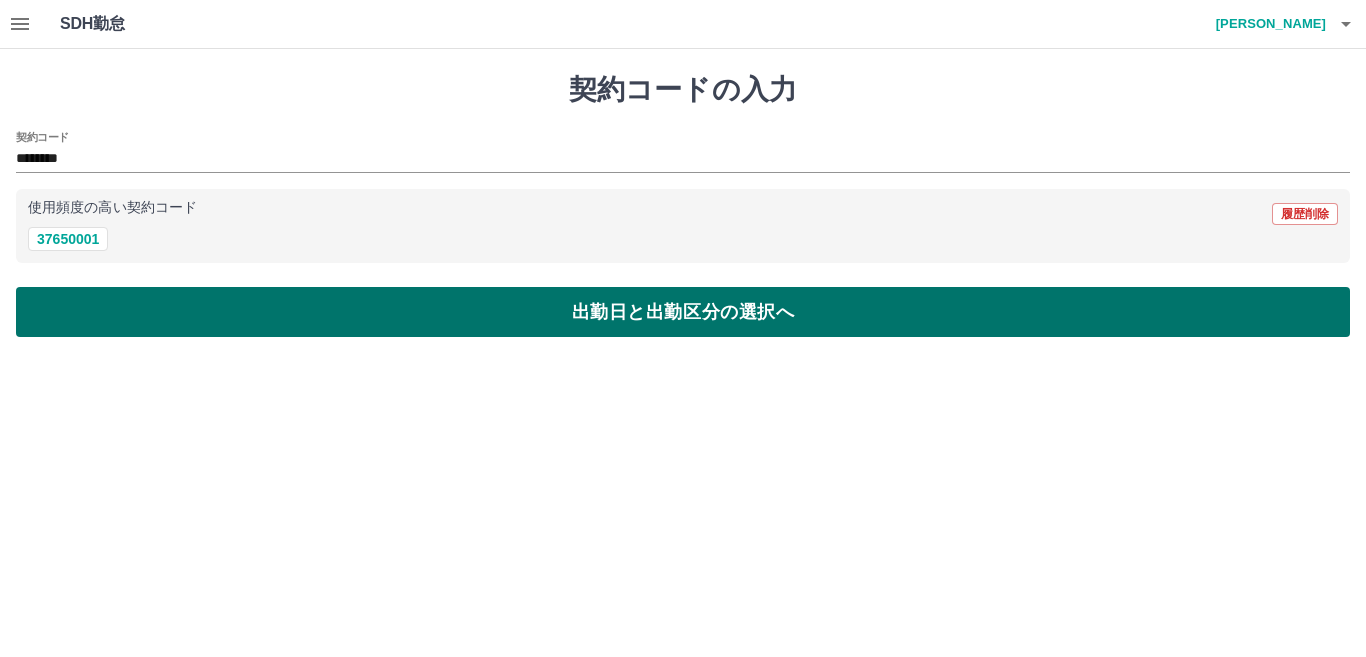 click on "出勤日と出勤区分の選択へ" at bounding box center (683, 312) 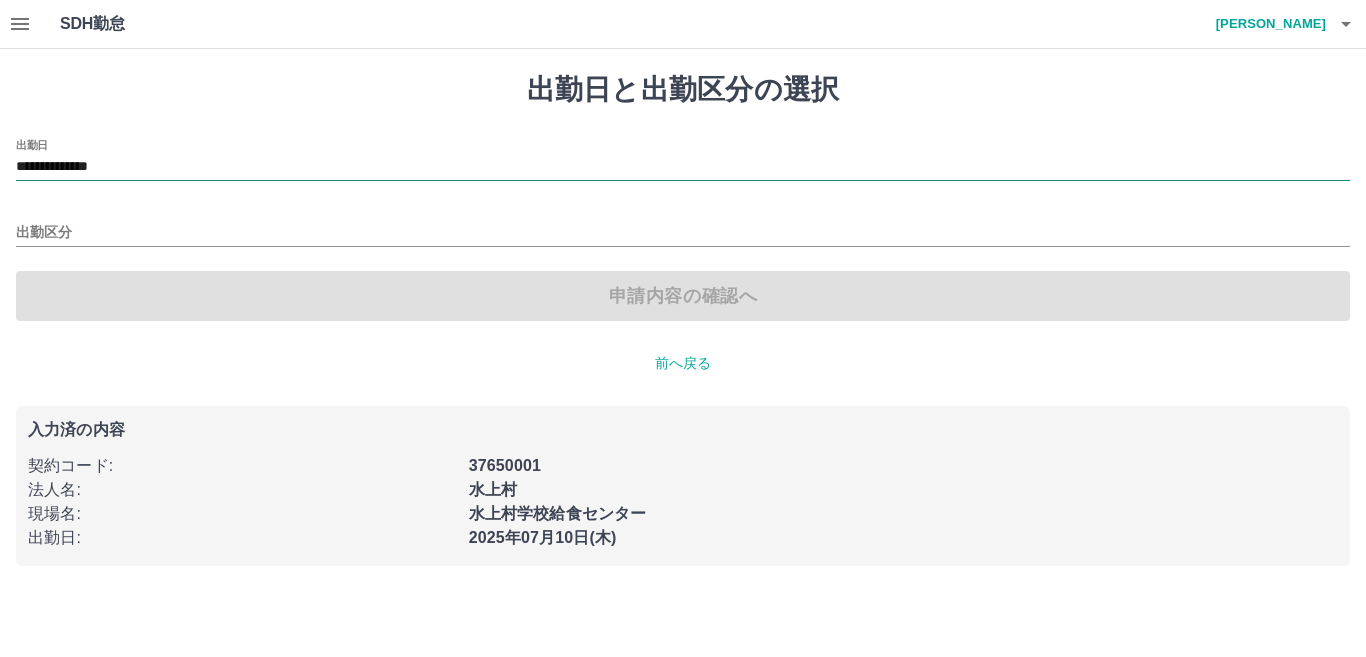 click on "**********" at bounding box center (683, 167) 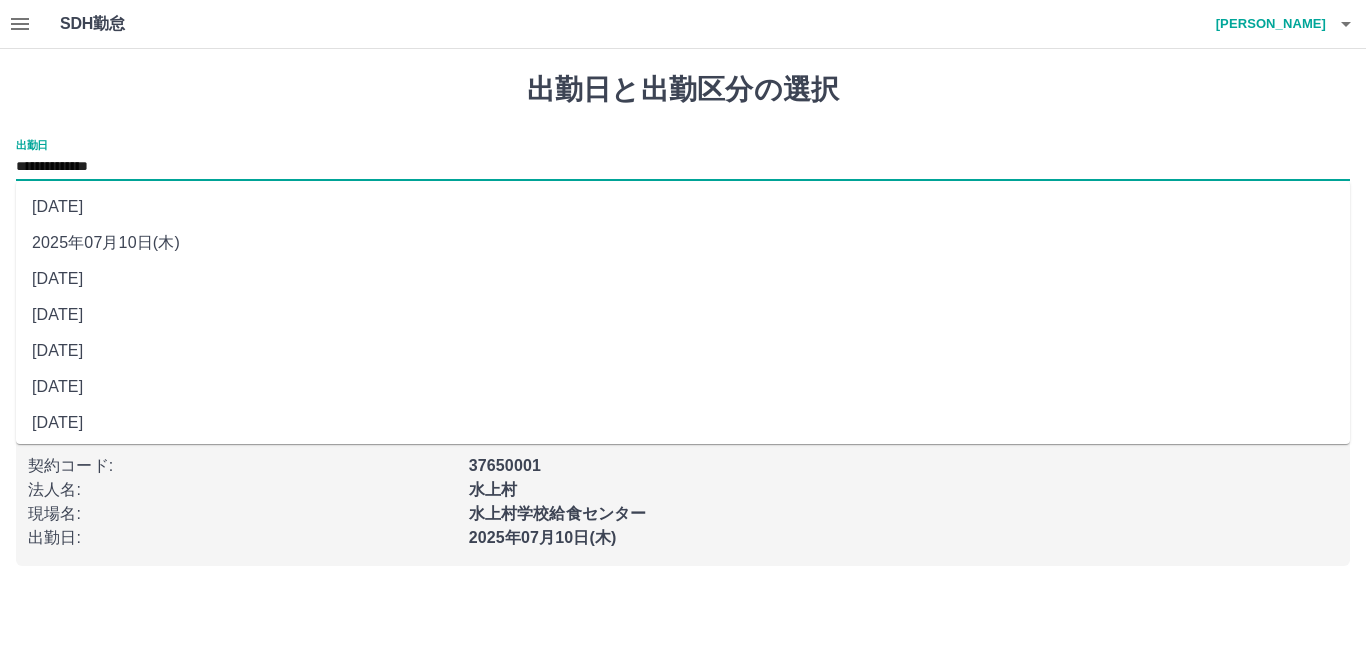 click on "[DATE]" at bounding box center [683, 279] 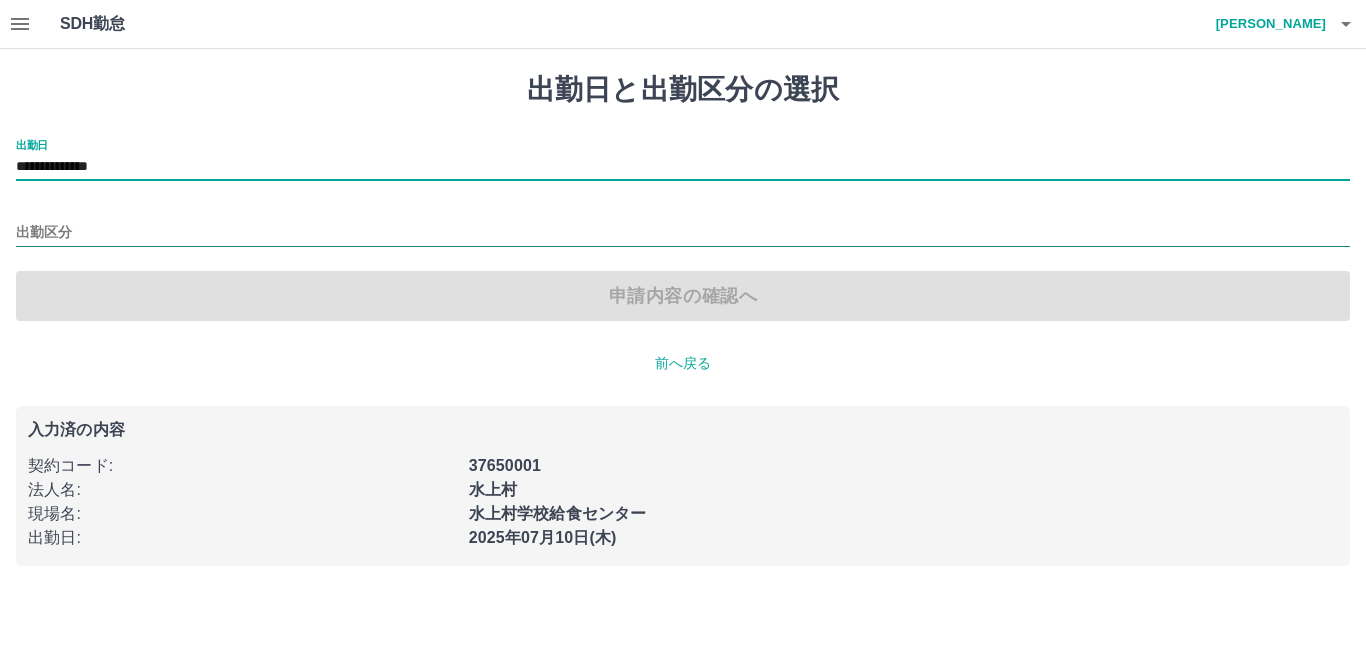 click on "出勤区分" at bounding box center [683, 233] 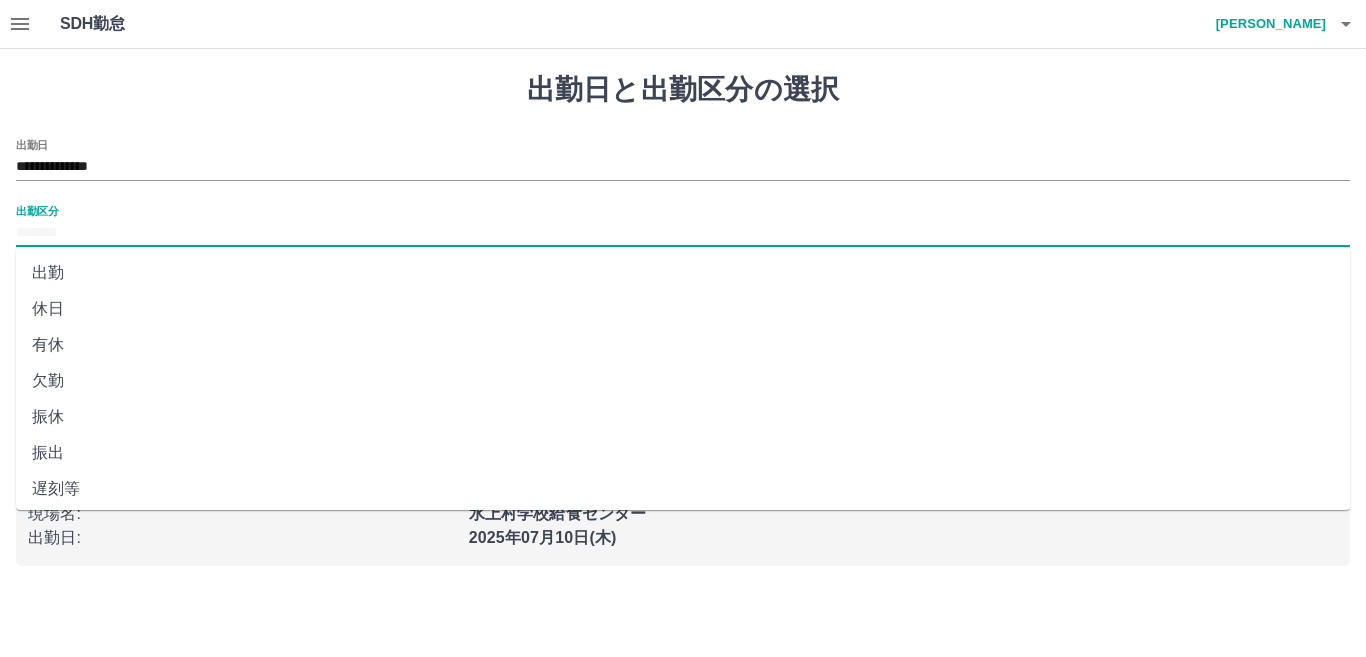 click on "出勤" at bounding box center (683, 273) 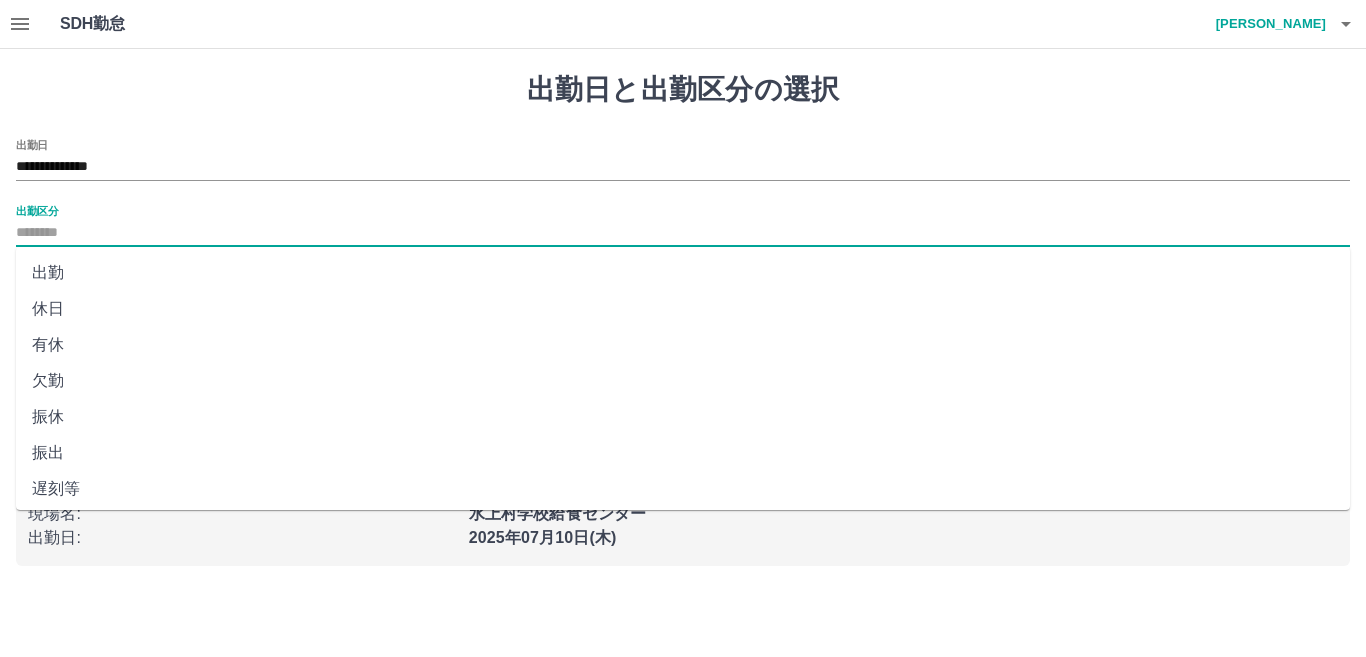 type on "**" 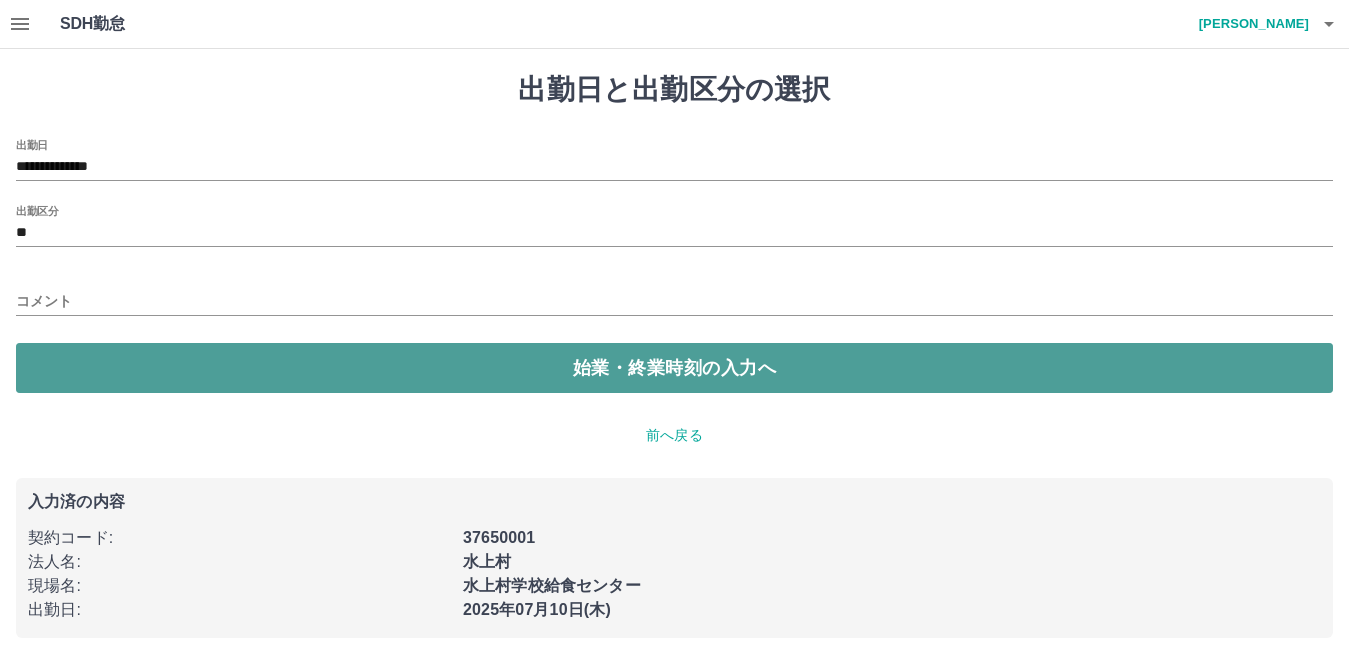 click on "始業・終業時刻の入力へ" at bounding box center (674, 368) 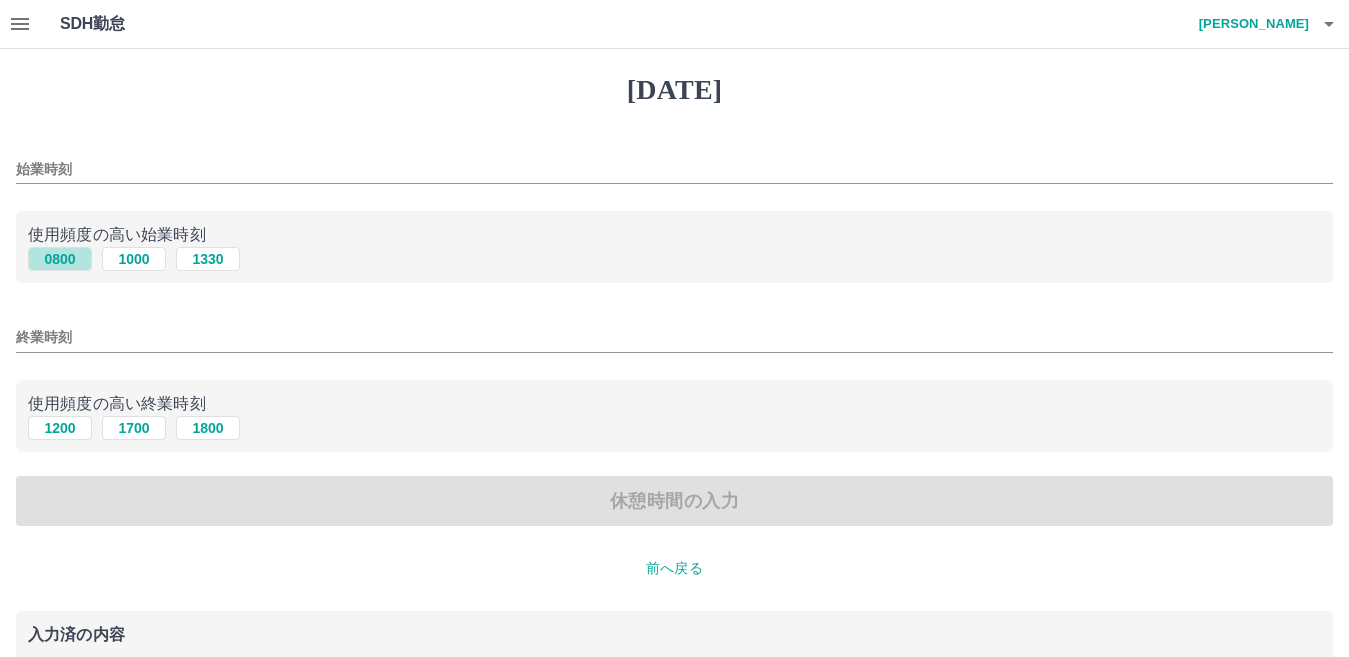 drag, startPoint x: 74, startPoint y: 257, endPoint x: 74, endPoint y: 323, distance: 66 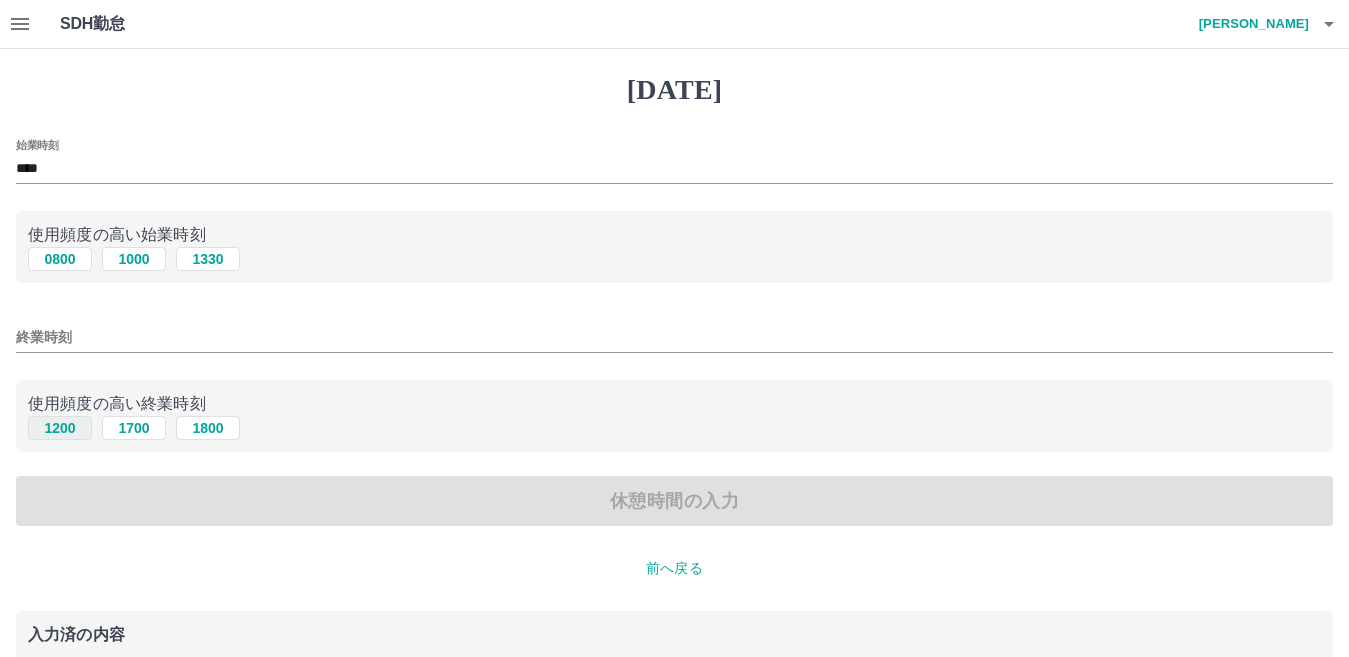 click on "1200" at bounding box center [60, 428] 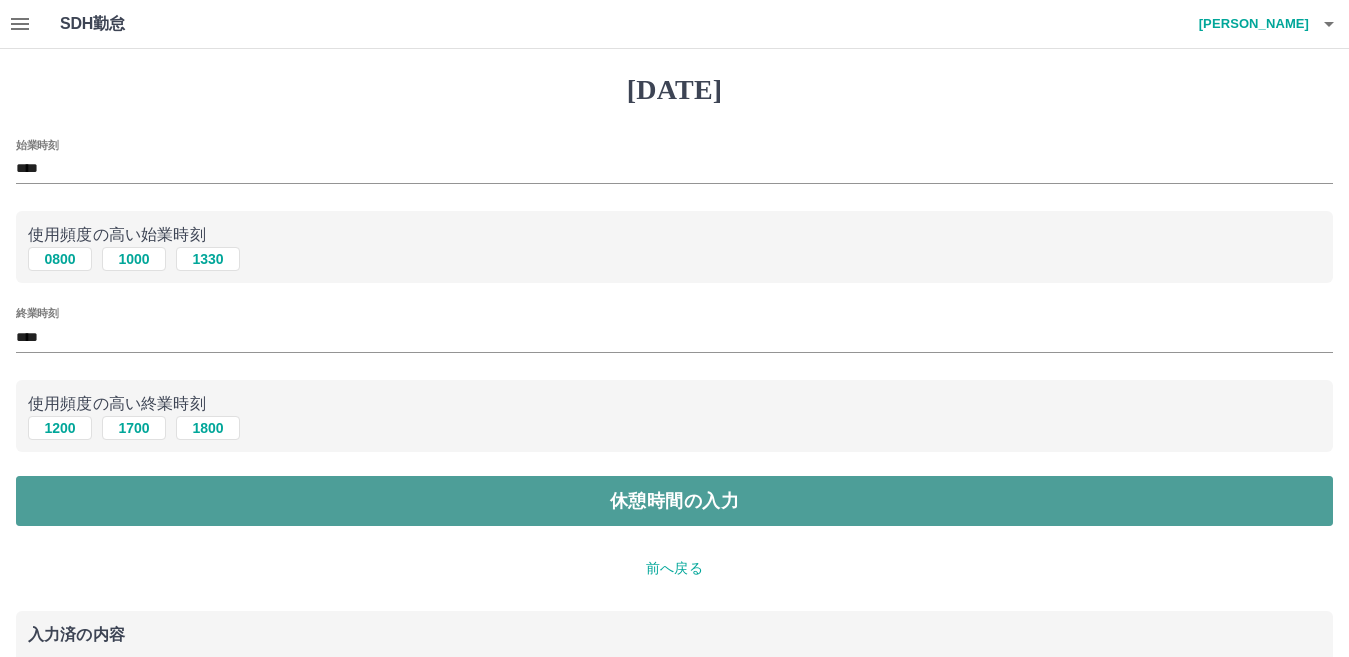 click on "休憩時間の入力" at bounding box center (674, 501) 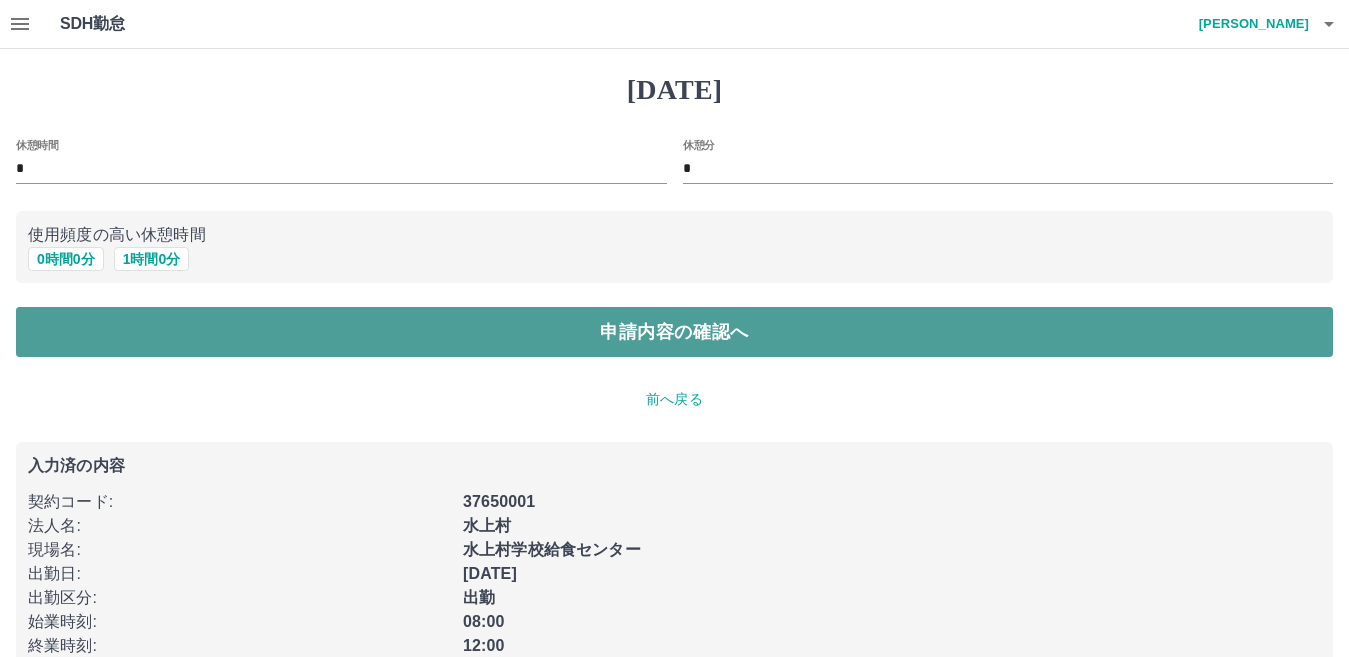click on "申請内容の確認へ" at bounding box center [674, 332] 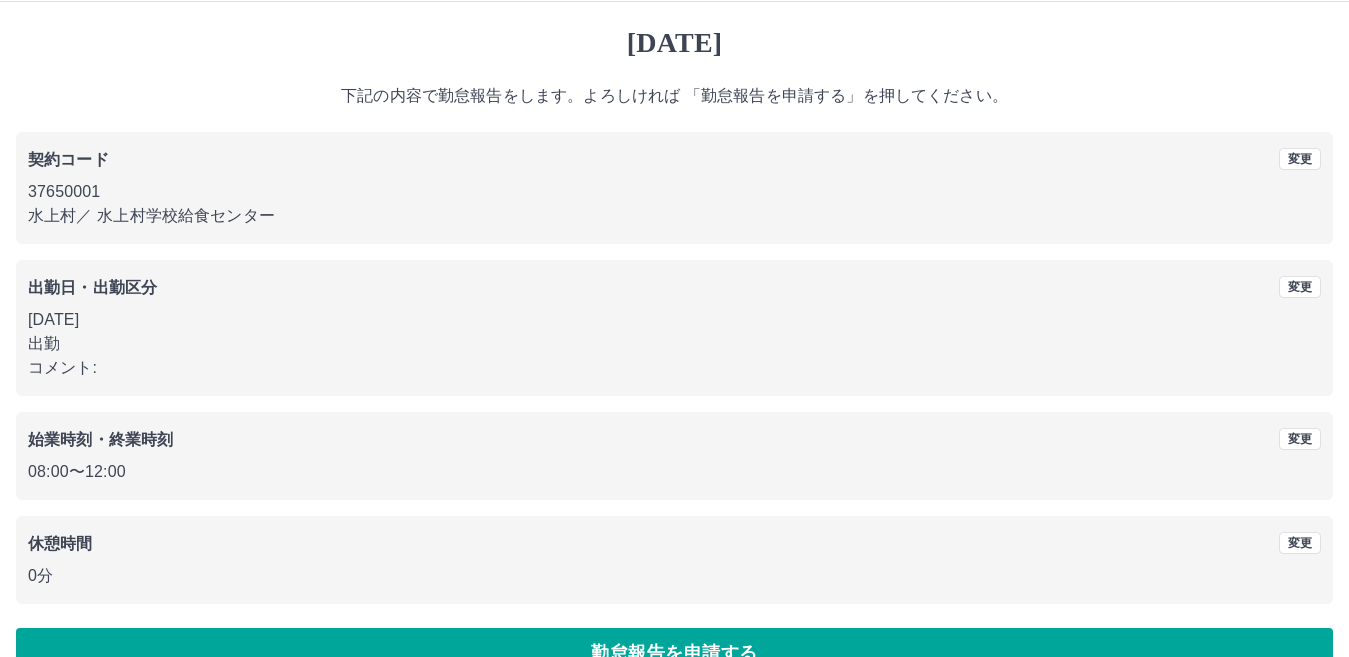 scroll, scrollTop: 92, scrollLeft: 0, axis: vertical 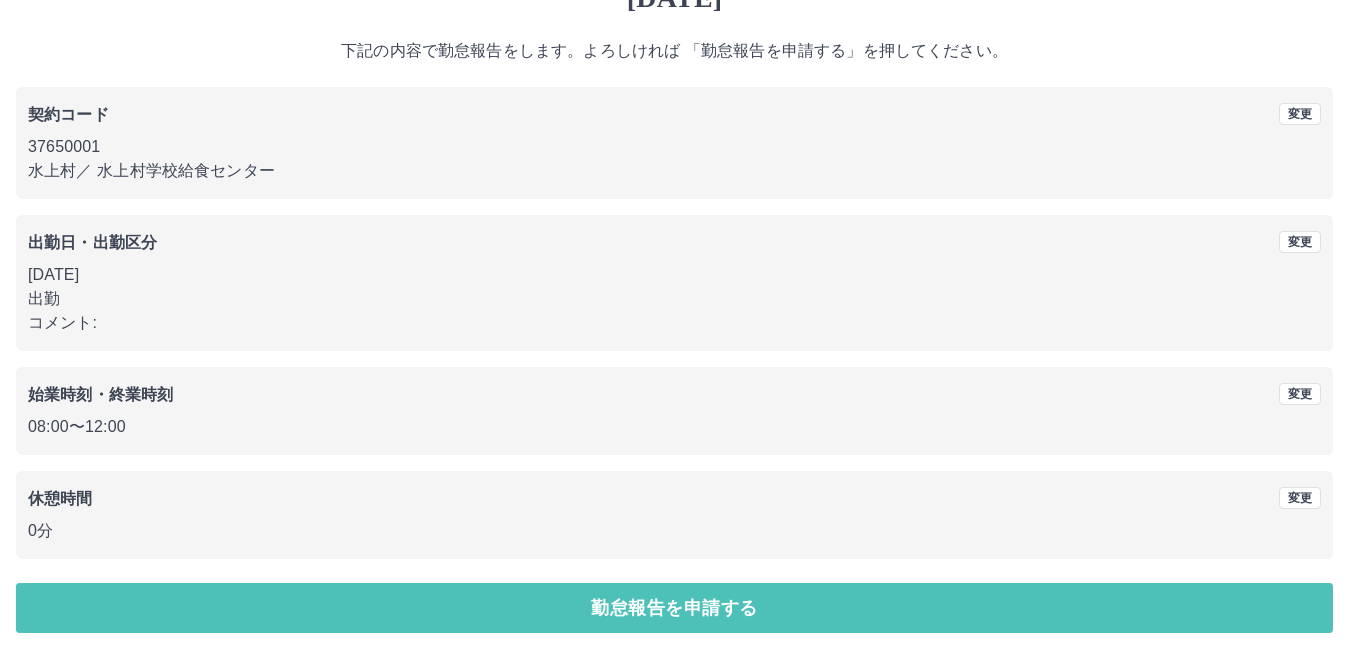 click on "勤怠報告を申請する" at bounding box center [674, 608] 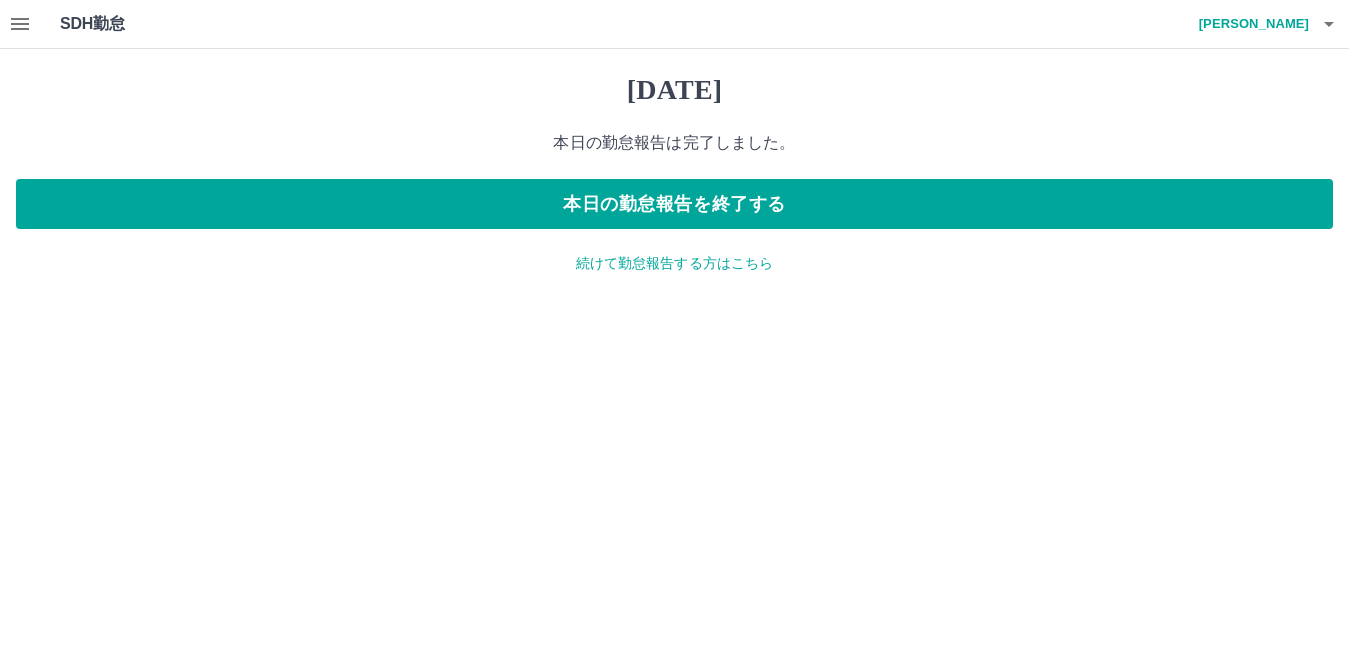 scroll, scrollTop: 0, scrollLeft: 0, axis: both 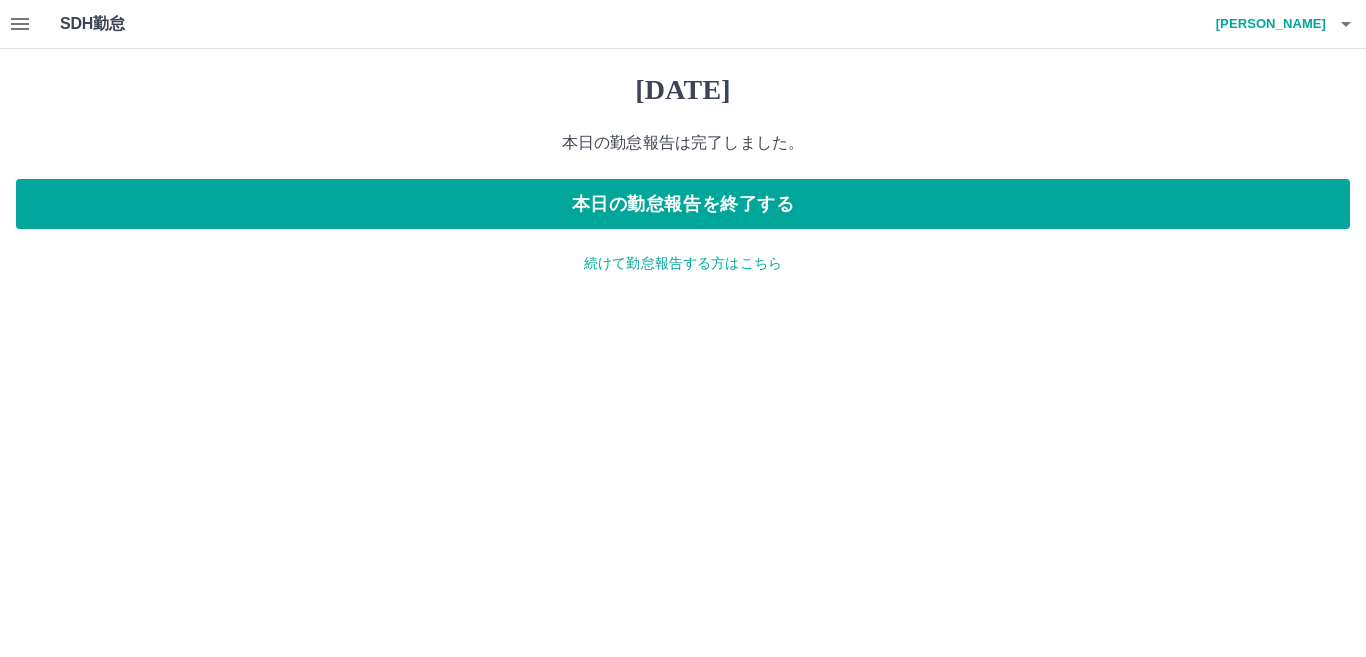 click on "続けて勤怠報告する方はこちら" at bounding box center [683, 263] 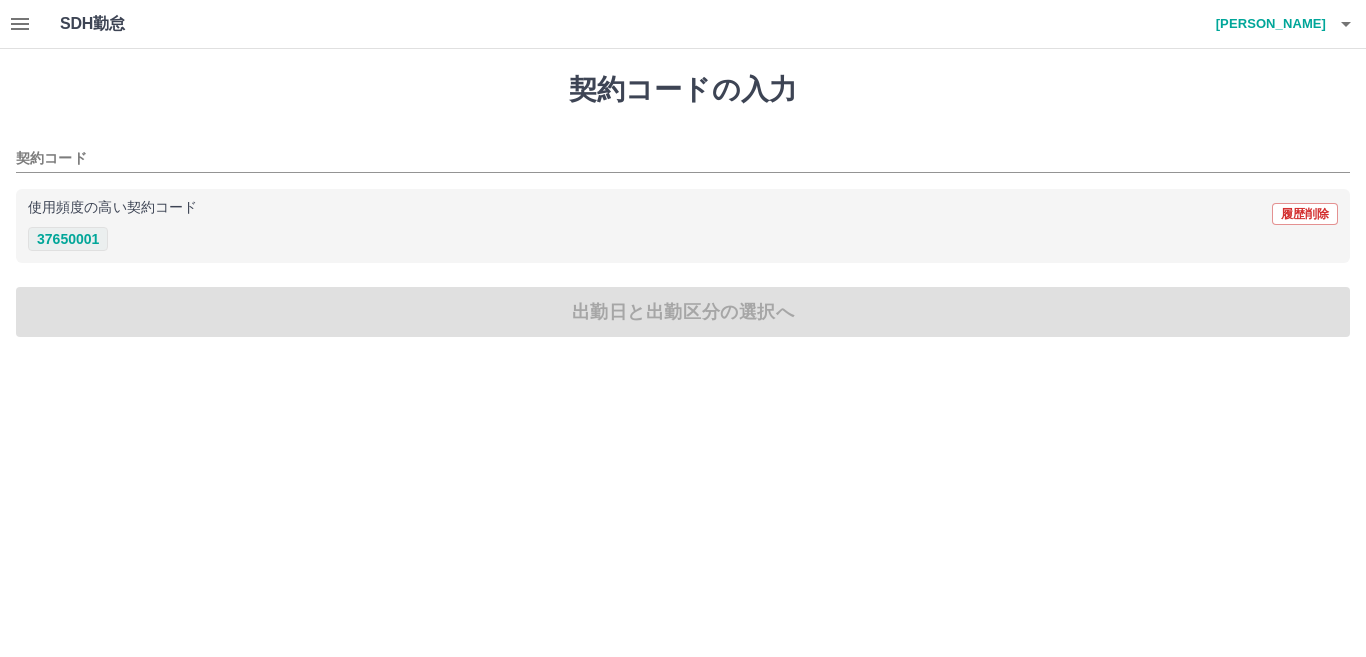 click on "37650001" at bounding box center (68, 239) 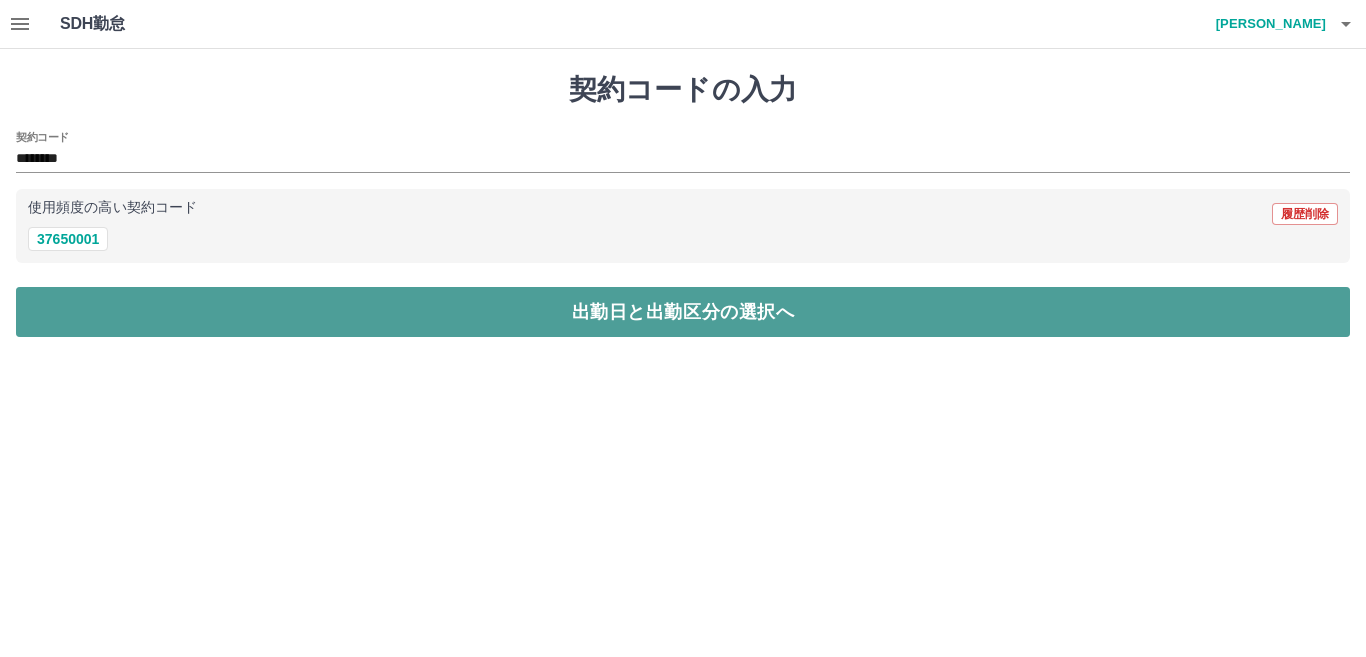 click on "出勤日と出勤区分の選択へ" at bounding box center [683, 312] 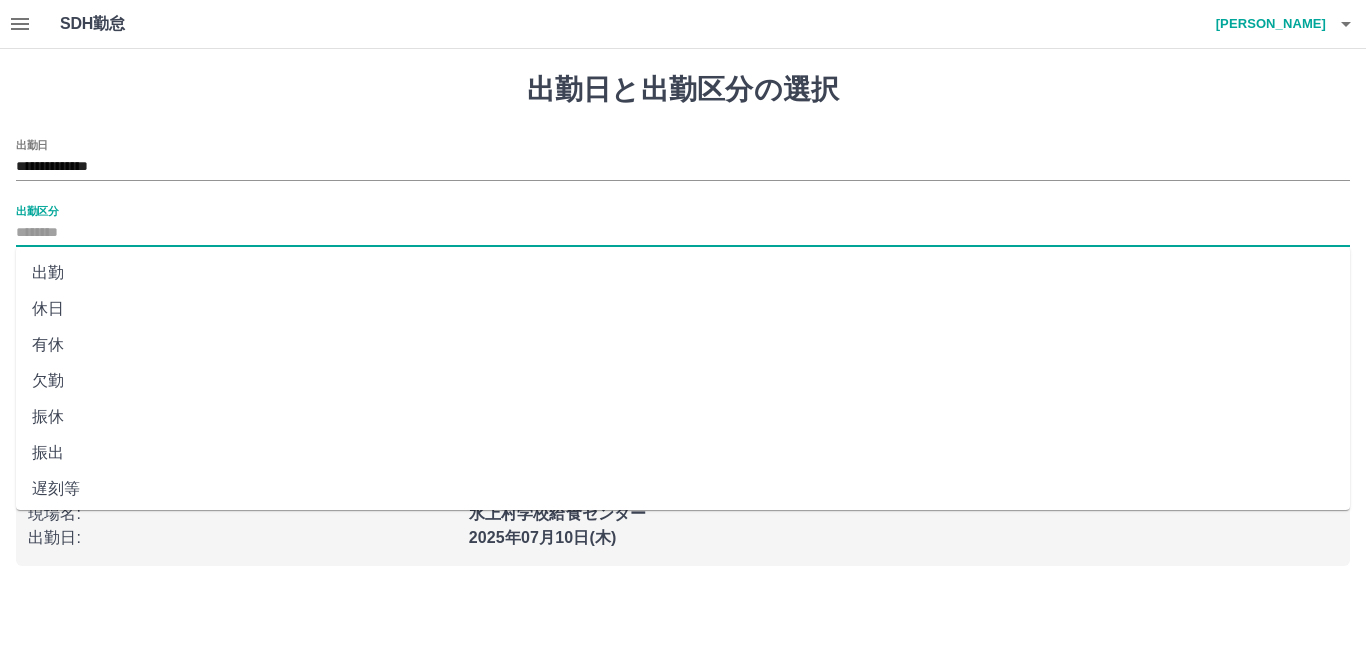 click on "出勤区分" at bounding box center [683, 233] 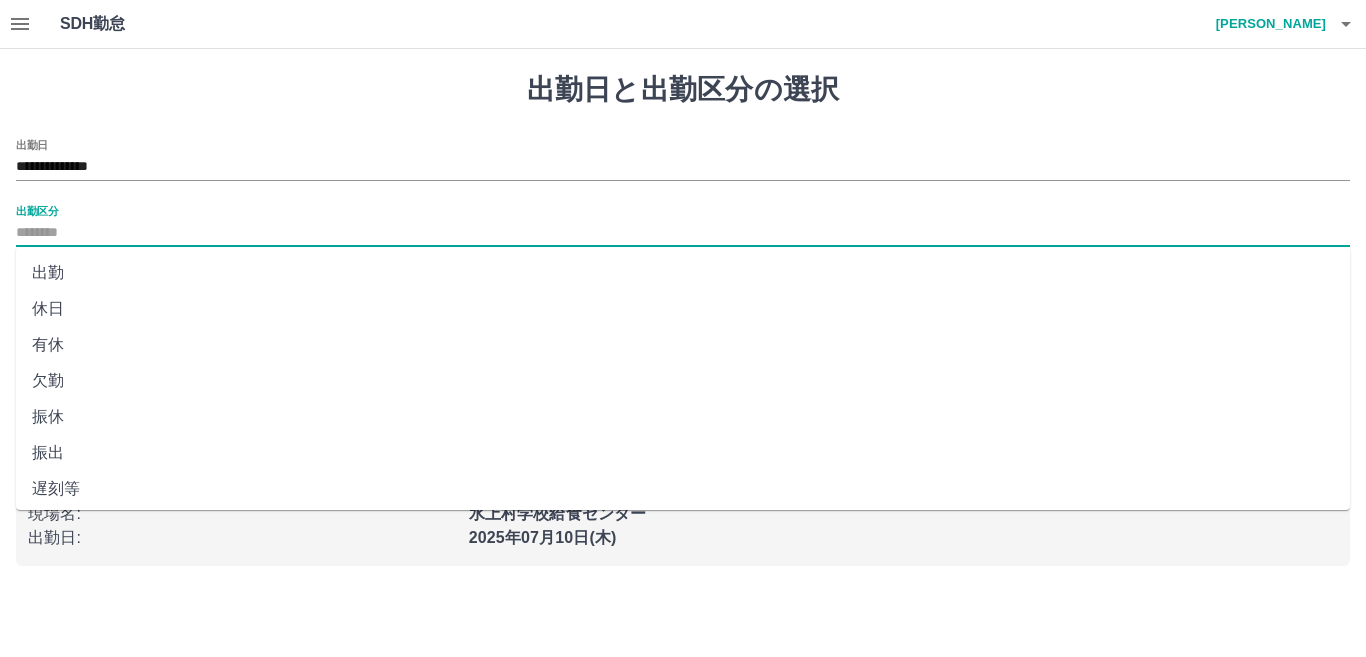 click on "出勤" at bounding box center (683, 273) 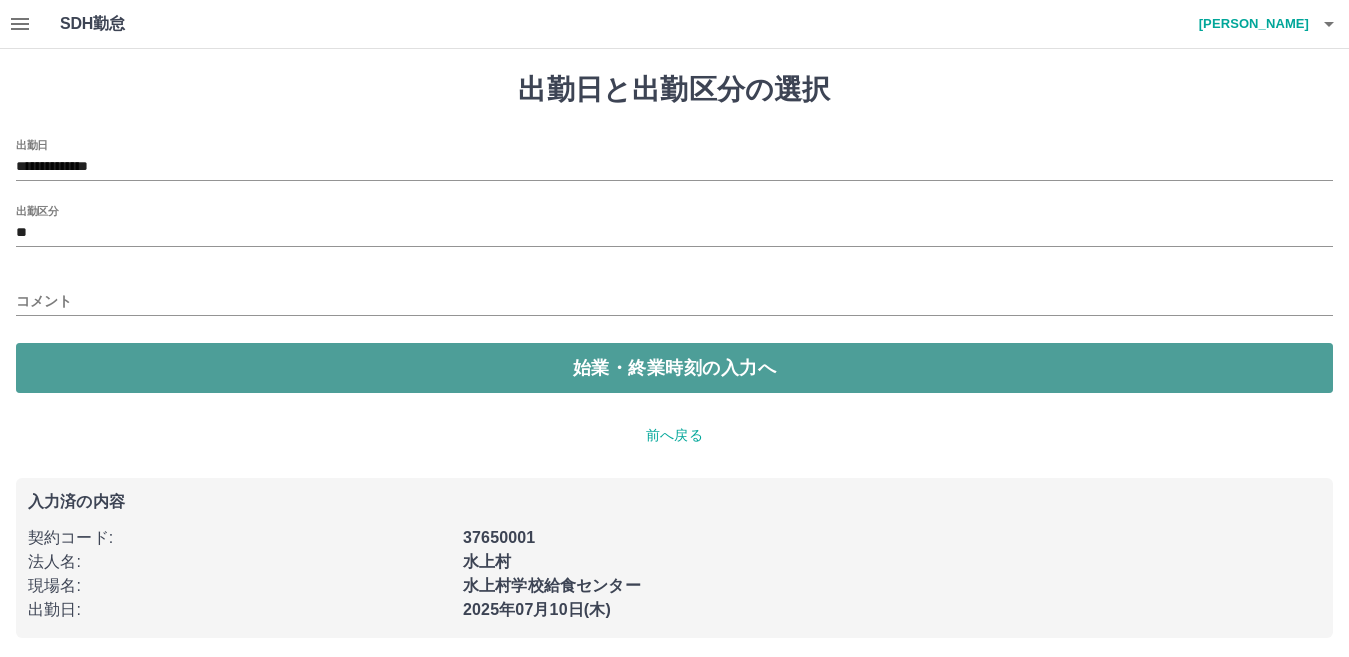 click on "始業・終業時刻の入力へ" at bounding box center (674, 368) 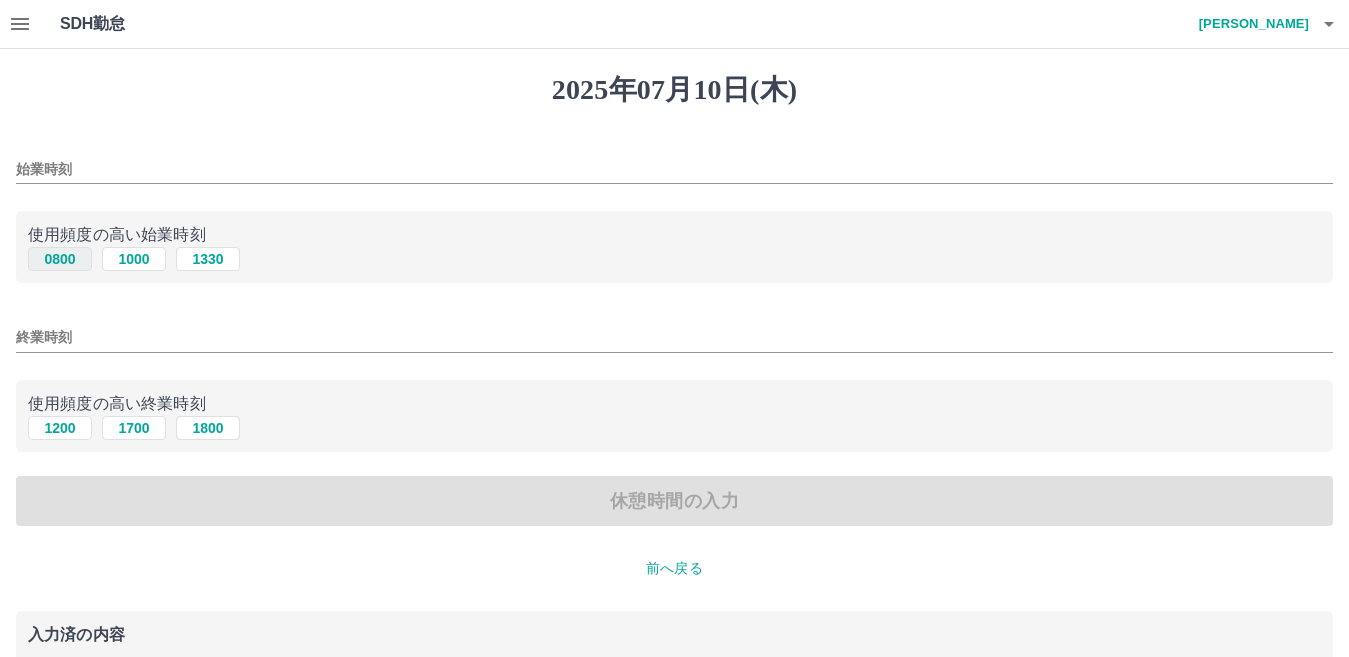 click on "0800" at bounding box center [60, 259] 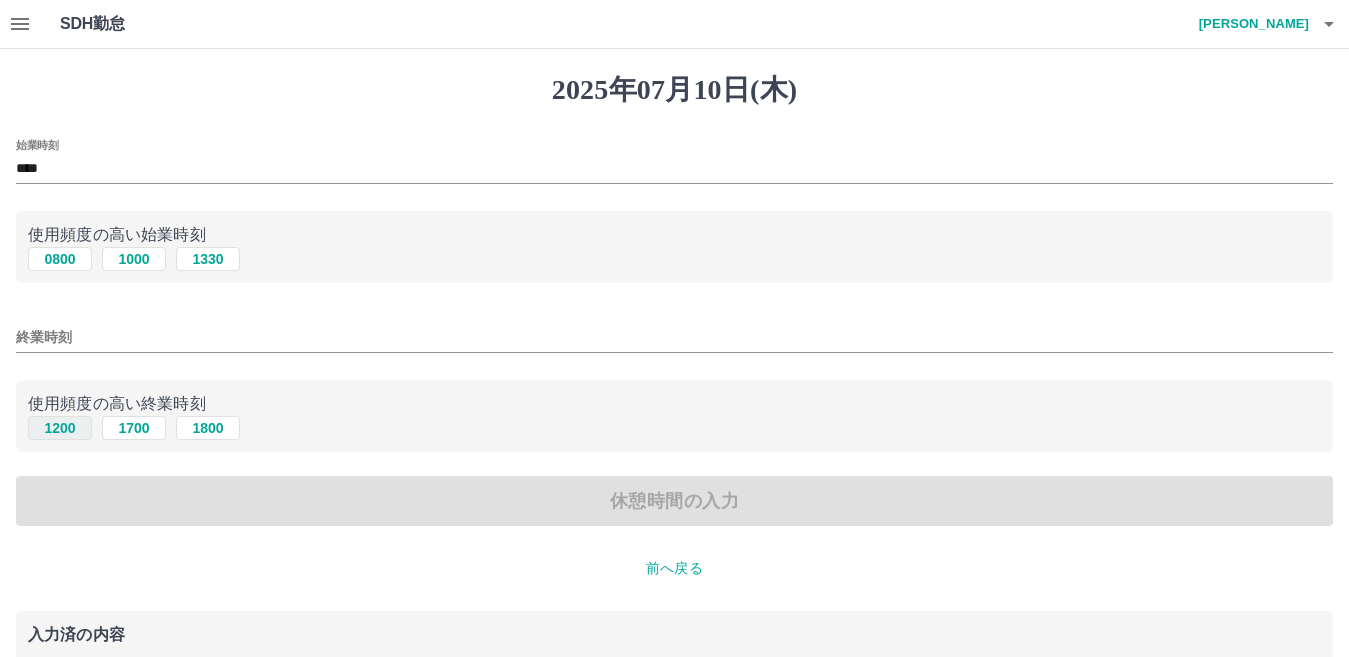 click on "1200" at bounding box center [60, 428] 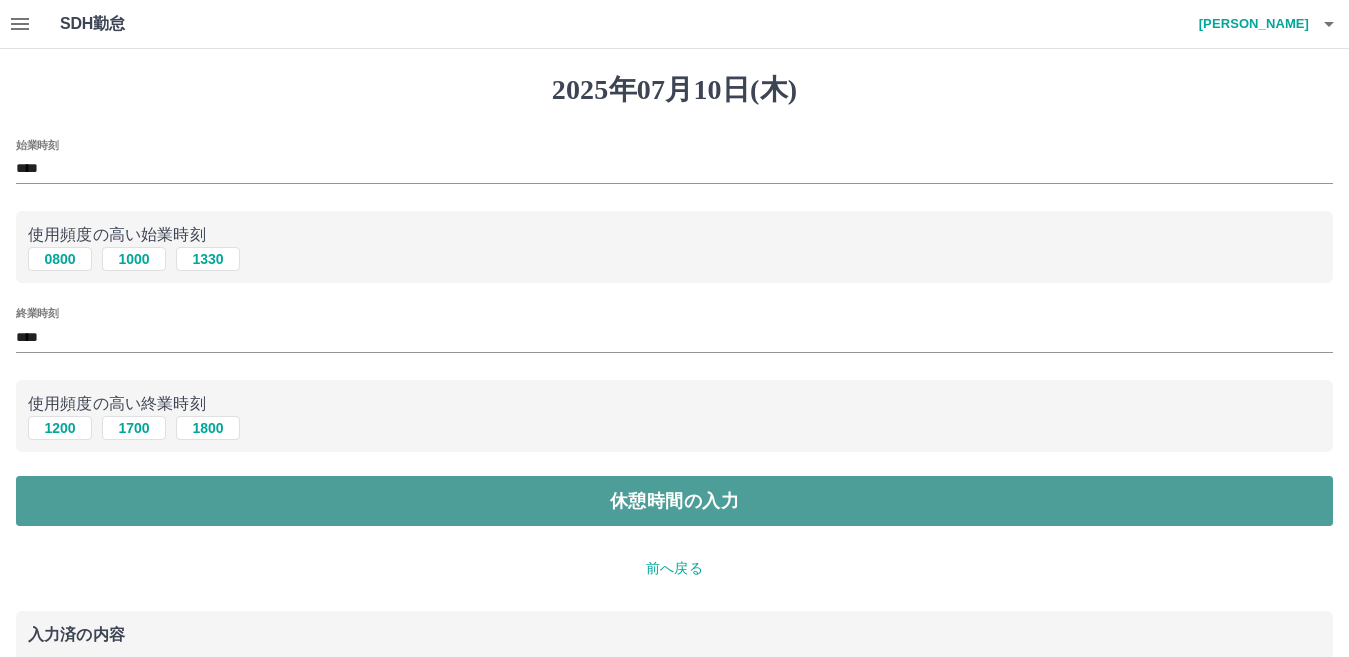 click on "休憩時間の入力" at bounding box center [674, 501] 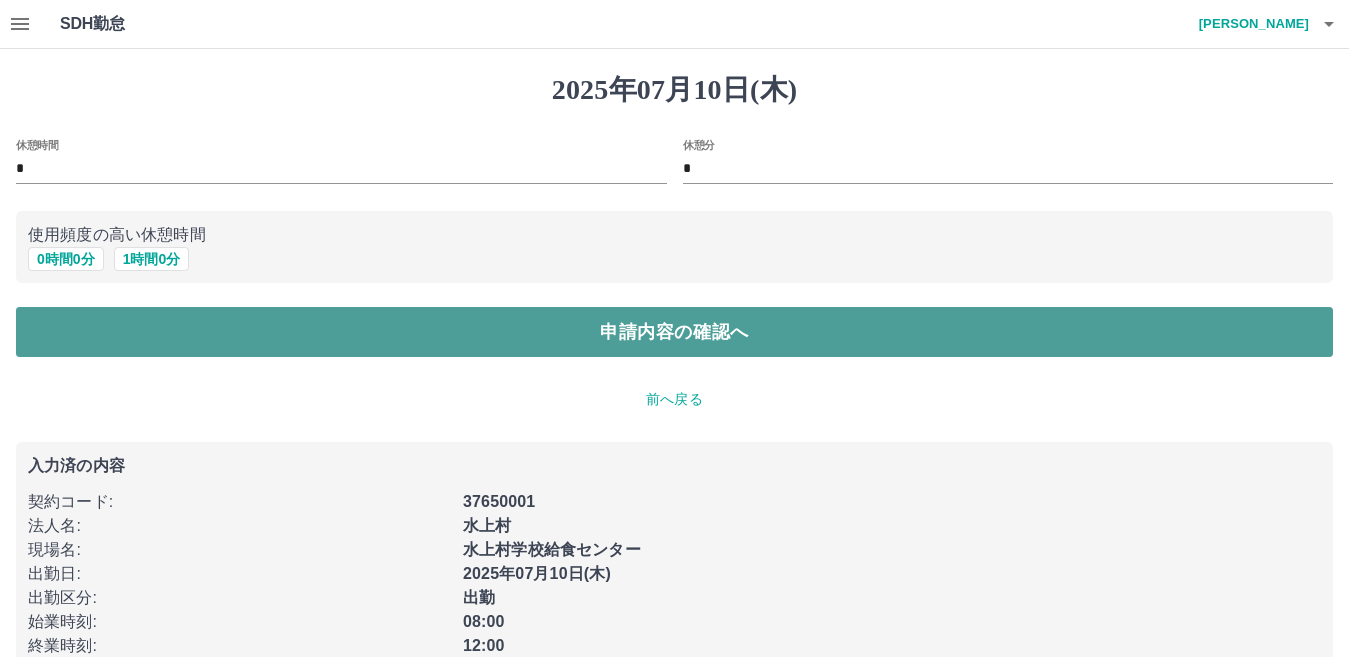 click on "申請内容の確認へ" at bounding box center (674, 332) 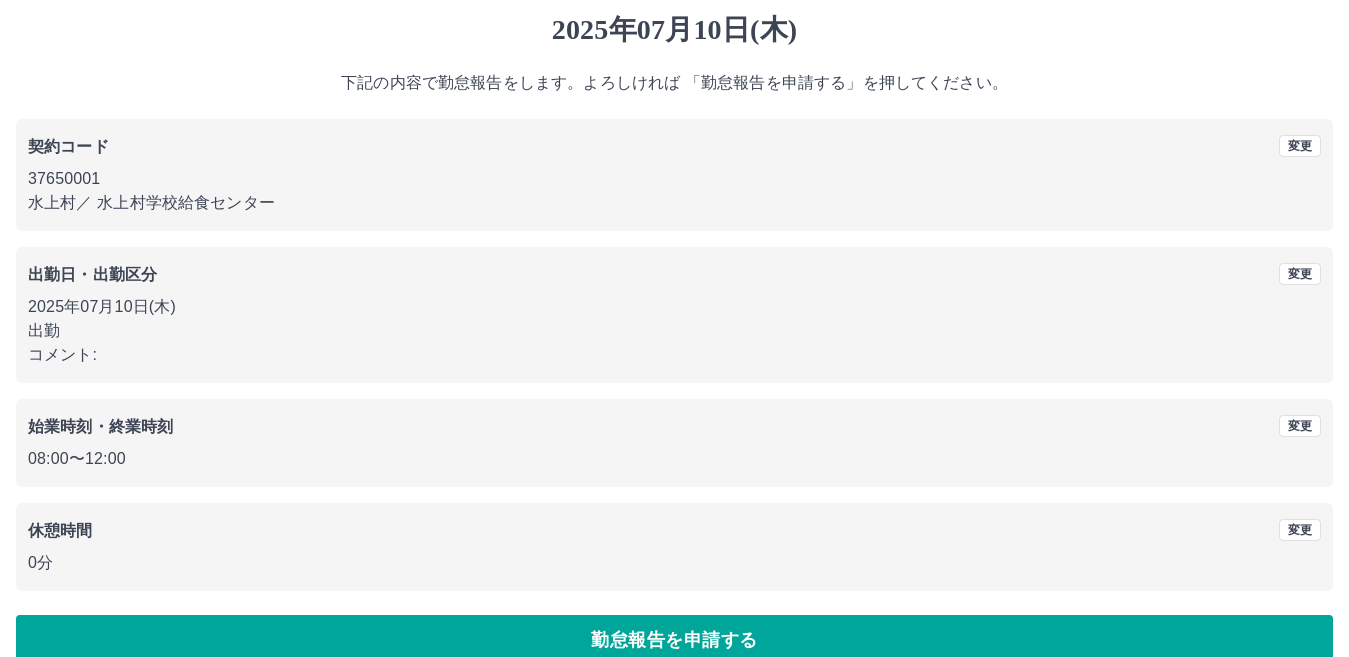 scroll, scrollTop: 92, scrollLeft: 0, axis: vertical 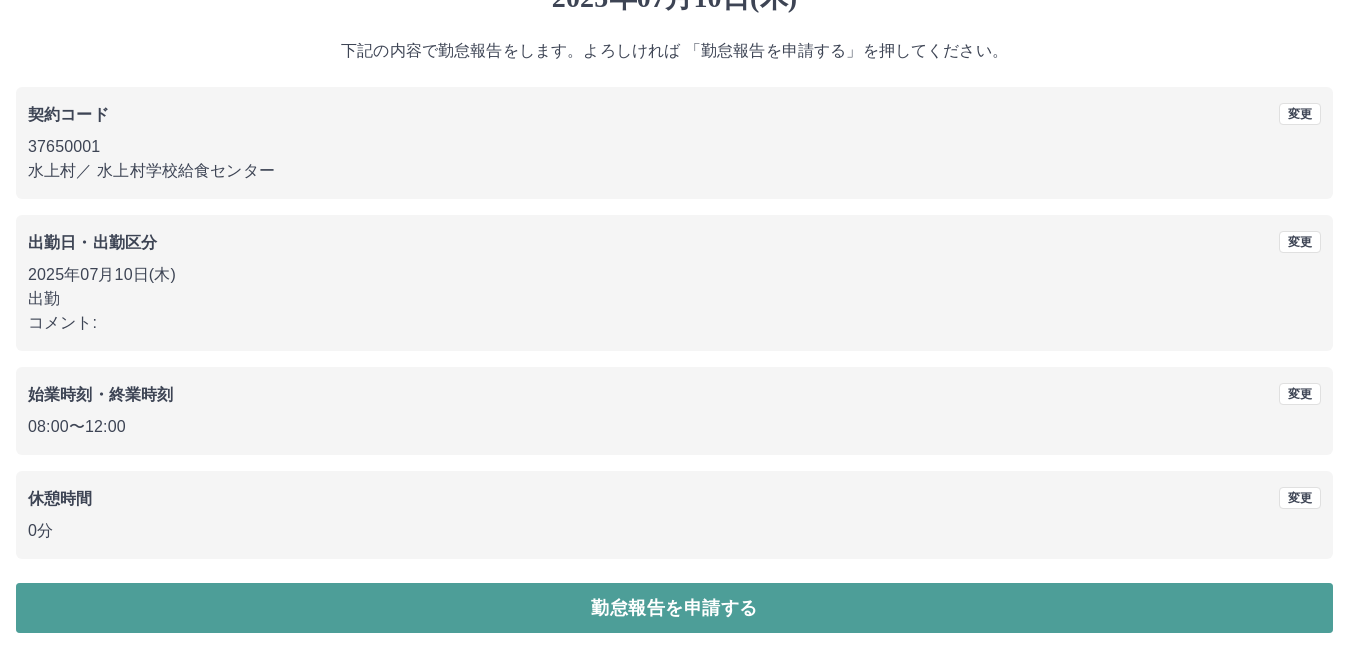click on "勤怠報告を申請する" at bounding box center (674, 608) 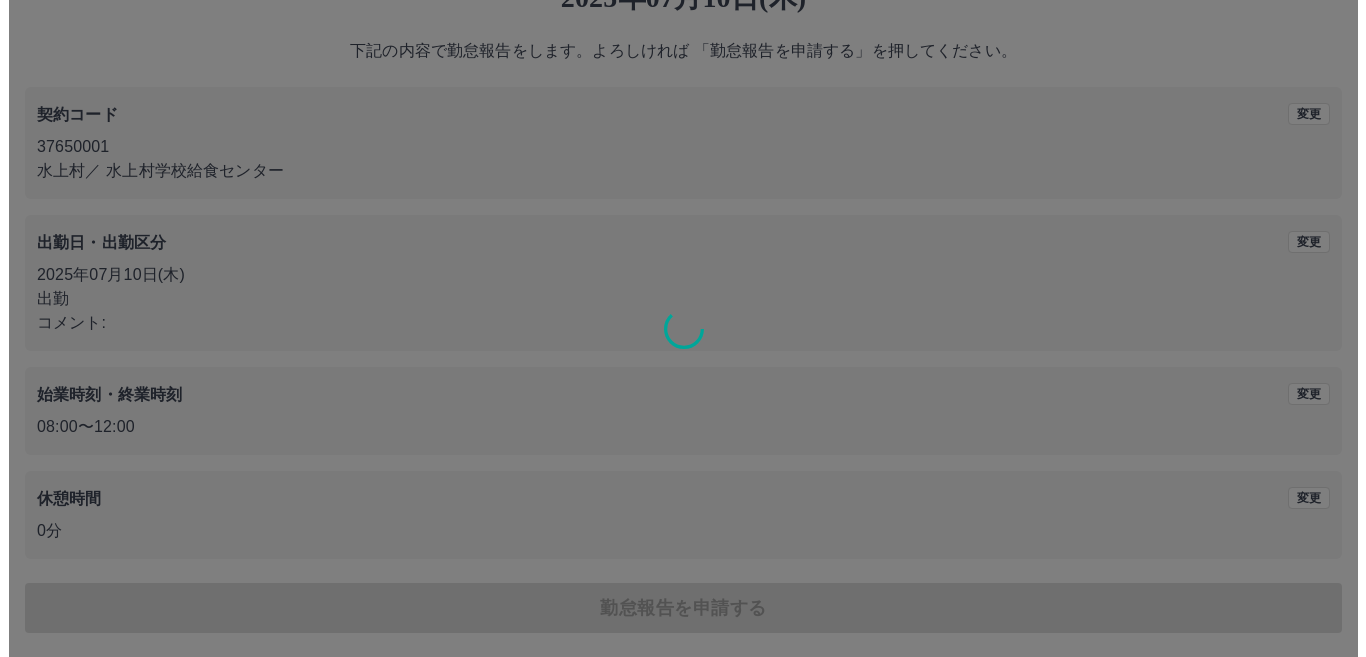 scroll, scrollTop: 0, scrollLeft: 0, axis: both 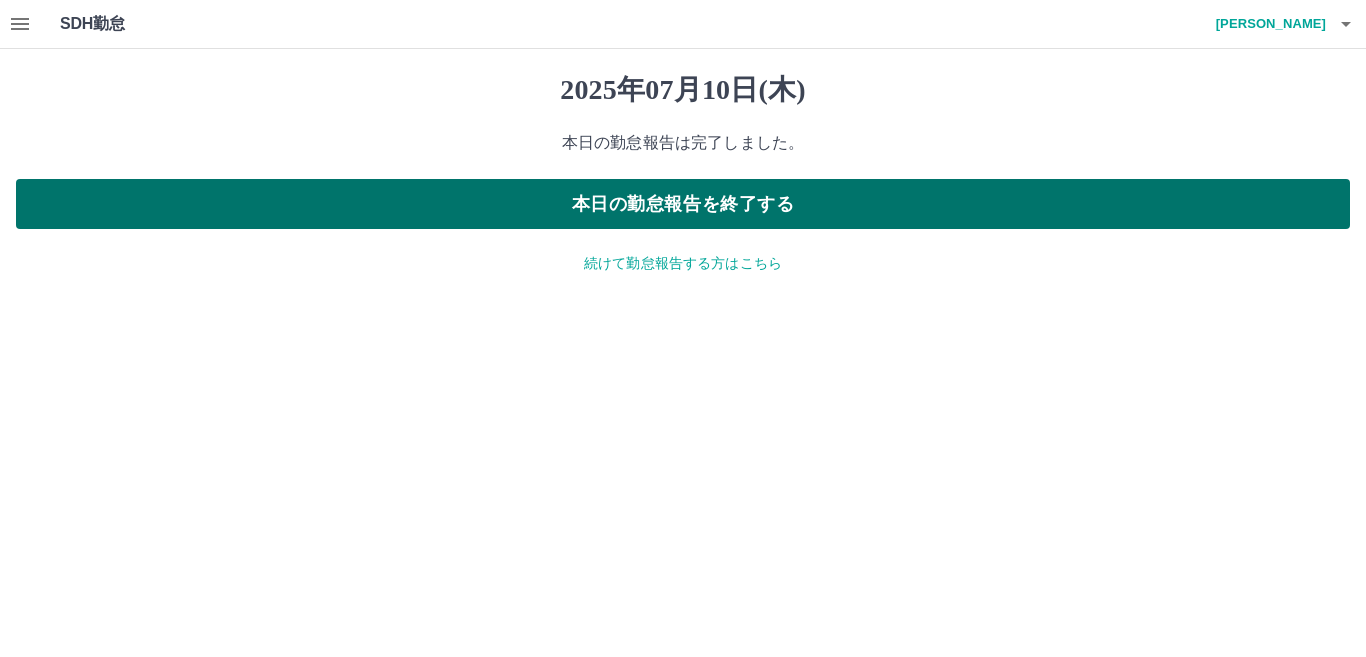 click on "本日の勤怠報告を終了する" at bounding box center [683, 204] 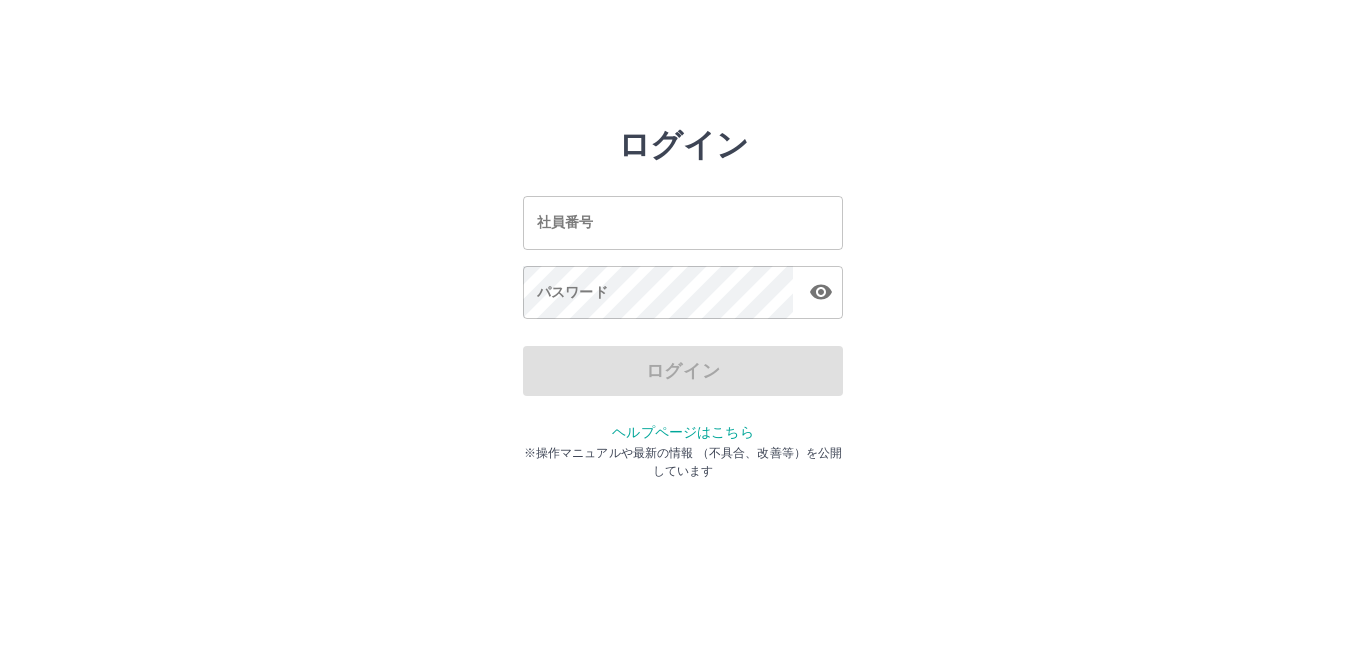 scroll, scrollTop: 0, scrollLeft: 0, axis: both 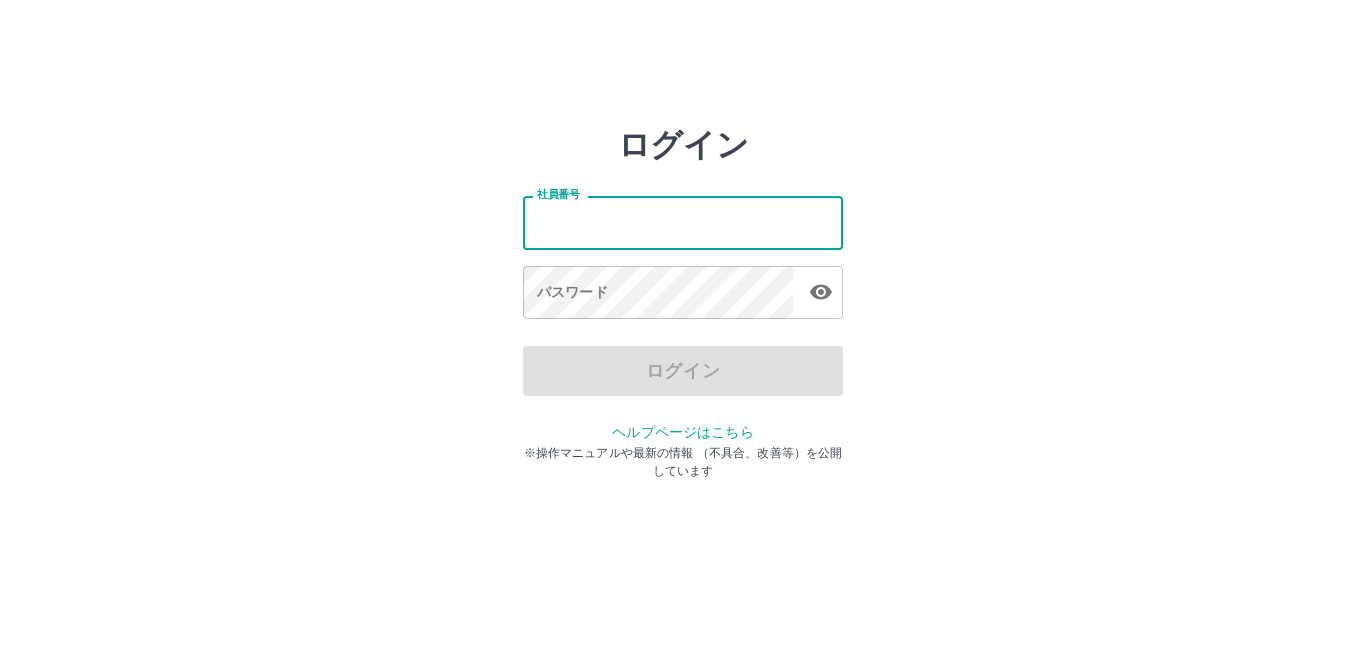 type on "*******" 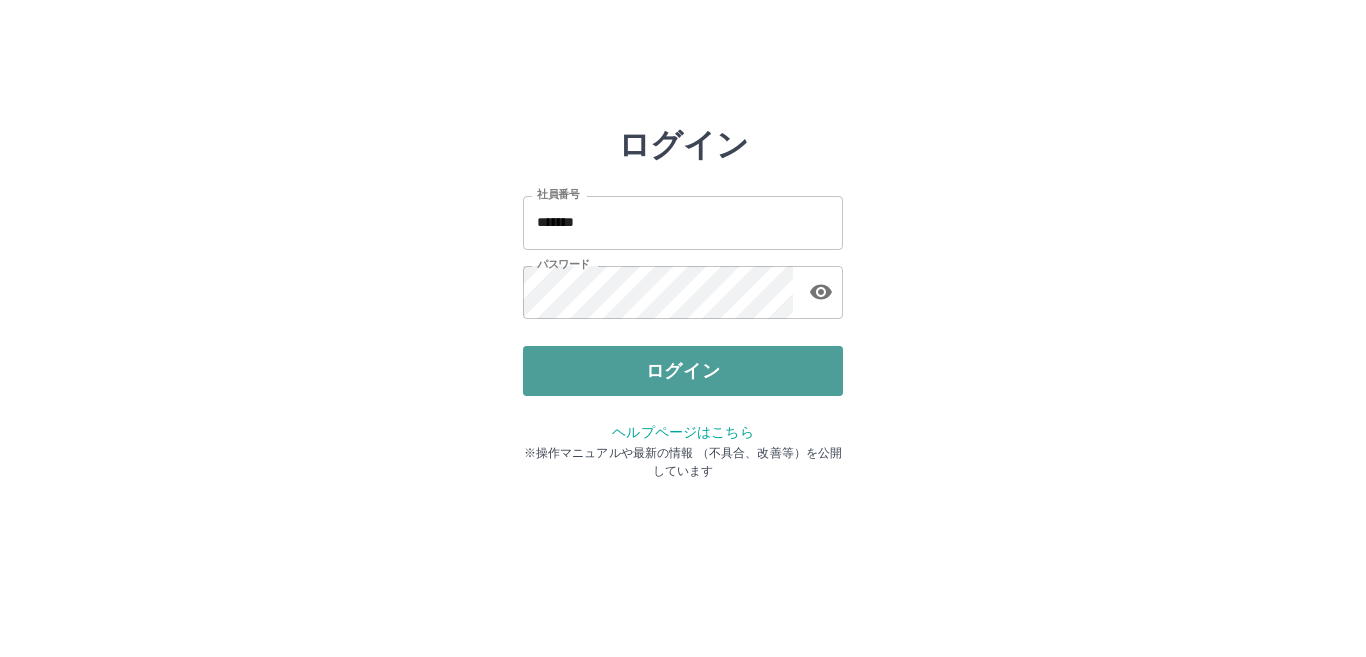 click on "ログイン" at bounding box center [683, 371] 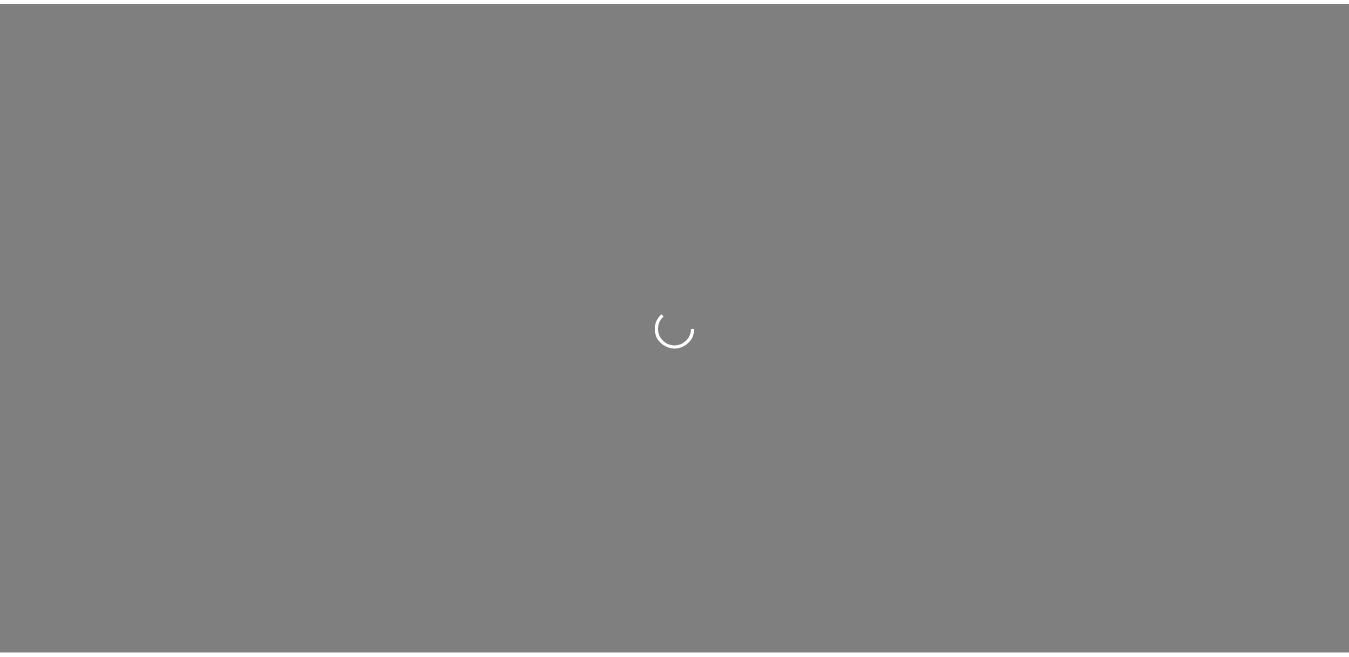 scroll, scrollTop: 0, scrollLeft: 0, axis: both 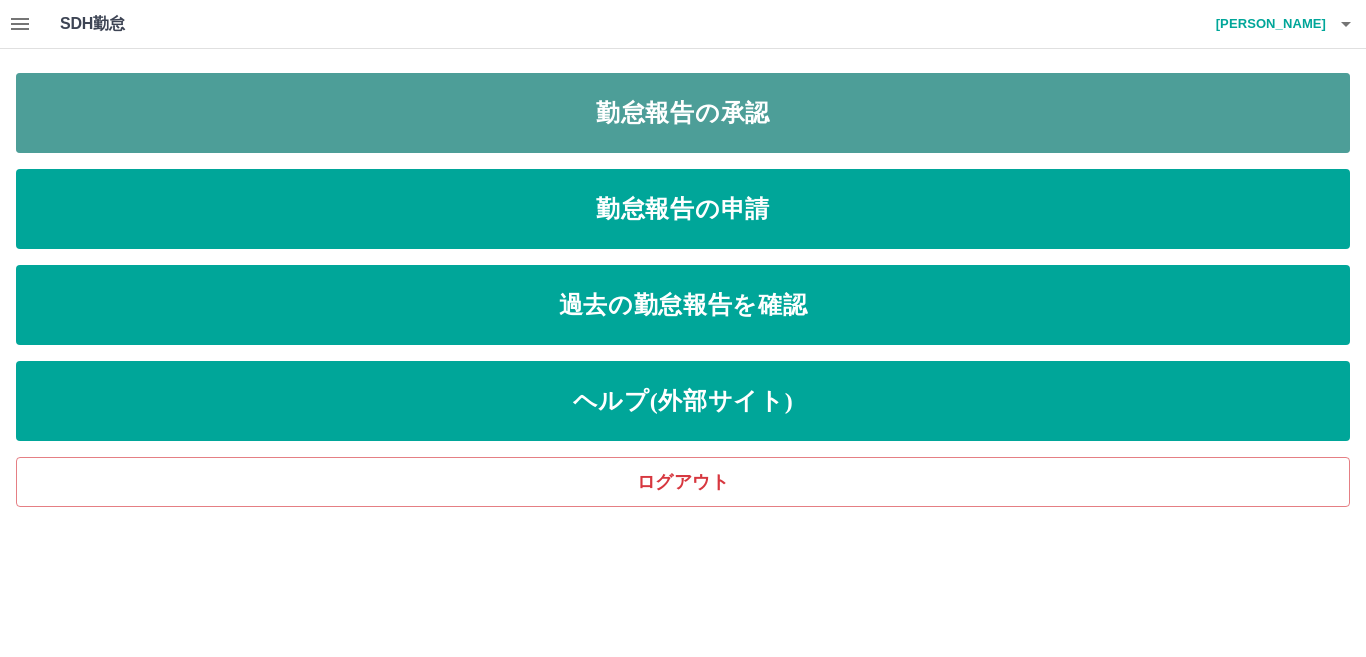 click on "勤怠報告の承認" at bounding box center [683, 113] 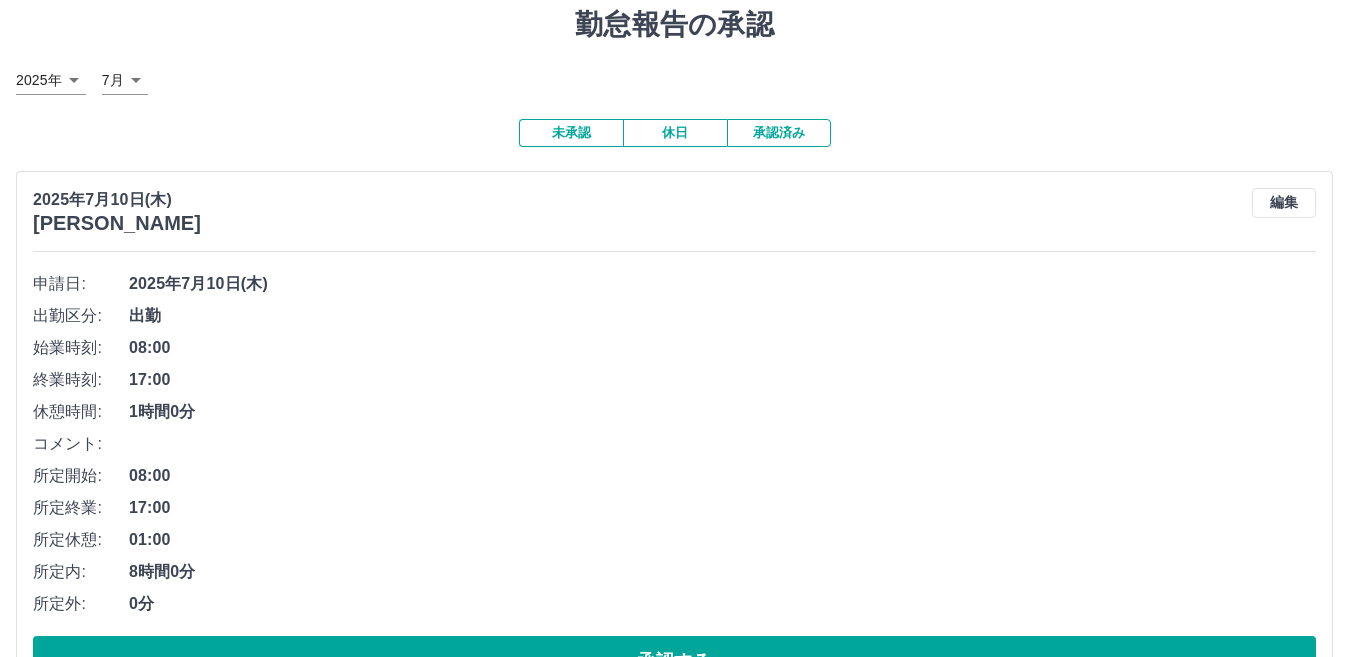 scroll, scrollTop: 200, scrollLeft: 0, axis: vertical 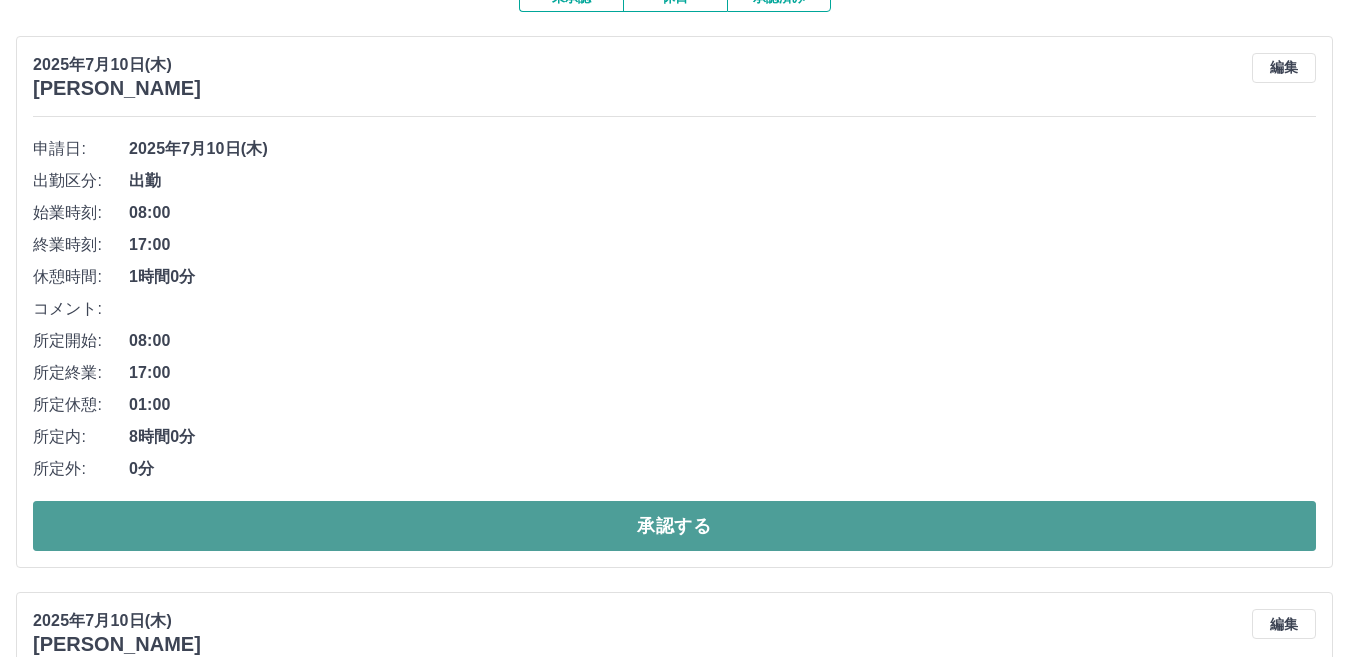click on "承認する" at bounding box center (674, 526) 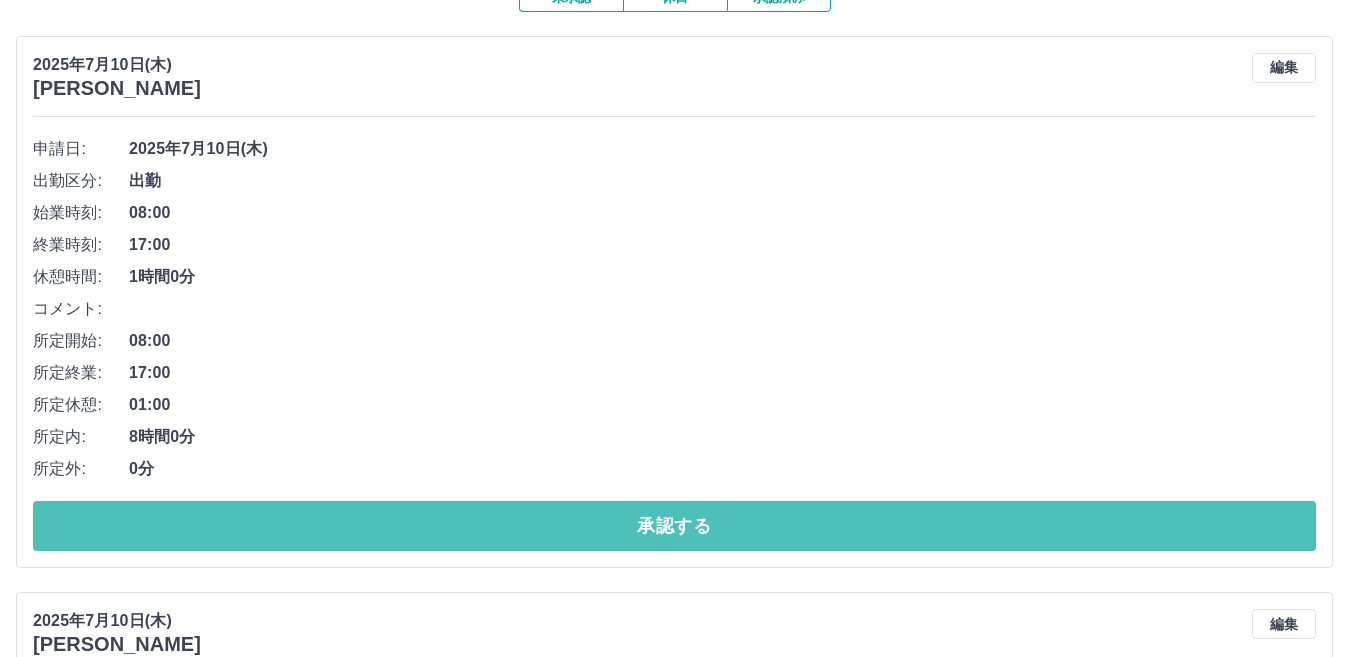 drag, startPoint x: 694, startPoint y: 515, endPoint x: 701, endPoint y: 497, distance: 19.313208 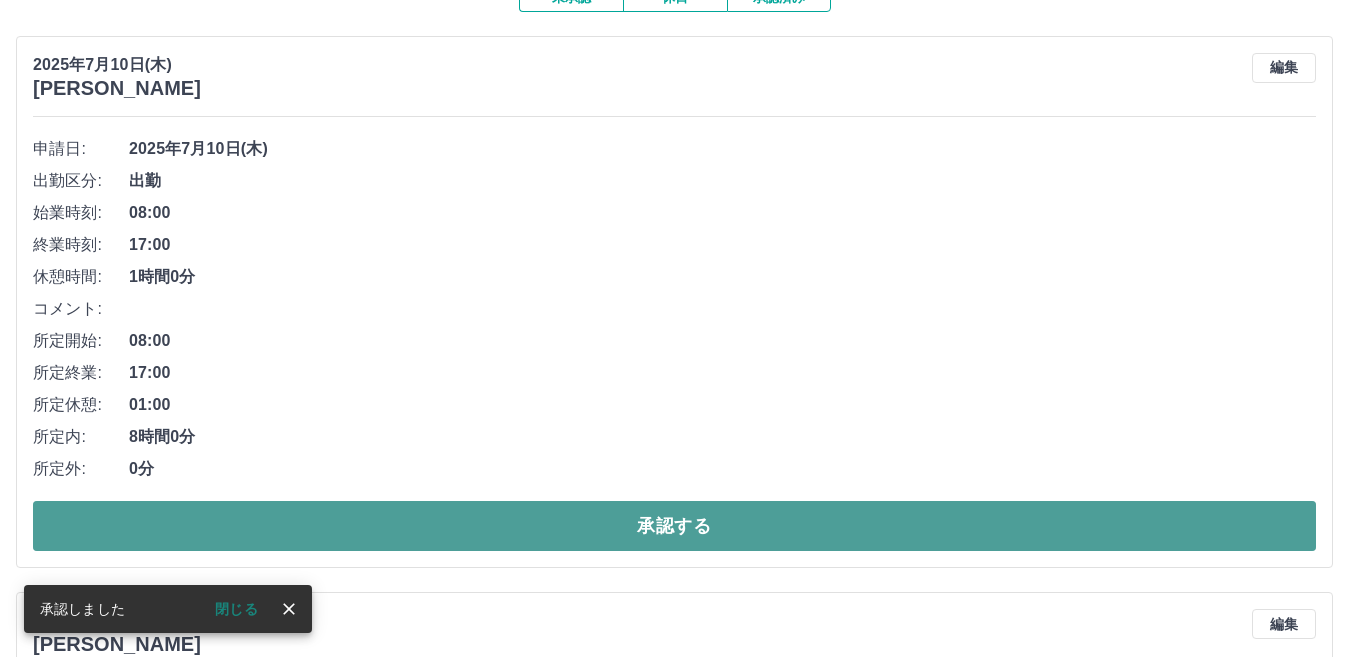 click on "承認する" at bounding box center (674, 526) 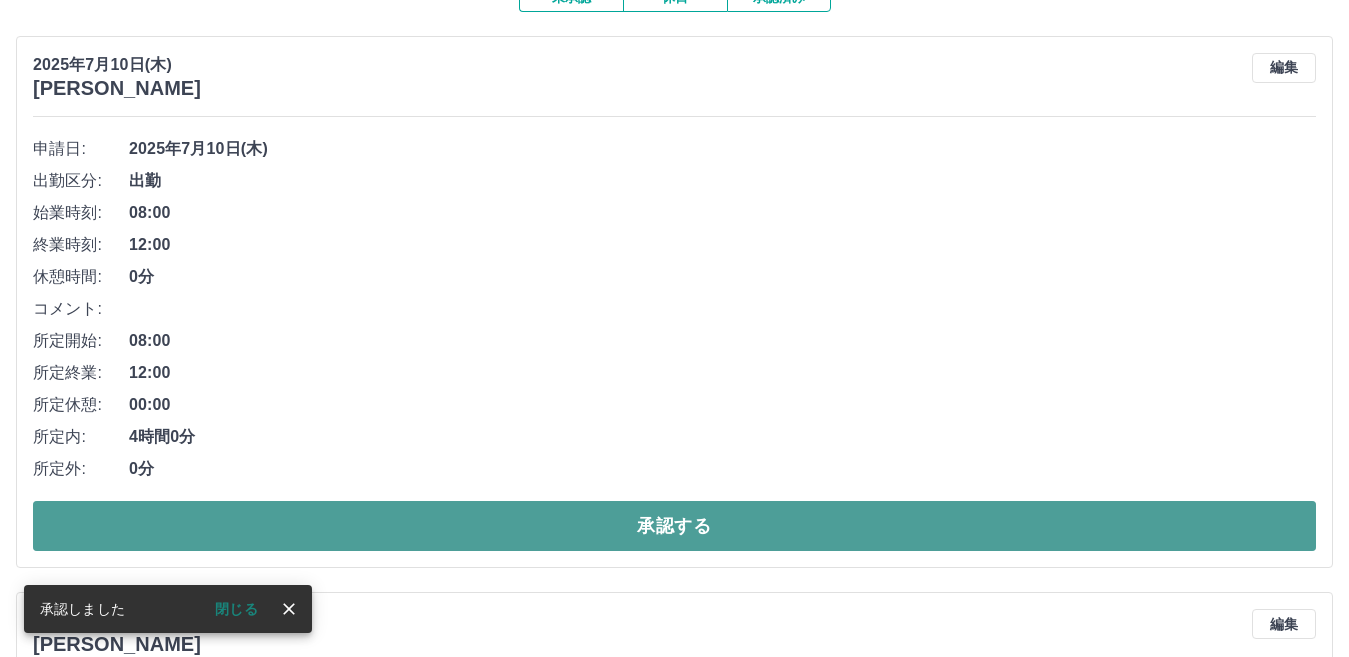 click on "承認する" at bounding box center (674, 526) 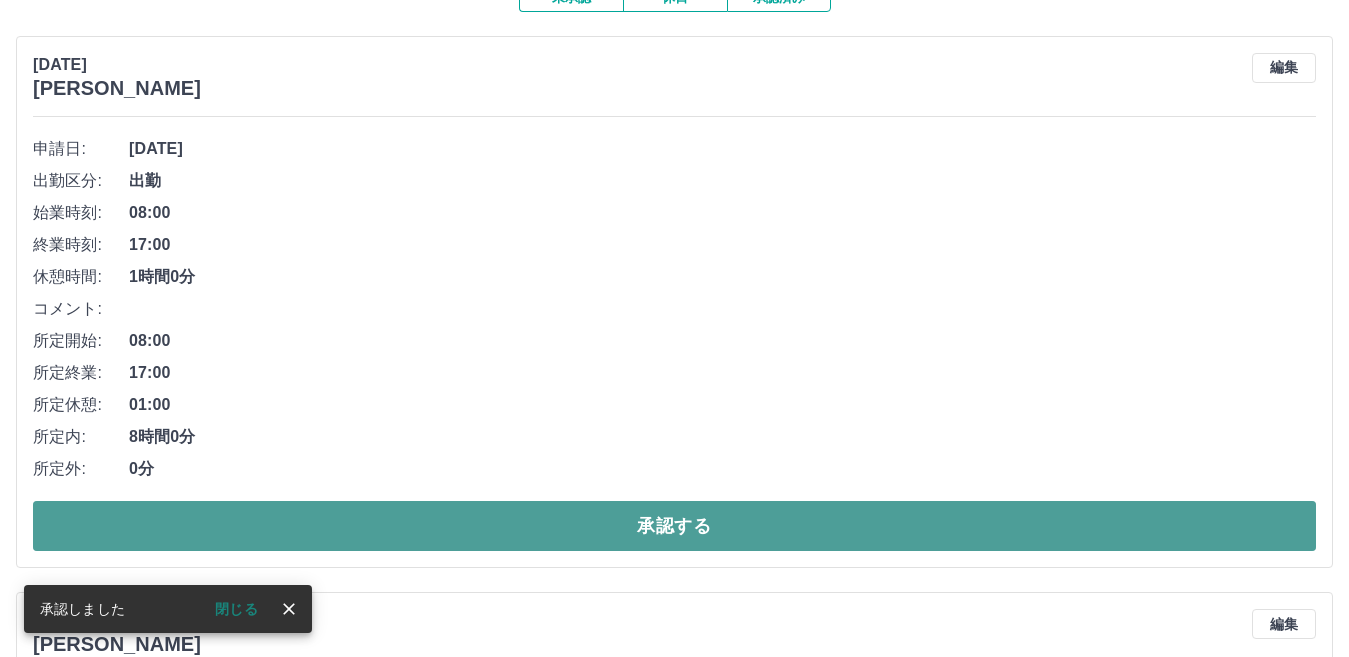 click on "承認する" at bounding box center [674, 526] 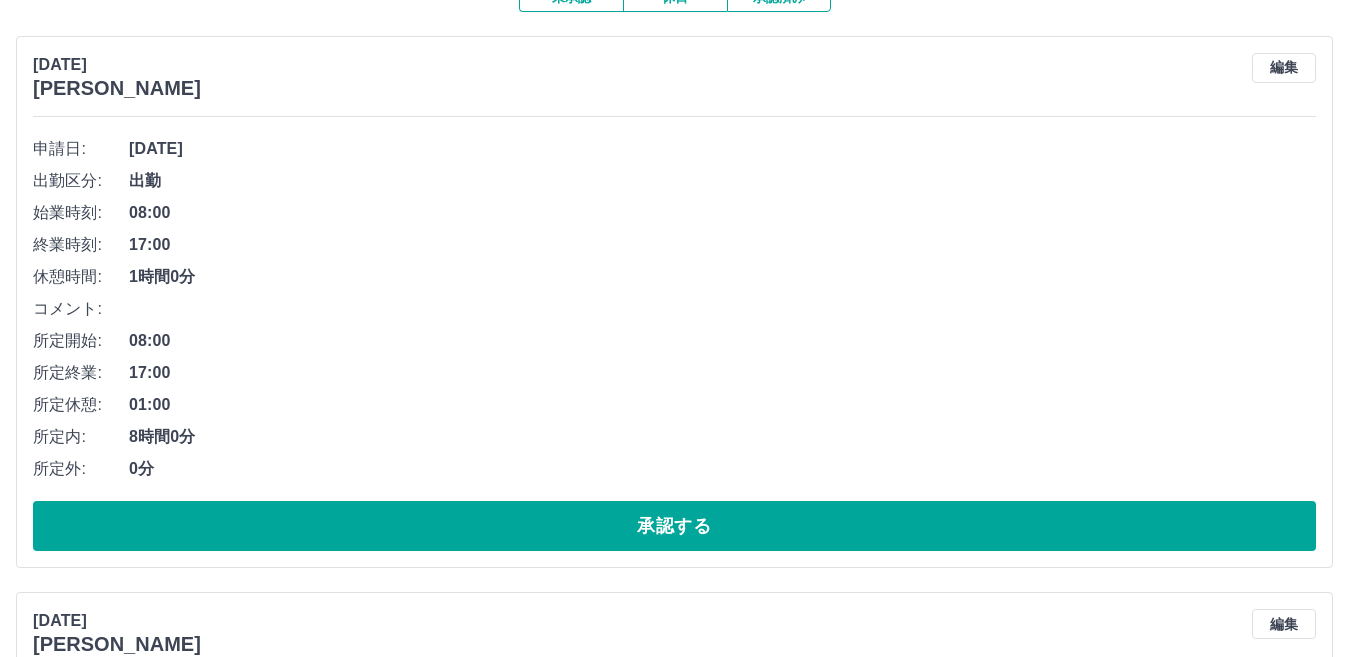 click on "承認する" at bounding box center [674, 526] 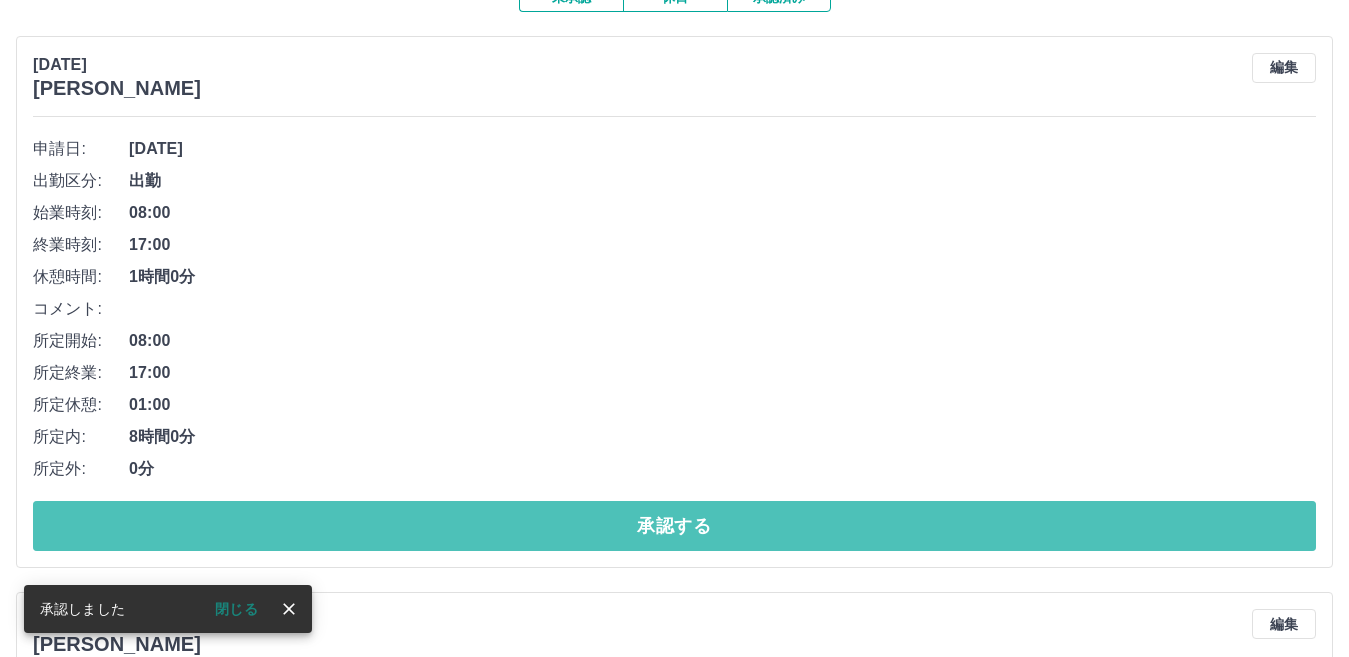 click on "承認する" at bounding box center [674, 526] 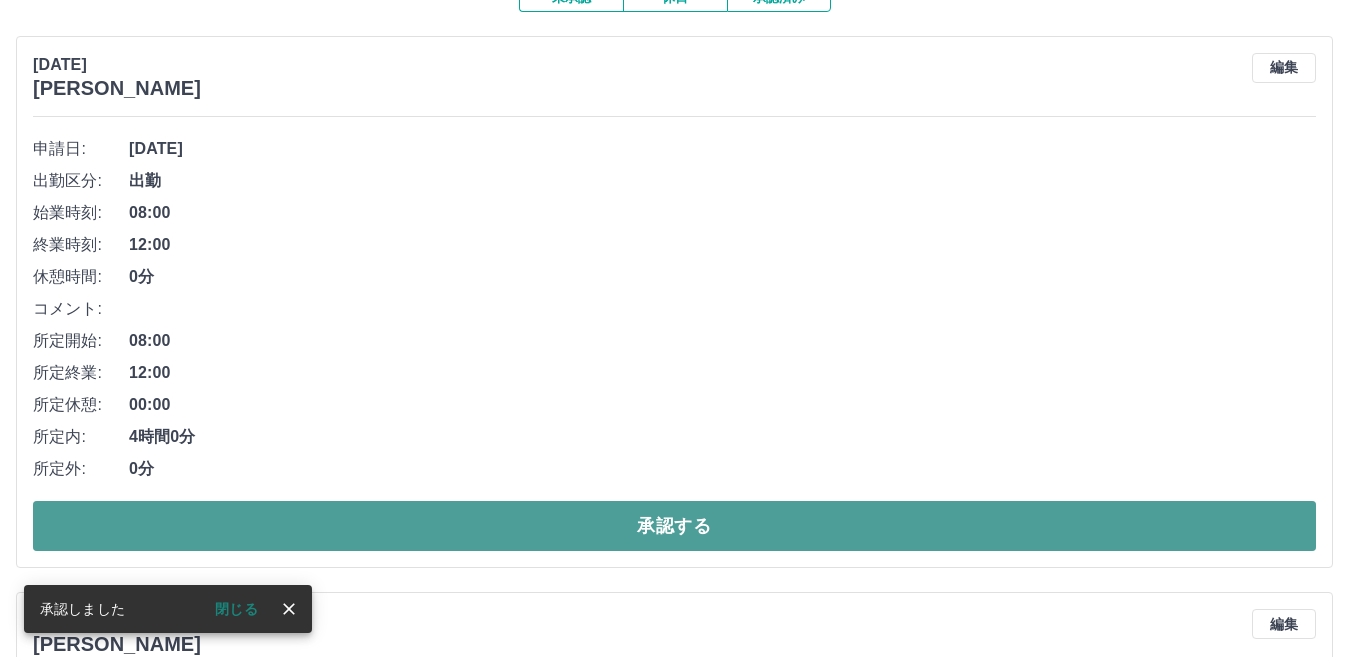 click on "承認する" at bounding box center [674, 526] 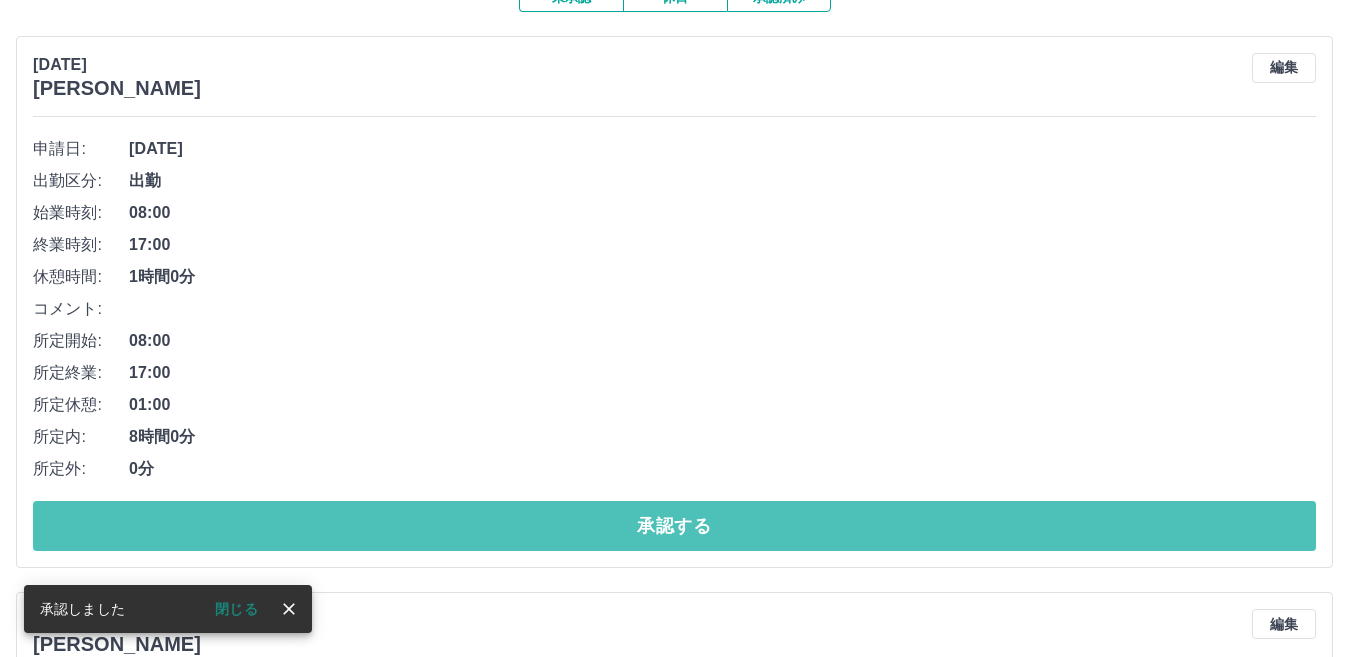 drag, startPoint x: 683, startPoint y: 527, endPoint x: 658, endPoint y: 476, distance: 56.797886 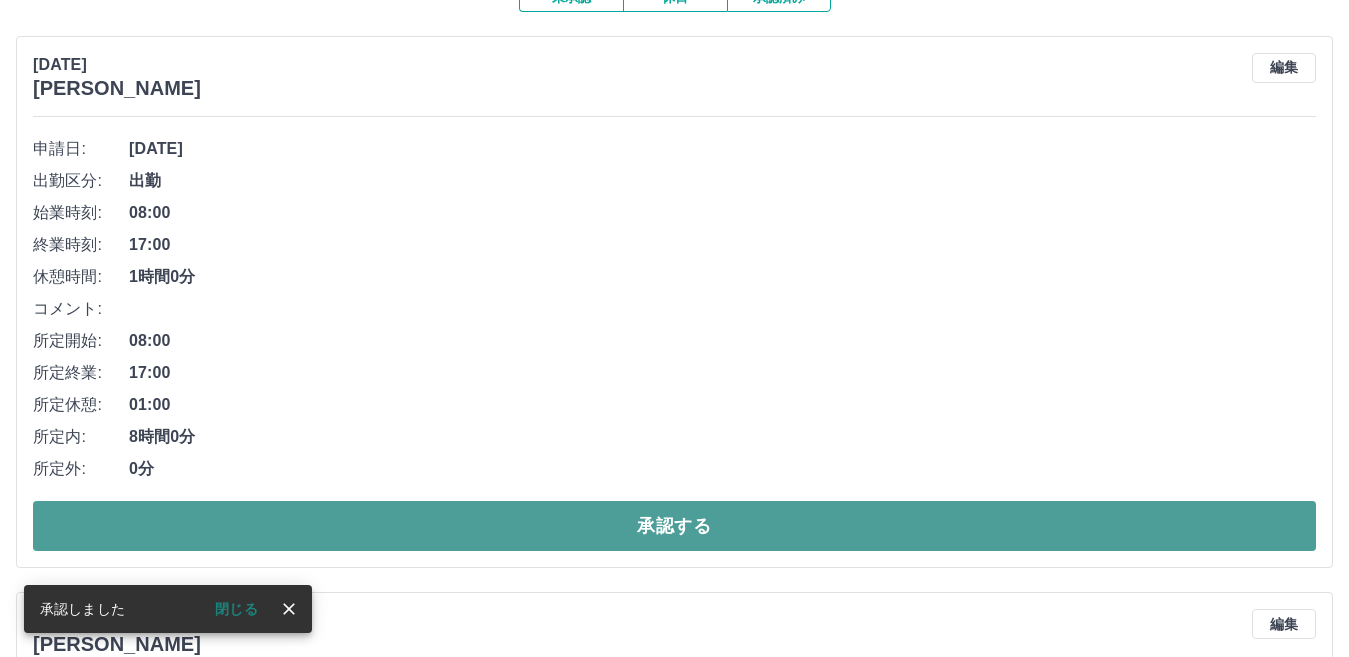 drag, startPoint x: 649, startPoint y: 526, endPoint x: 657, endPoint y: 513, distance: 15.264338 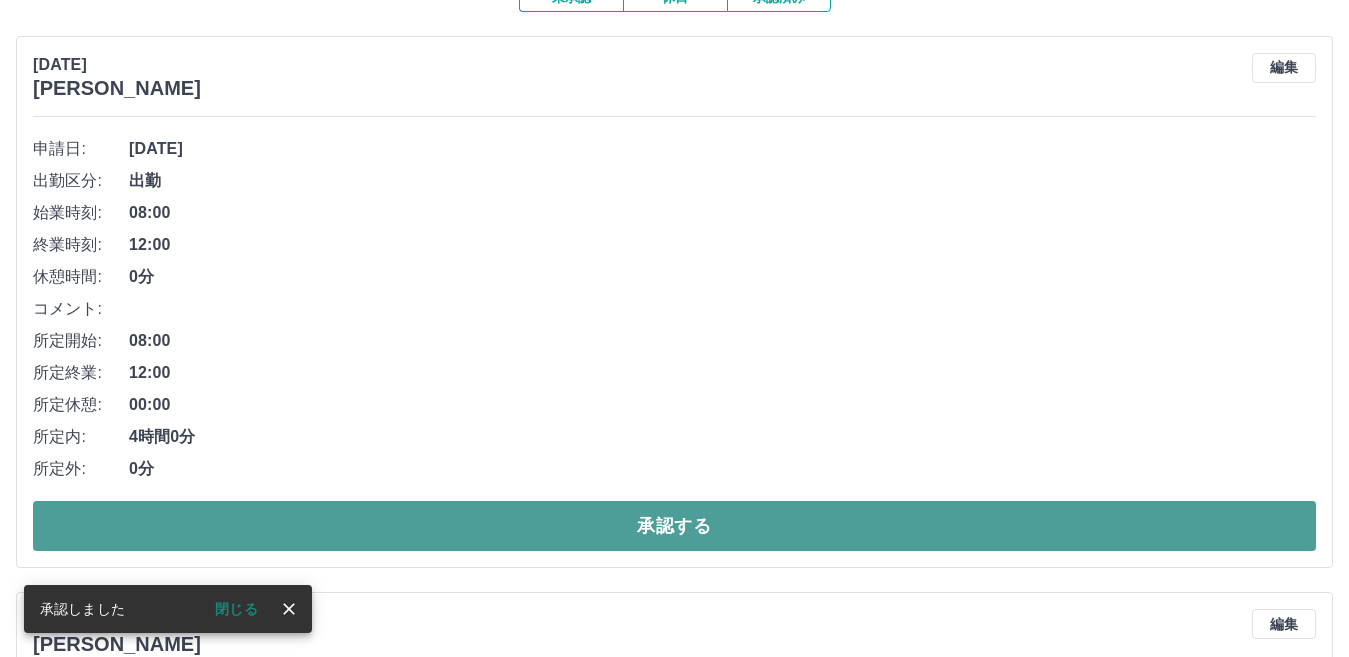 click on "承認する" at bounding box center (674, 526) 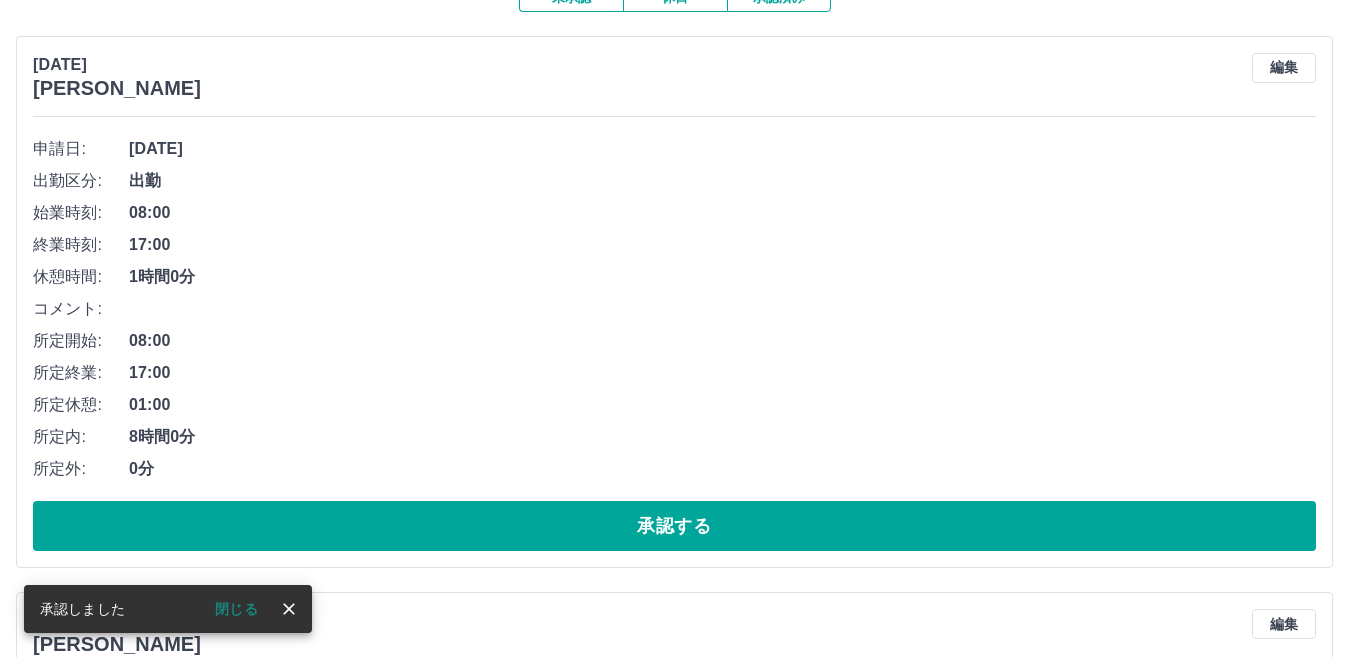 click on "承認する" at bounding box center (674, 526) 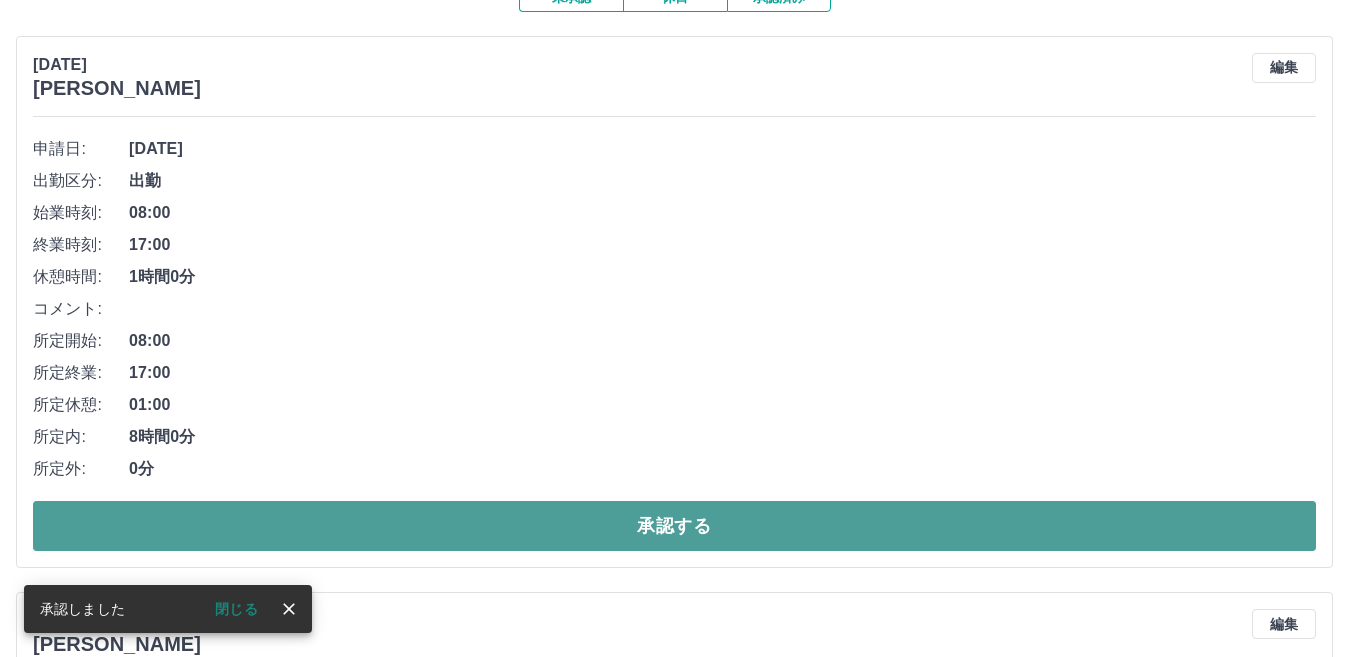 click on "承認する" at bounding box center (674, 526) 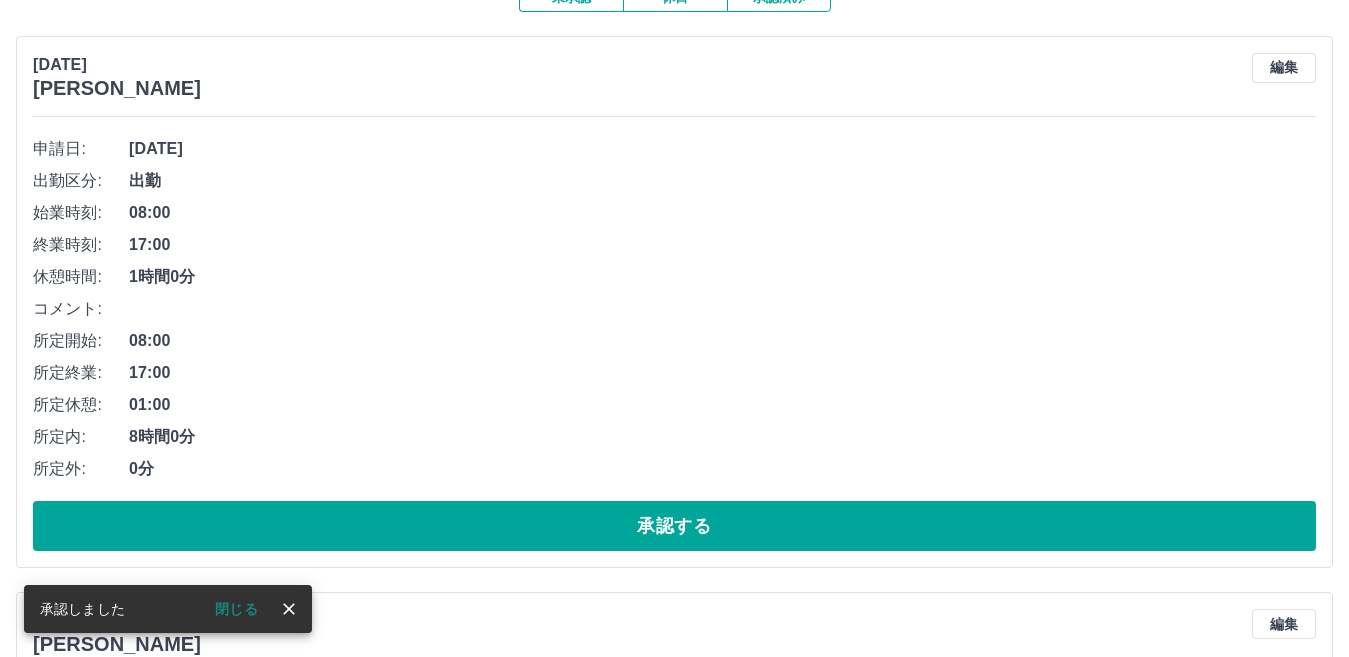 click on "承認する" at bounding box center [674, 526] 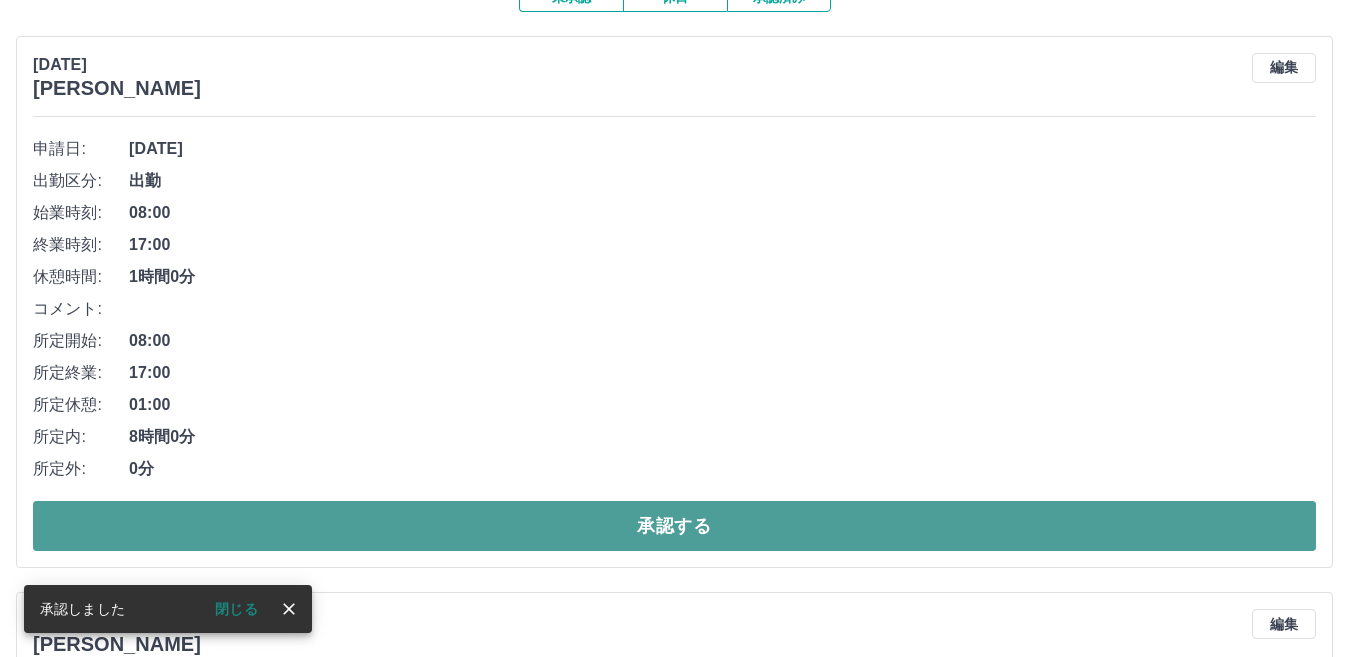 click on "承認する" at bounding box center [674, 526] 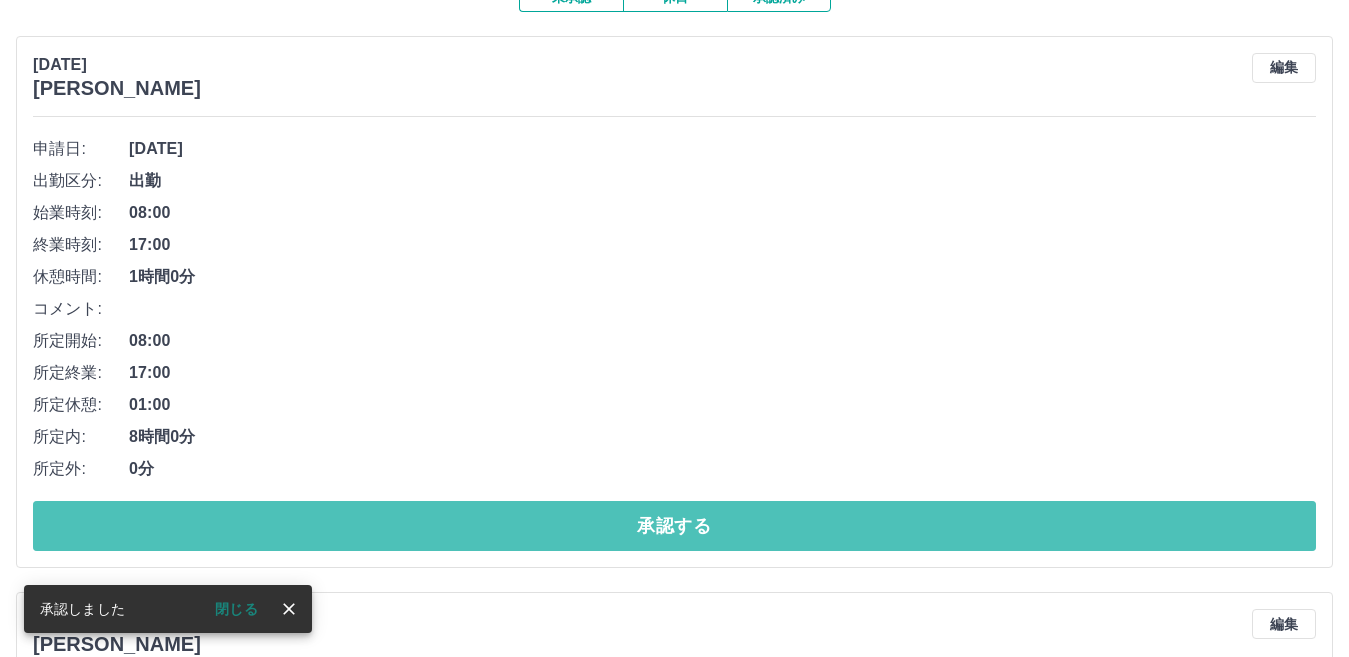 click on "承認する" at bounding box center [674, 526] 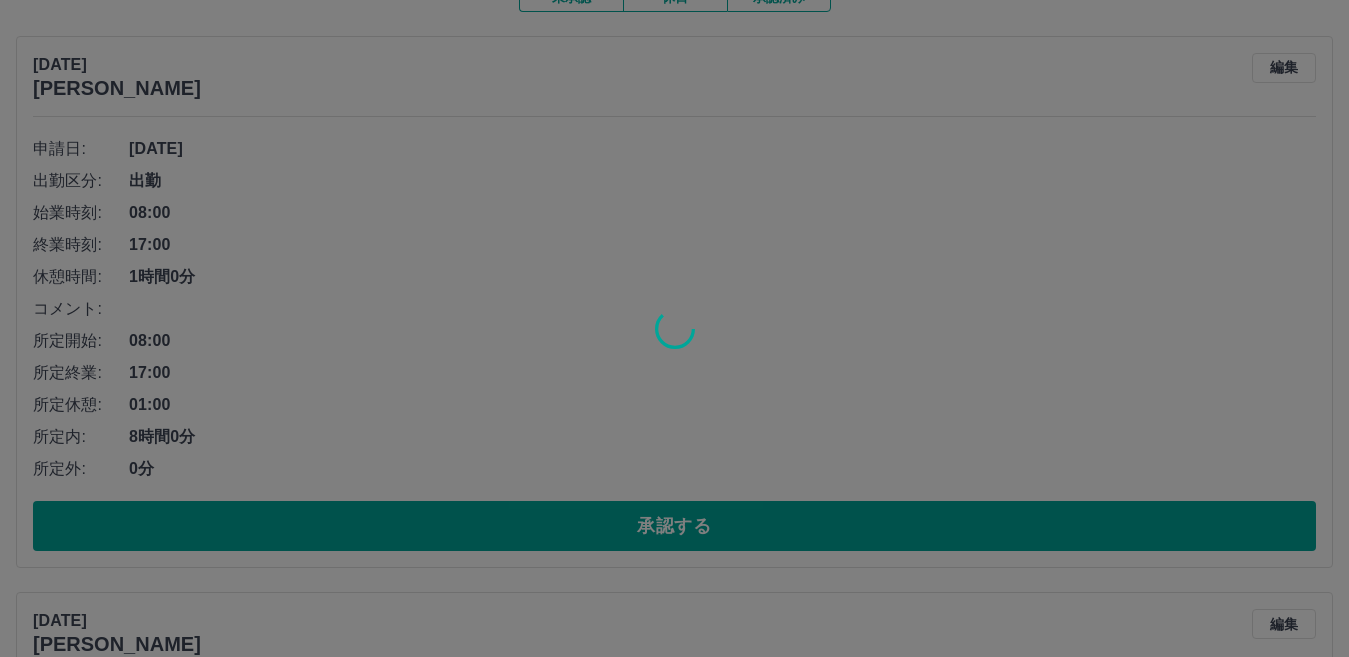 scroll, scrollTop: 137, scrollLeft: 0, axis: vertical 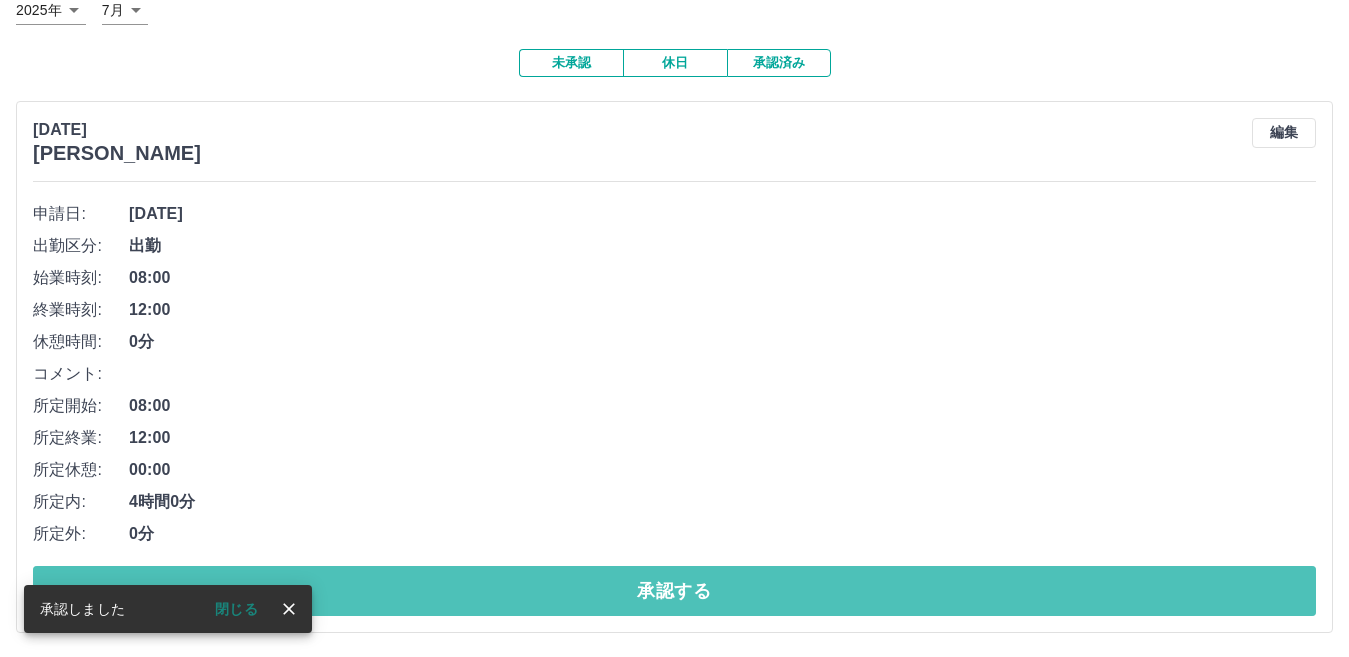 drag, startPoint x: 640, startPoint y: 591, endPoint x: 648, endPoint y: 582, distance: 12.0415945 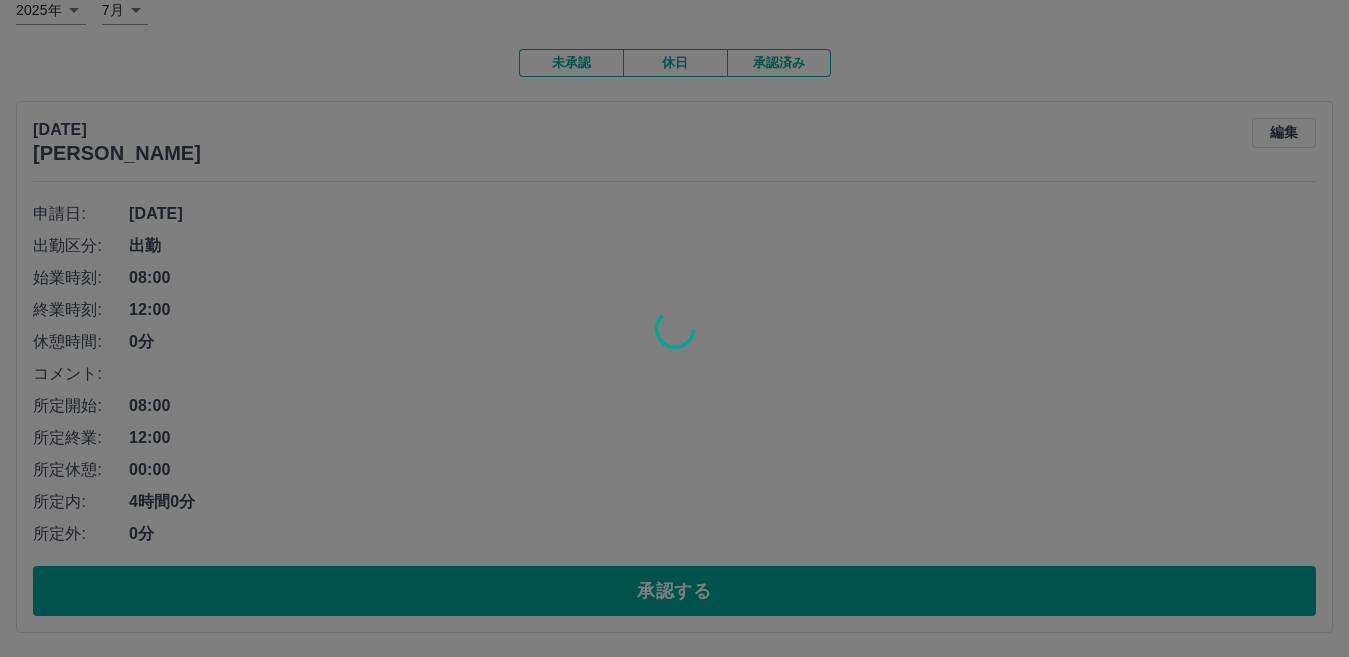 scroll, scrollTop: 0, scrollLeft: 0, axis: both 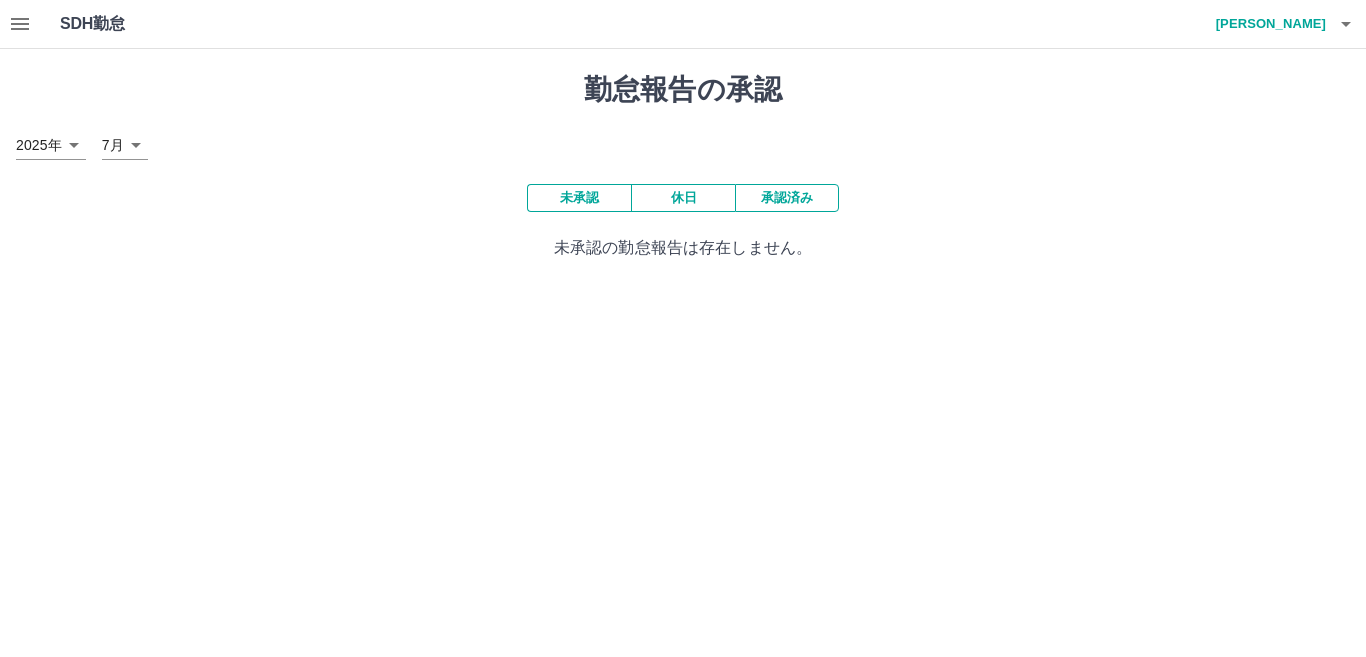 click on "承認済み" at bounding box center [787, 198] 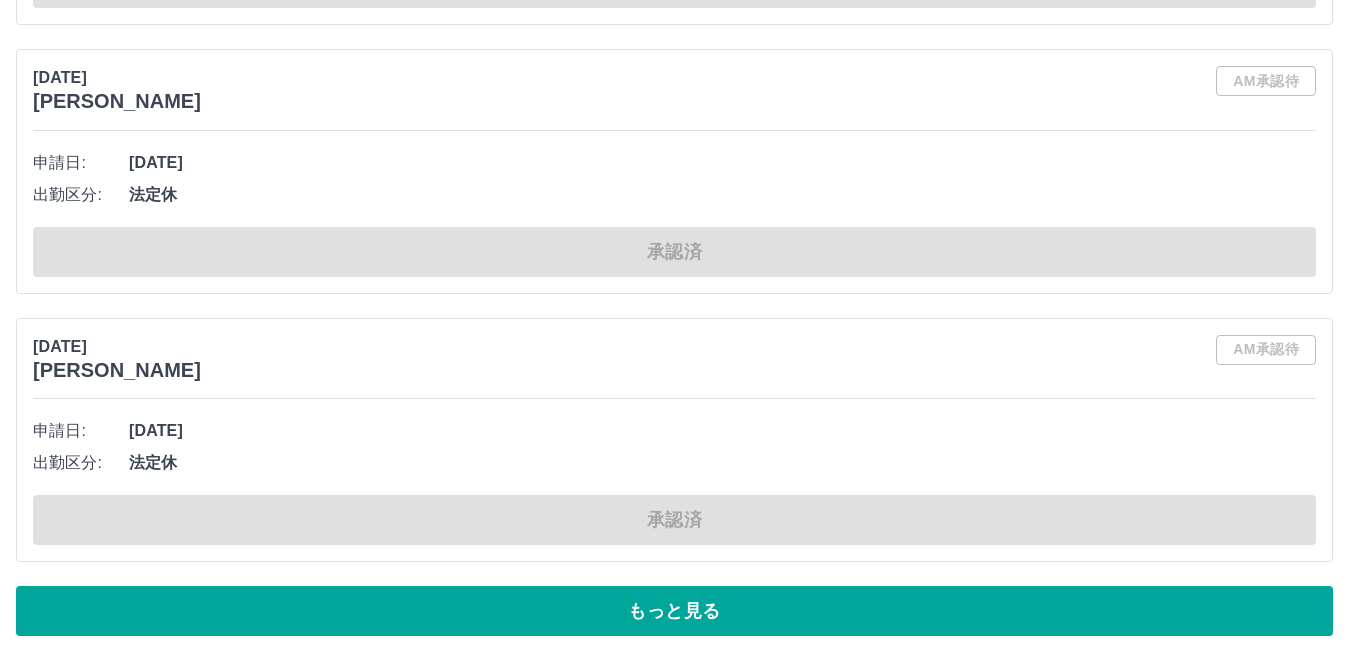 scroll, scrollTop: 12123, scrollLeft: 0, axis: vertical 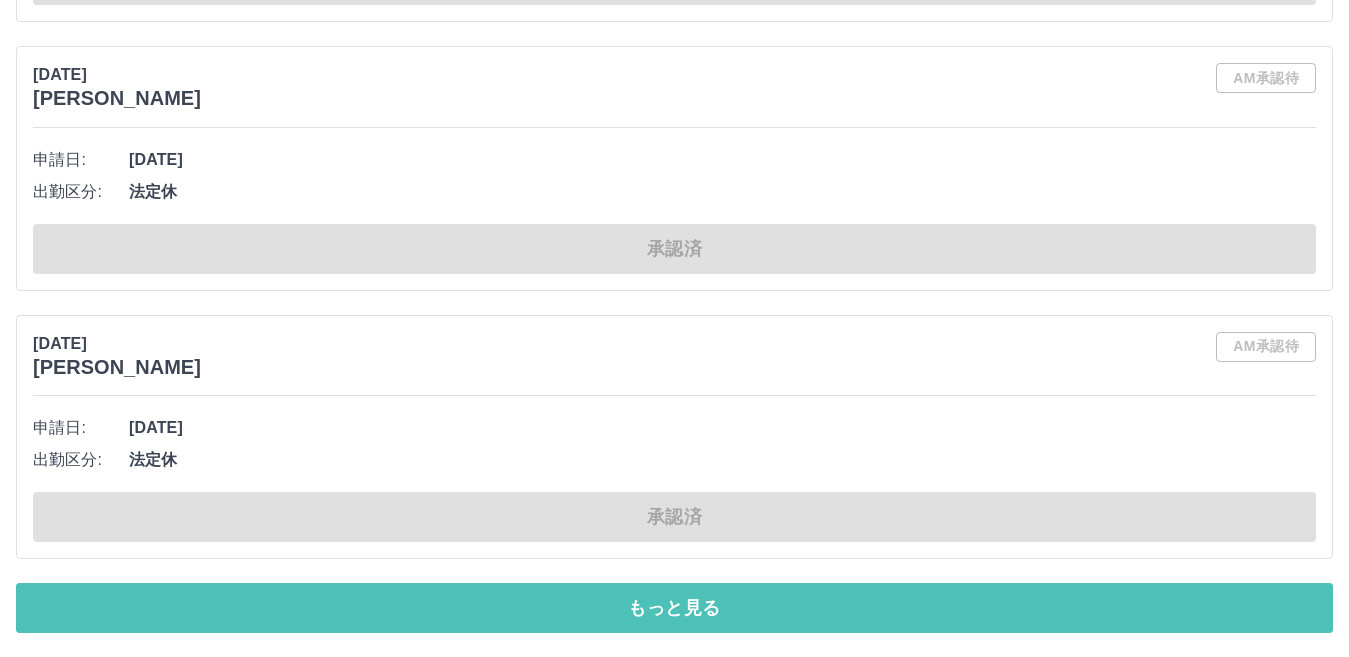 drag, startPoint x: 726, startPoint y: 614, endPoint x: 733, endPoint y: 572, distance: 42.579338 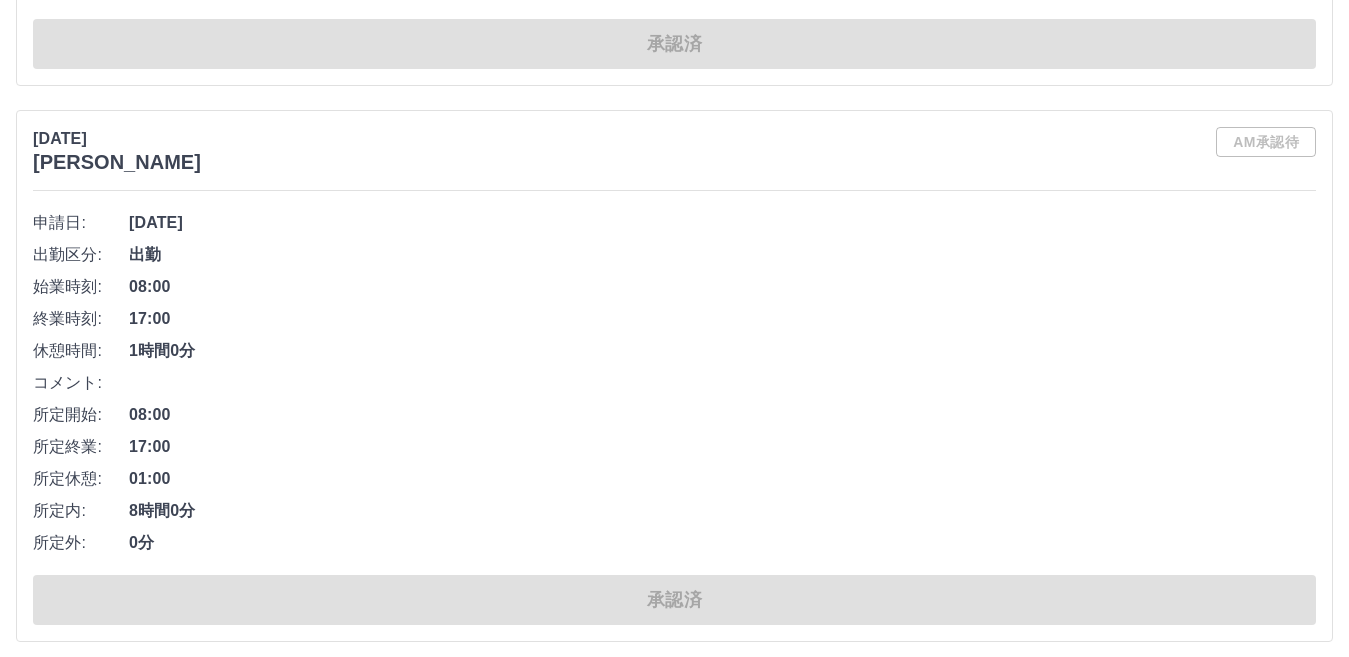 scroll, scrollTop: 24517, scrollLeft: 0, axis: vertical 